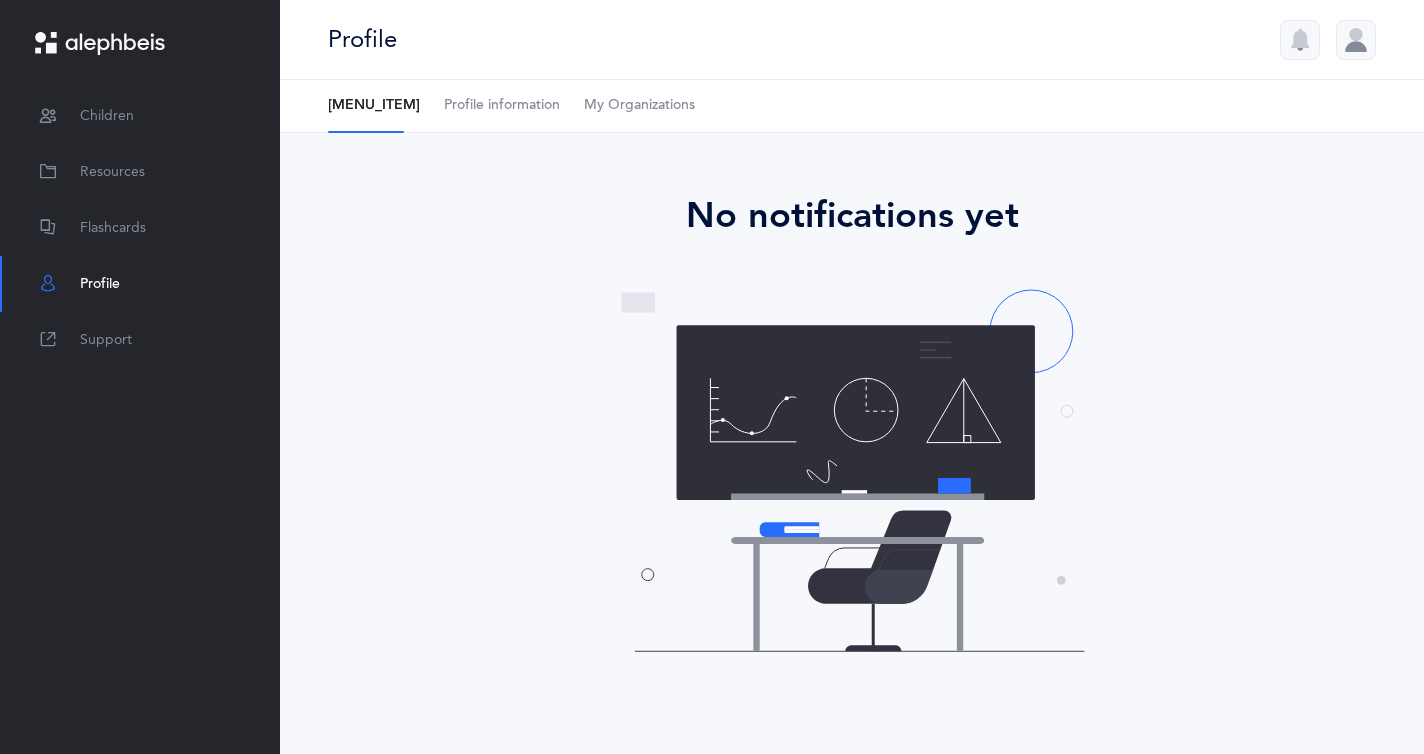 scroll, scrollTop: 0, scrollLeft: 0, axis: both 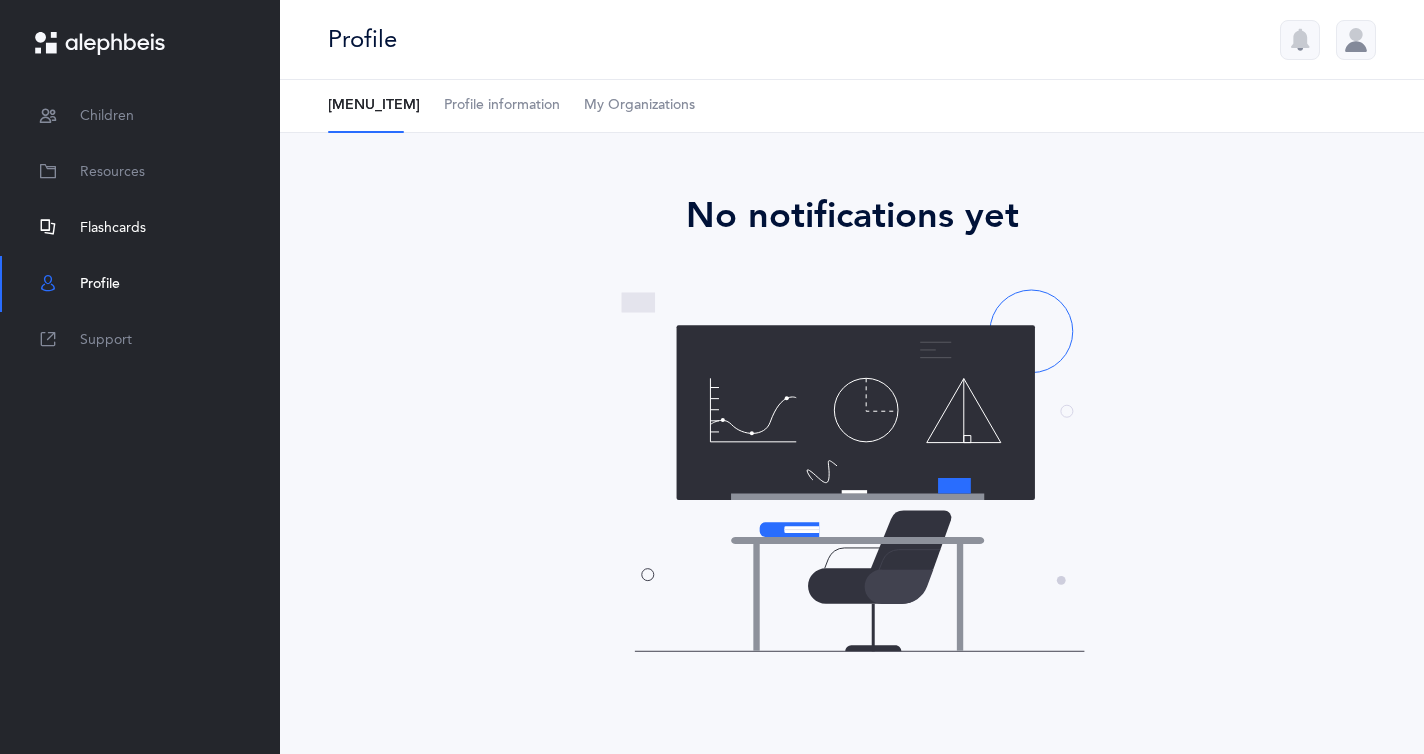 click on "Flashcards" at bounding box center [140, 228] 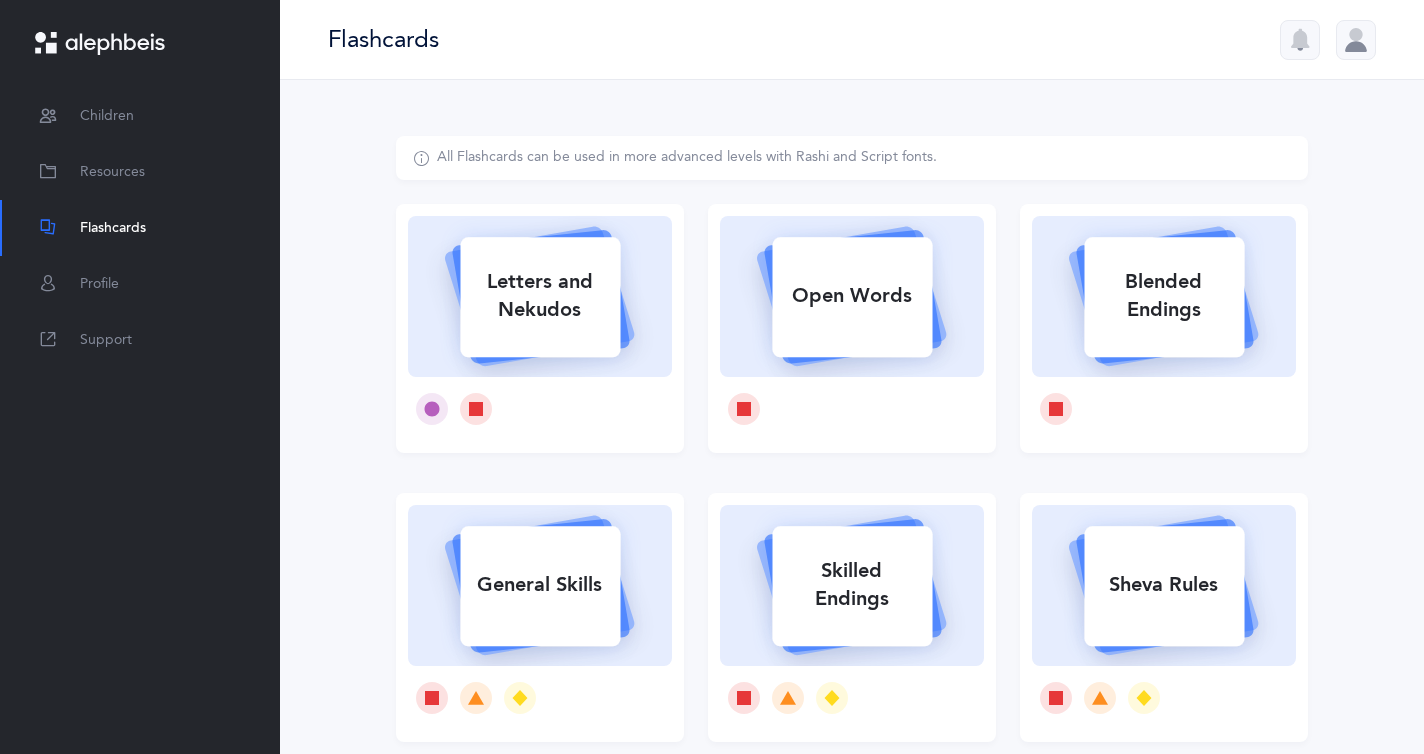 click on "Letters and Nekudos" at bounding box center (540, 296) 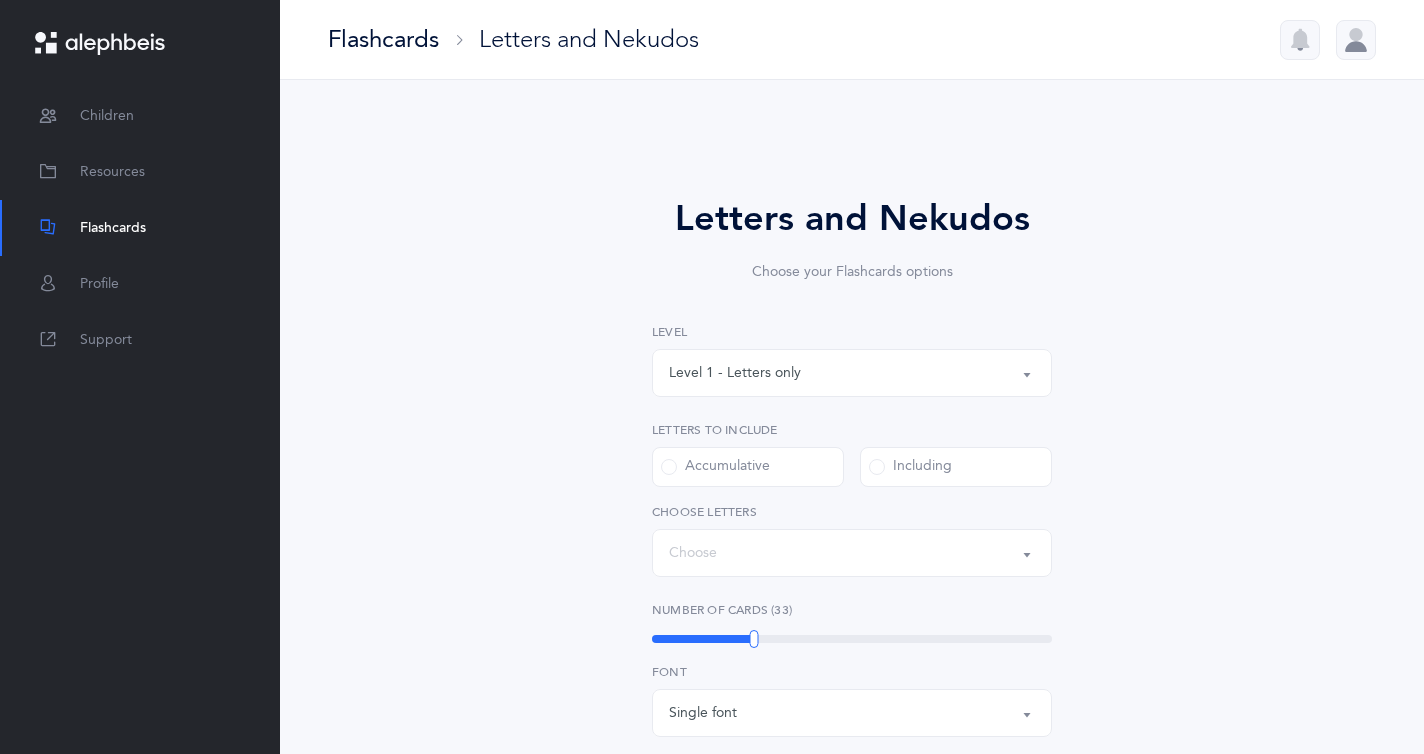 select on "27" 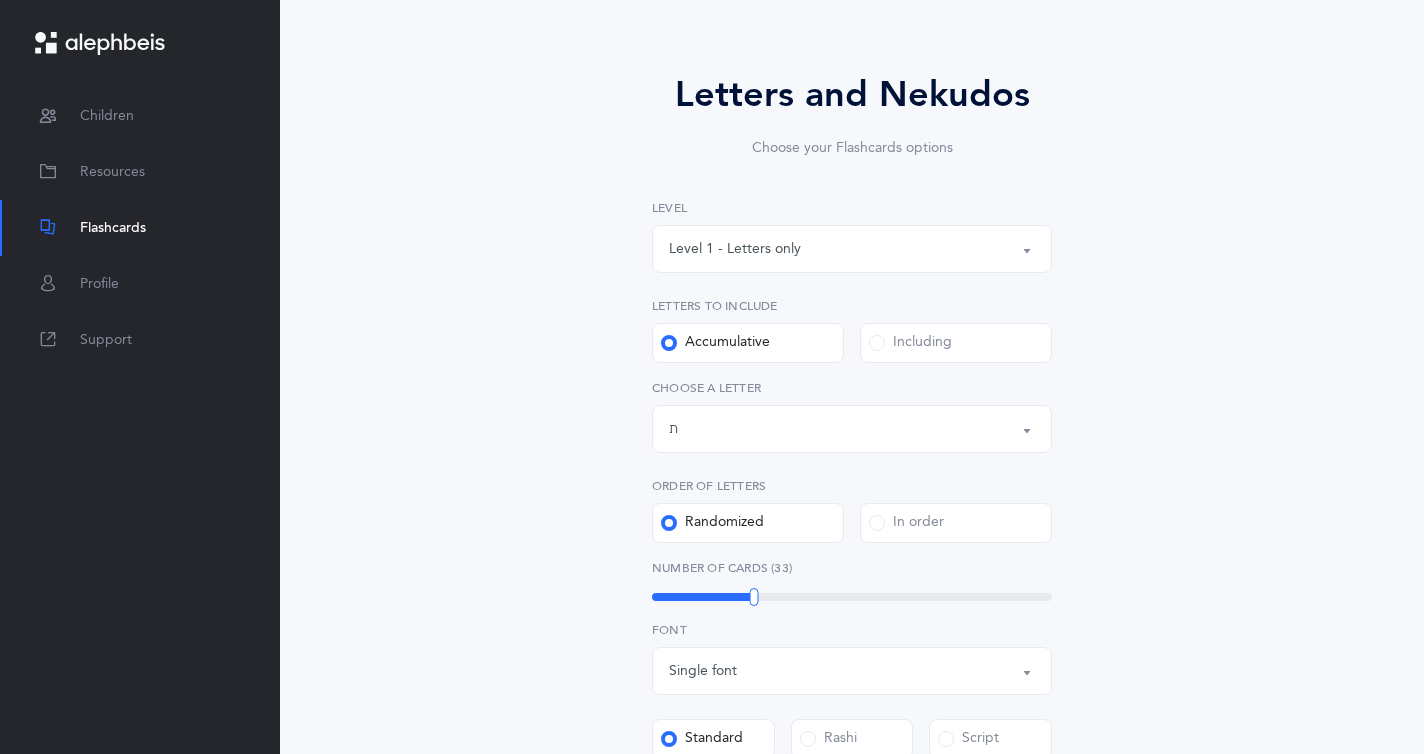 scroll, scrollTop: 132, scrollLeft: 0, axis: vertical 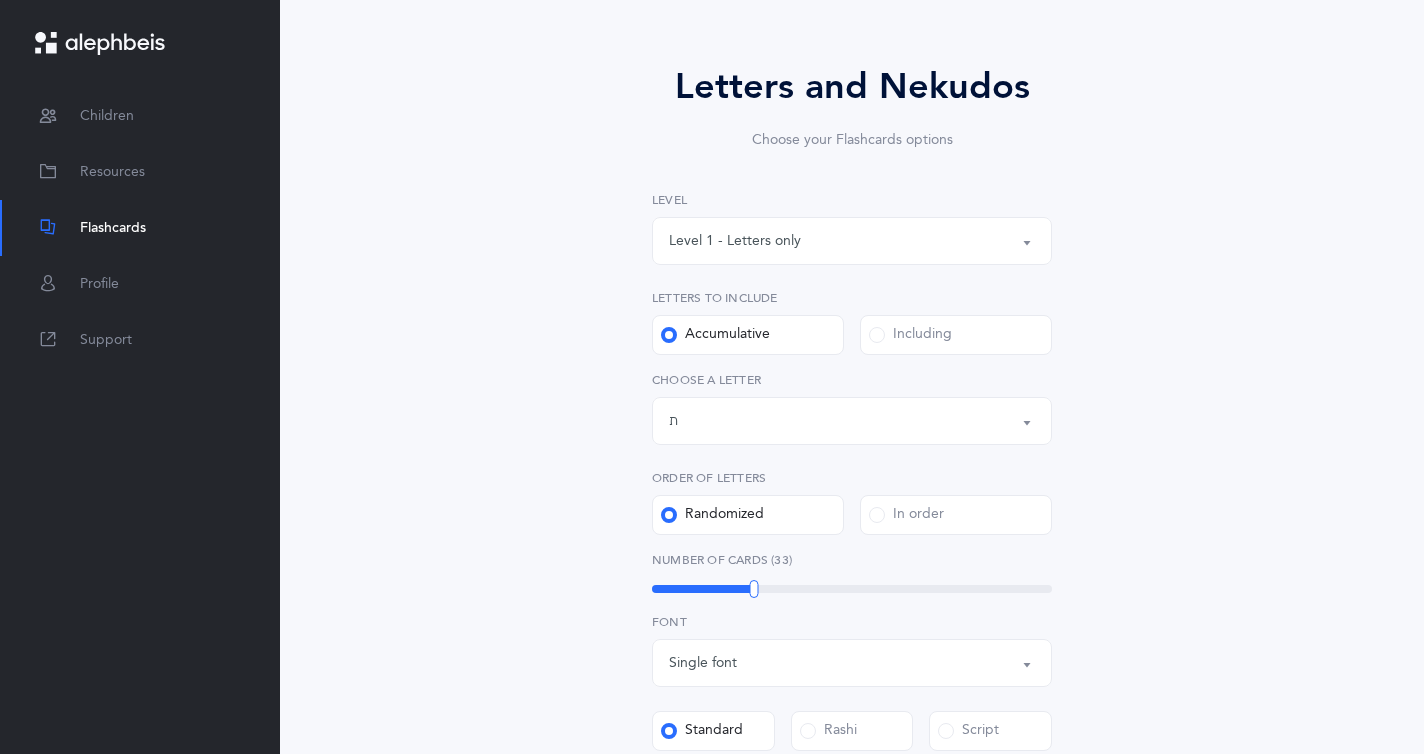 click on "Including" at bounding box center (910, 335) 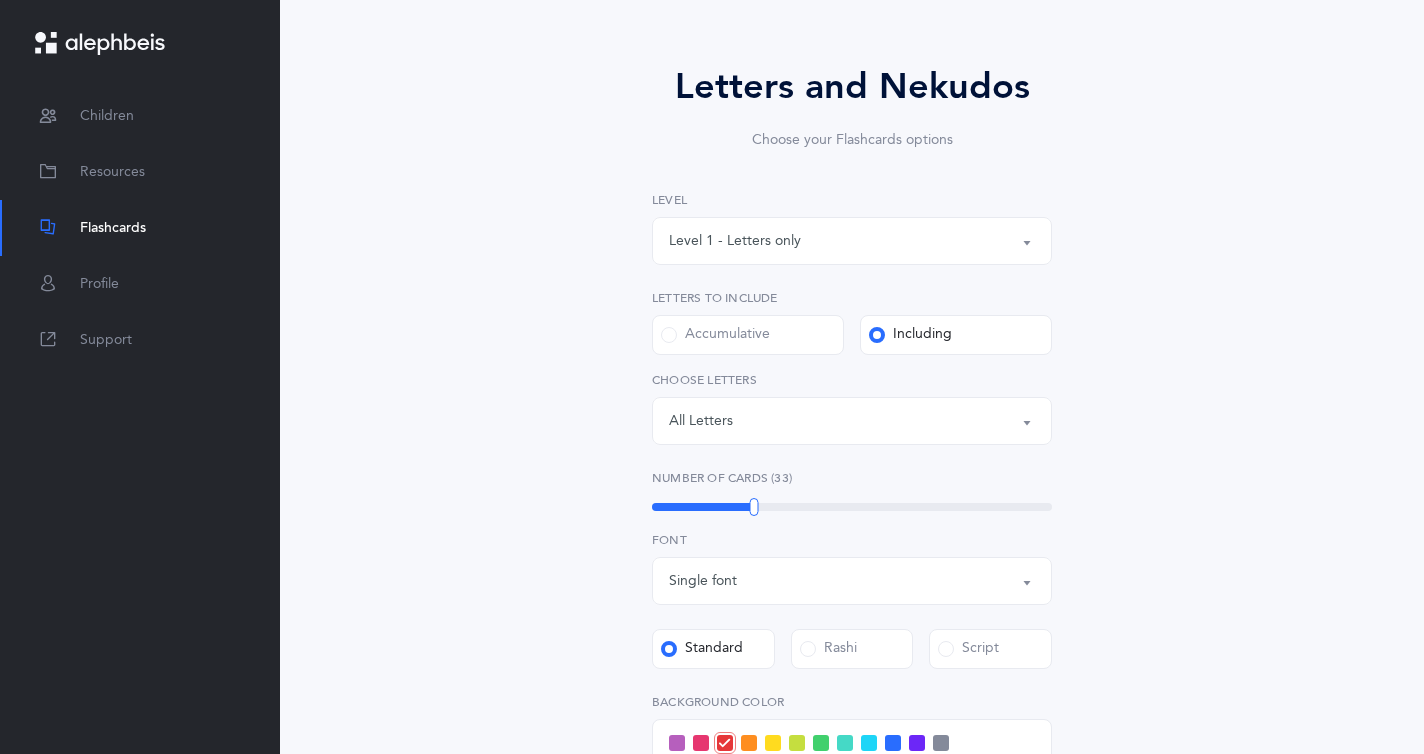 click on "Letters: All Letters" at bounding box center (852, 421) 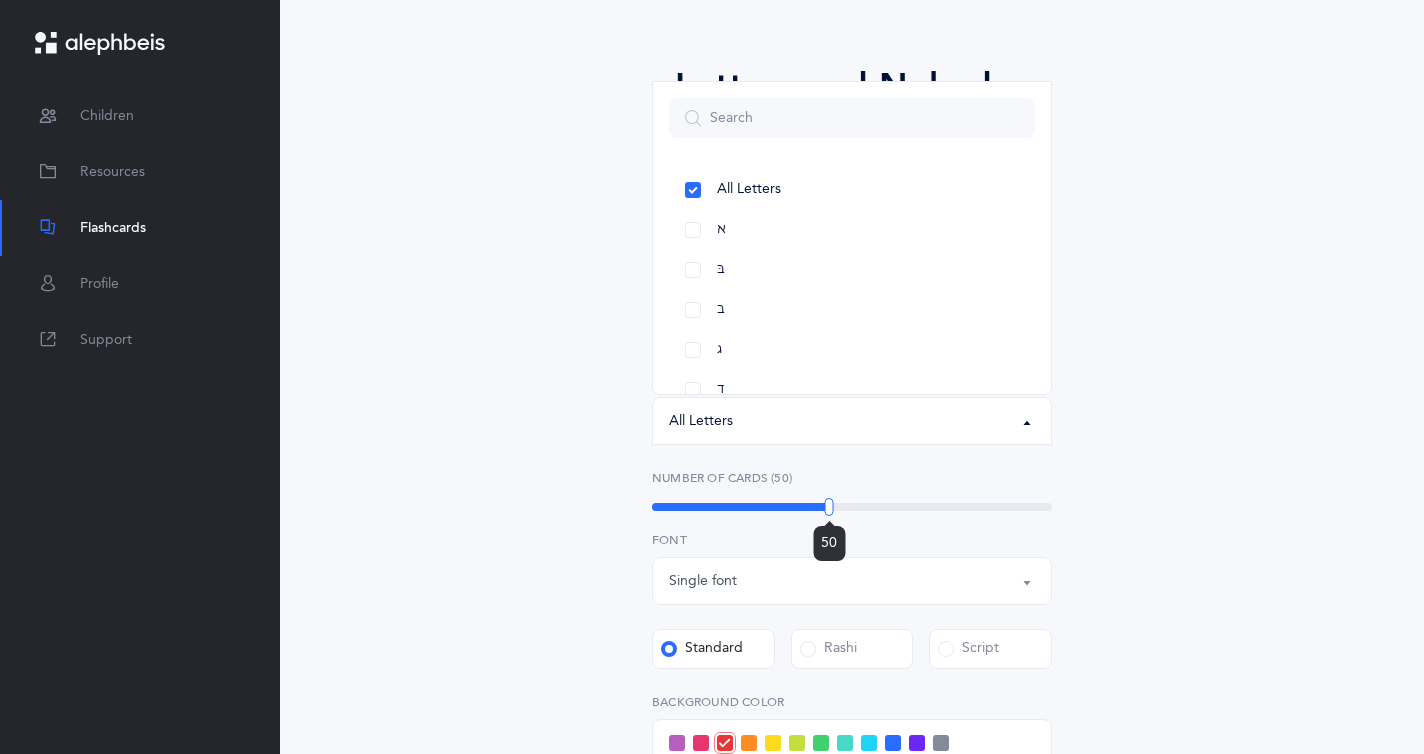 drag, startPoint x: 757, startPoint y: 506, endPoint x: 829, endPoint y: 508, distance: 72.02777 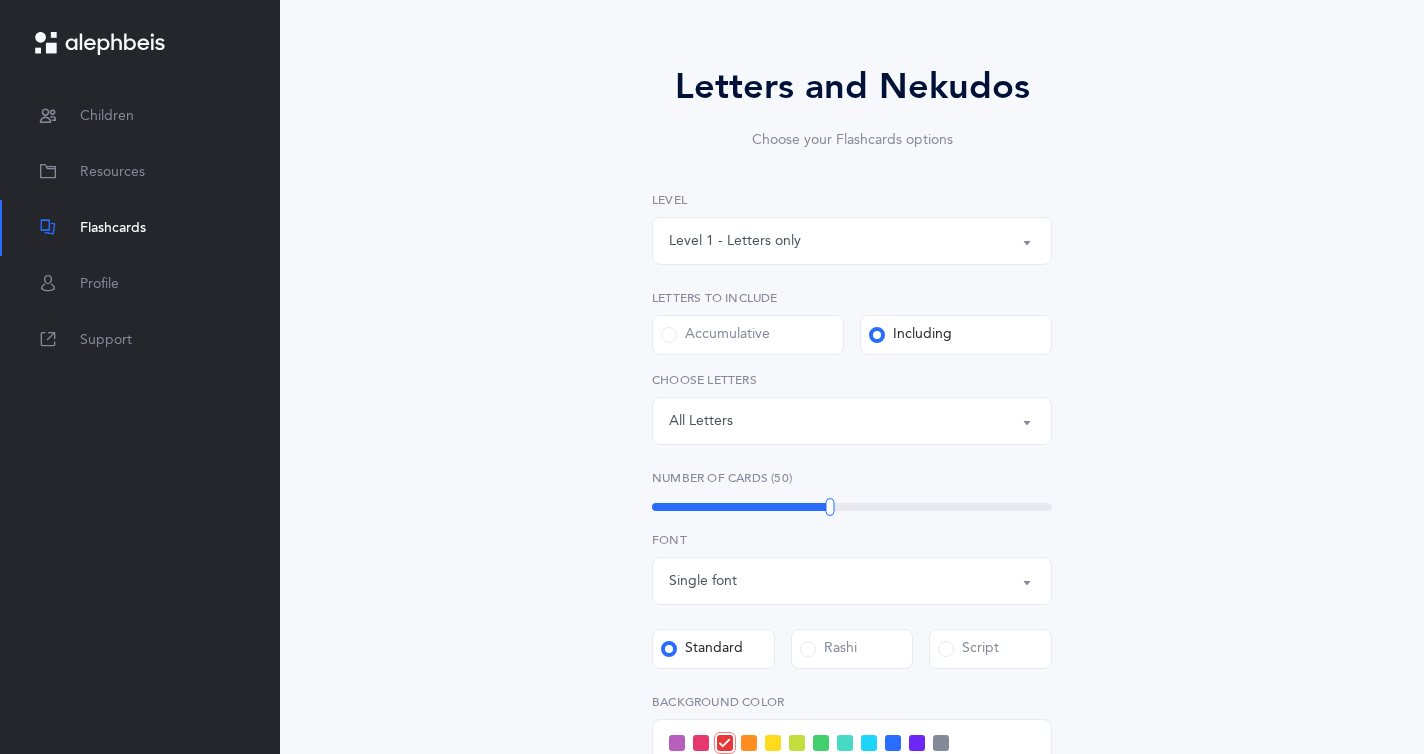 click on "Level 1 - Letters only" at bounding box center (852, 241) 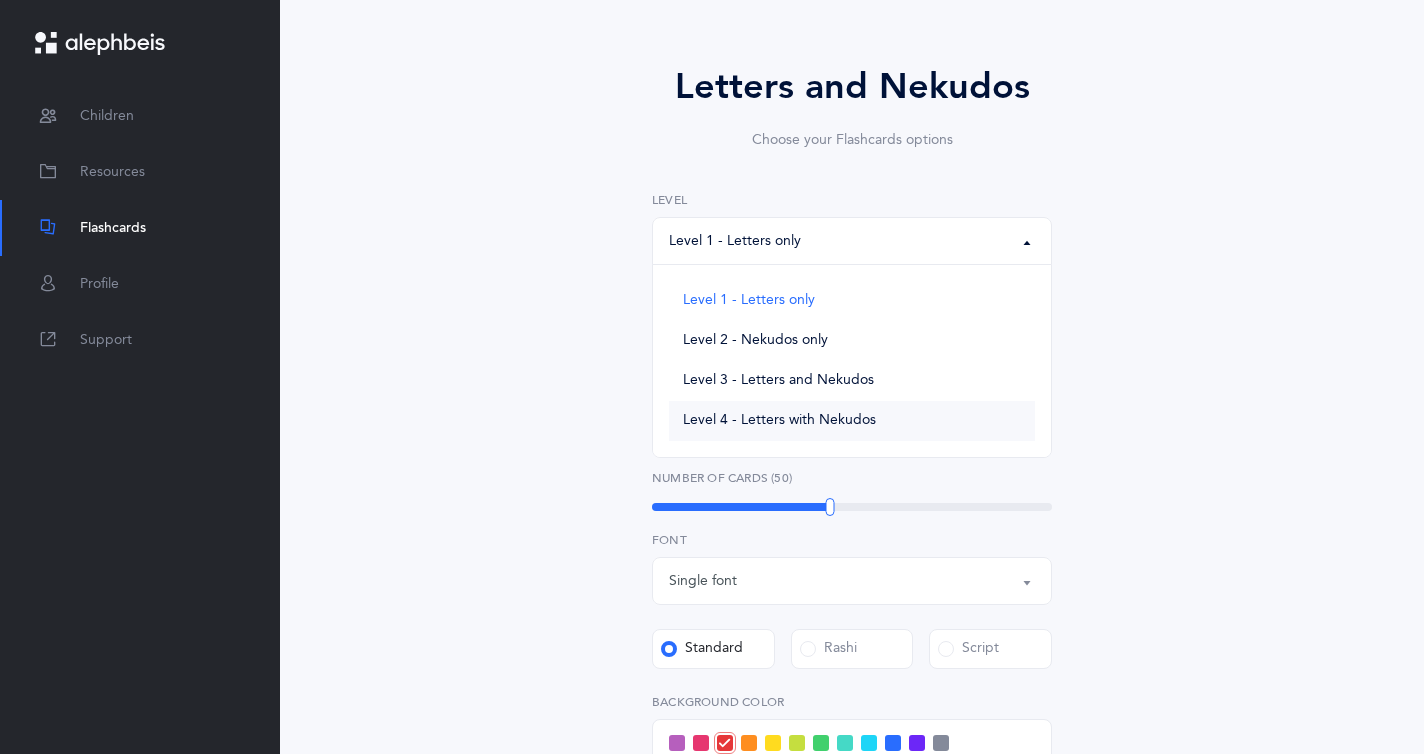 click on "Level 4 - Letters with Nekudos" at bounding box center [779, 421] 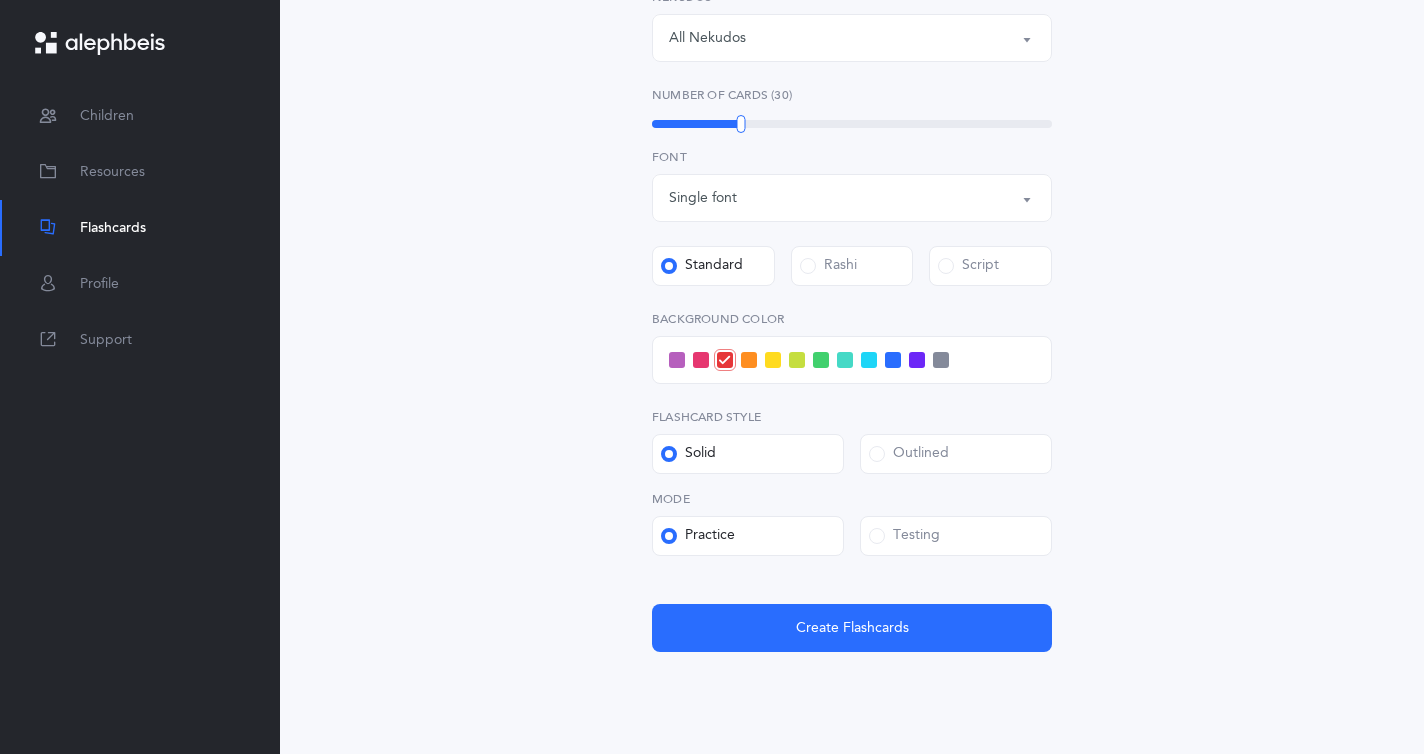 scroll, scrollTop: 671, scrollLeft: 0, axis: vertical 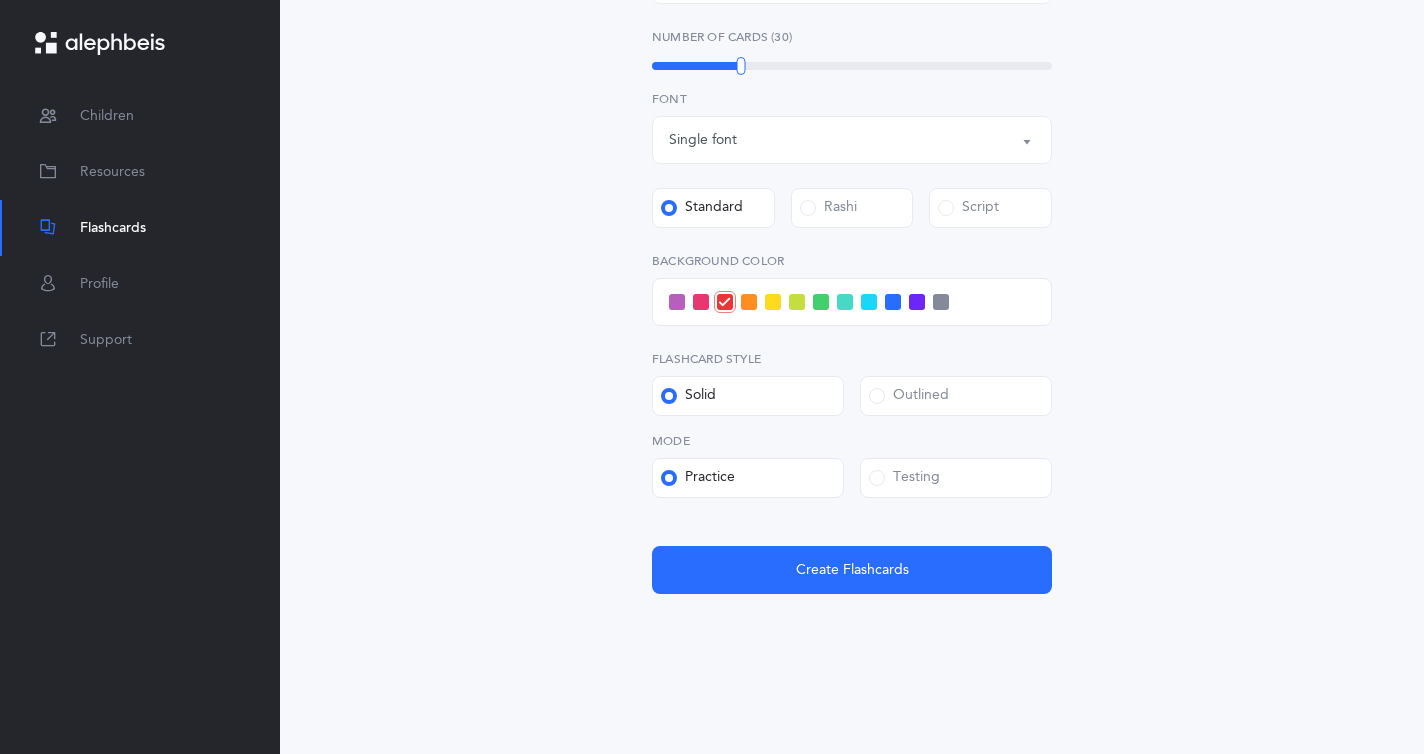 click at bounding box center [869, 302] 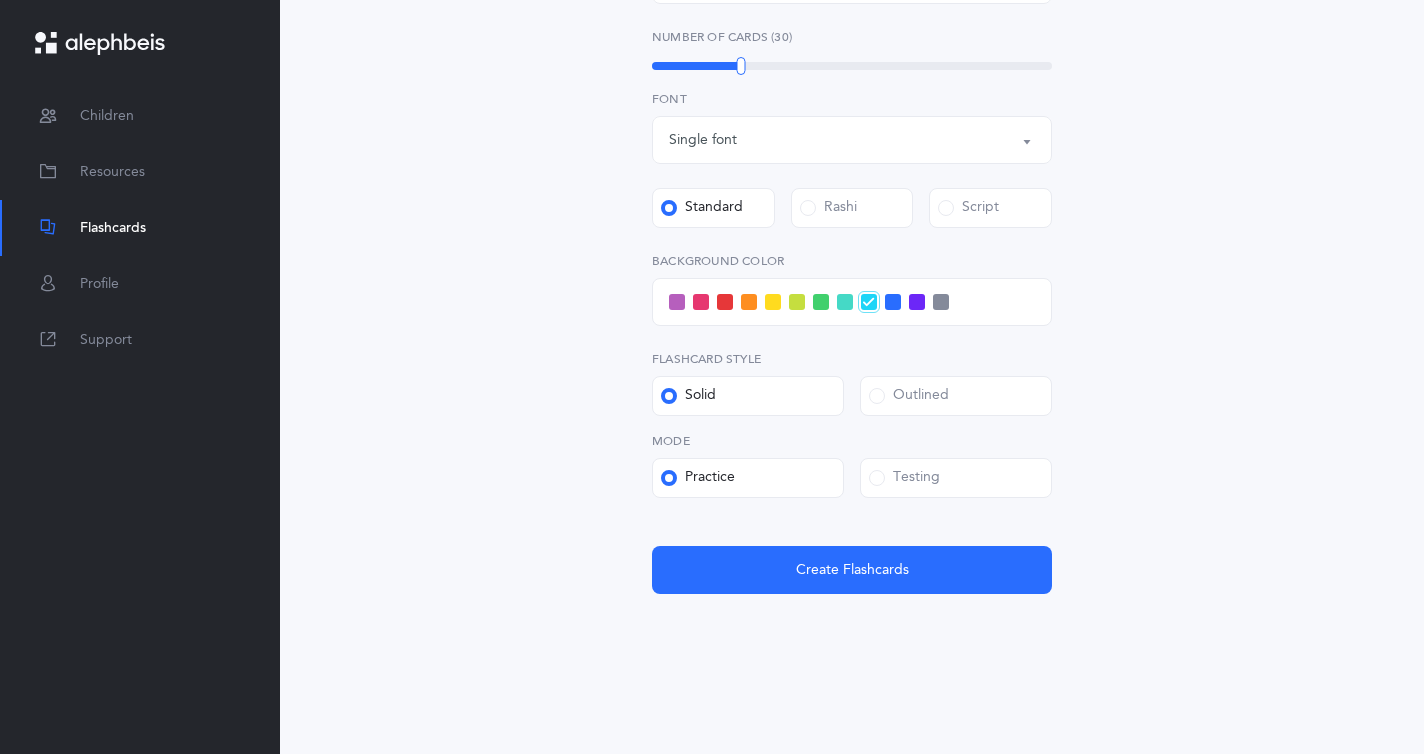 click at bounding box center [877, 396] 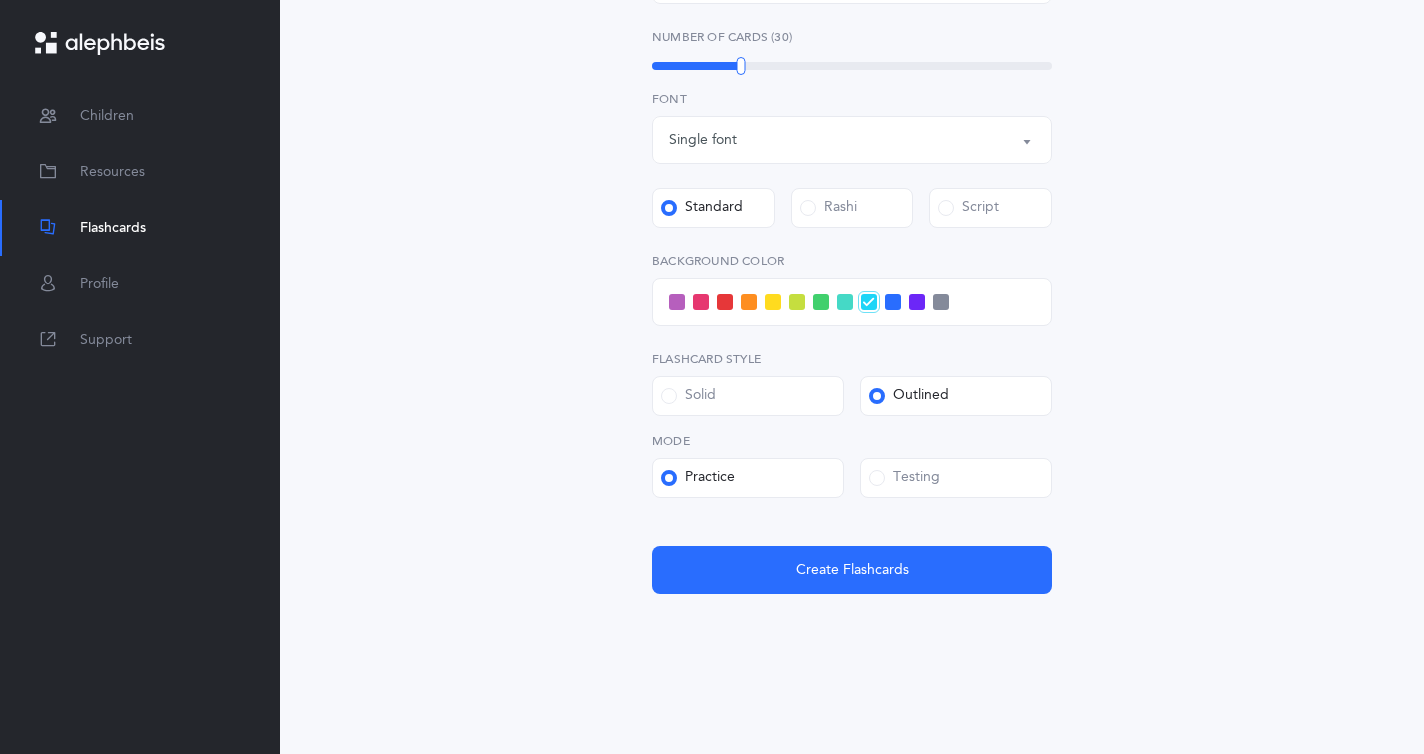 click at bounding box center (877, 478) 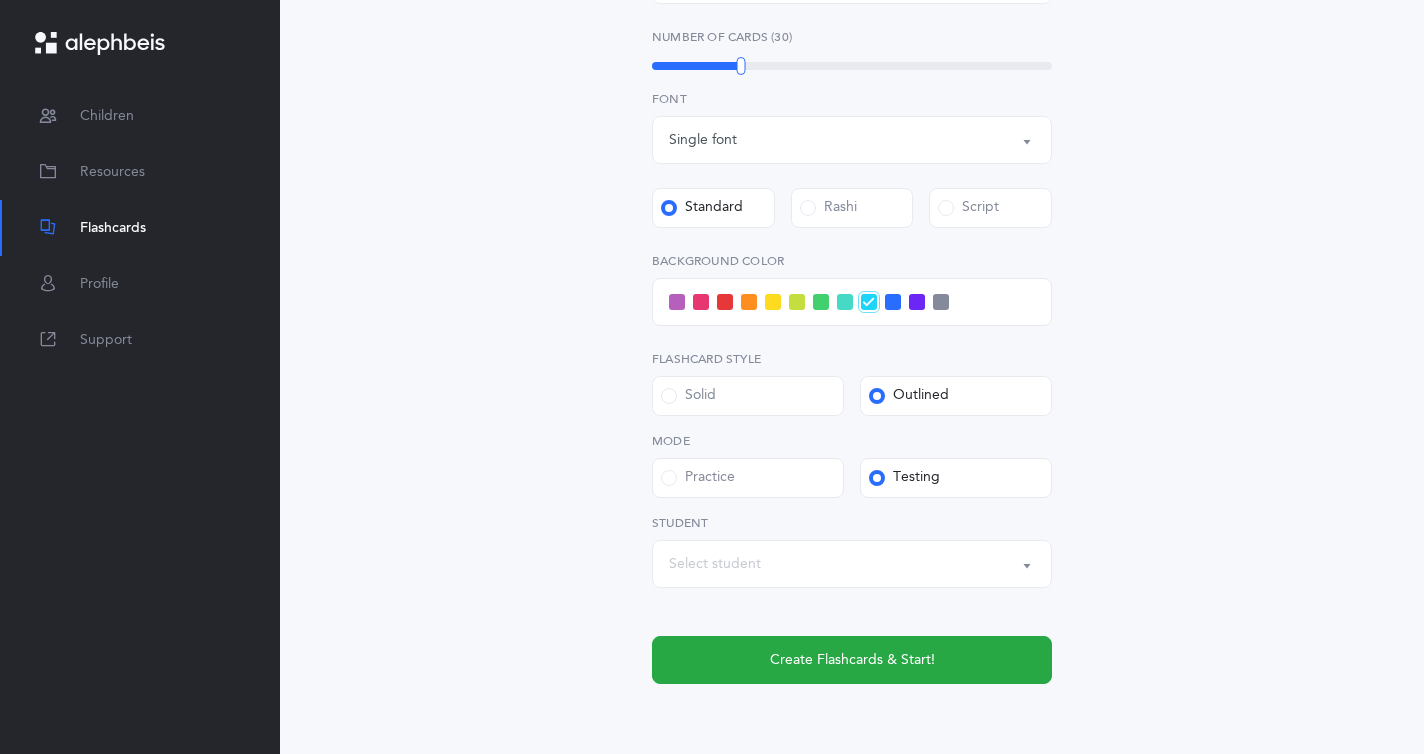 click on "Select student" at bounding box center (852, 564) 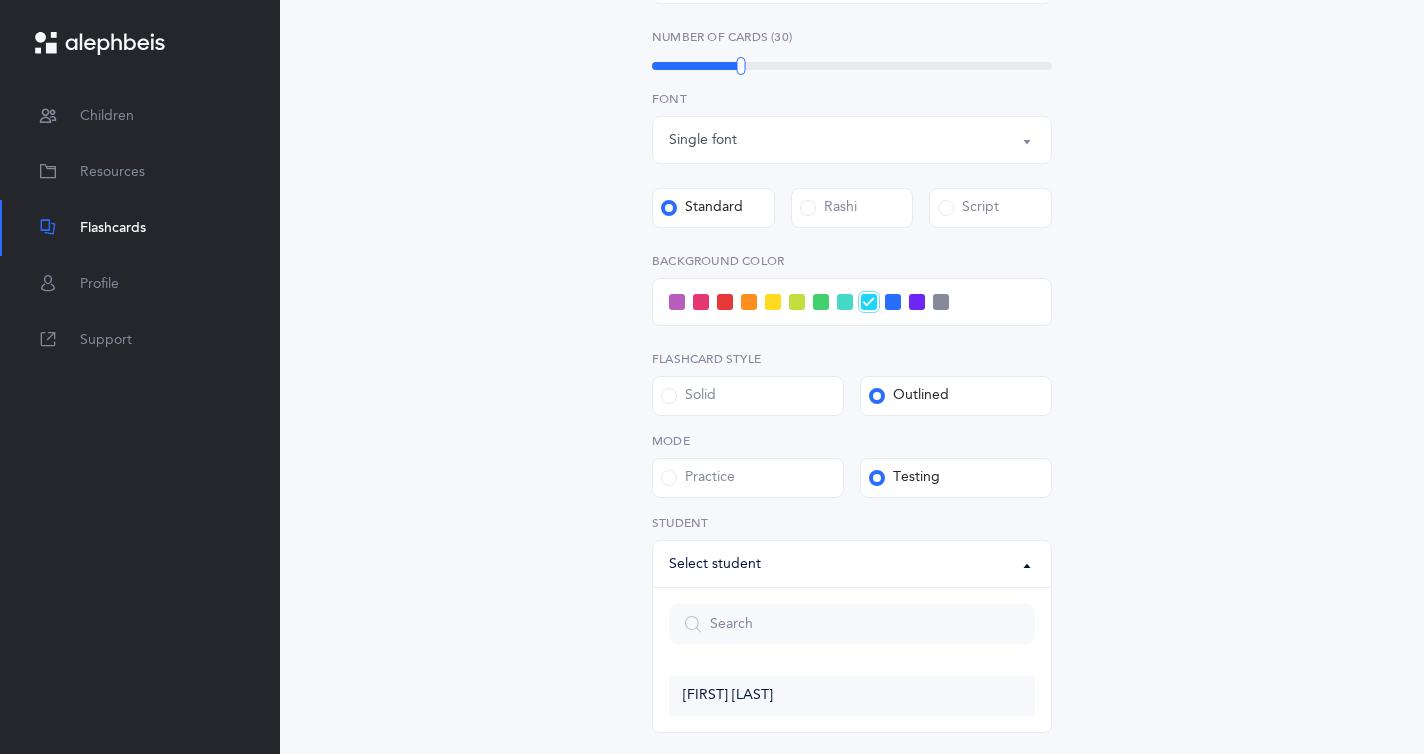 click on "[FIRST] [LAST]" at bounding box center (852, 696) 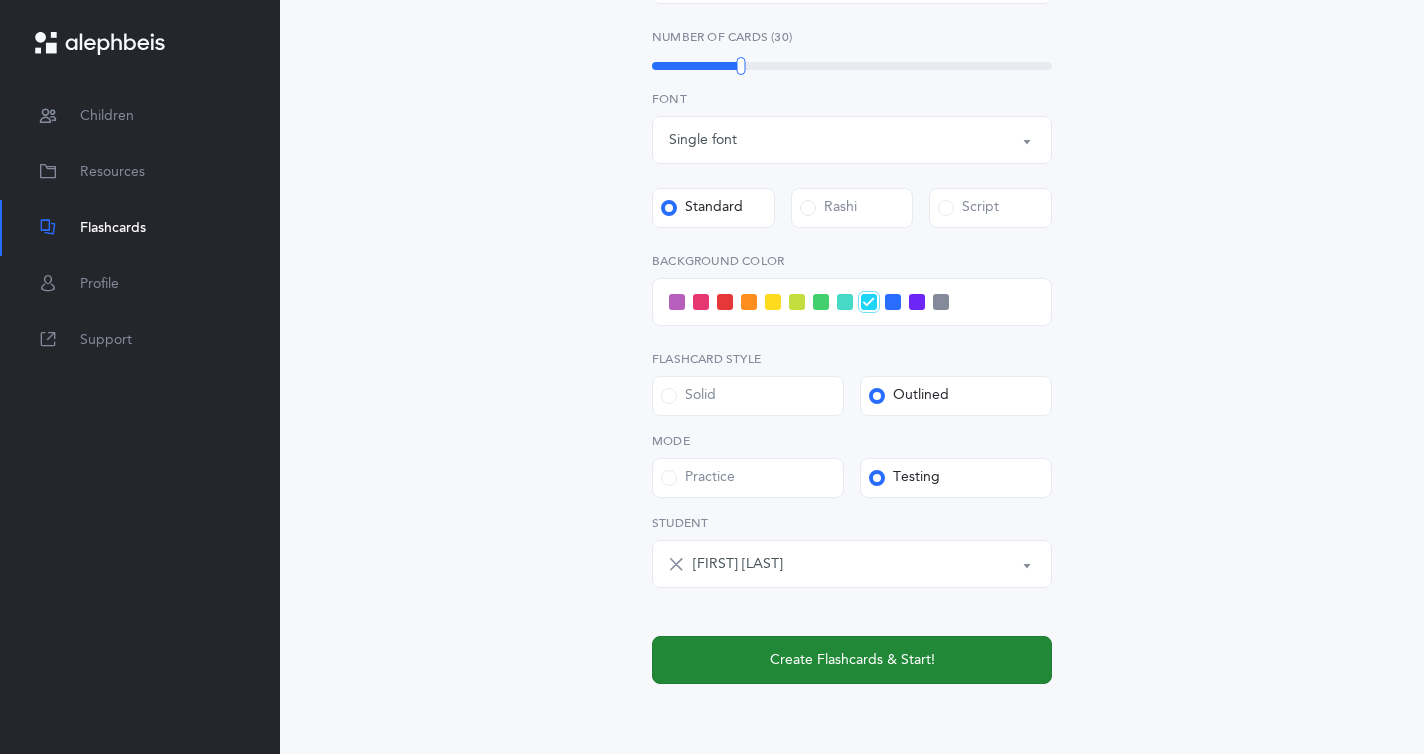 click on "Create Flashcards & Start!" at bounding box center [852, 660] 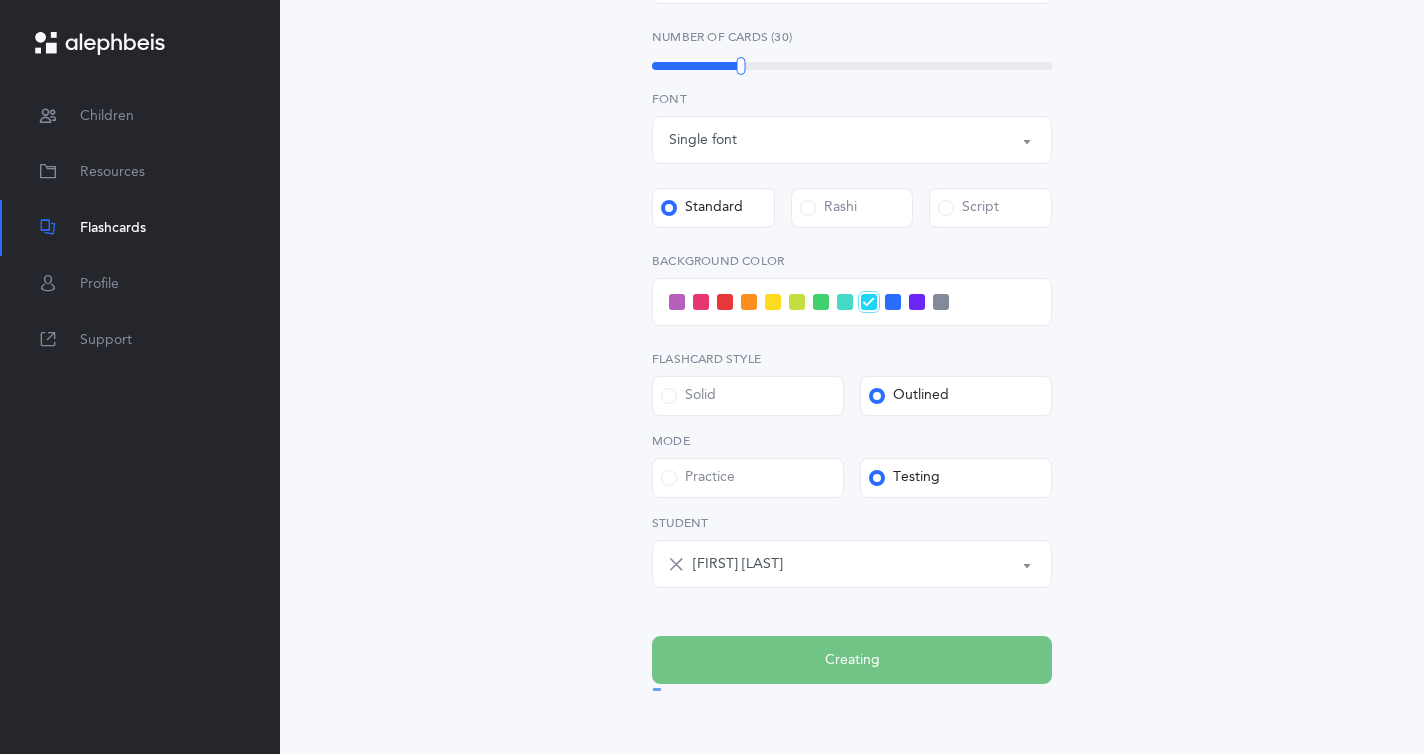 scroll, scrollTop: 0, scrollLeft: 0, axis: both 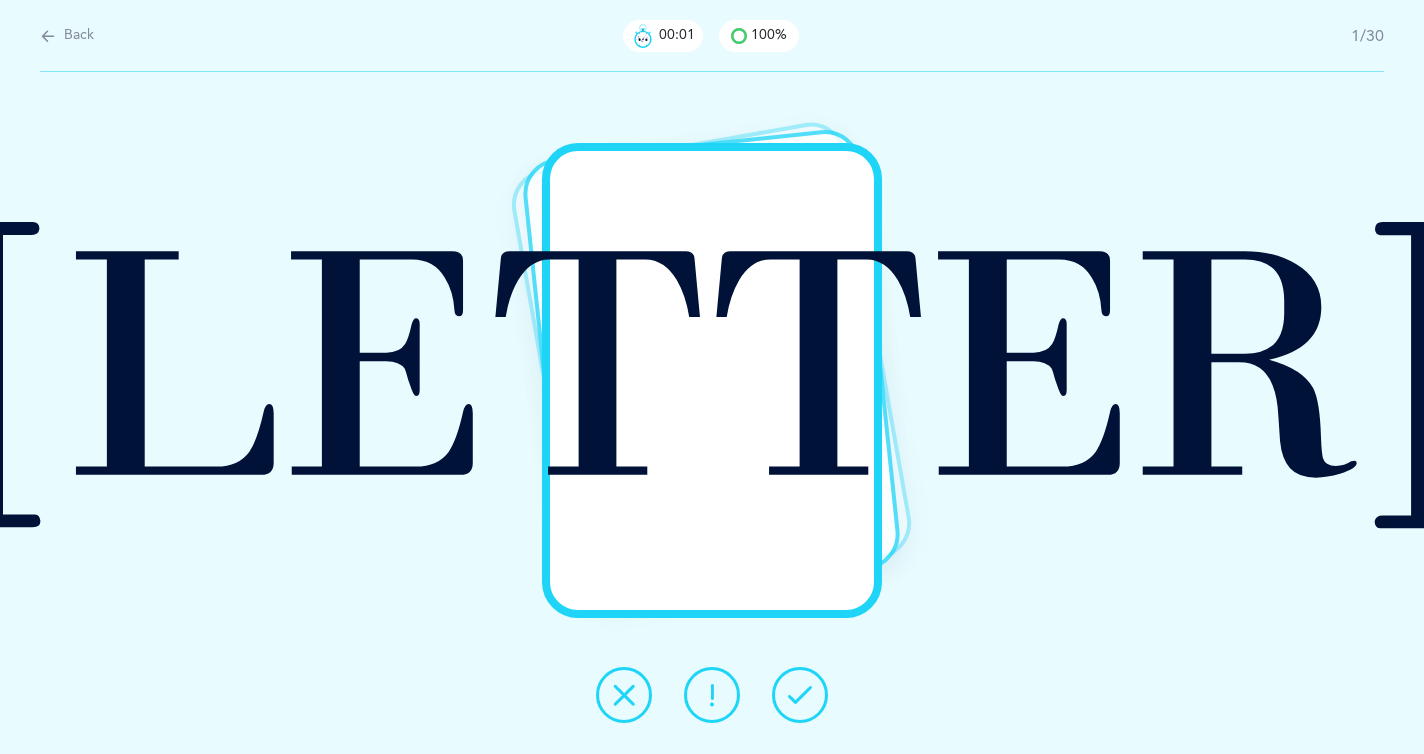 click at bounding box center (800, 695) 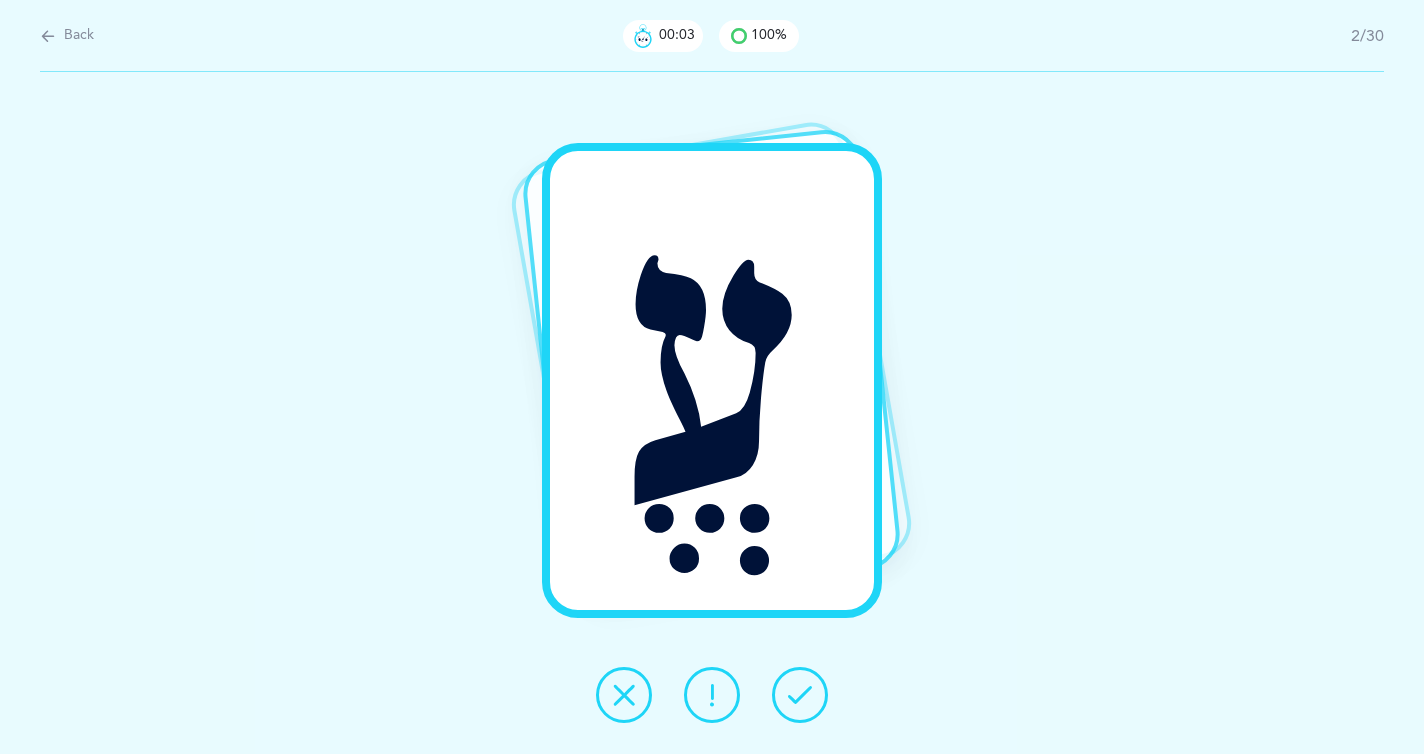 click at bounding box center [800, 695] 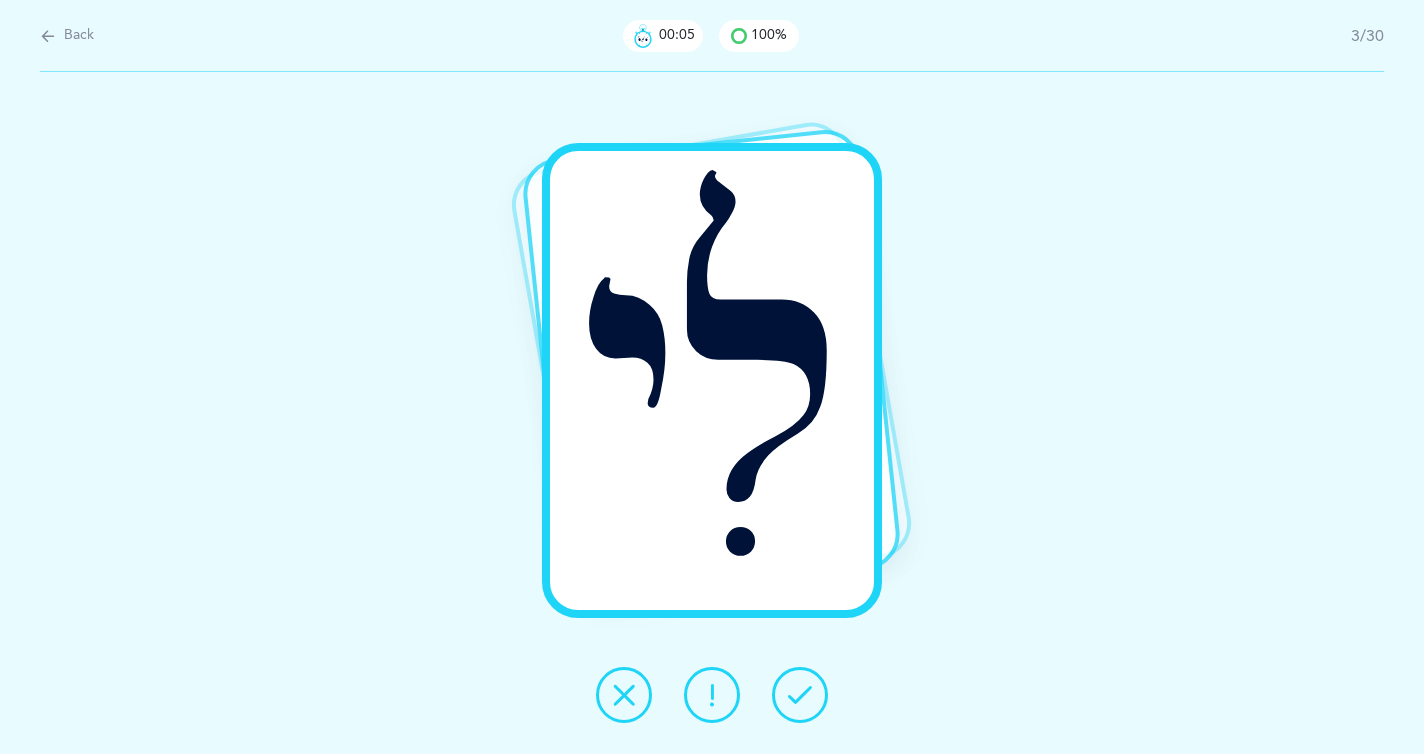 click at bounding box center [800, 695] 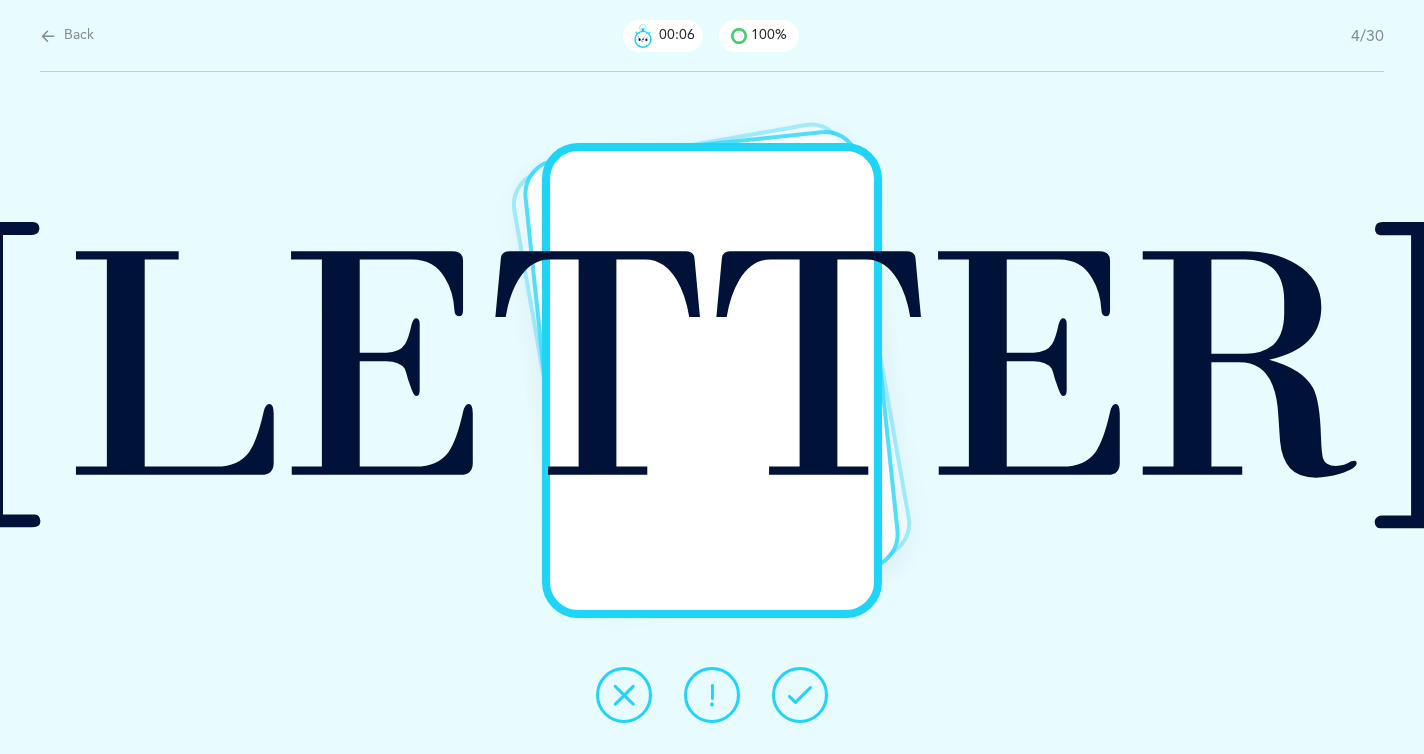 click at bounding box center (800, 695) 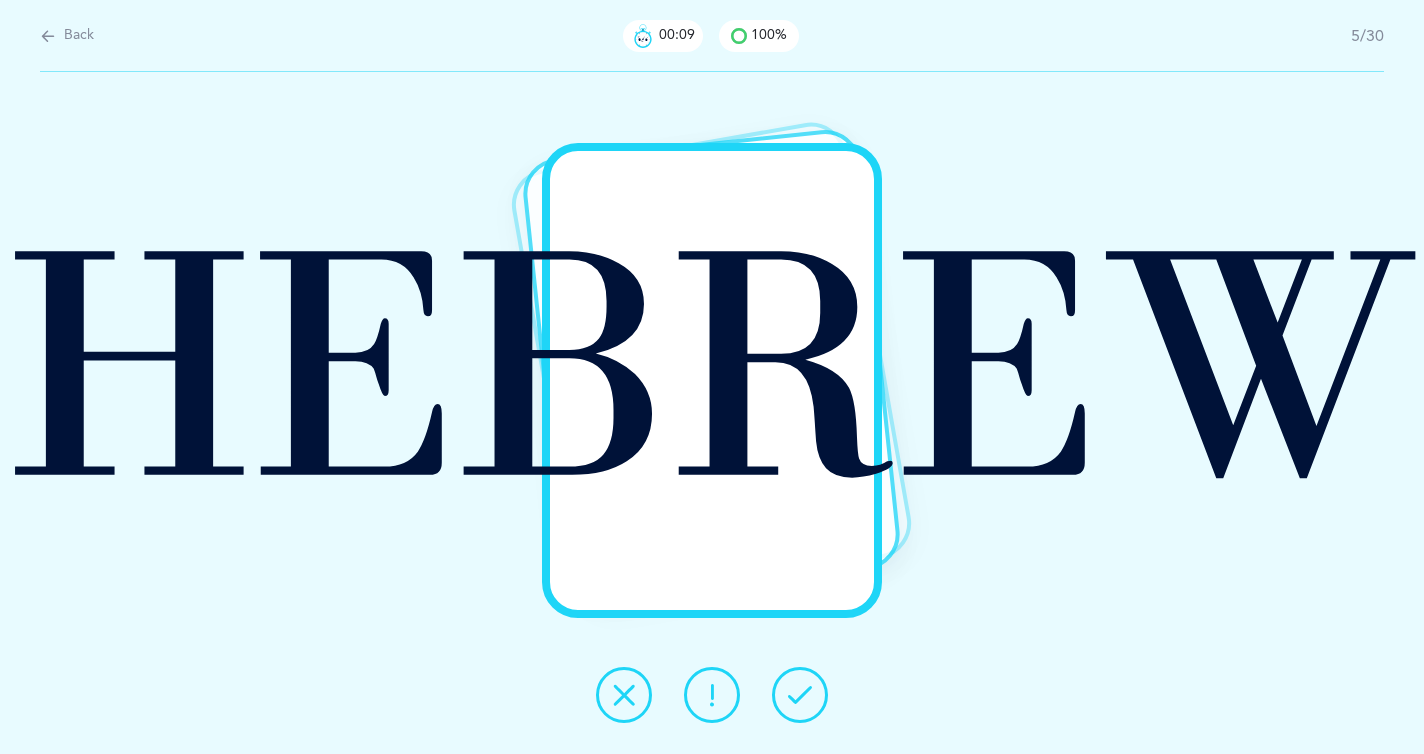 click at bounding box center (800, 695) 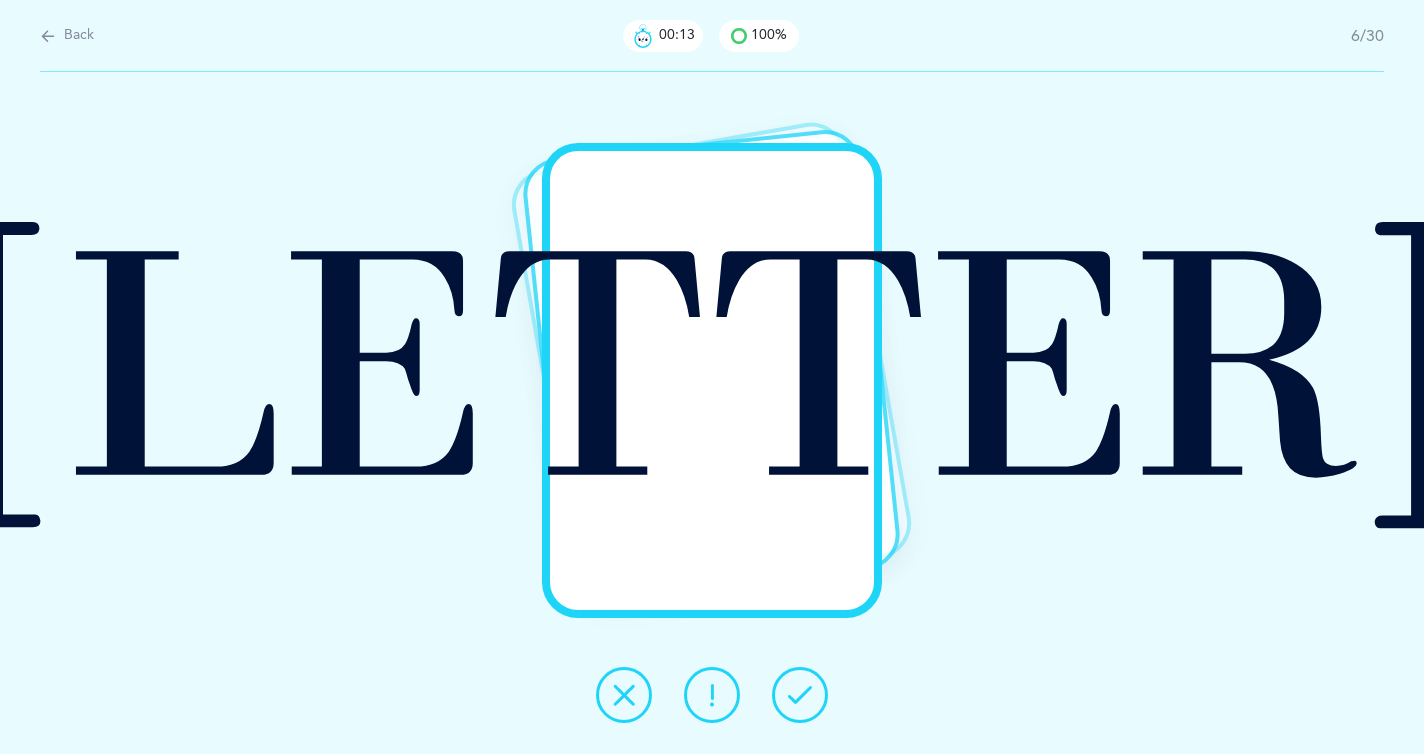 click at bounding box center (800, 695) 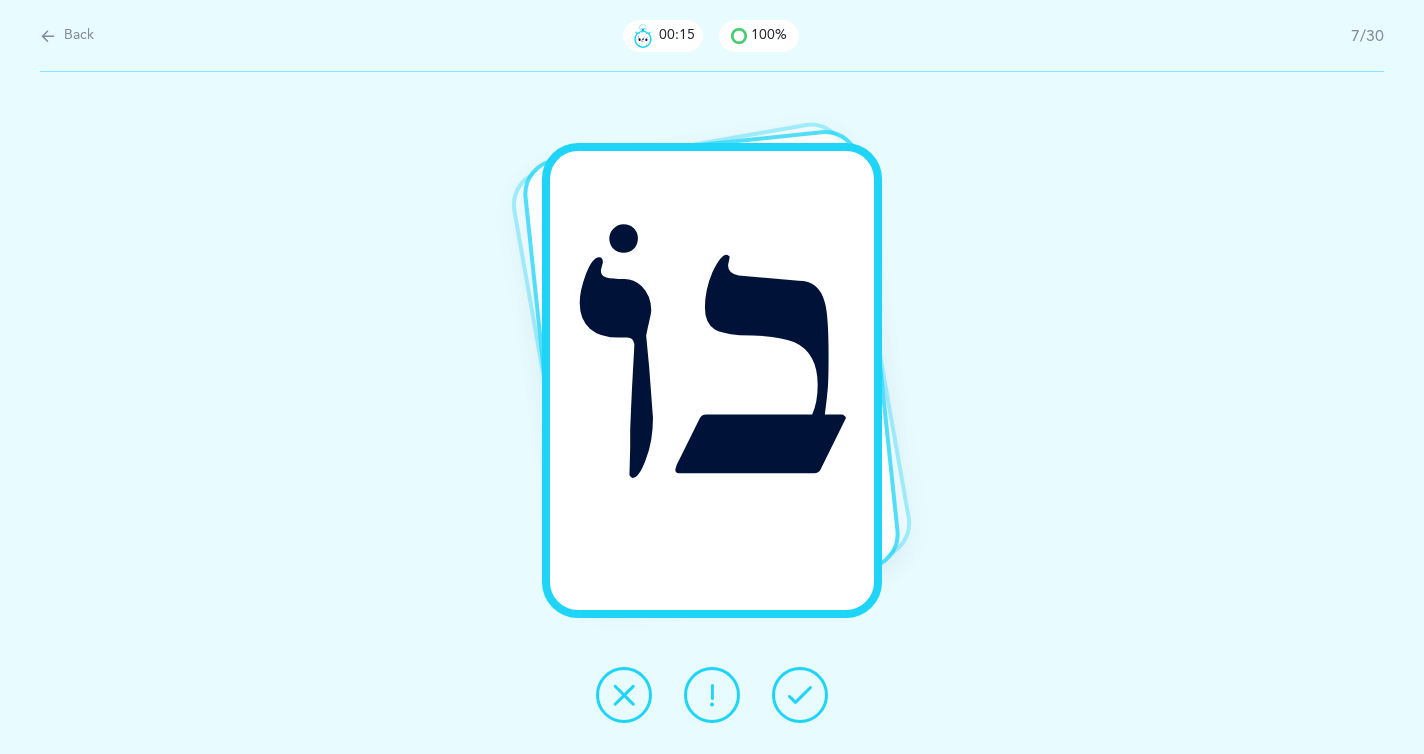click at bounding box center [800, 695] 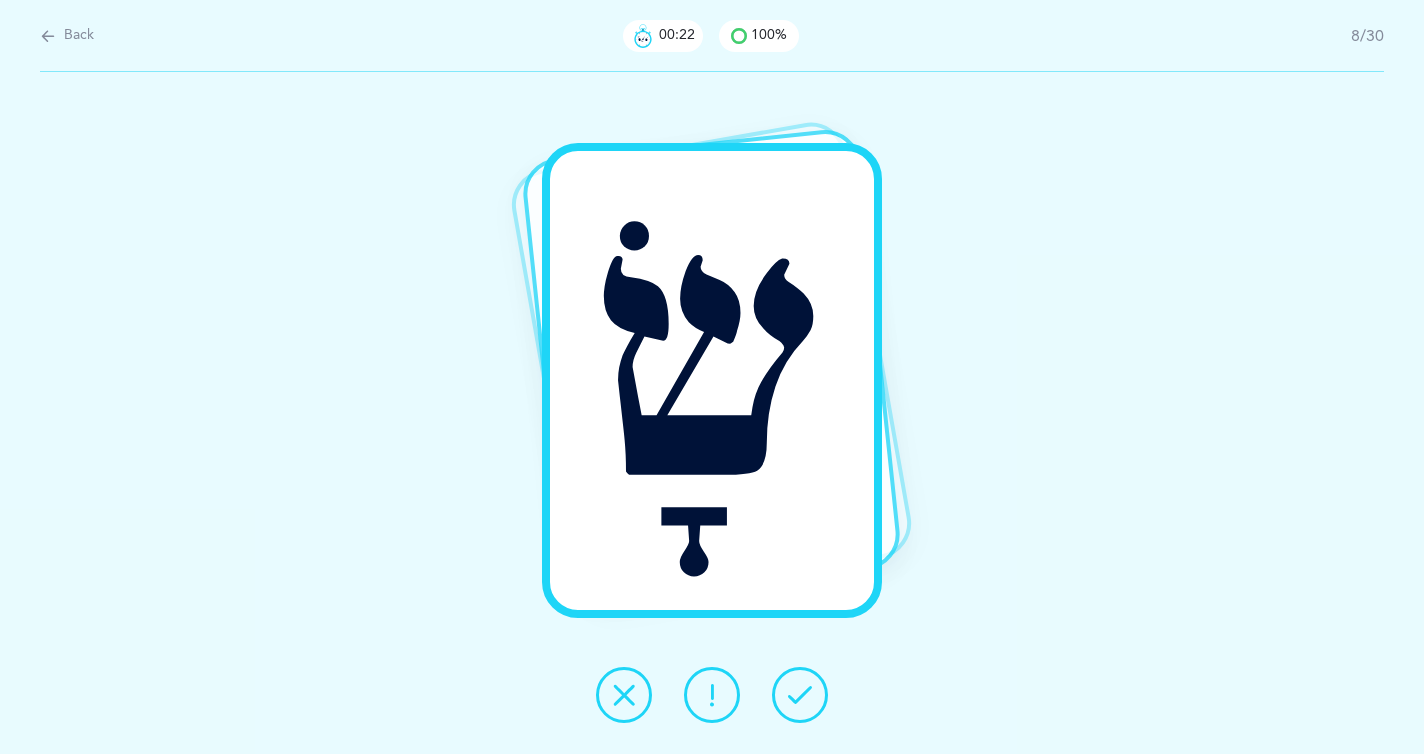 click at bounding box center [800, 695] 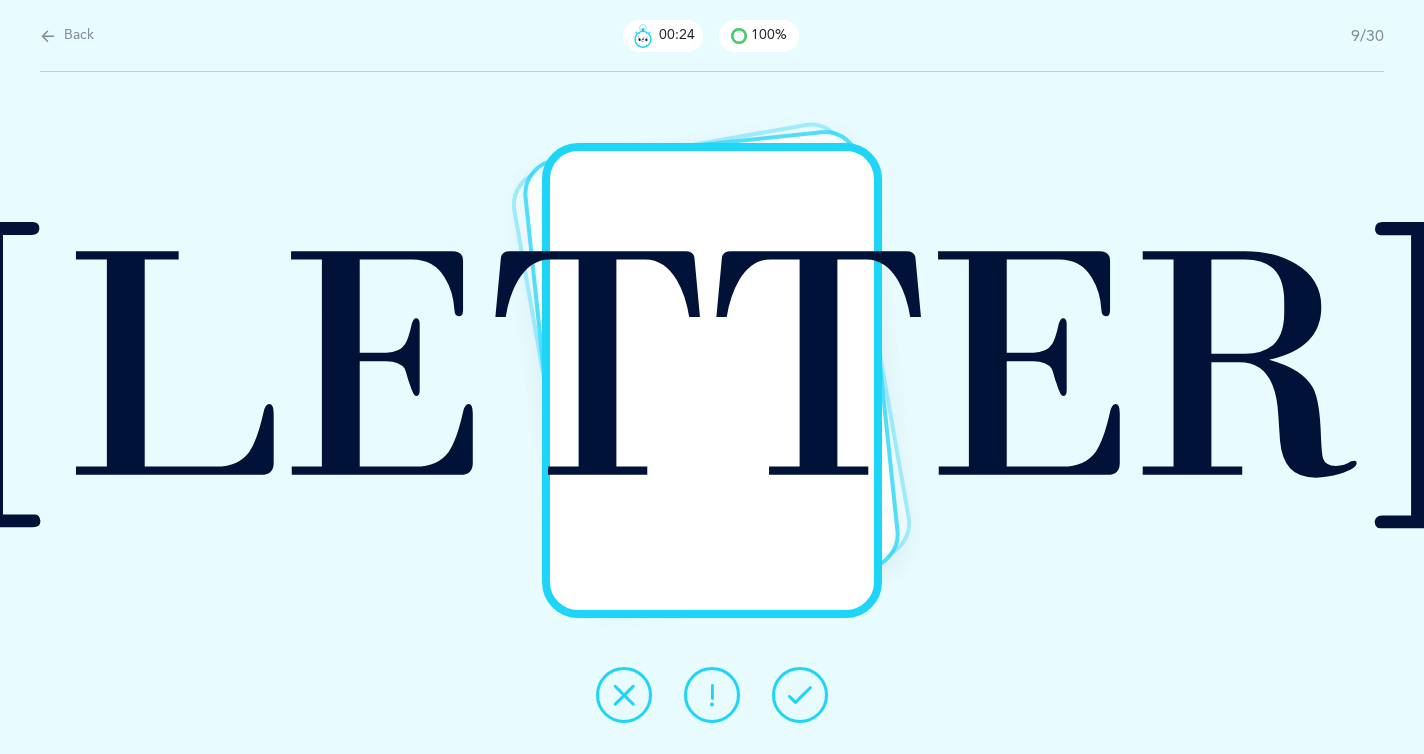 click at bounding box center [800, 695] 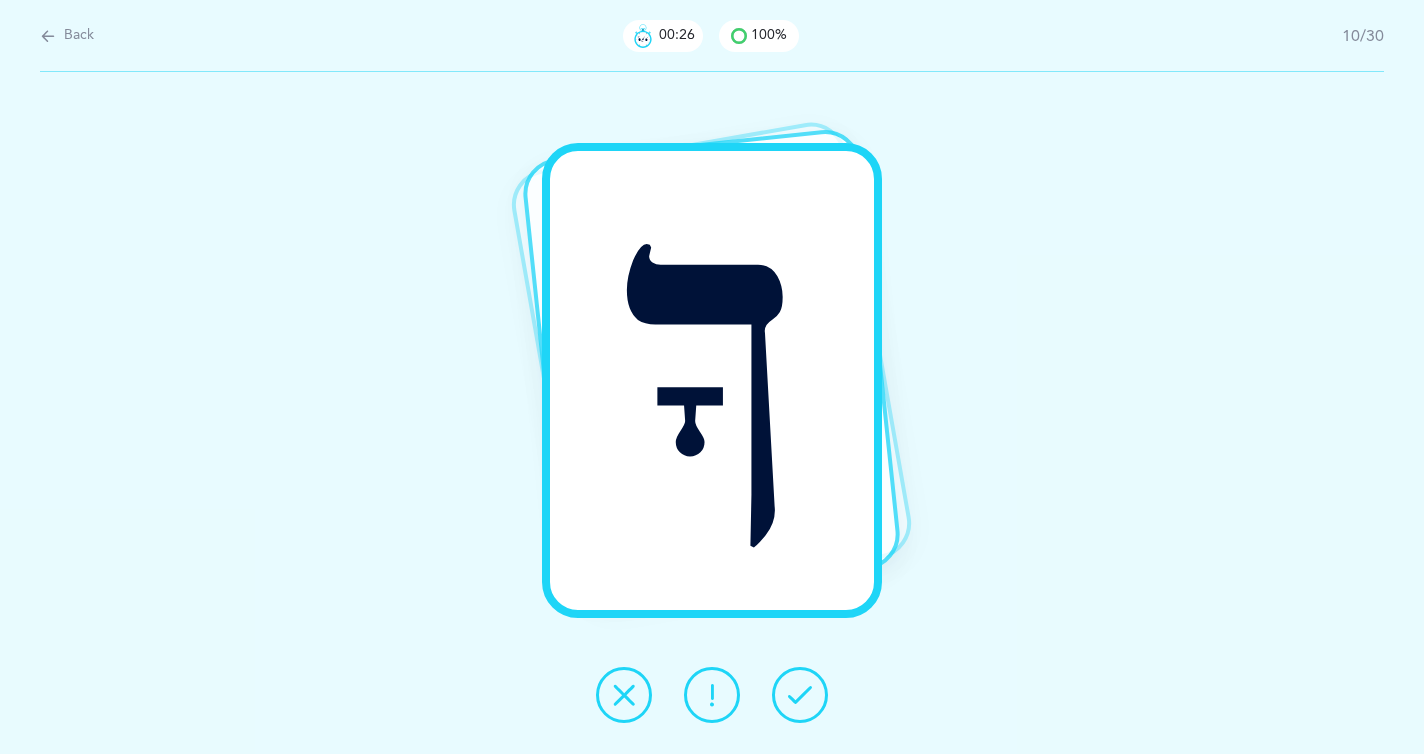 click at bounding box center (800, 695) 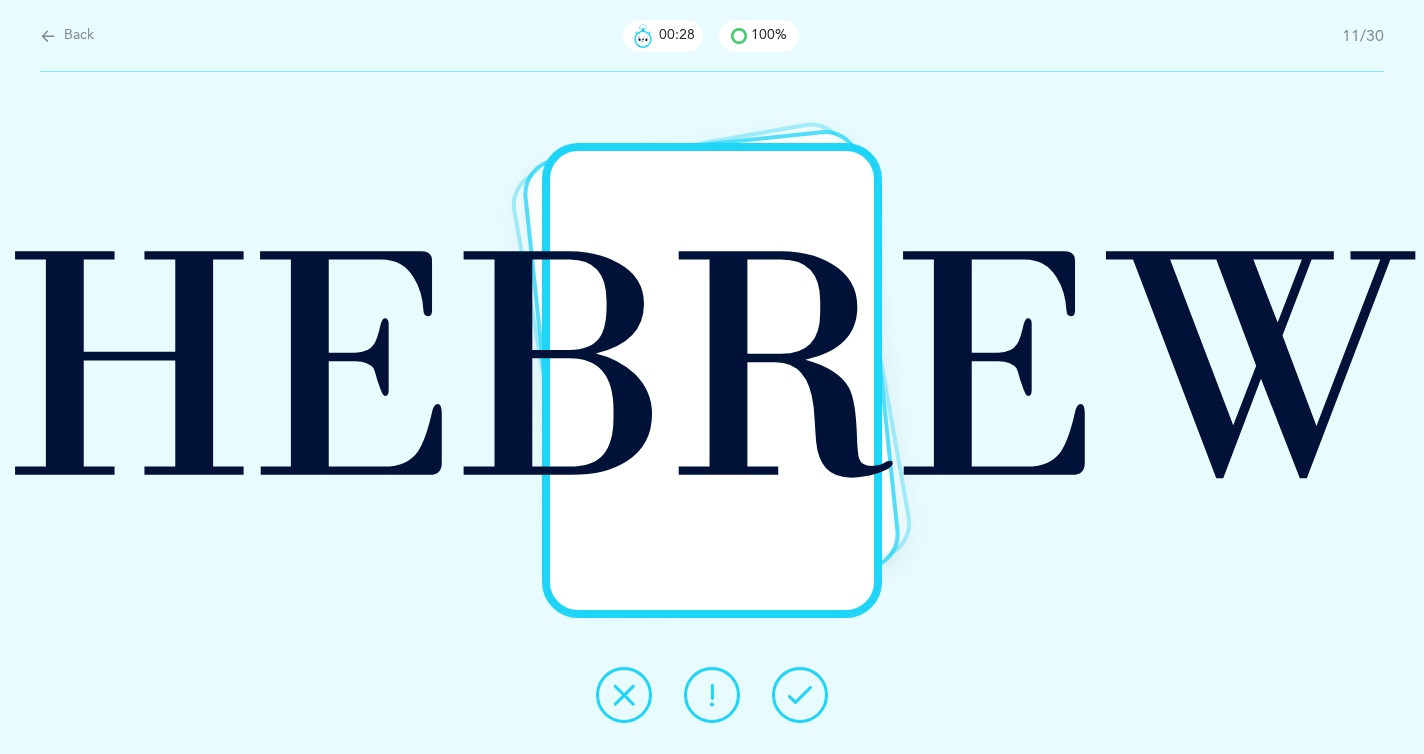 click at bounding box center [800, 695] 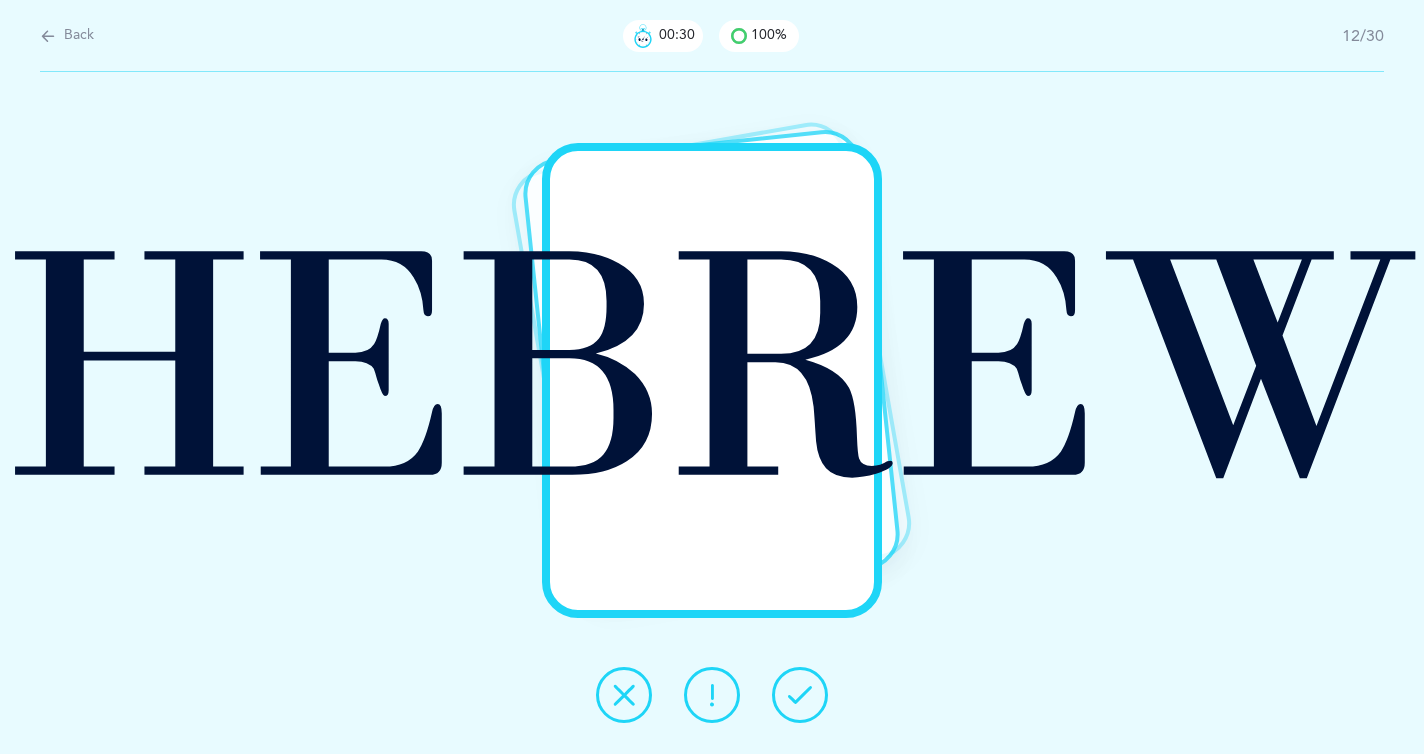 click at bounding box center [800, 695] 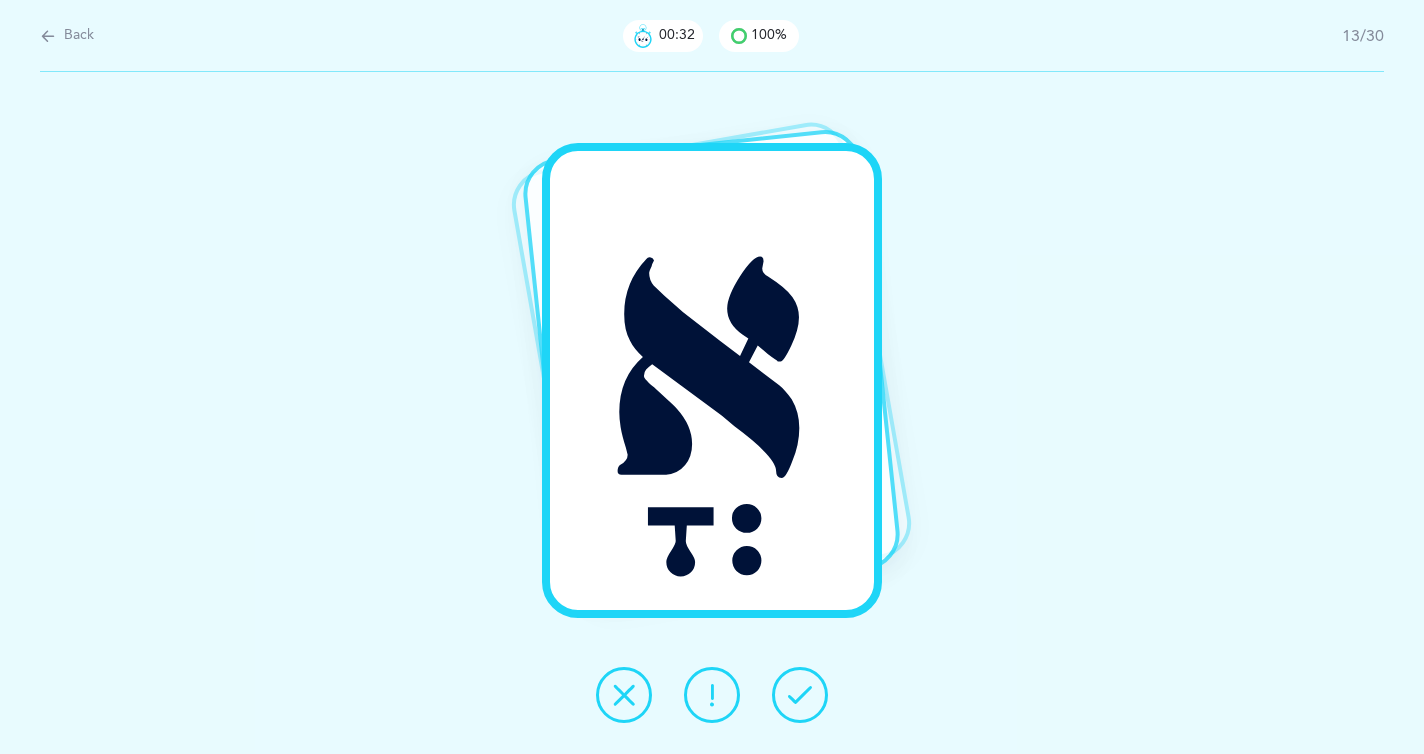 click at bounding box center (800, 695) 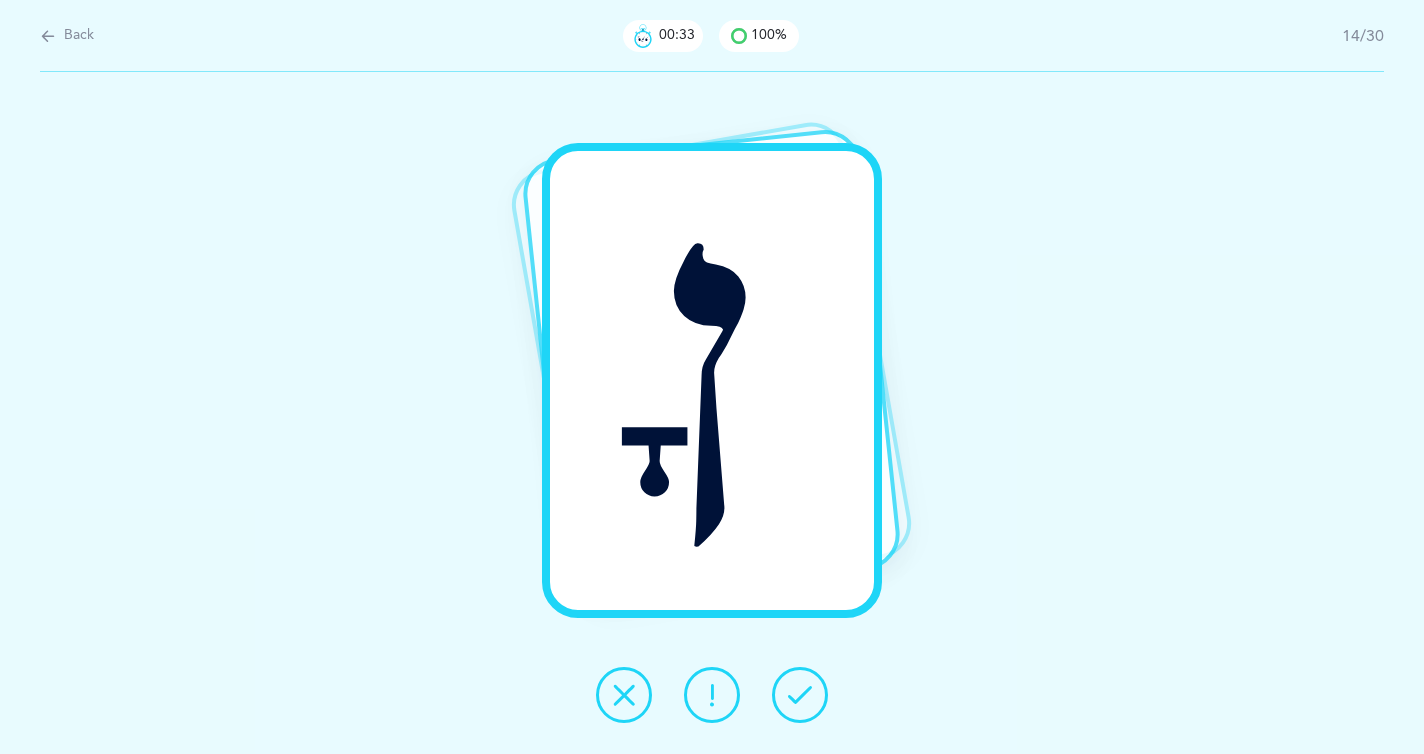click at bounding box center [800, 695] 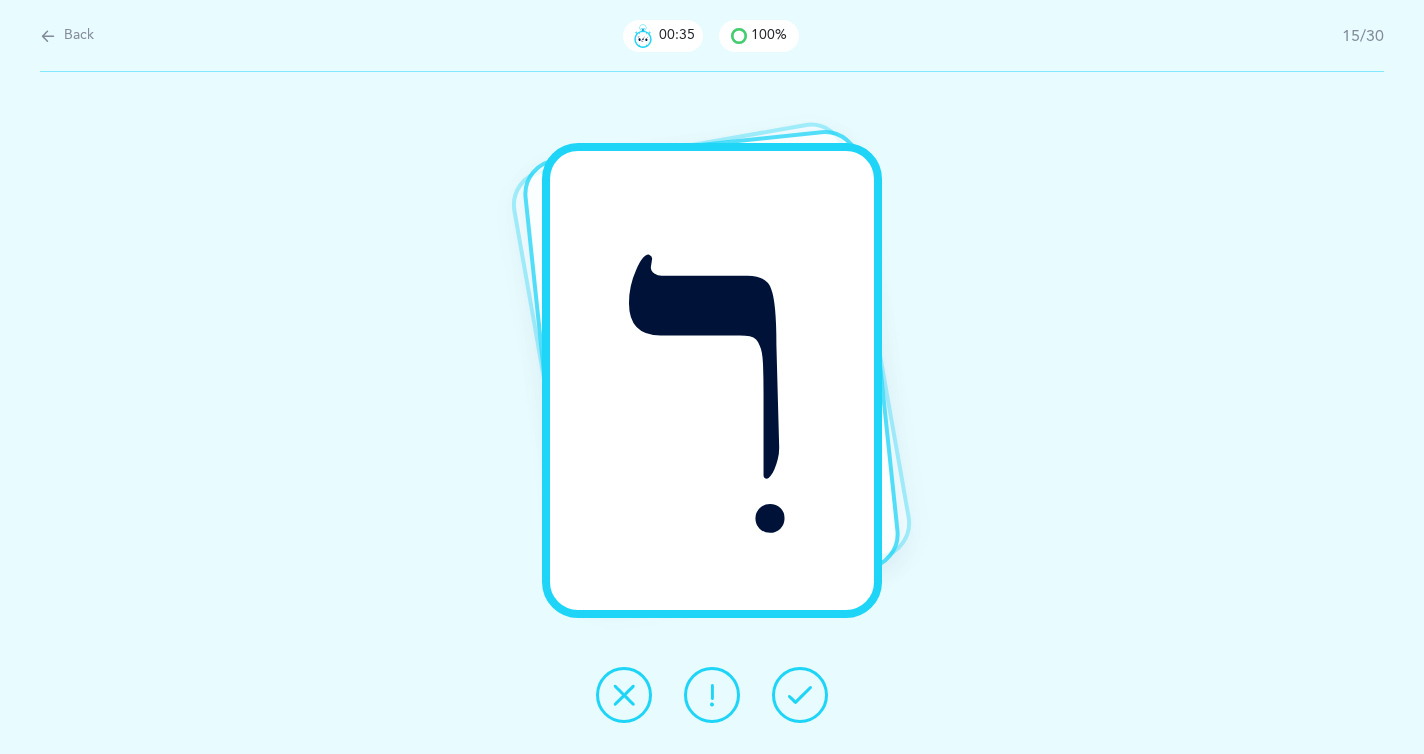 click at bounding box center [800, 695] 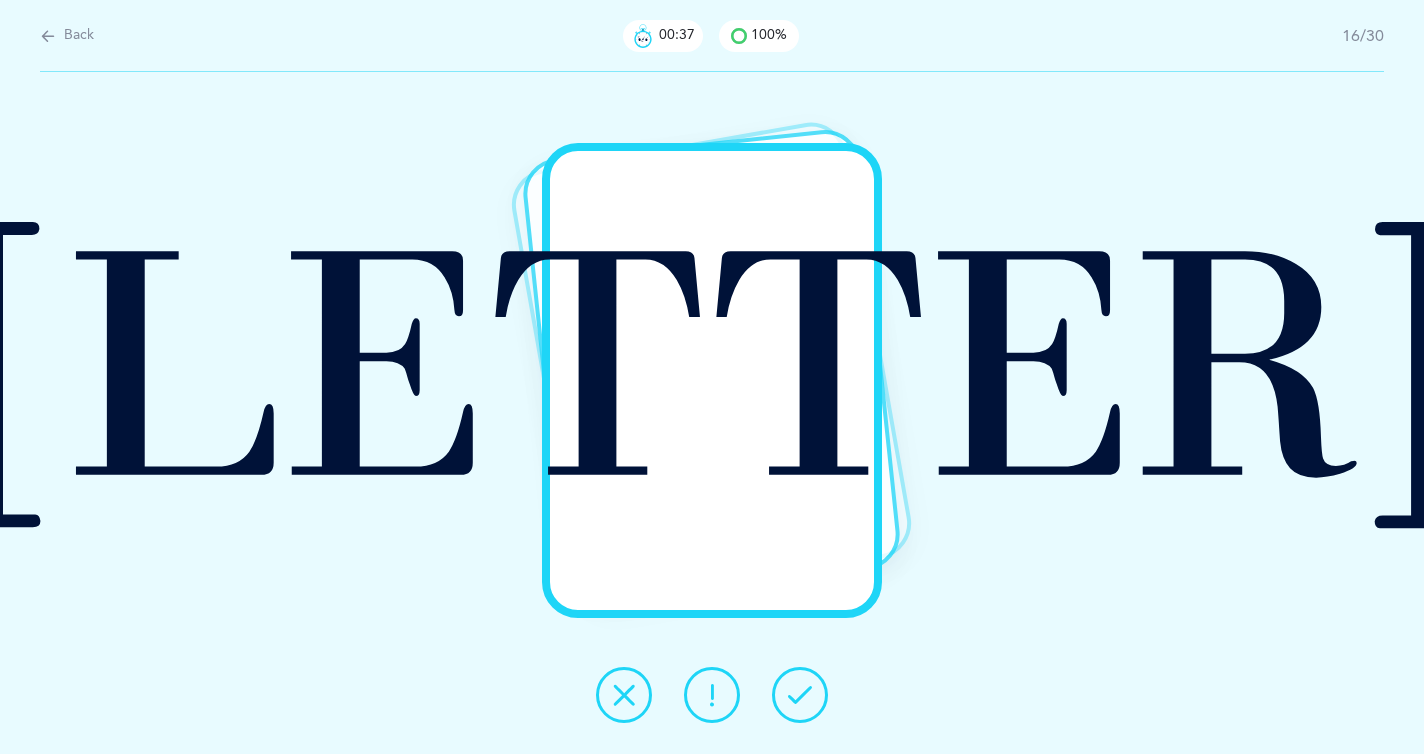 click at bounding box center (800, 695) 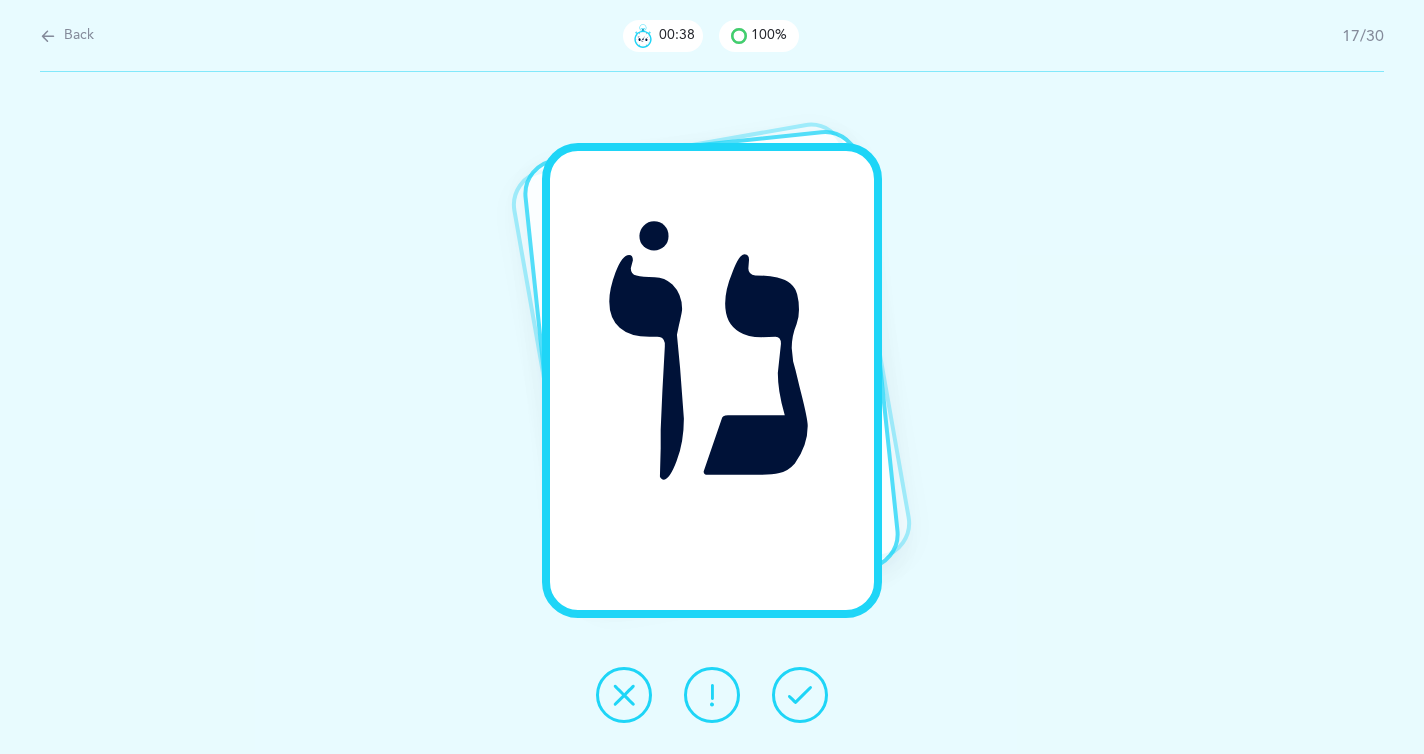 click at bounding box center [800, 695] 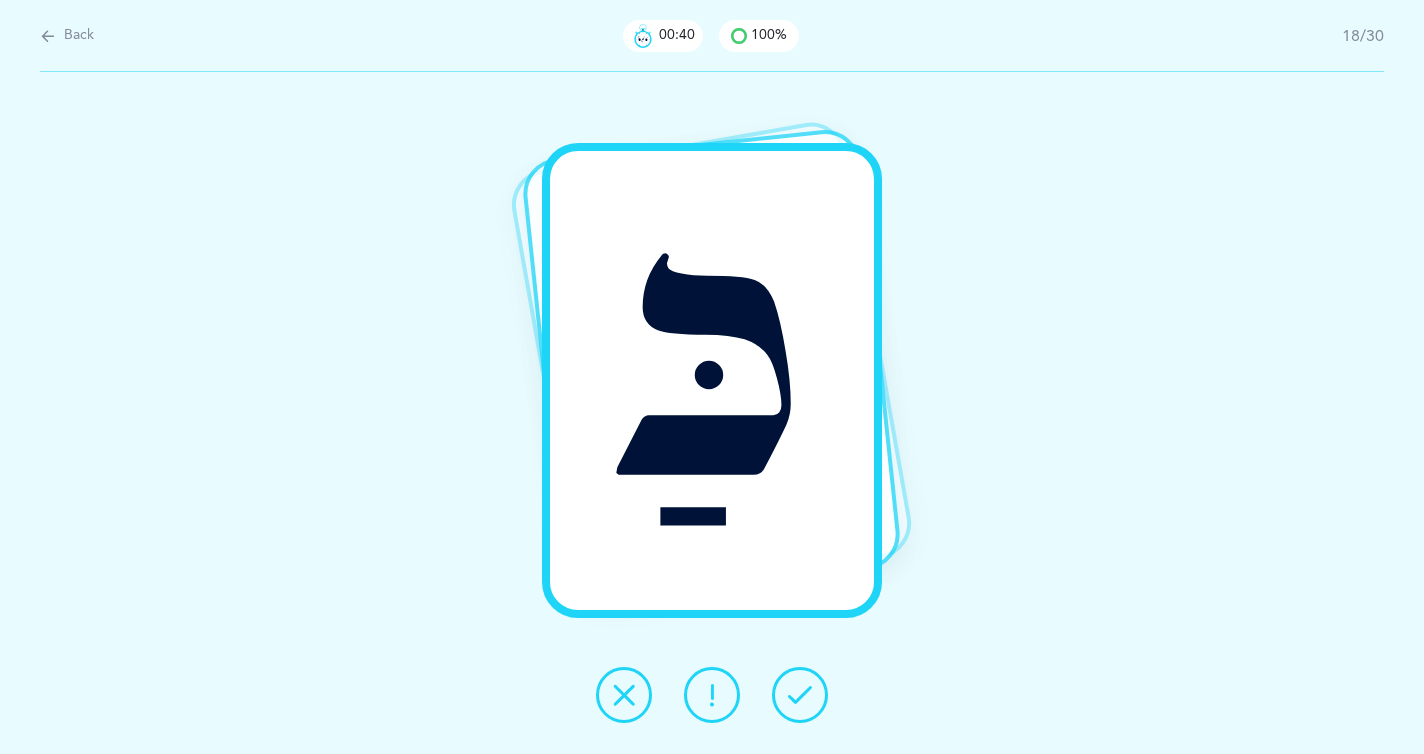 click at bounding box center [800, 695] 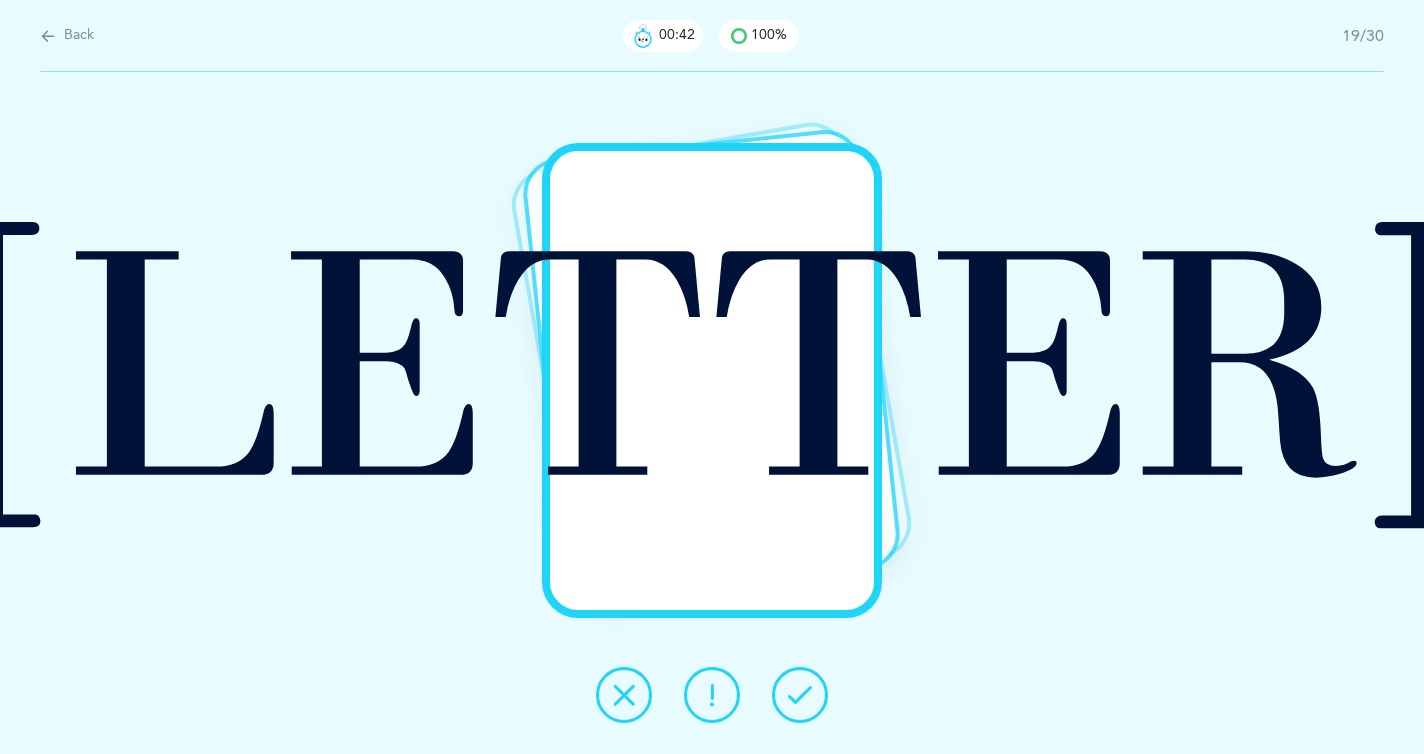 click at bounding box center [800, 695] 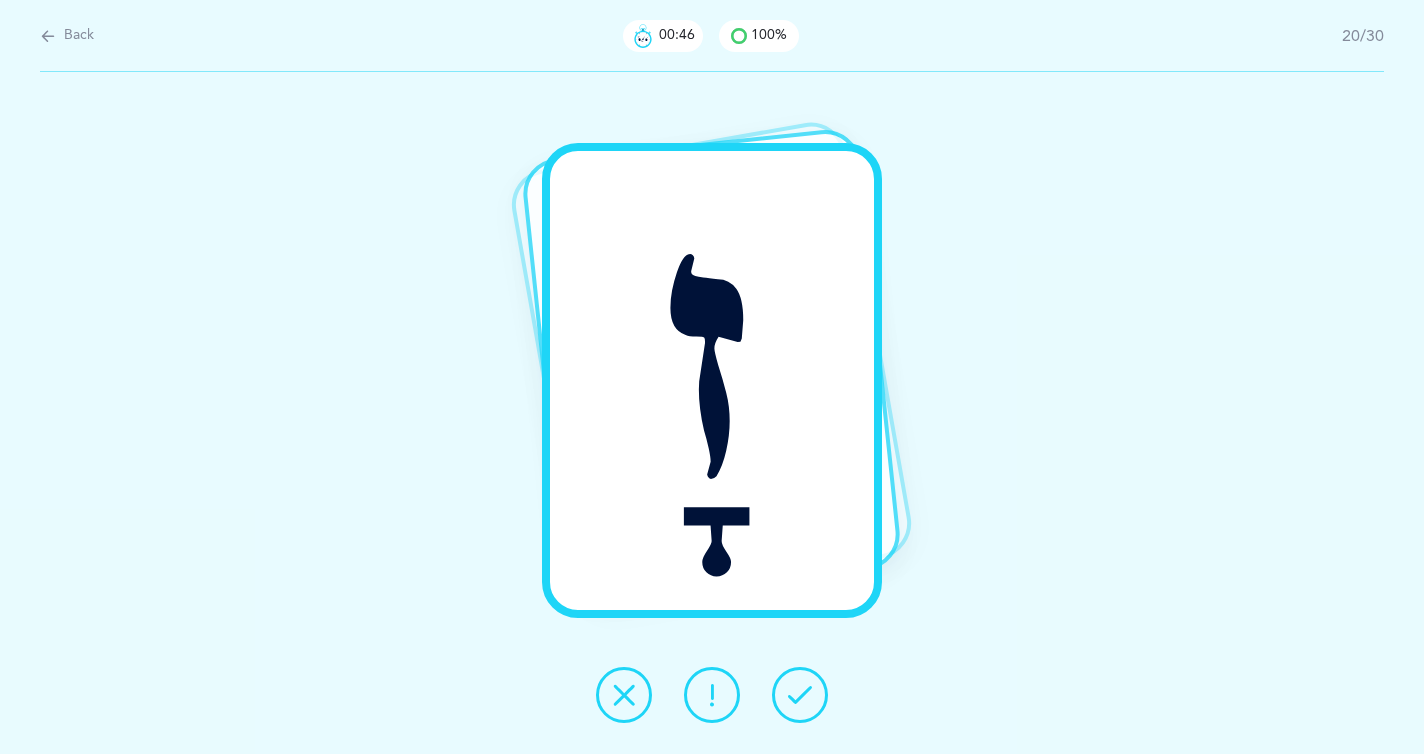 click at bounding box center [800, 695] 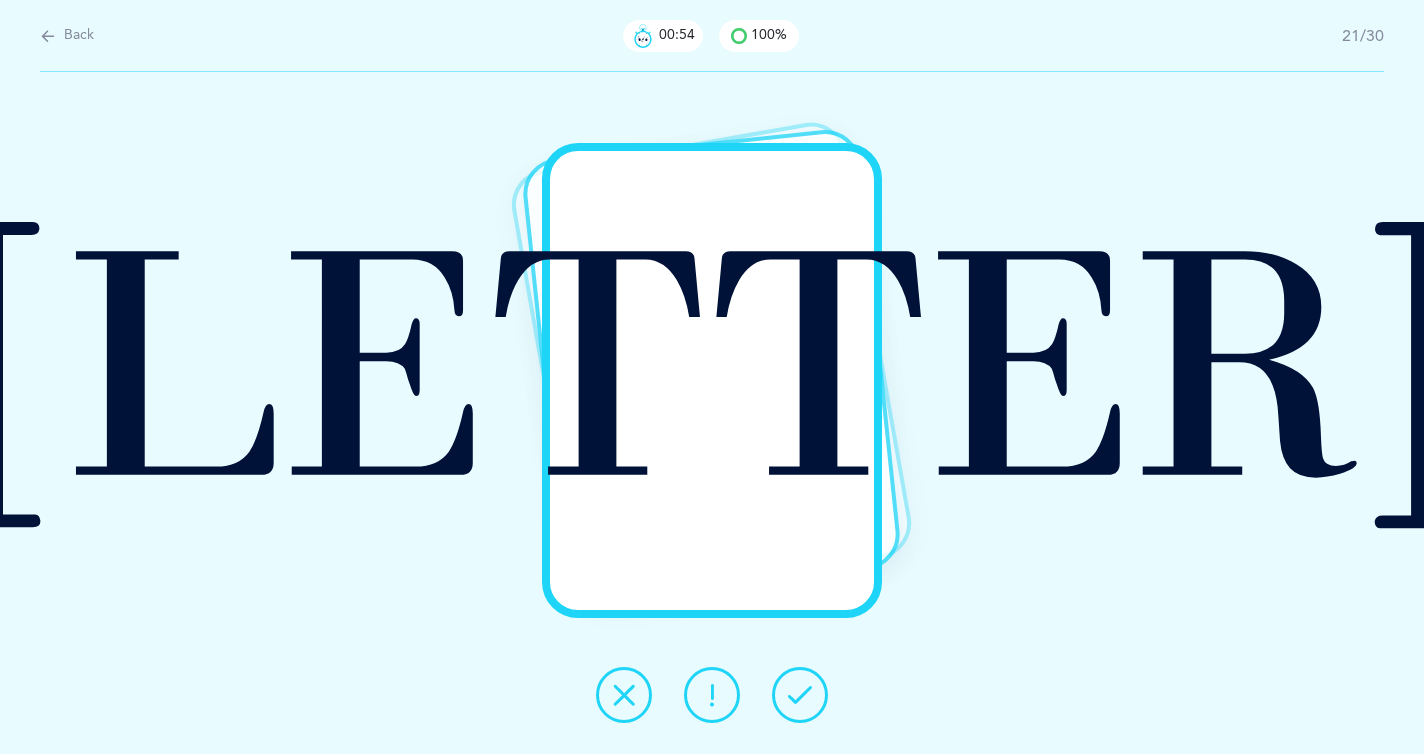 click at bounding box center (800, 695) 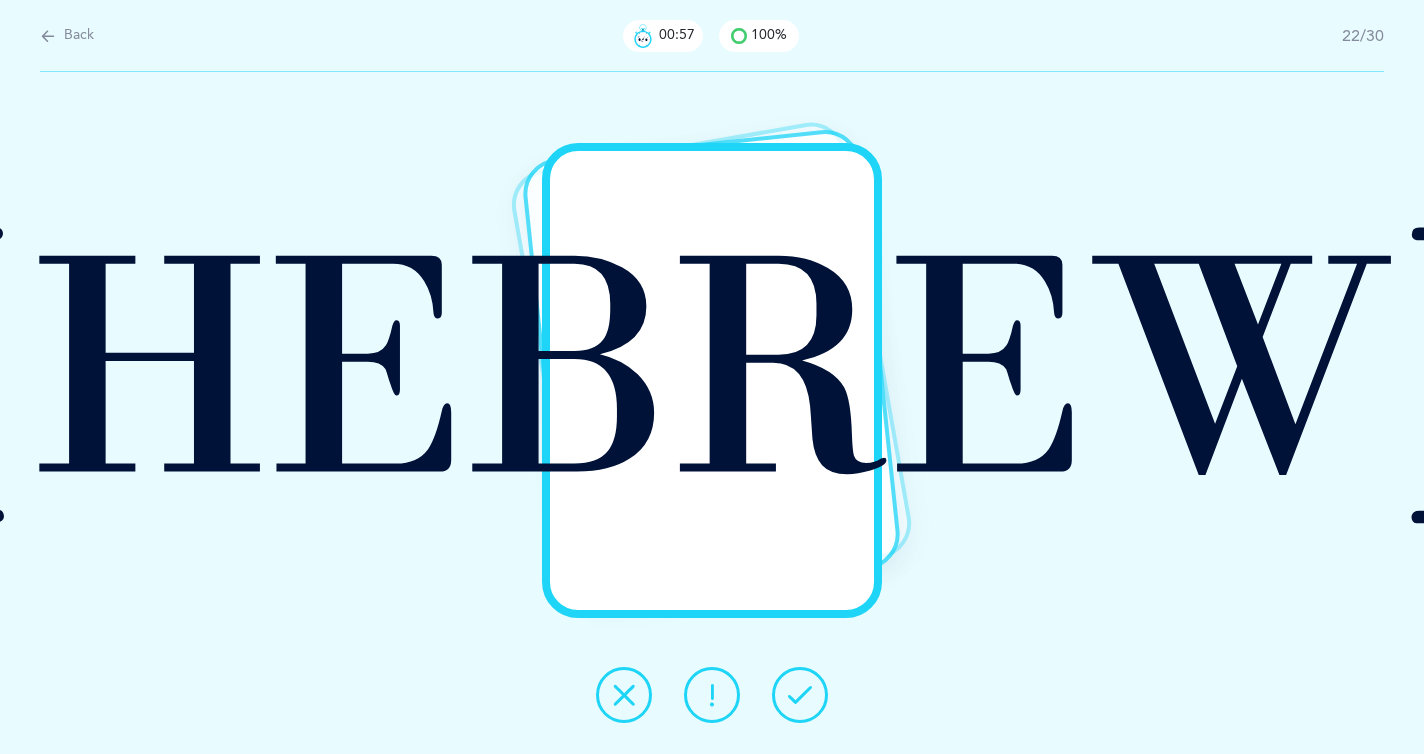 click at bounding box center (800, 695) 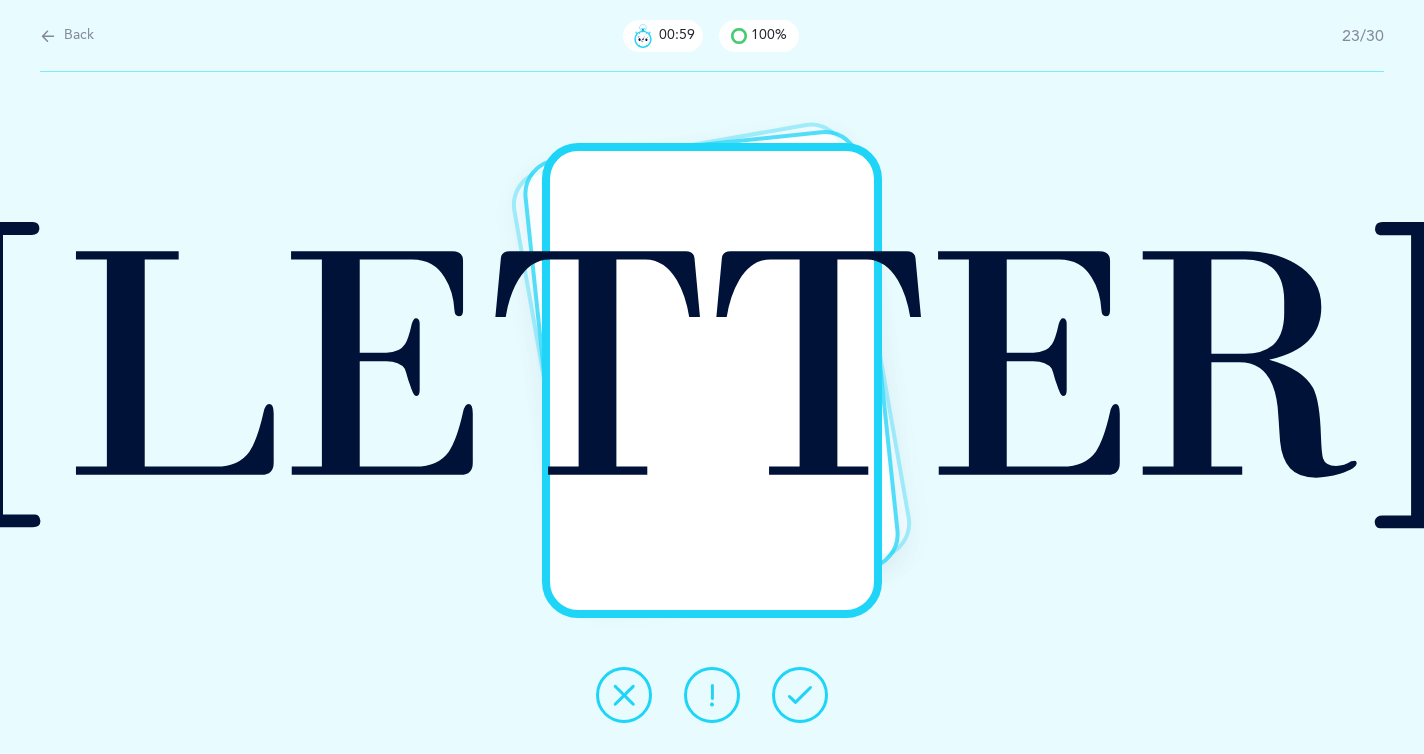 click at bounding box center [800, 695] 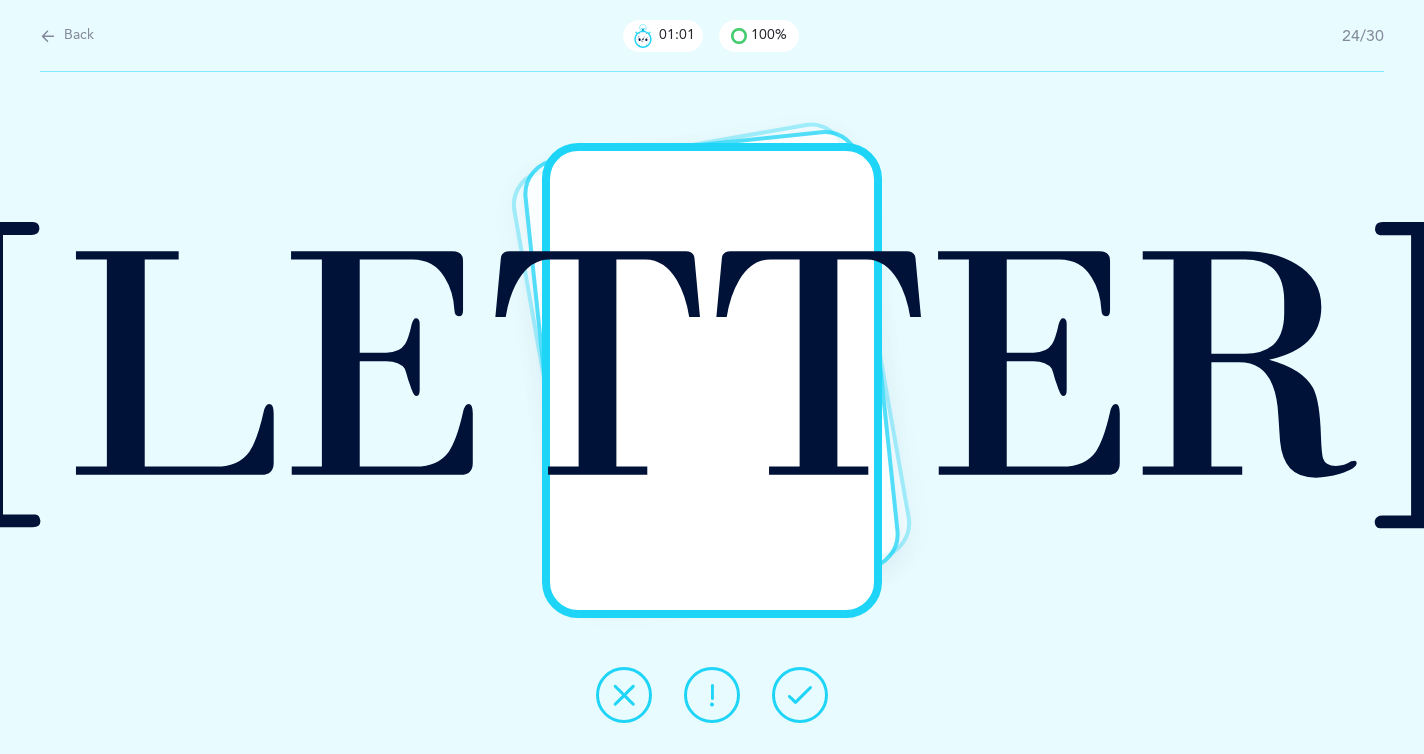 click at bounding box center [800, 695] 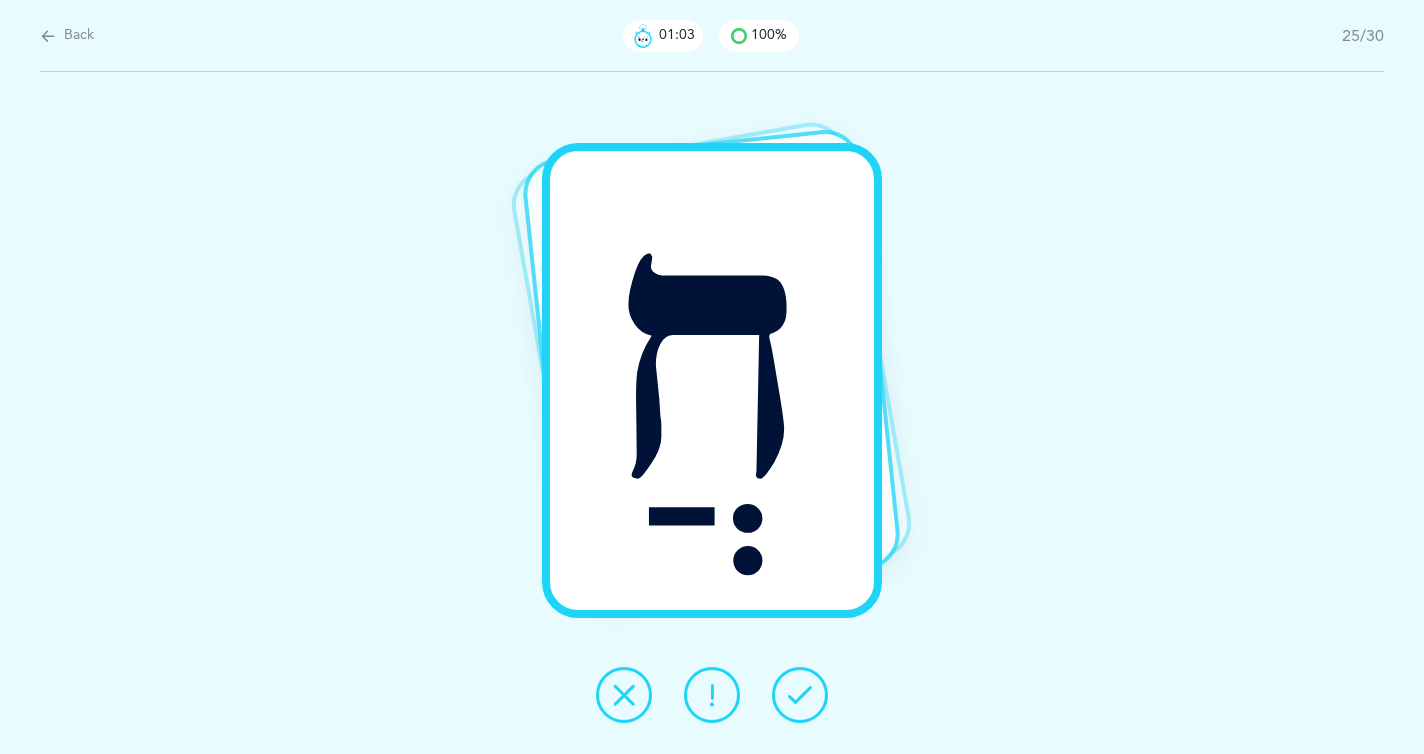 click at bounding box center [800, 695] 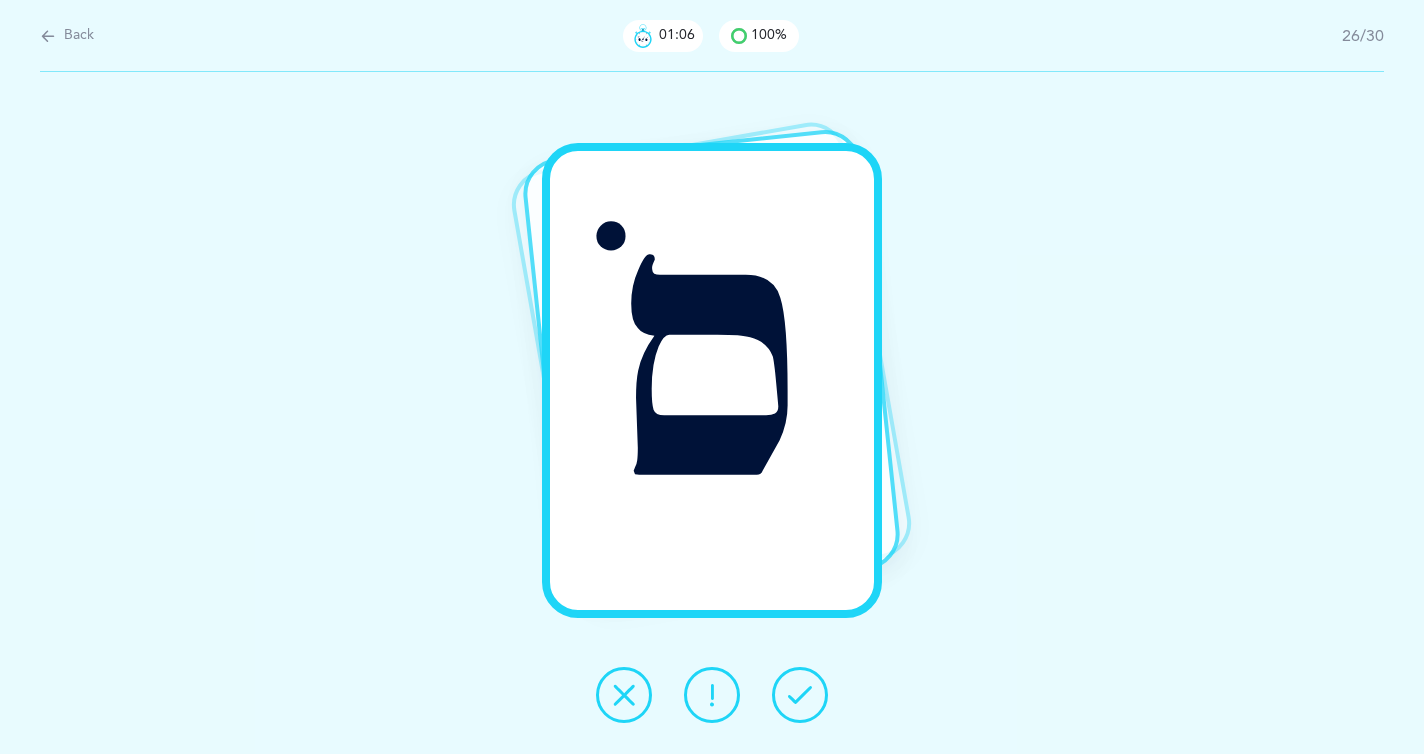 click at bounding box center (800, 695) 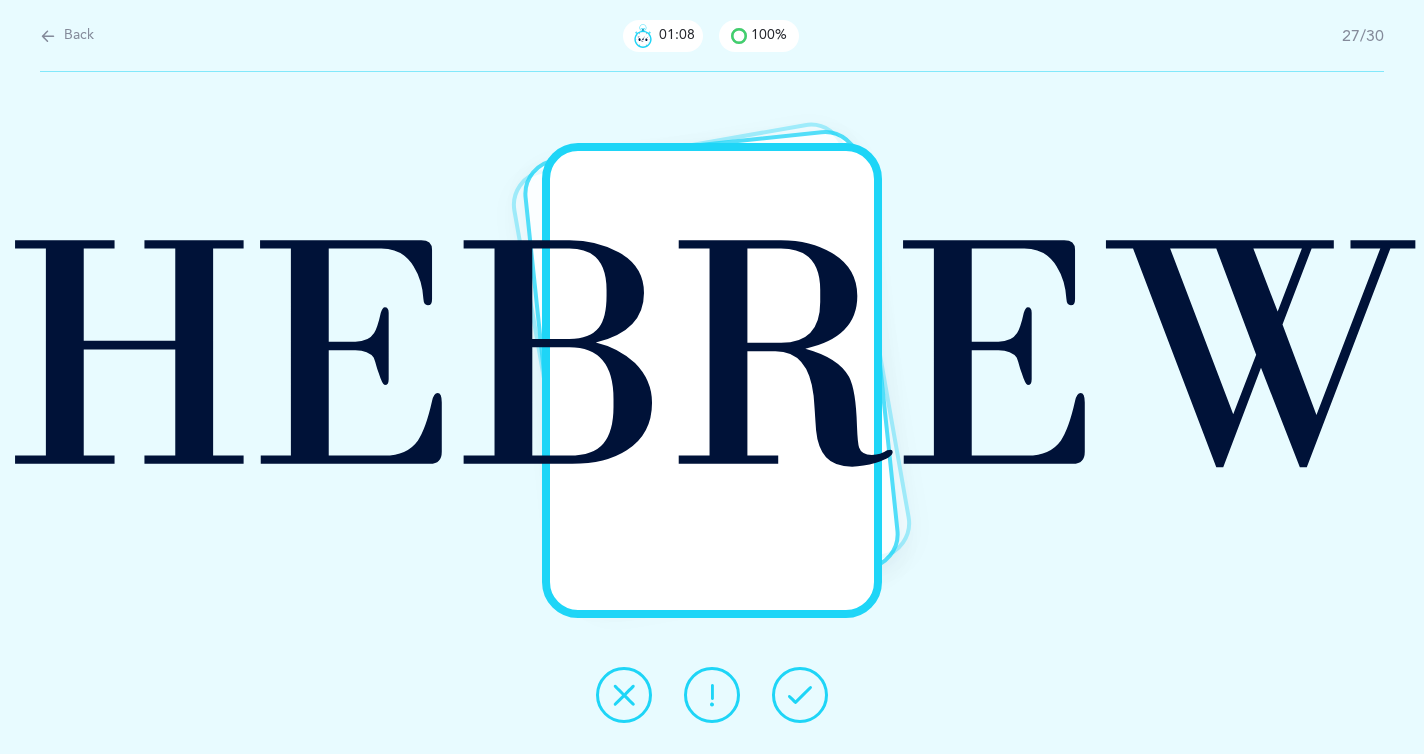 click at bounding box center [800, 695] 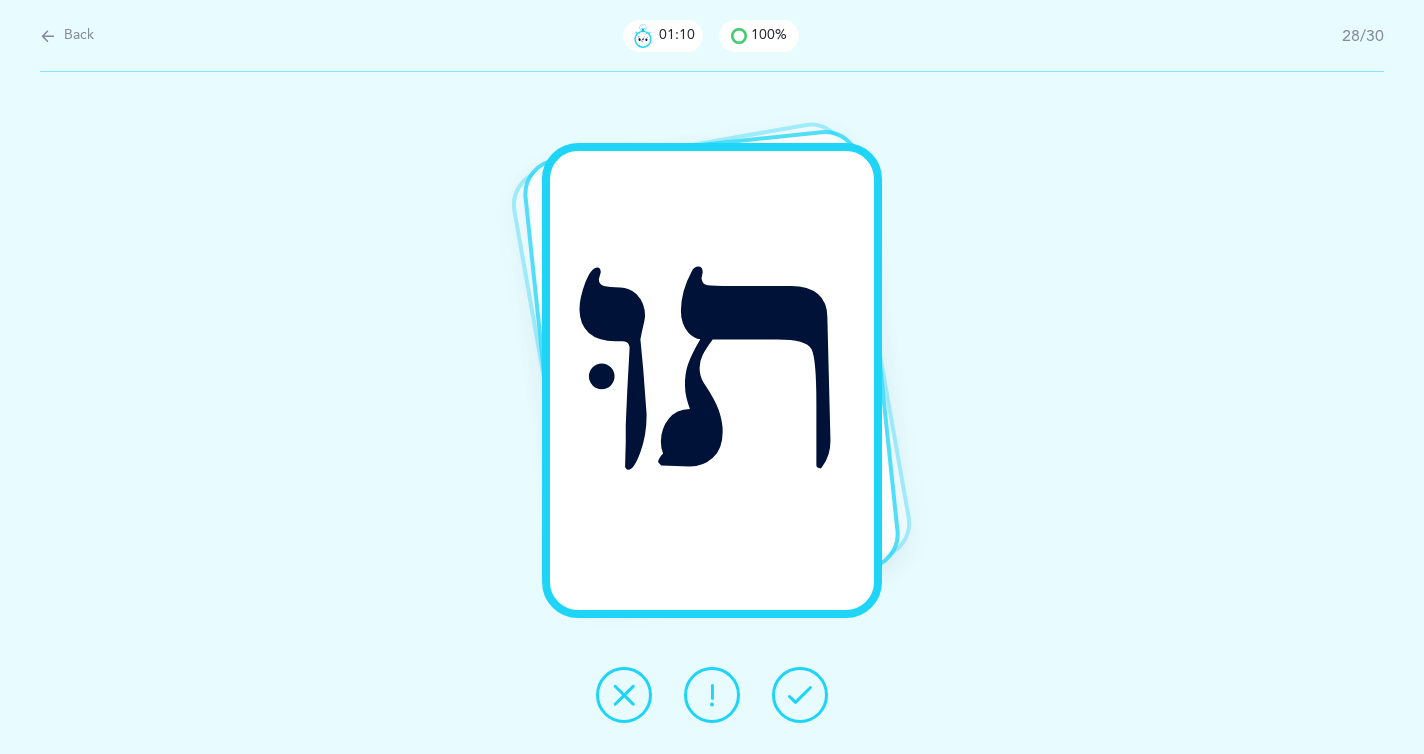 click at bounding box center (800, 695) 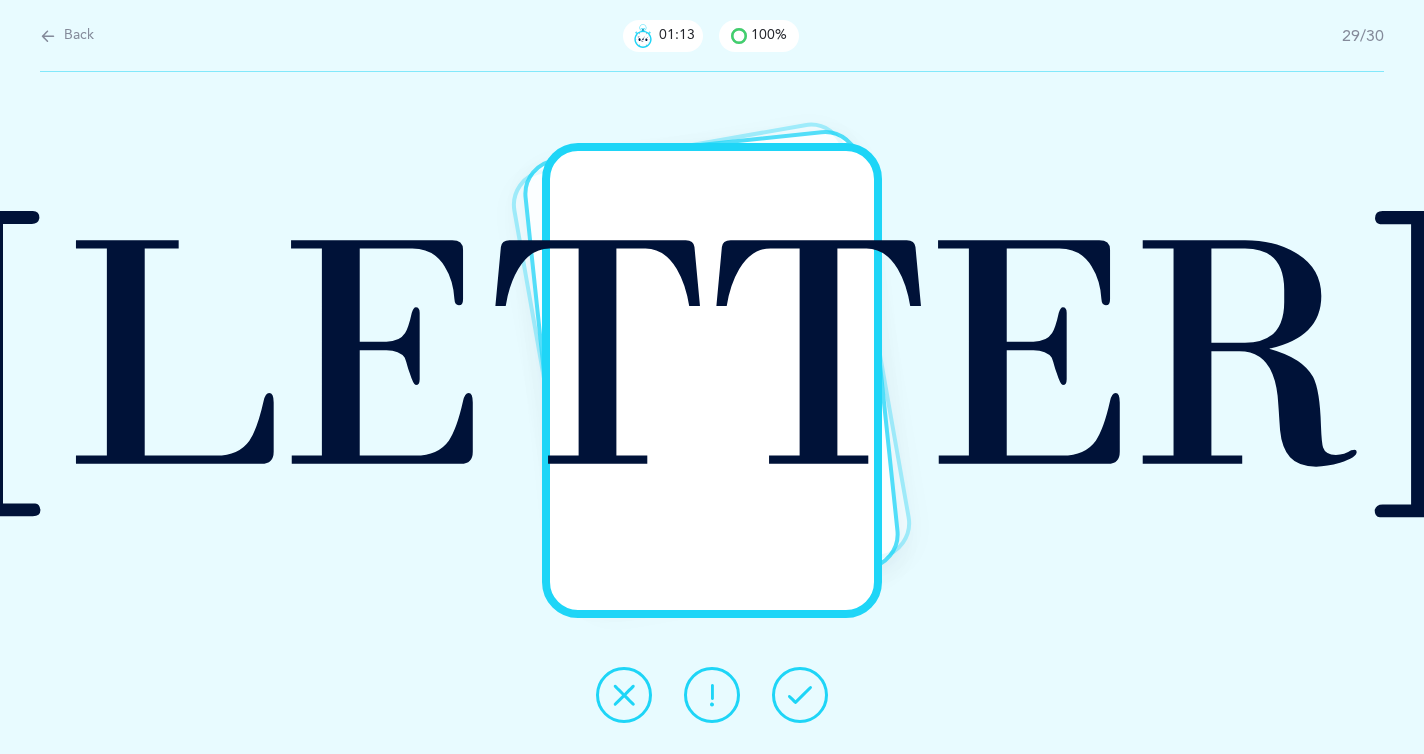 click at bounding box center [800, 695] 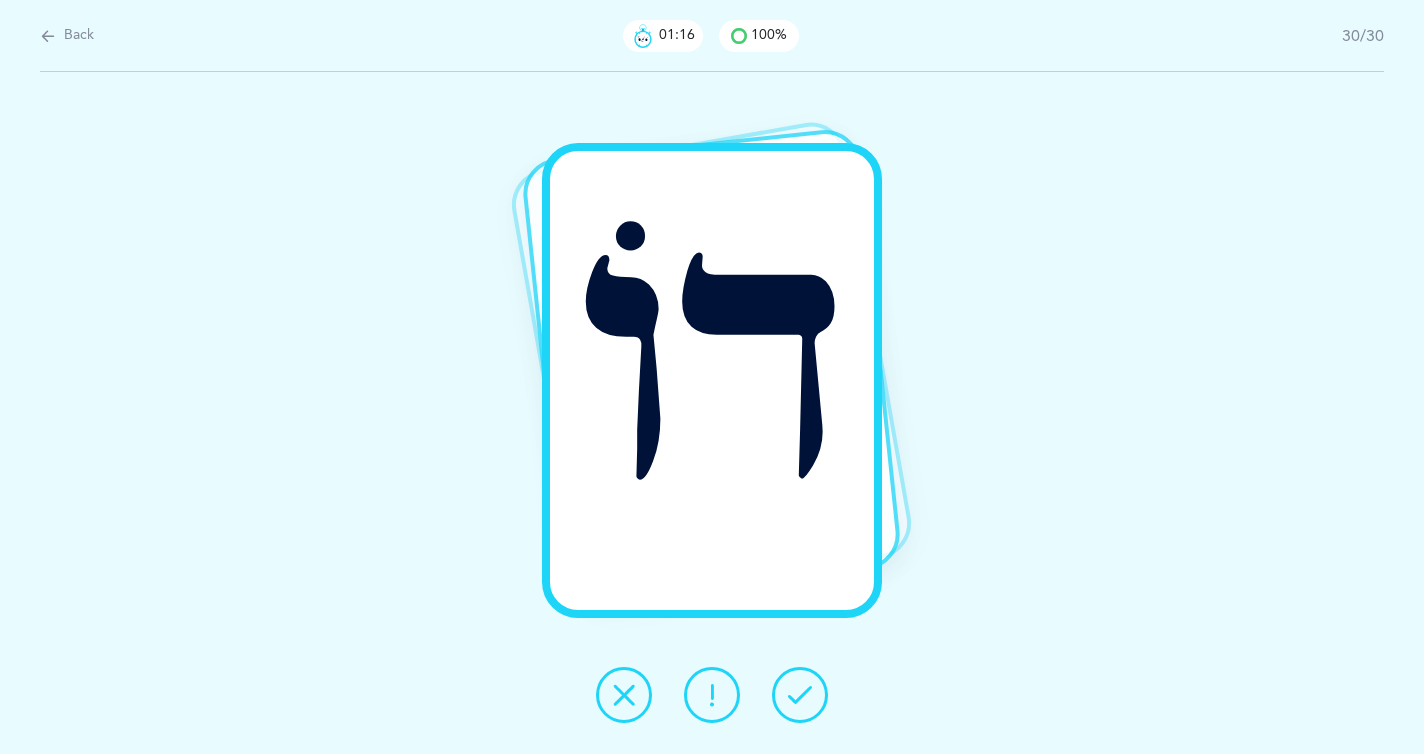 click at bounding box center [800, 695] 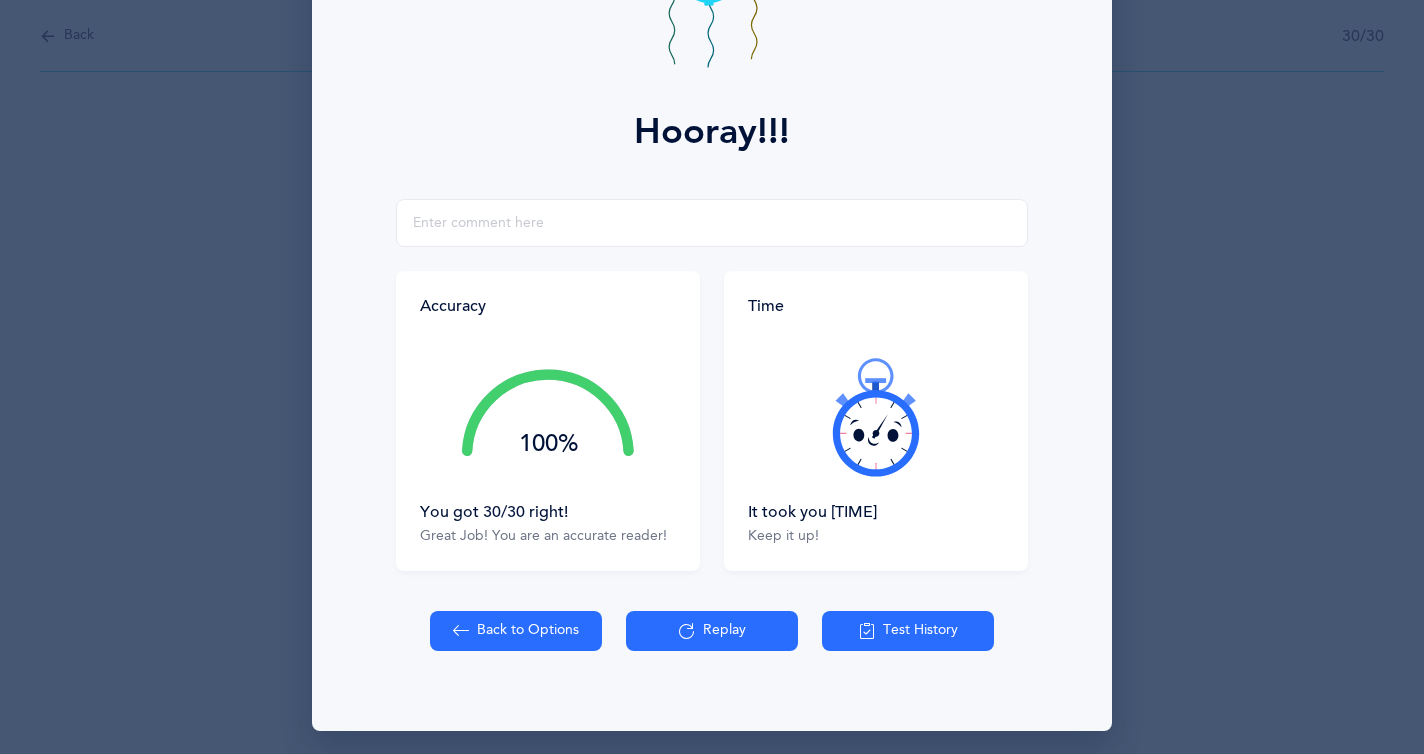 scroll, scrollTop: 198, scrollLeft: 0, axis: vertical 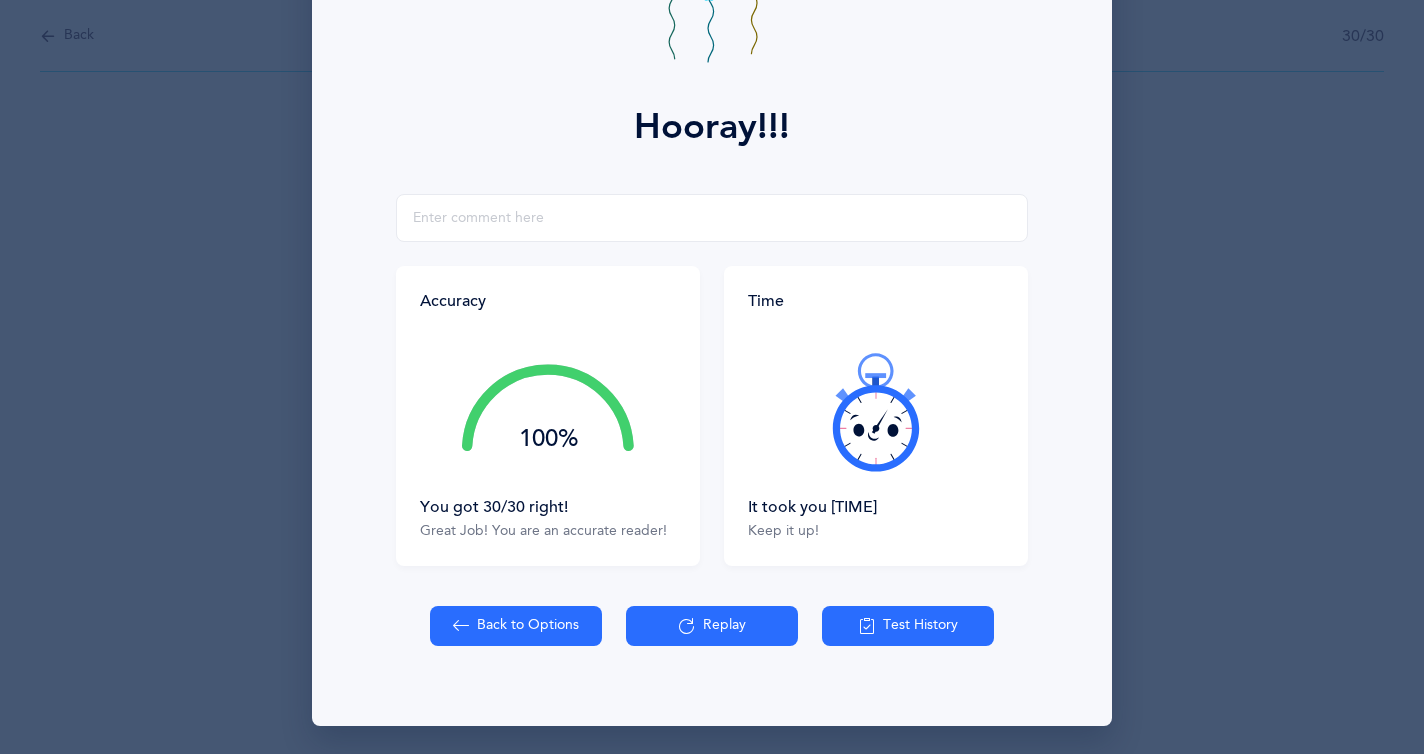 click on "Test History" at bounding box center (908, 626) 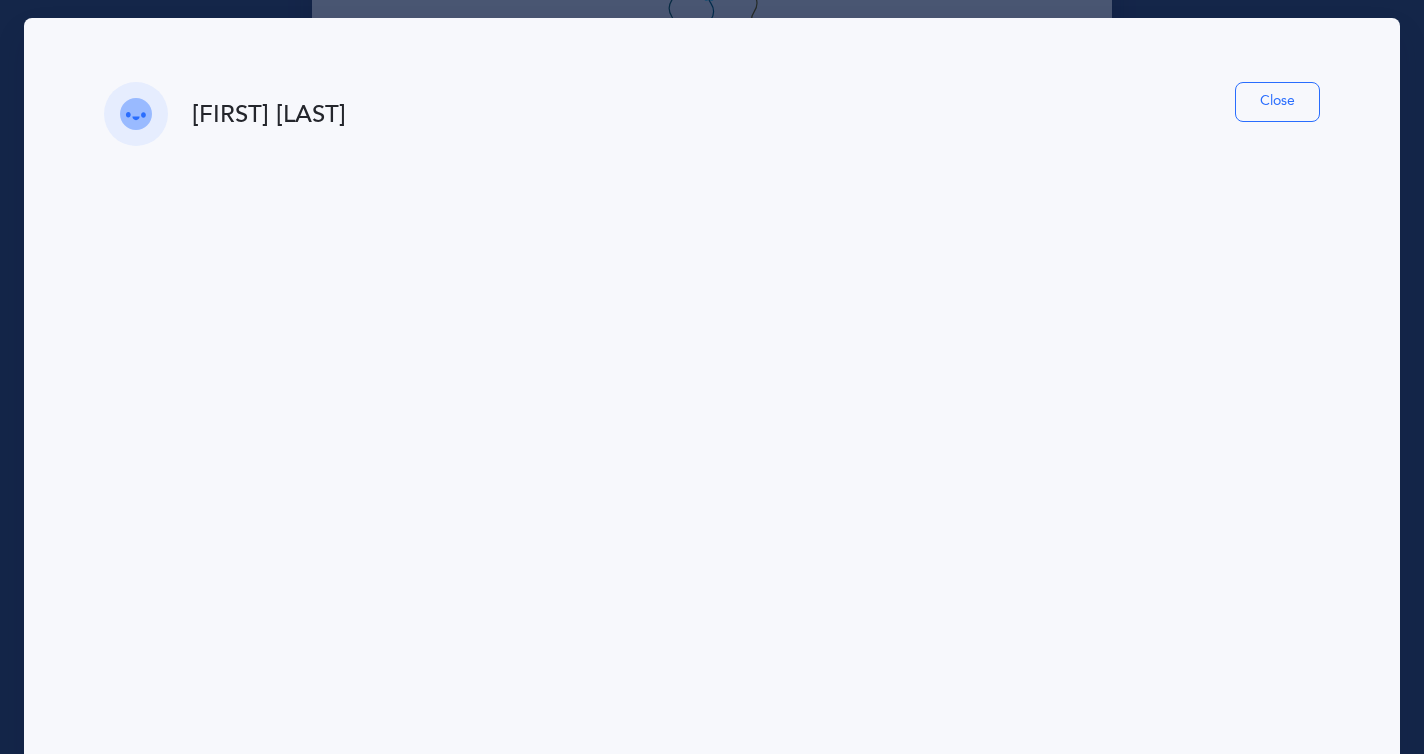 scroll, scrollTop: 0, scrollLeft: 0, axis: both 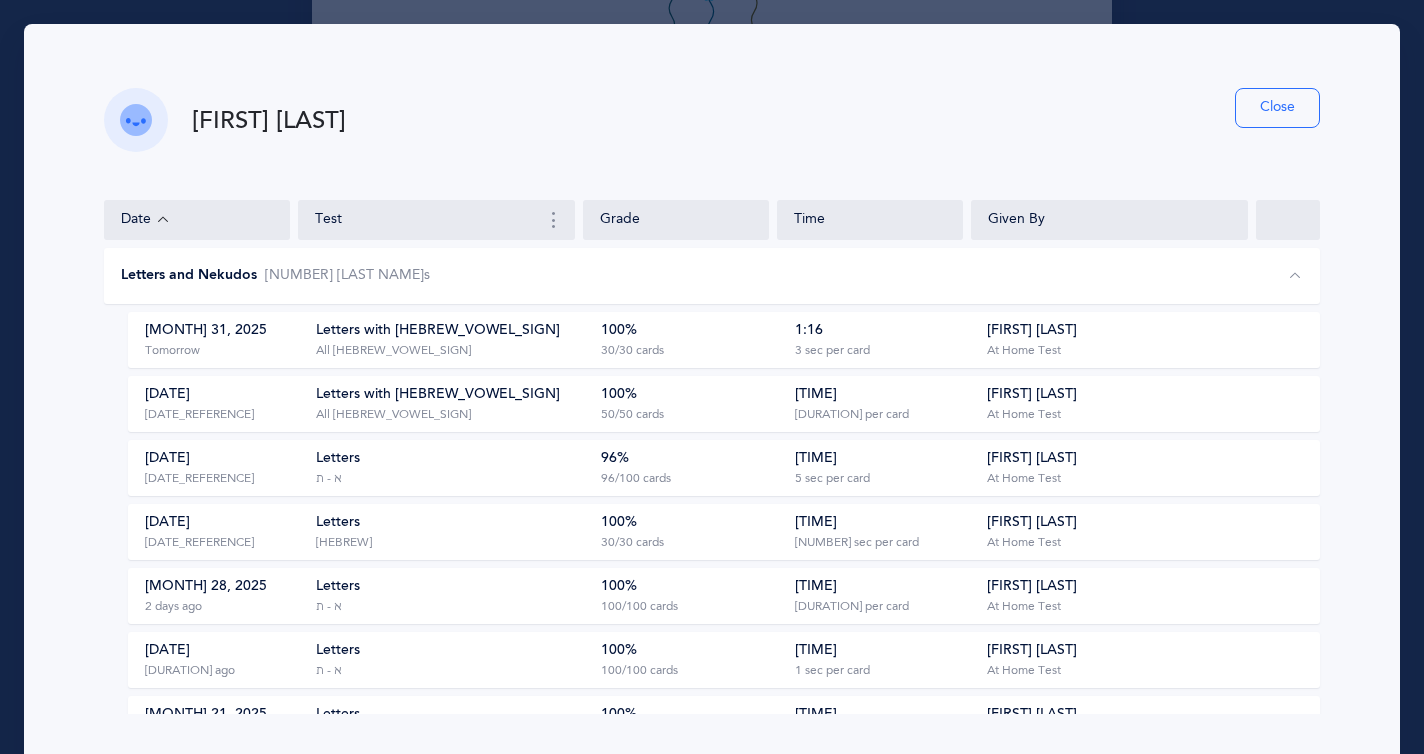 click on "Close" at bounding box center [1277, 108] 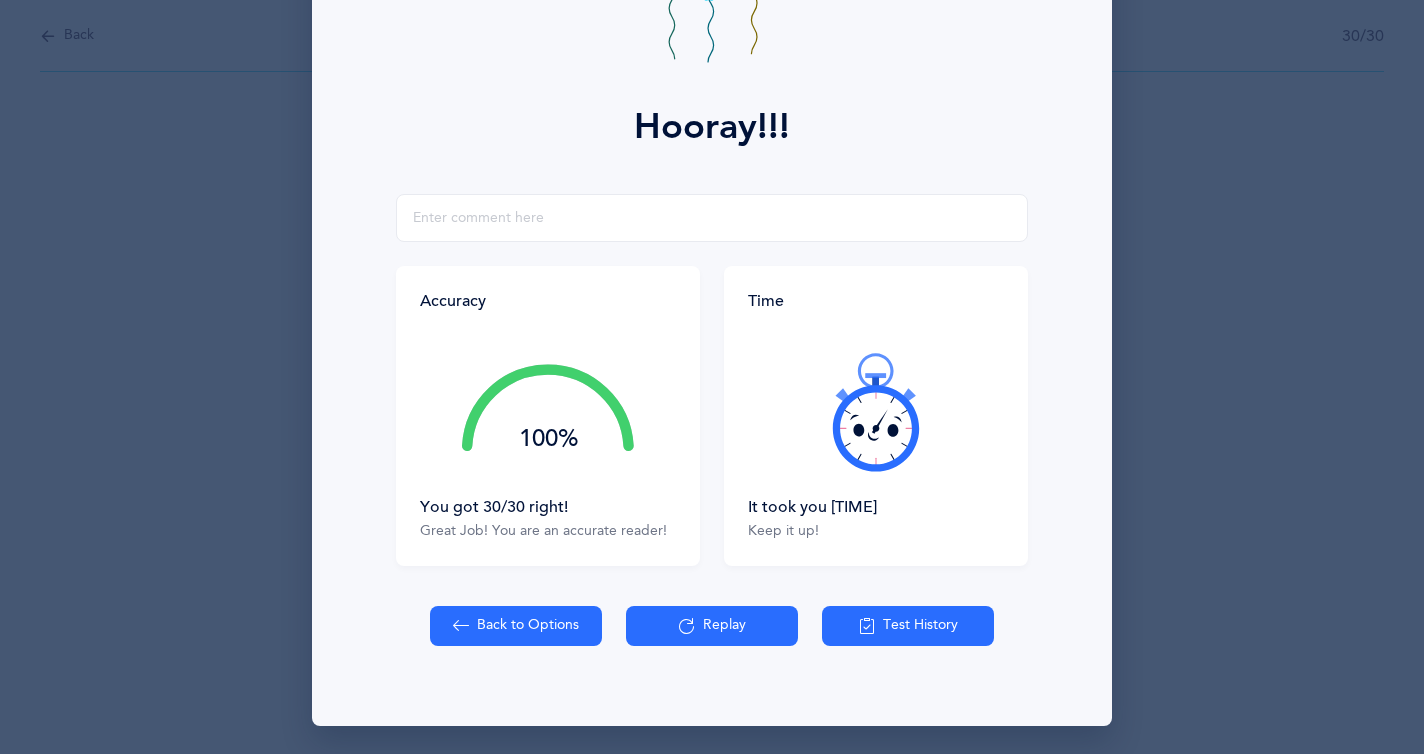 click on "Back to Options" at bounding box center [516, 626] 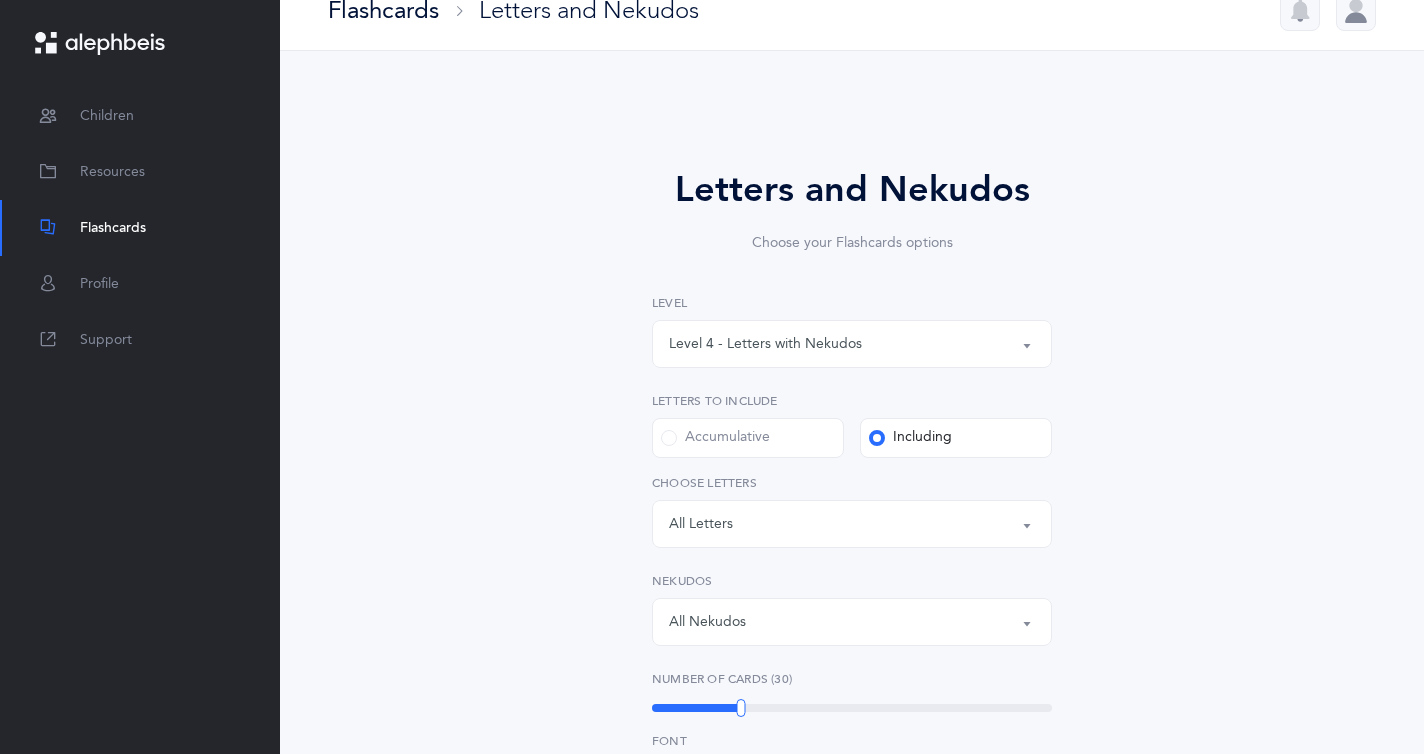 scroll, scrollTop: 24, scrollLeft: 0, axis: vertical 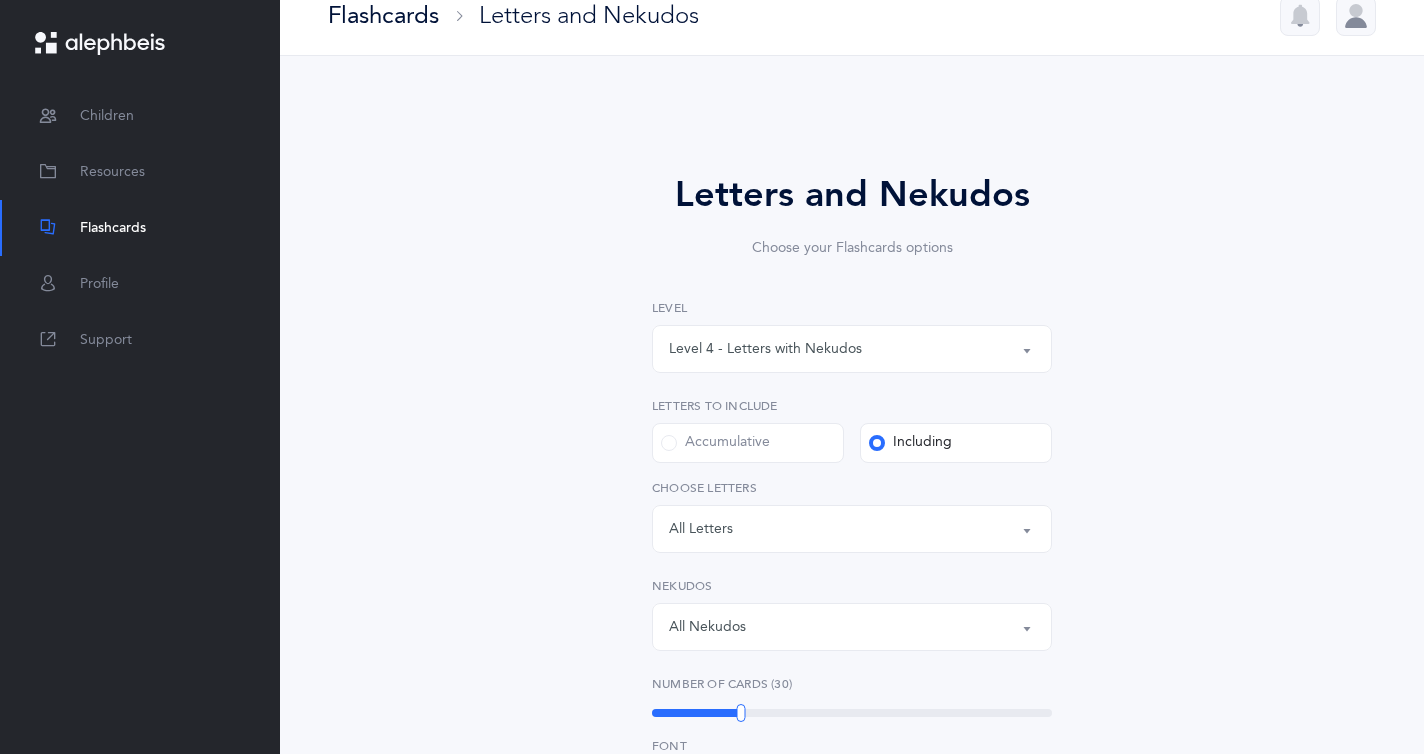 click on "Level 4 - Letters with Nekudos" at bounding box center [852, 349] 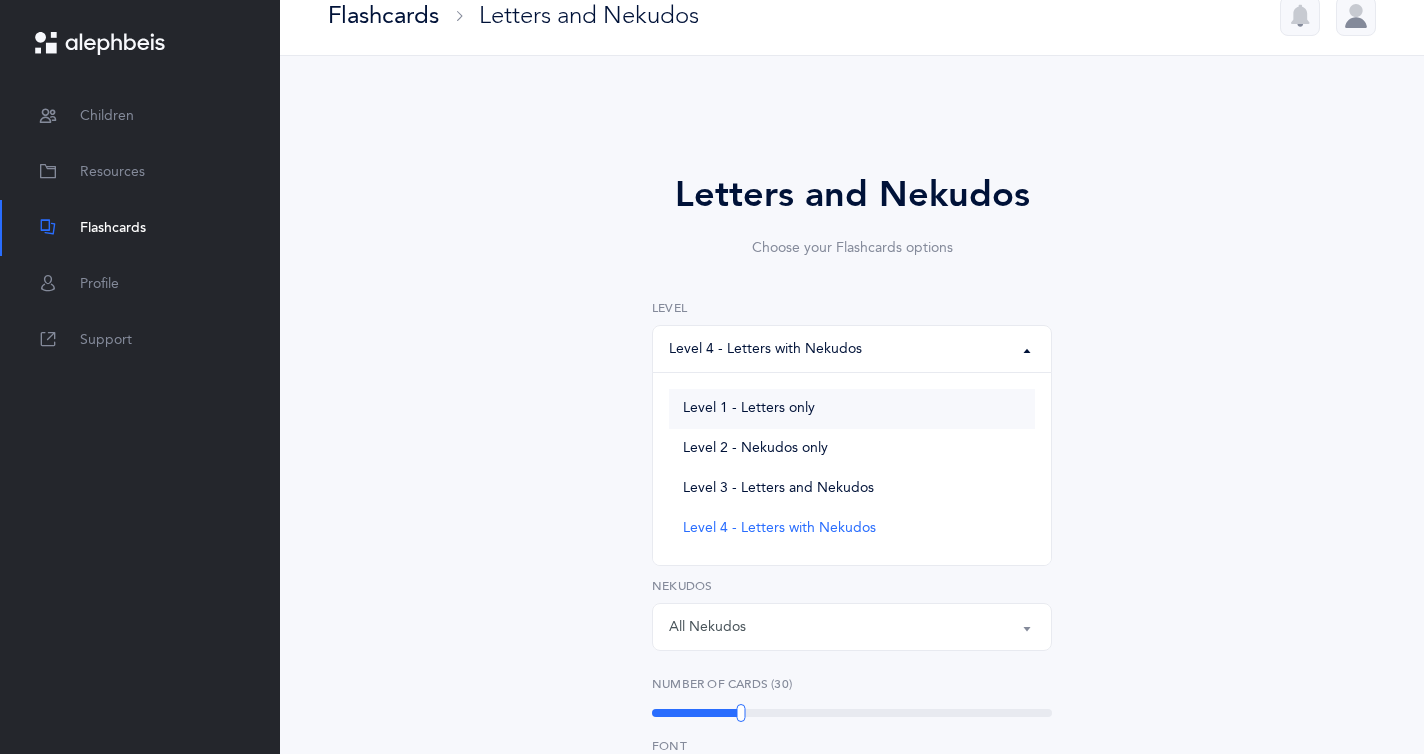 click on "Level 1 - Letters only" at bounding box center [749, 409] 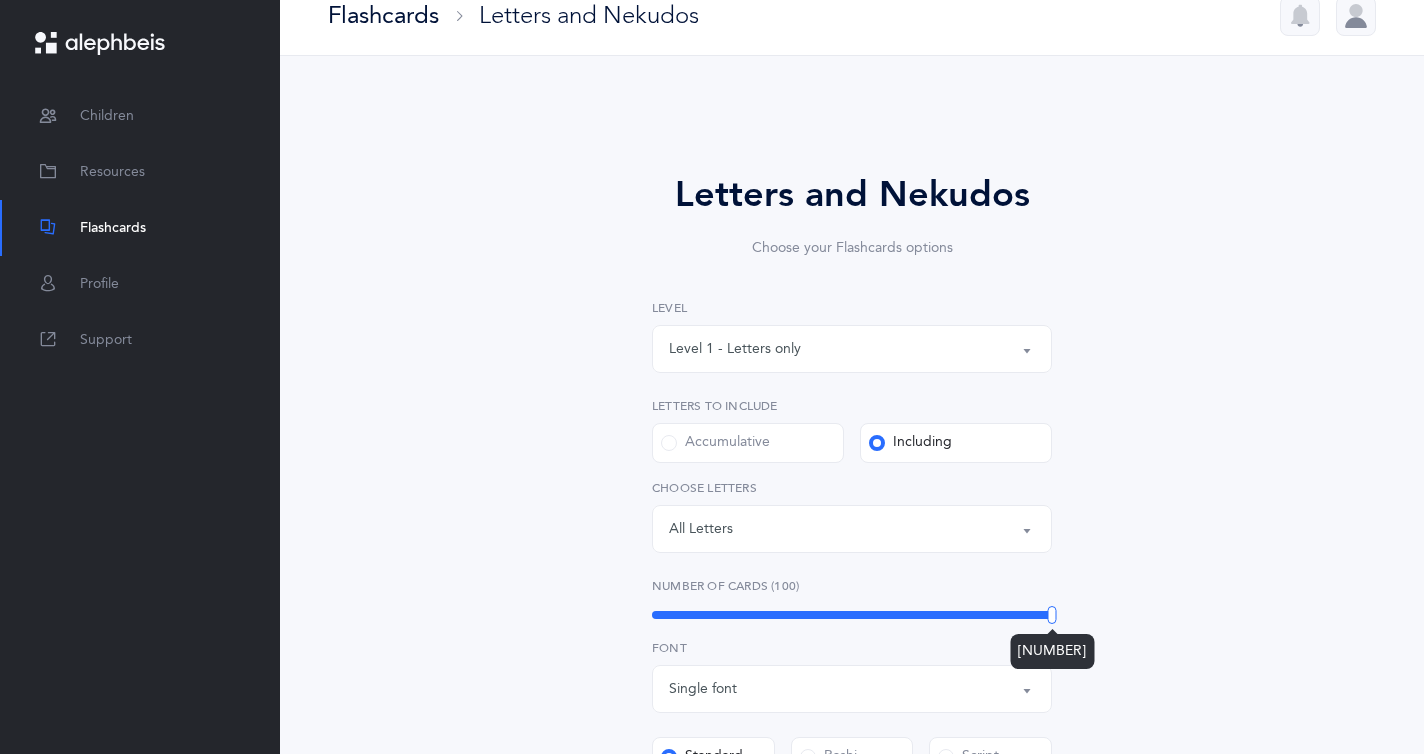 drag, startPoint x: 751, startPoint y: 614, endPoint x: 1133, endPoint y: 656, distance: 384.30197 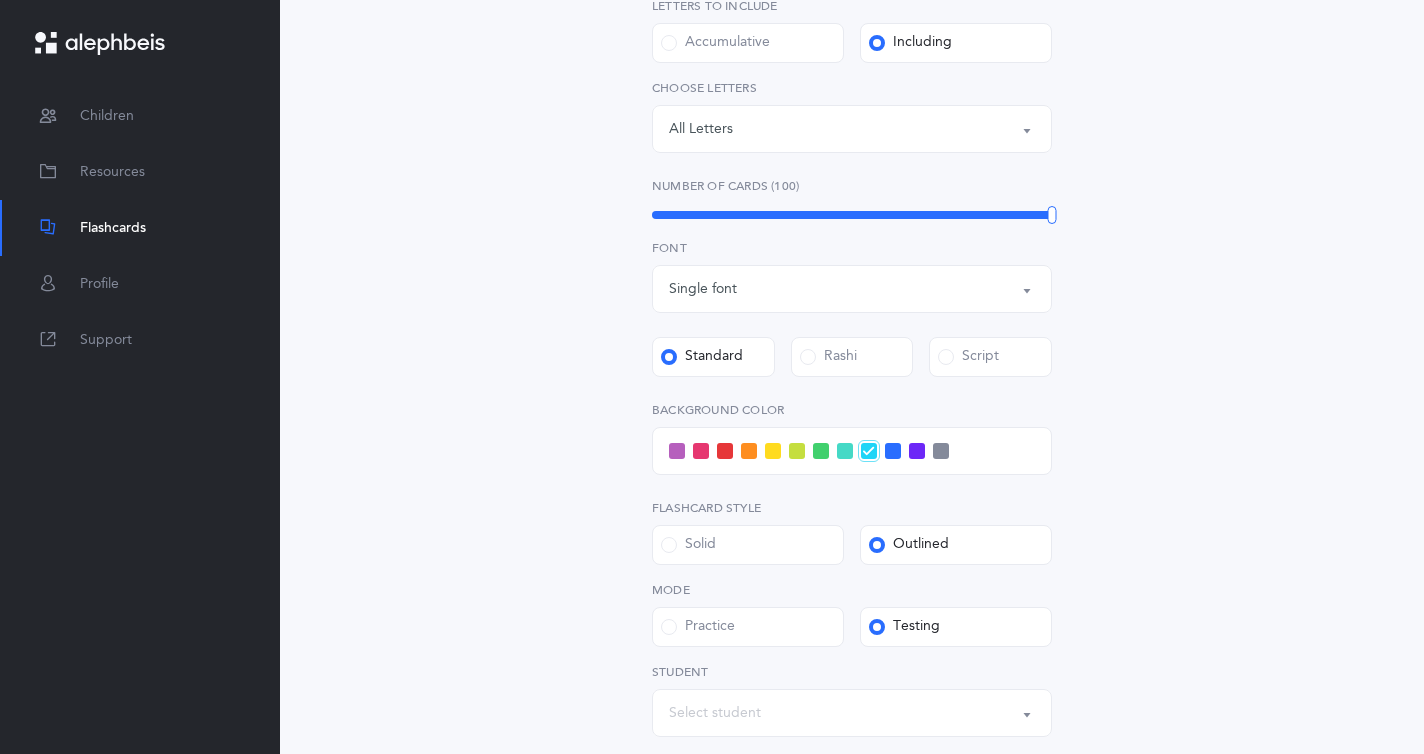 scroll, scrollTop: 402, scrollLeft: 0, axis: vertical 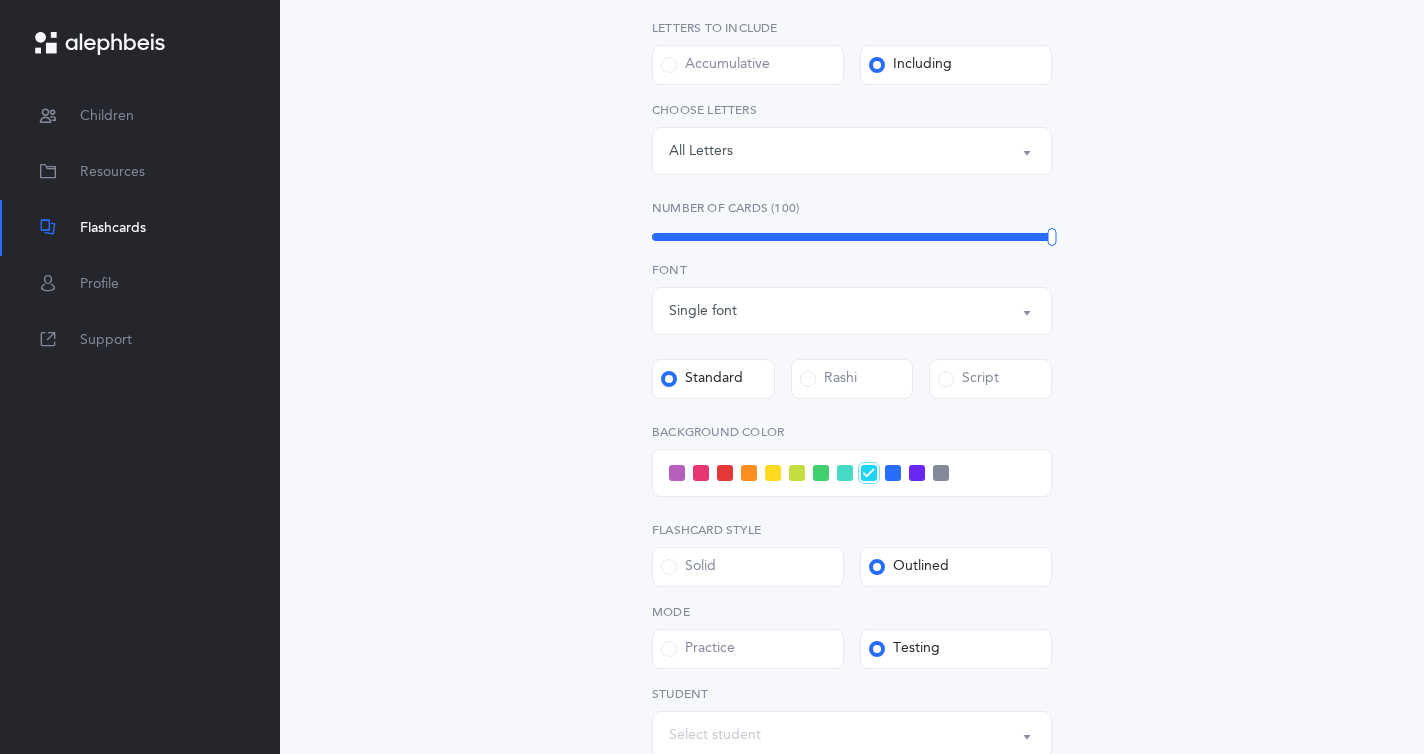 click on "Select student" at bounding box center (852, 735) 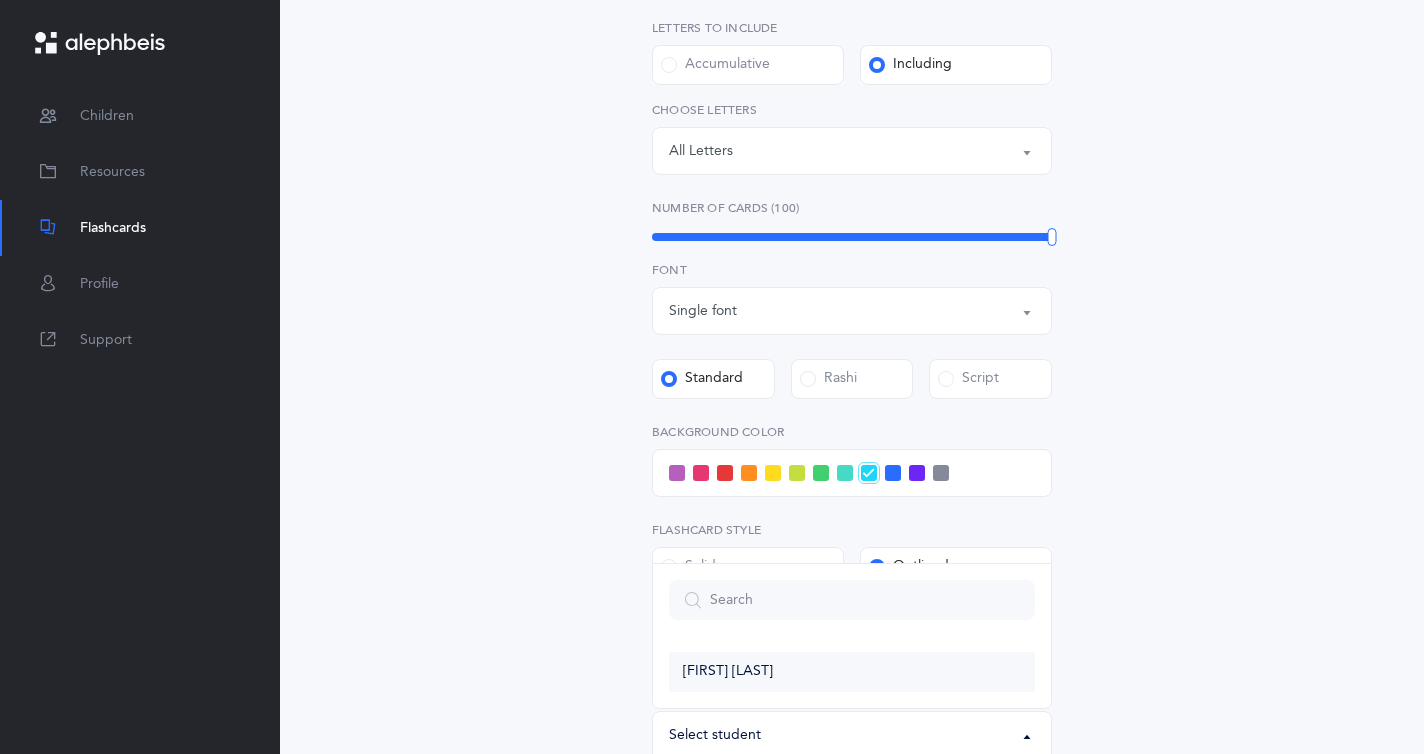 click on "[FIRST] [LAST]" at bounding box center [852, 672] 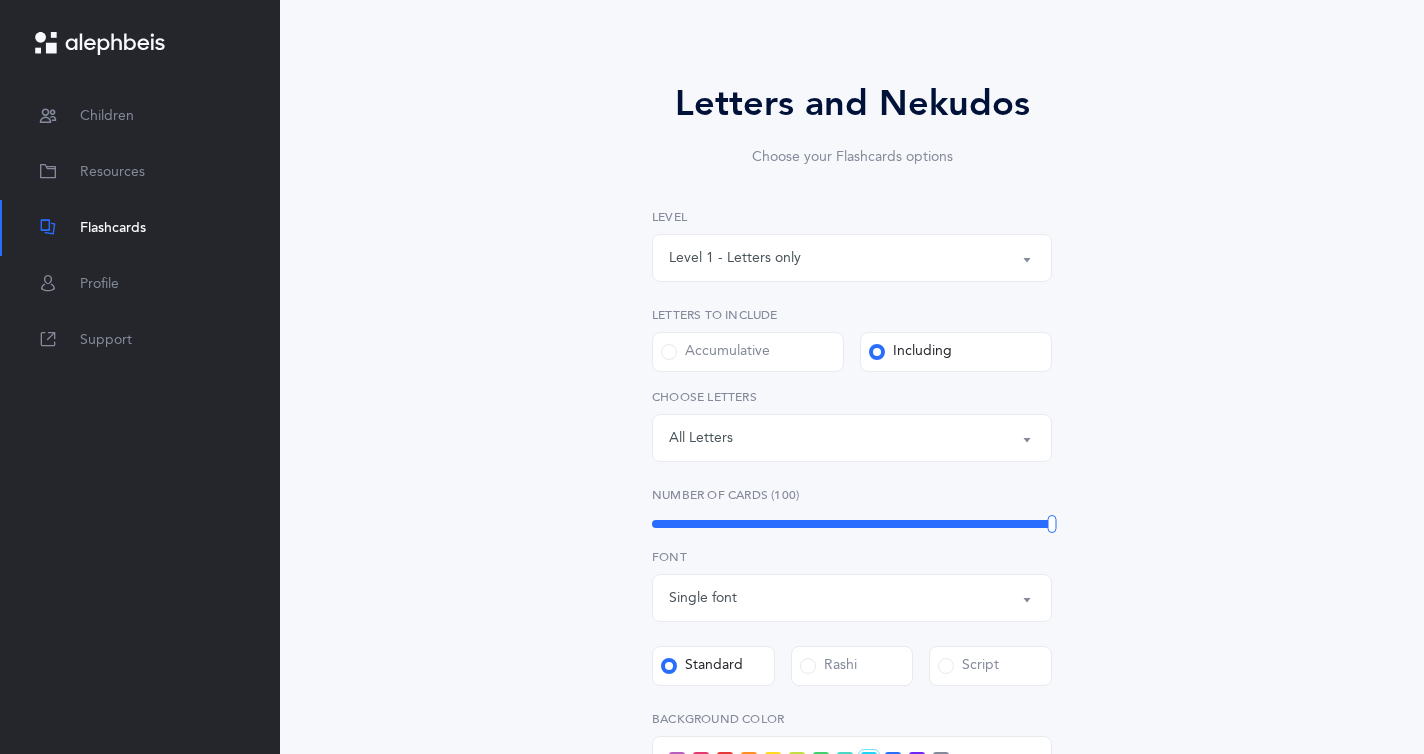 scroll, scrollTop: 110, scrollLeft: 0, axis: vertical 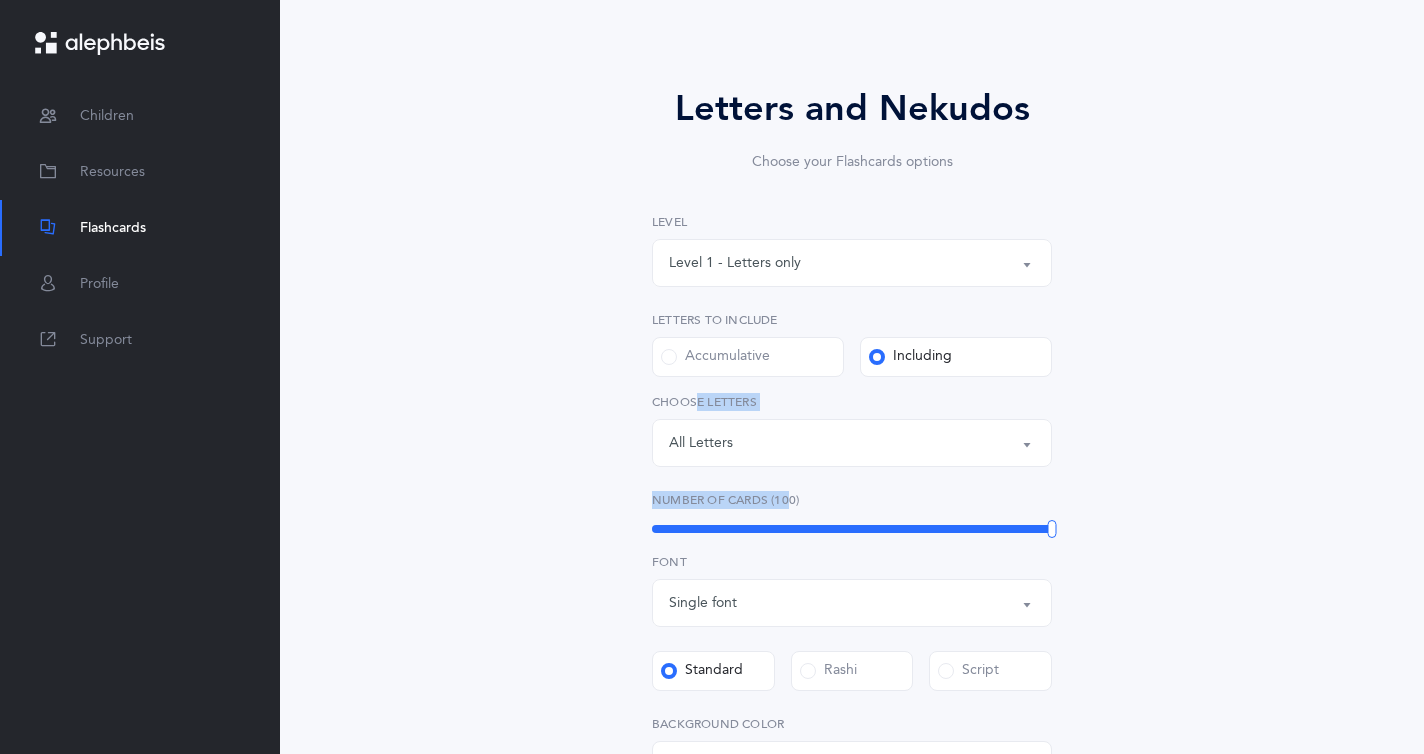 drag, startPoint x: 762, startPoint y: 495, endPoint x: 666, endPoint y: 433, distance: 114.28036 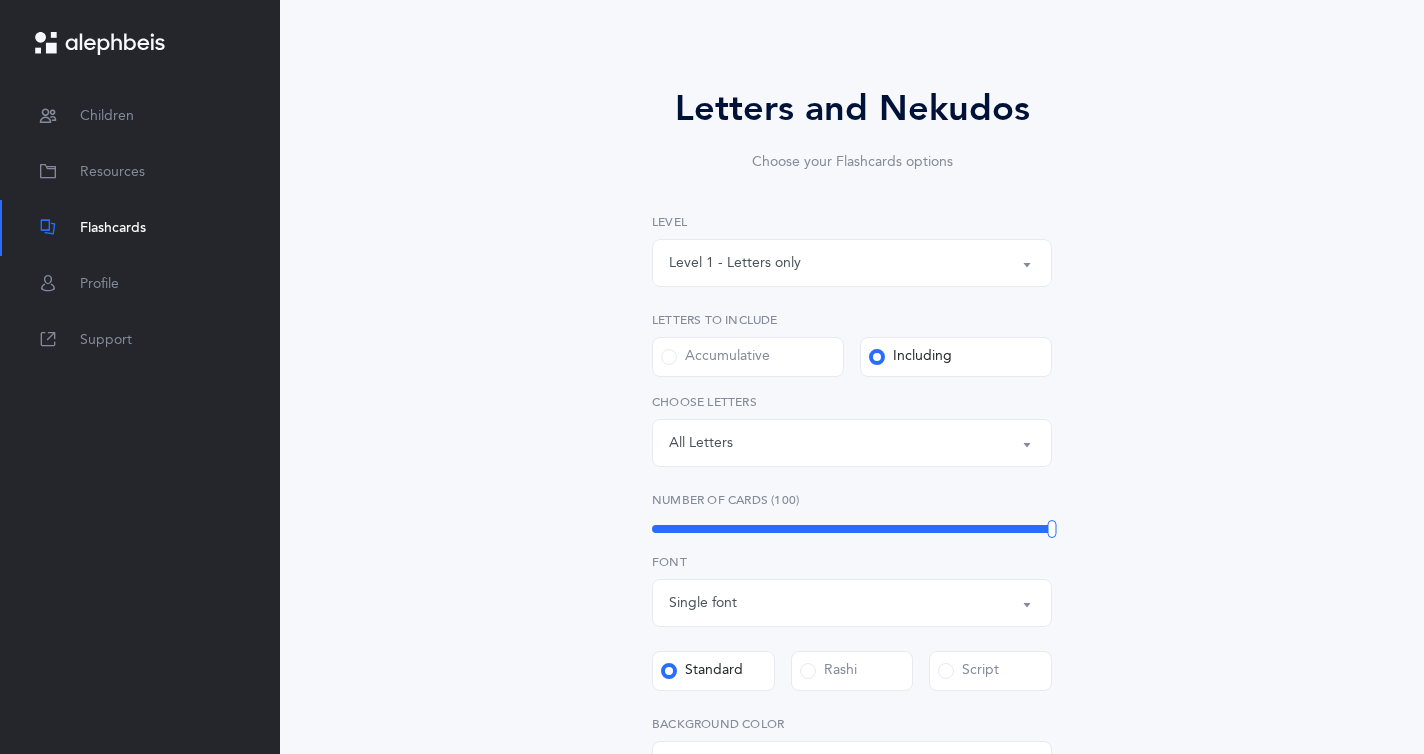 click on "Letters and Nekudos   Choose your Flashcards options         Level 1 - Letters only
Level 2 - Nekudos only
Level 3 - Letters and Nekudos
Level 4 - Letters with Nekudos
Level 1 - Letters only   Level 1 - Letters only
Level 2 - Nekudos only
Level 3 - Letters and Nekudos
Level 4 - Letters with Nekudos
Level
Letters to include
Accumulative
Including
All Letters
א
בּ
ב
ג
ד
ה
ו
ז
ח
ט
י
כּ
ךּ
כ
ך
ל
מ
ם
נ
ן
ס
ע
פּ
פ
ף
צ
ץ
ק
ר
שׁ
שׂ
תּ
ת
Letters: All Letters
All Letters
א
בּ
ב
ג
ד
ה
ו
ז
ח
ט
י
כּ
ךּ
כ
ך
ל
מ
ם
נ
ן
ס
ע
פּ
פ
ף
צ
ץ
ק
ר
שׁ
שׂ
תּ
ת
Choose letters
Ultimate subscription required
Ok
Number of Cards (100)
100         Single font" at bounding box center [852, 626] 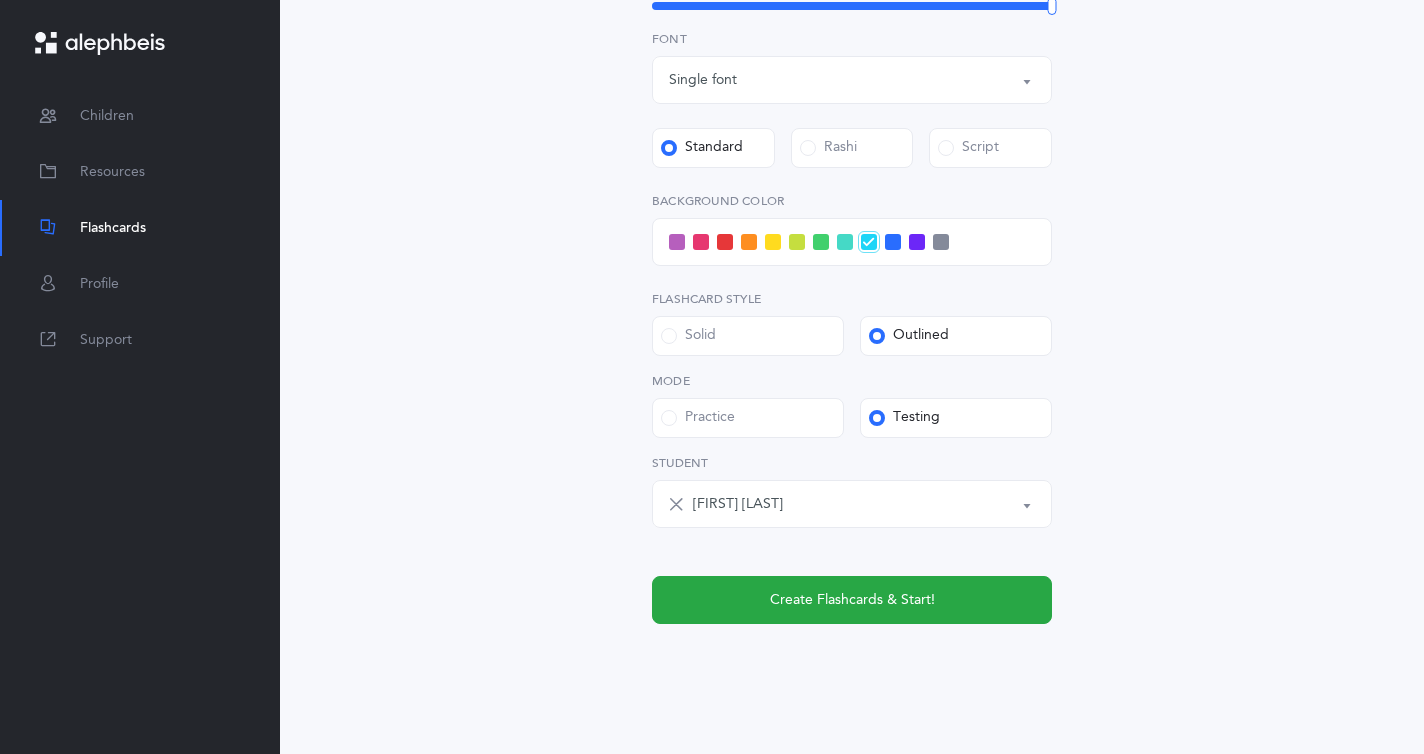 scroll, scrollTop: 663, scrollLeft: 0, axis: vertical 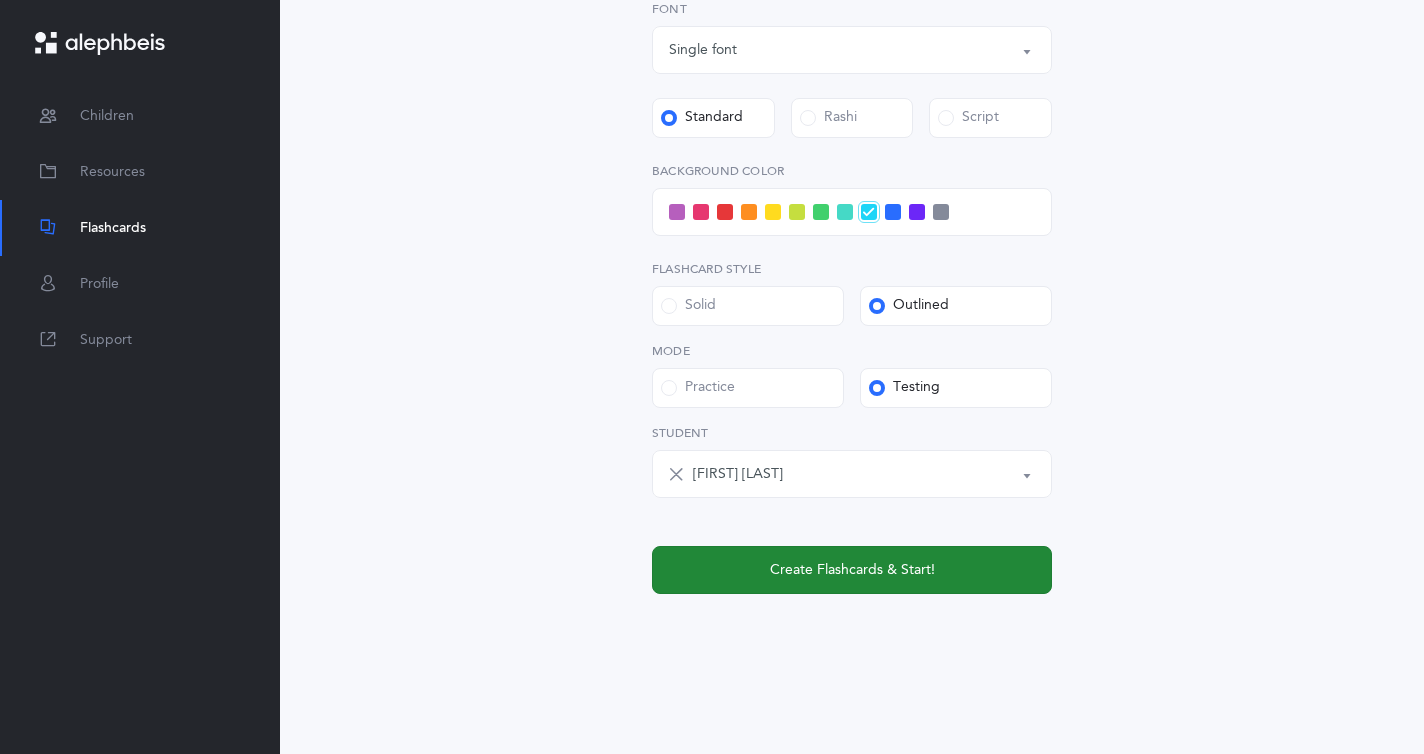 click on "Create Flashcards & Start!" at bounding box center (852, 570) 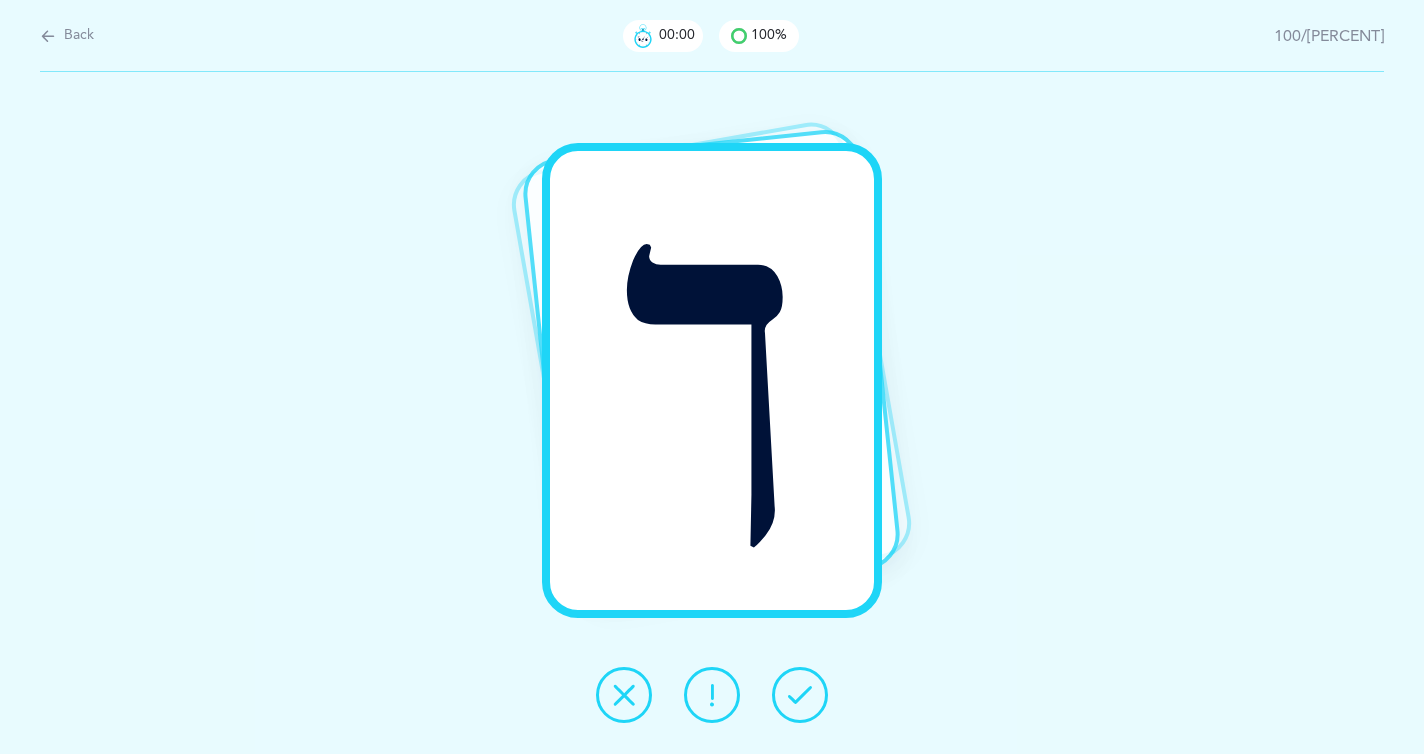 scroll, scrollTop: 0, scrollLeft: 0, axis: both 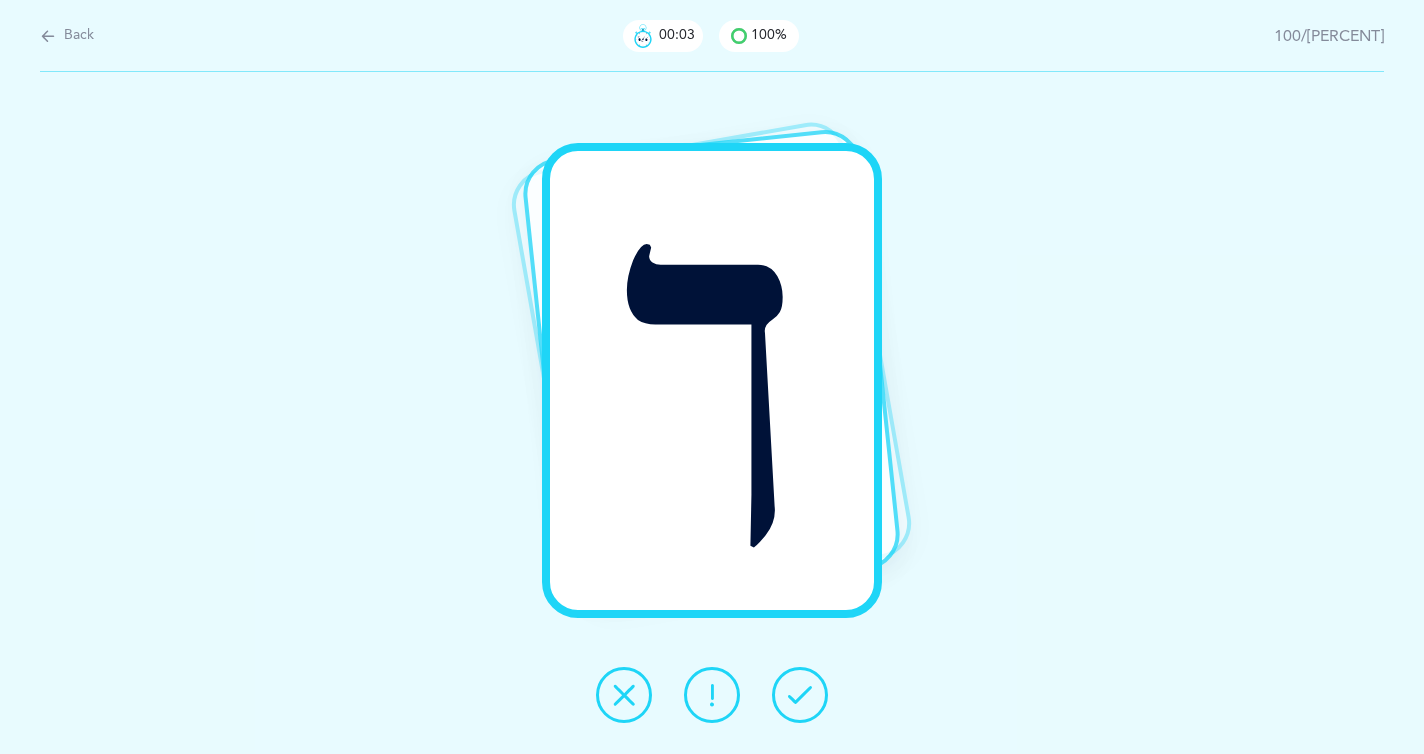 click at bounding box center [800, 695] 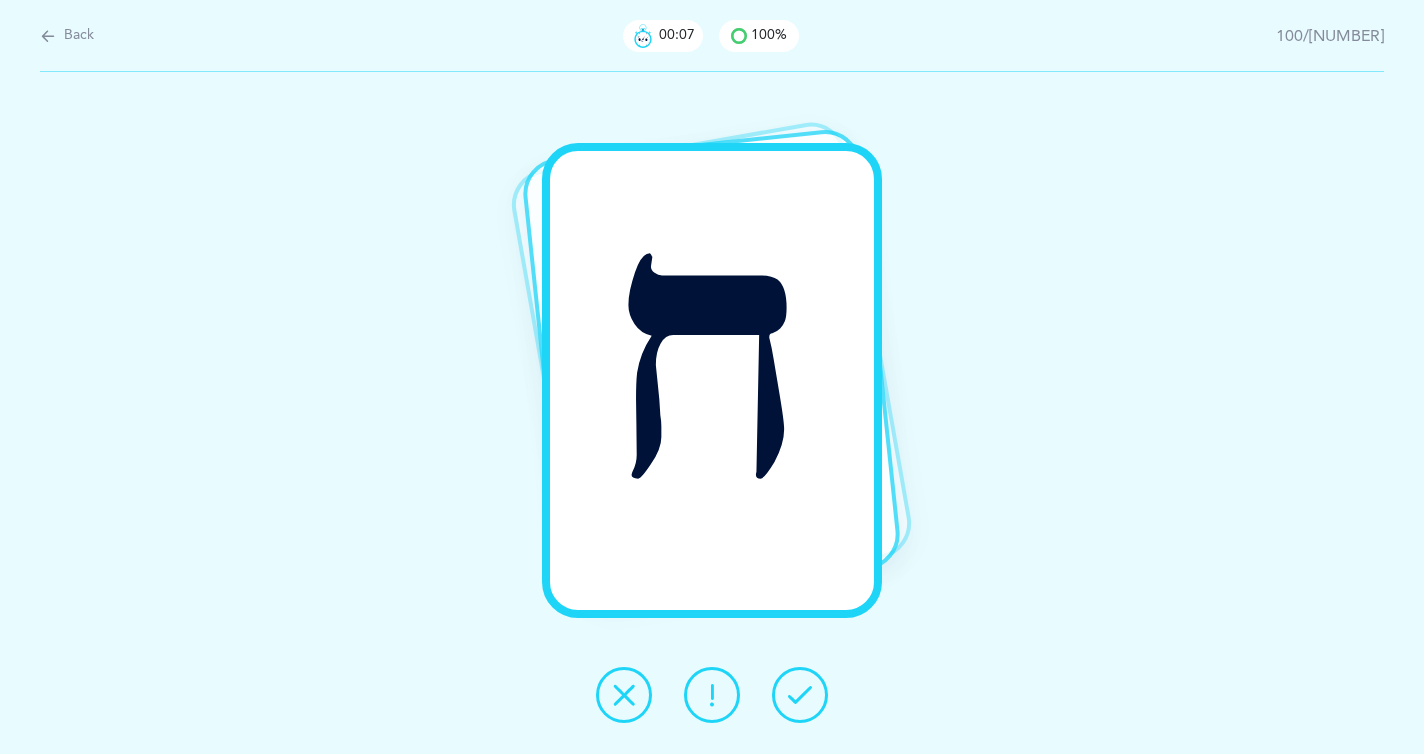 click at bounding box center [800, 695] 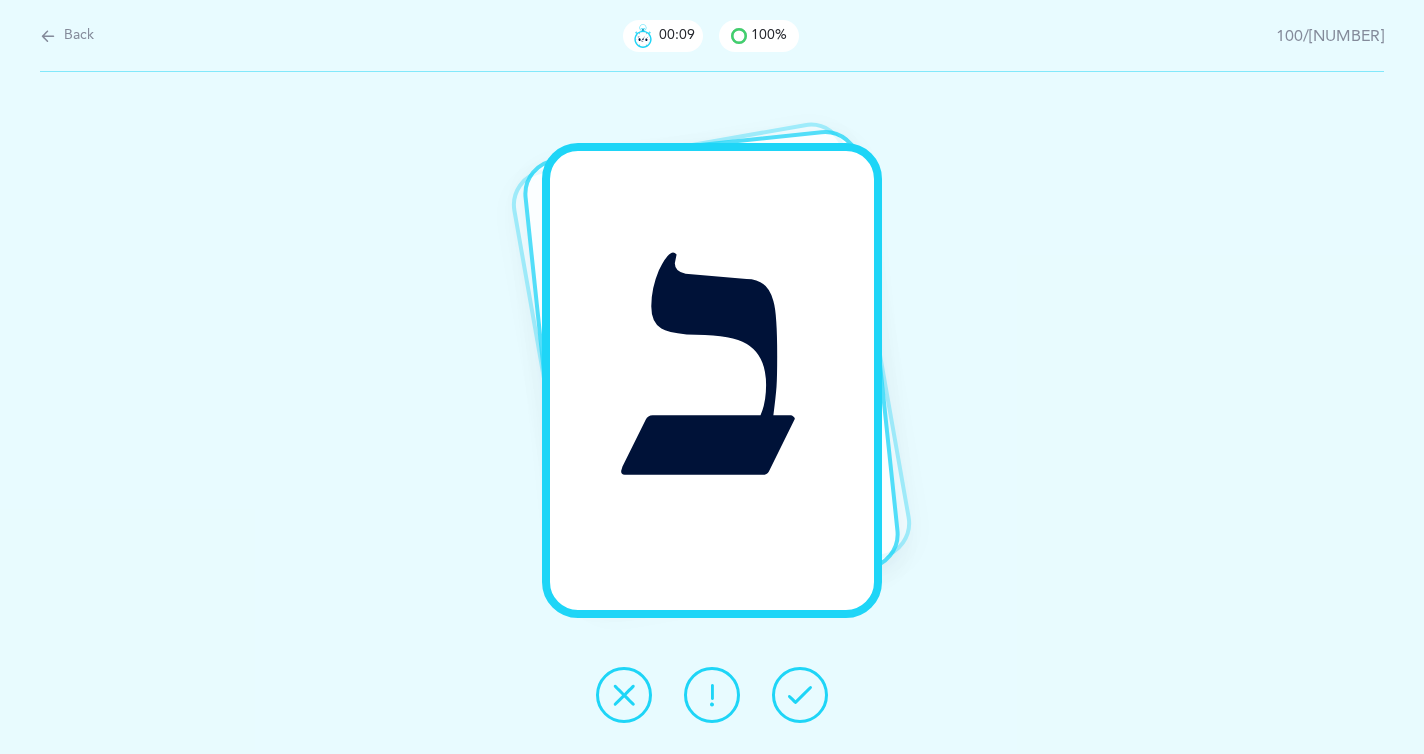 click at bounding box center [800, 695] 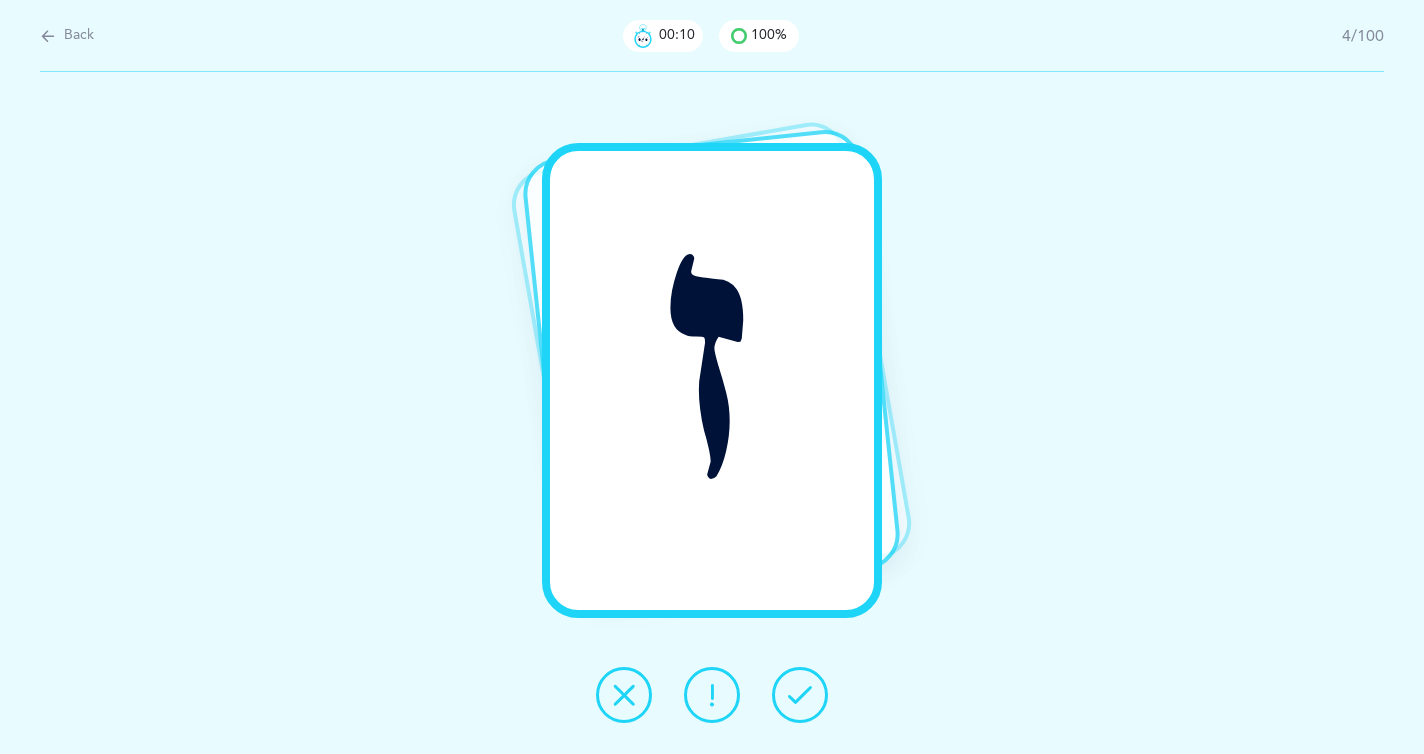 click at bounding box center (800, 695) 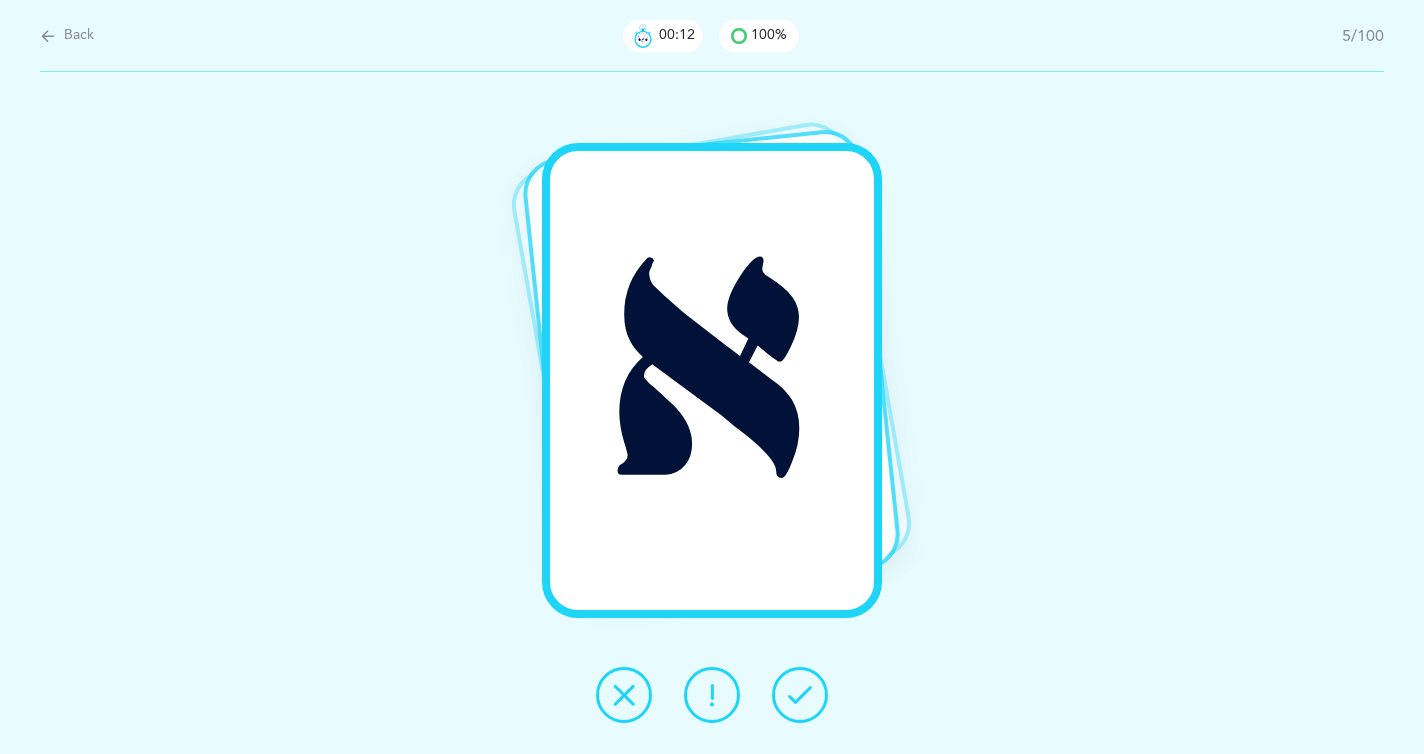 click at bounding box center (800, 695) 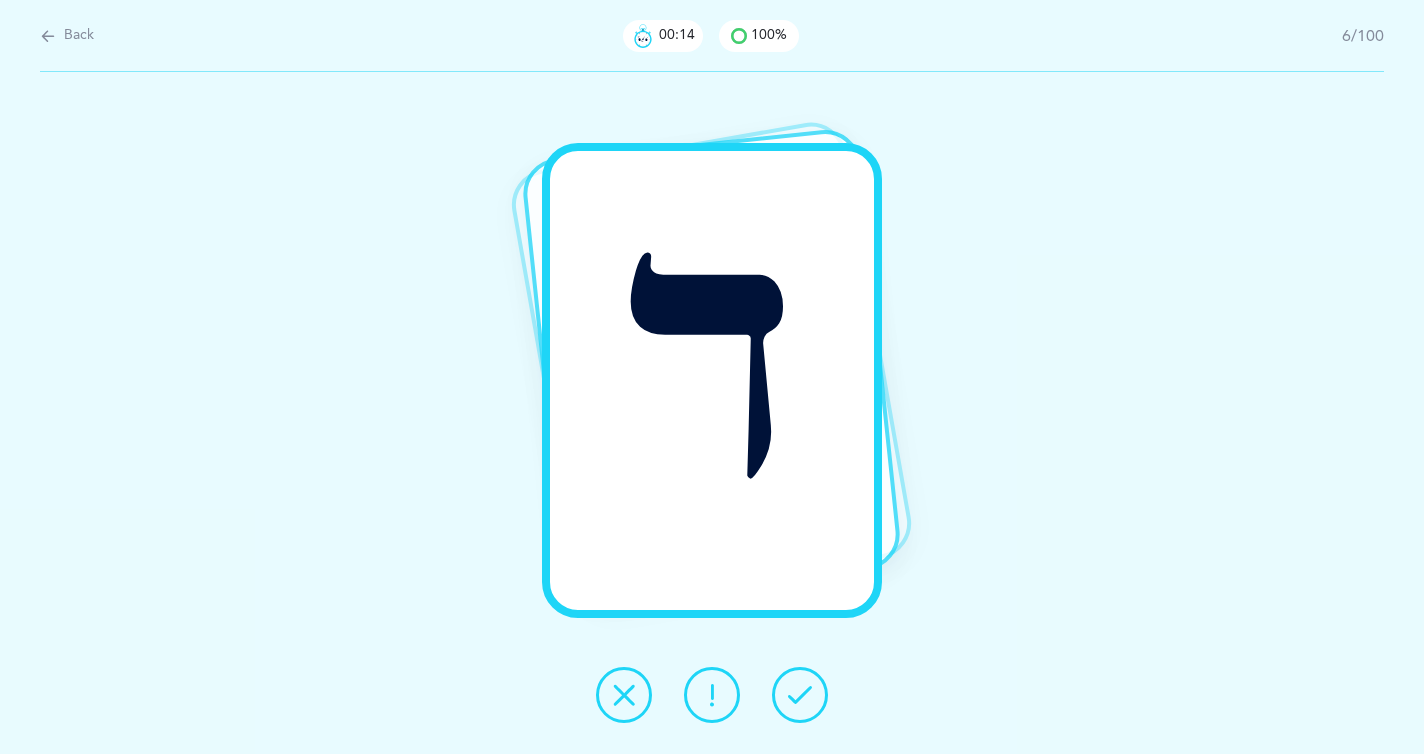 click at bounding box center (800, 695) 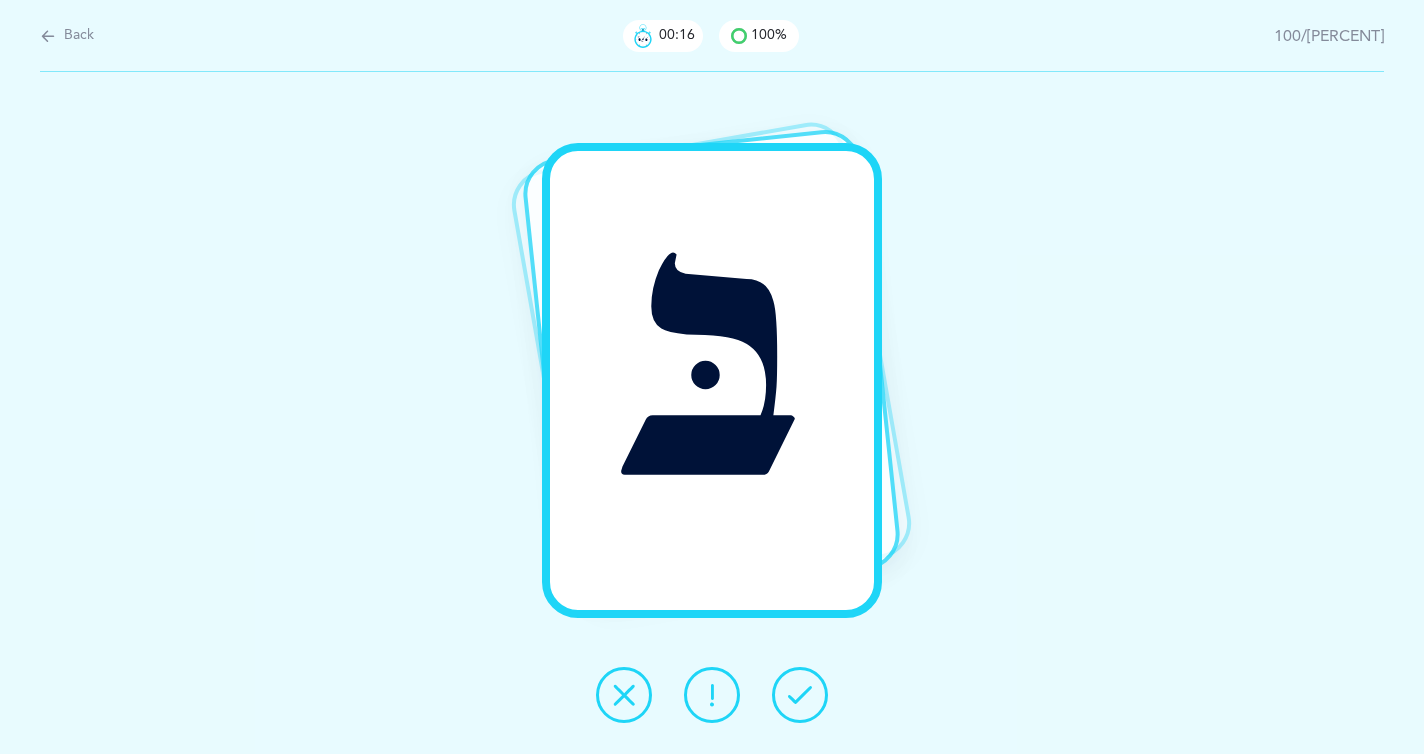 click at bounding box center (800, 695) 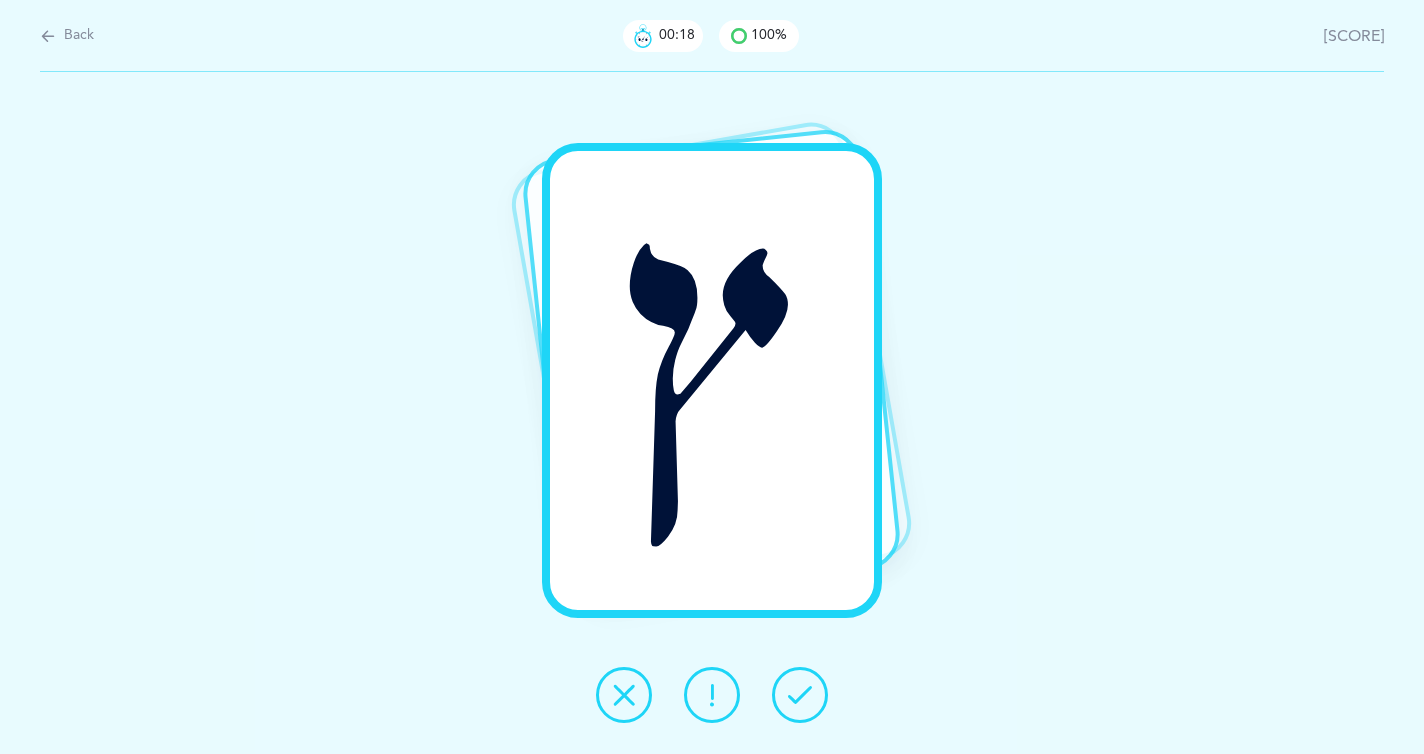 click at bounding box center [800, 695] 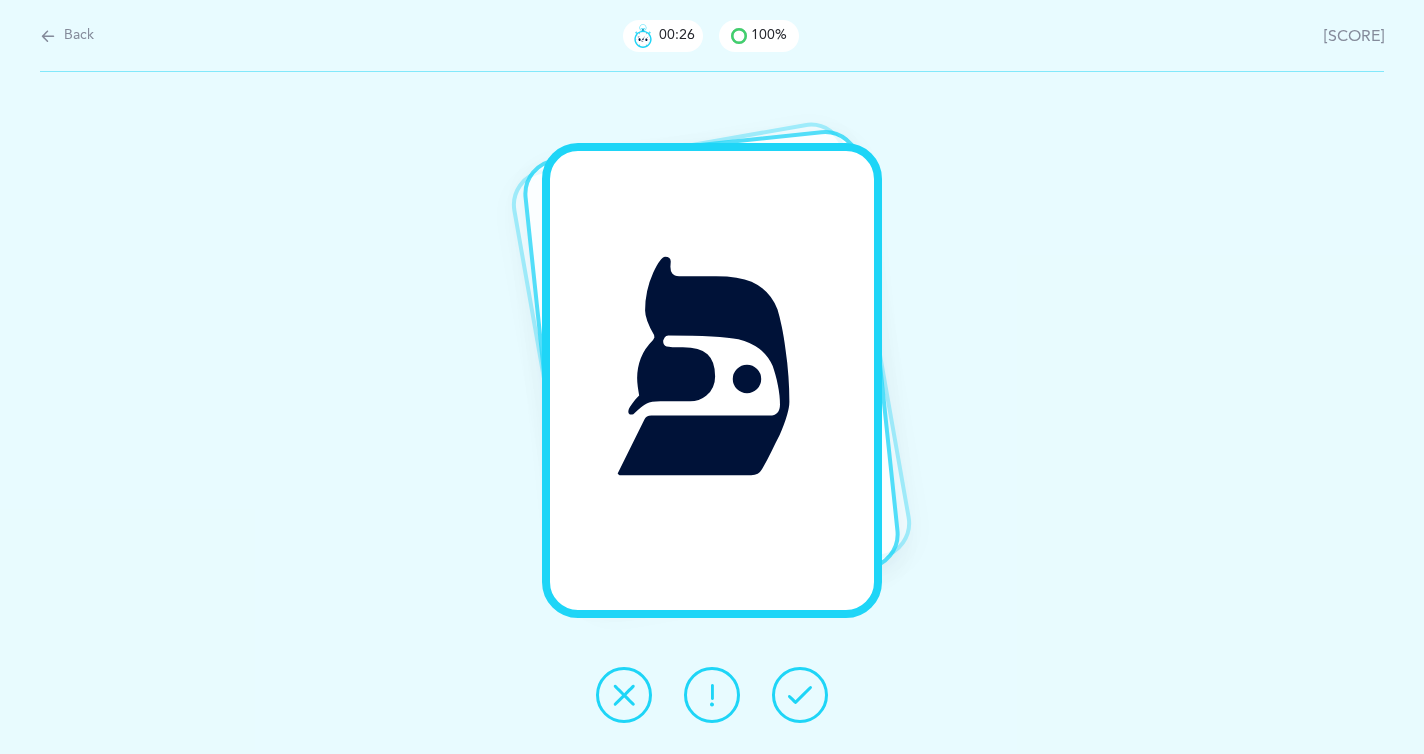 click at bounding box center (800, 695) 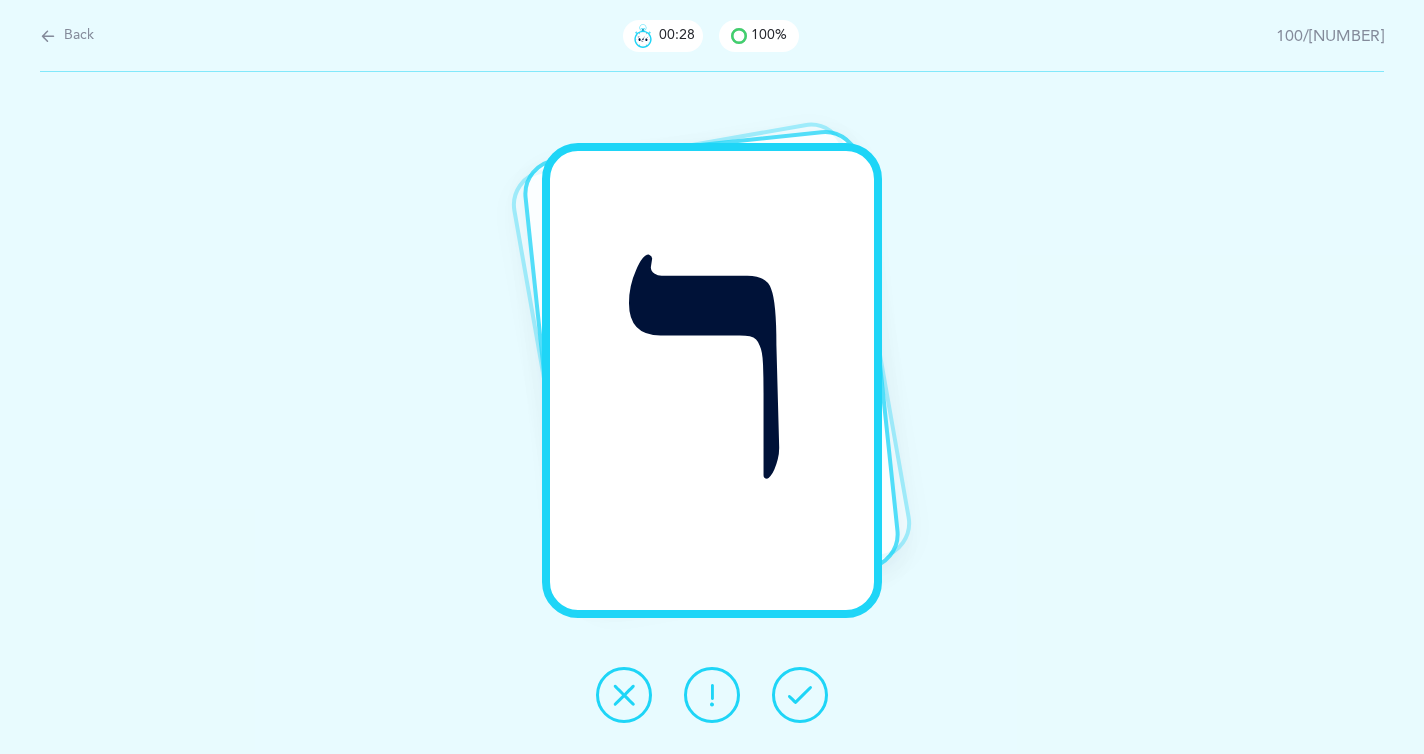 click at bounding box center [800, 695] 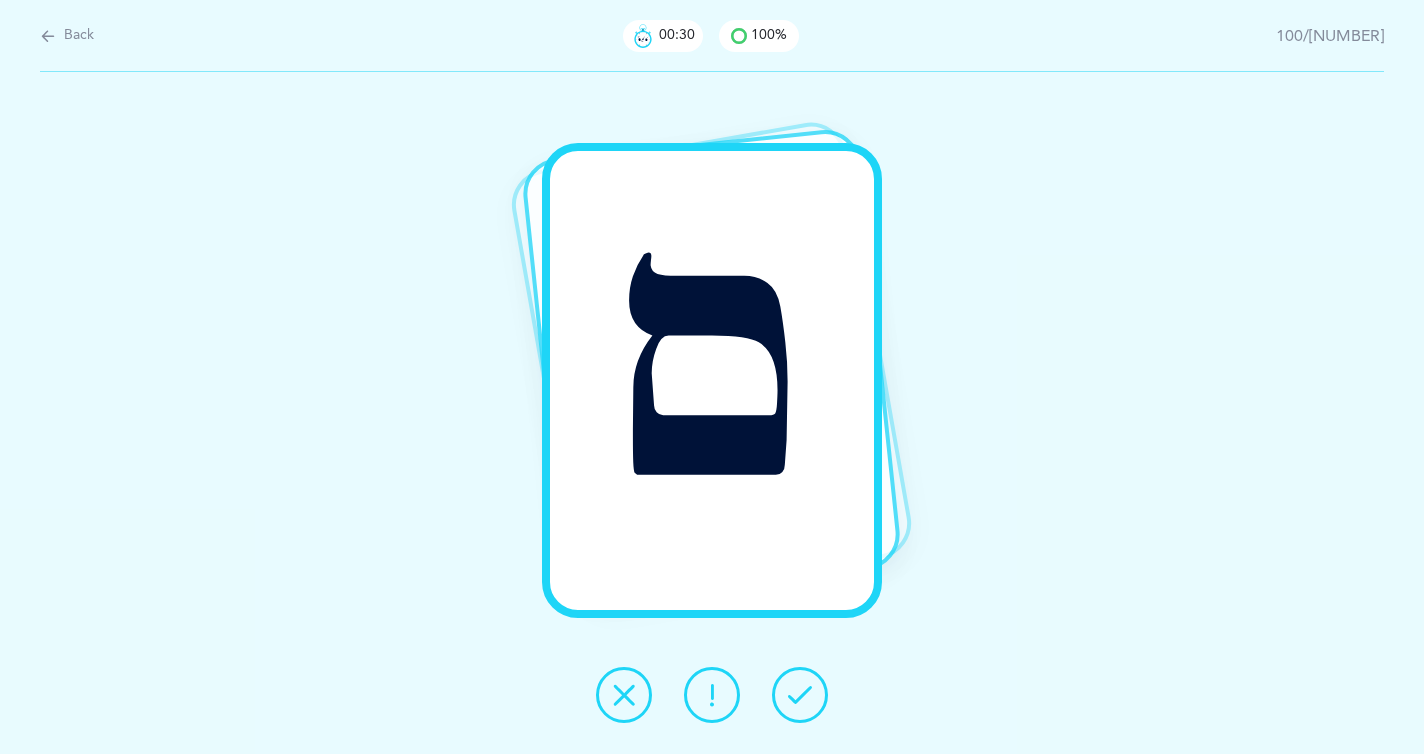 click at bounding box center [800, 695] 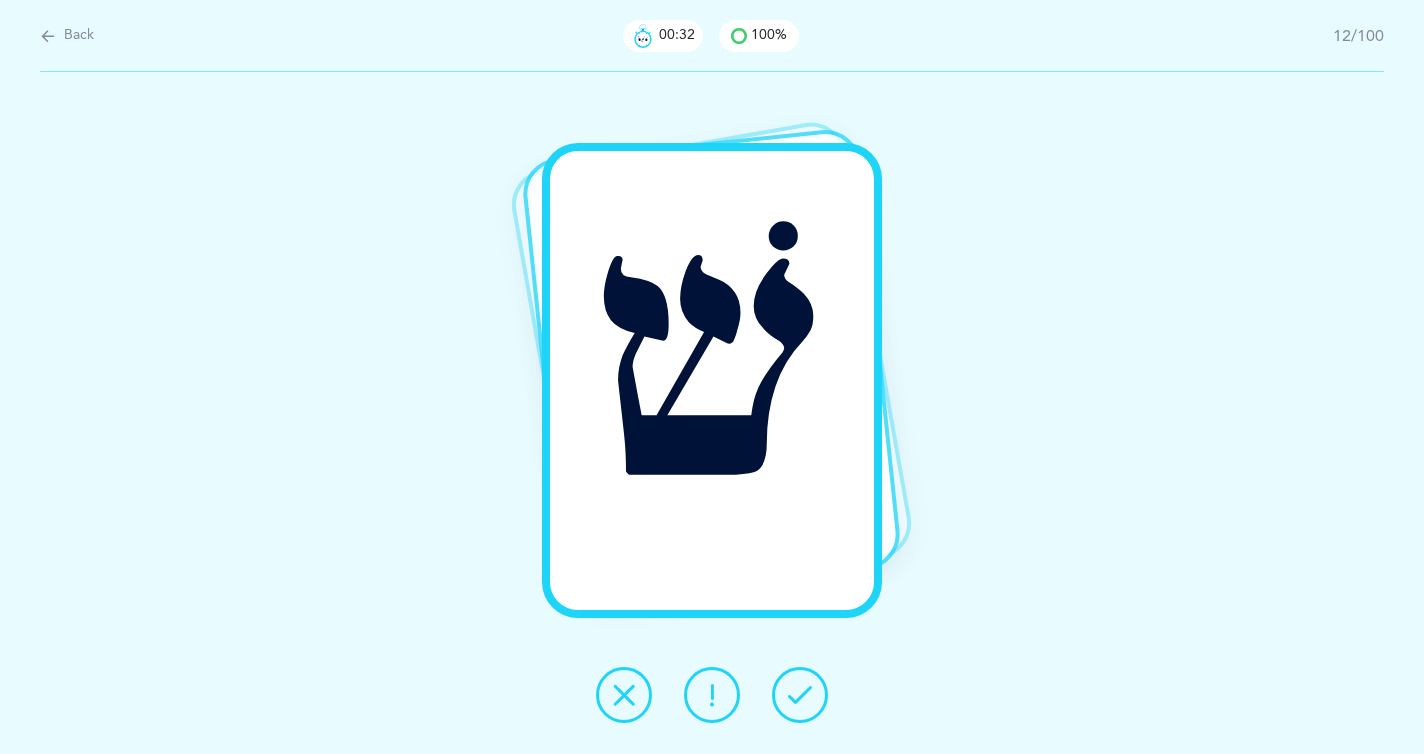 click at bounding box center (800, 695) 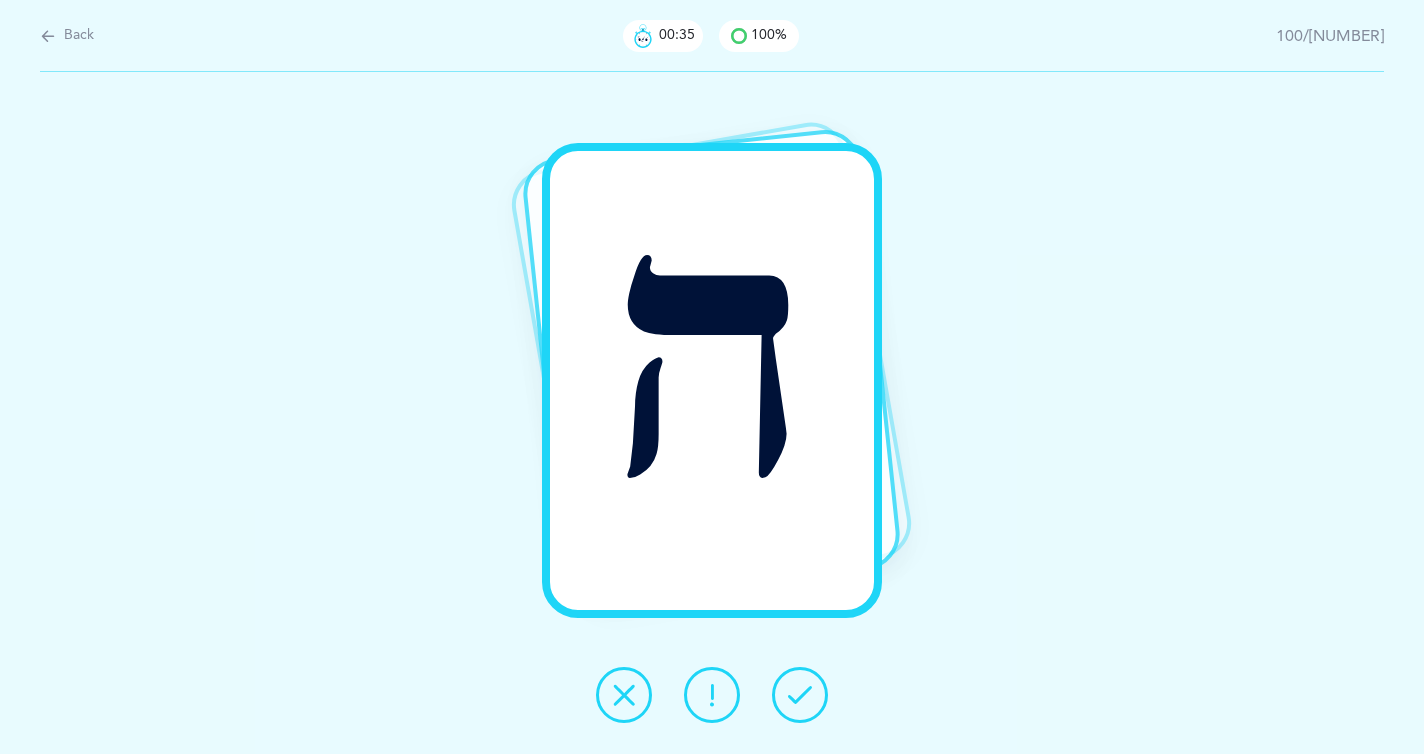 click at bounding box center (800, 695) 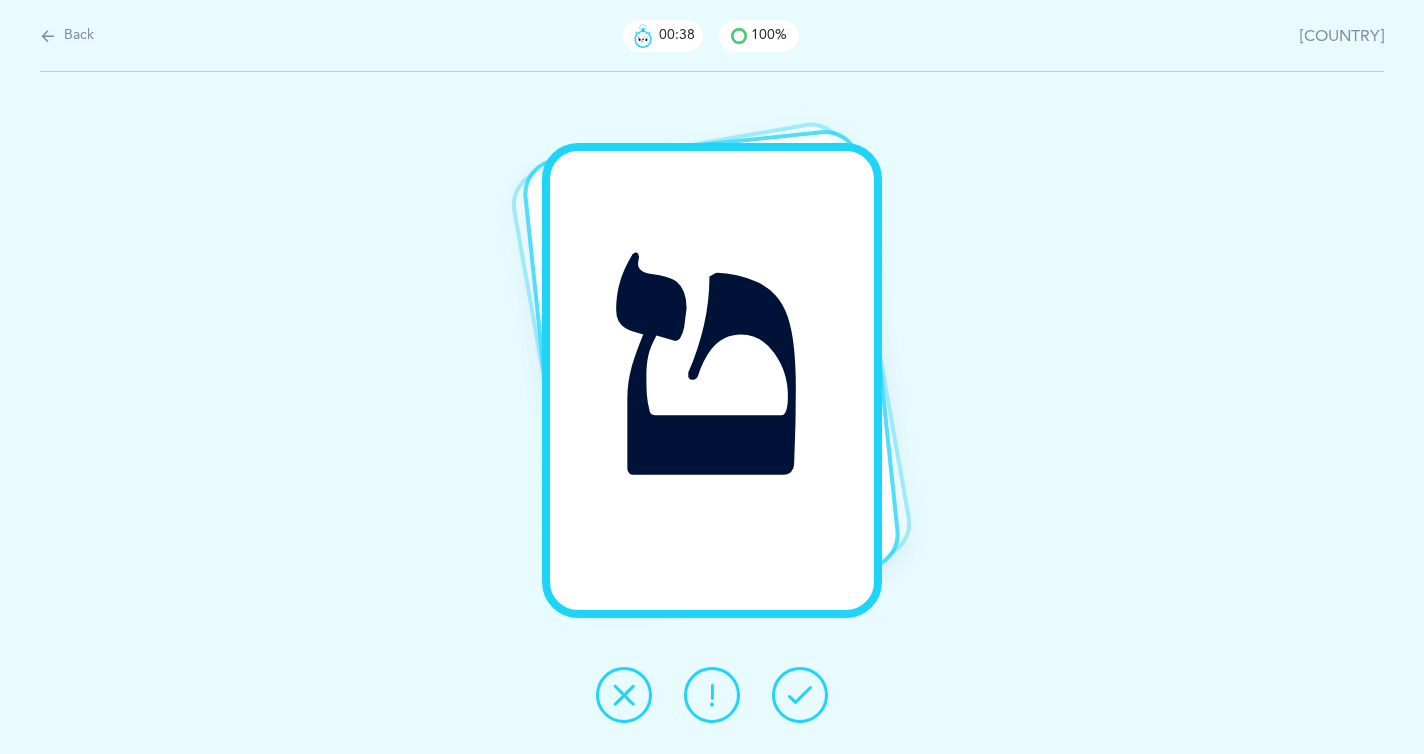 click at bounding box center [800, 695] 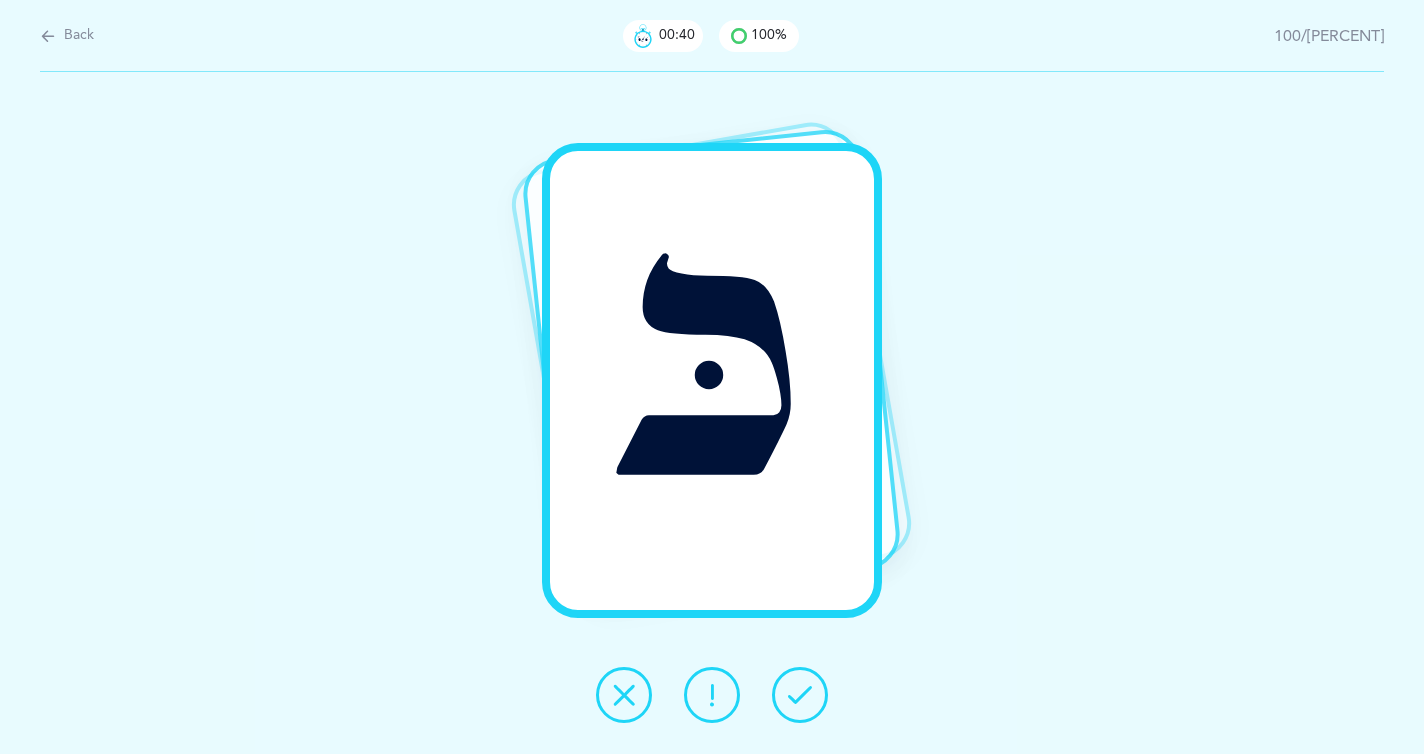 click at bounding box center [800, 695] 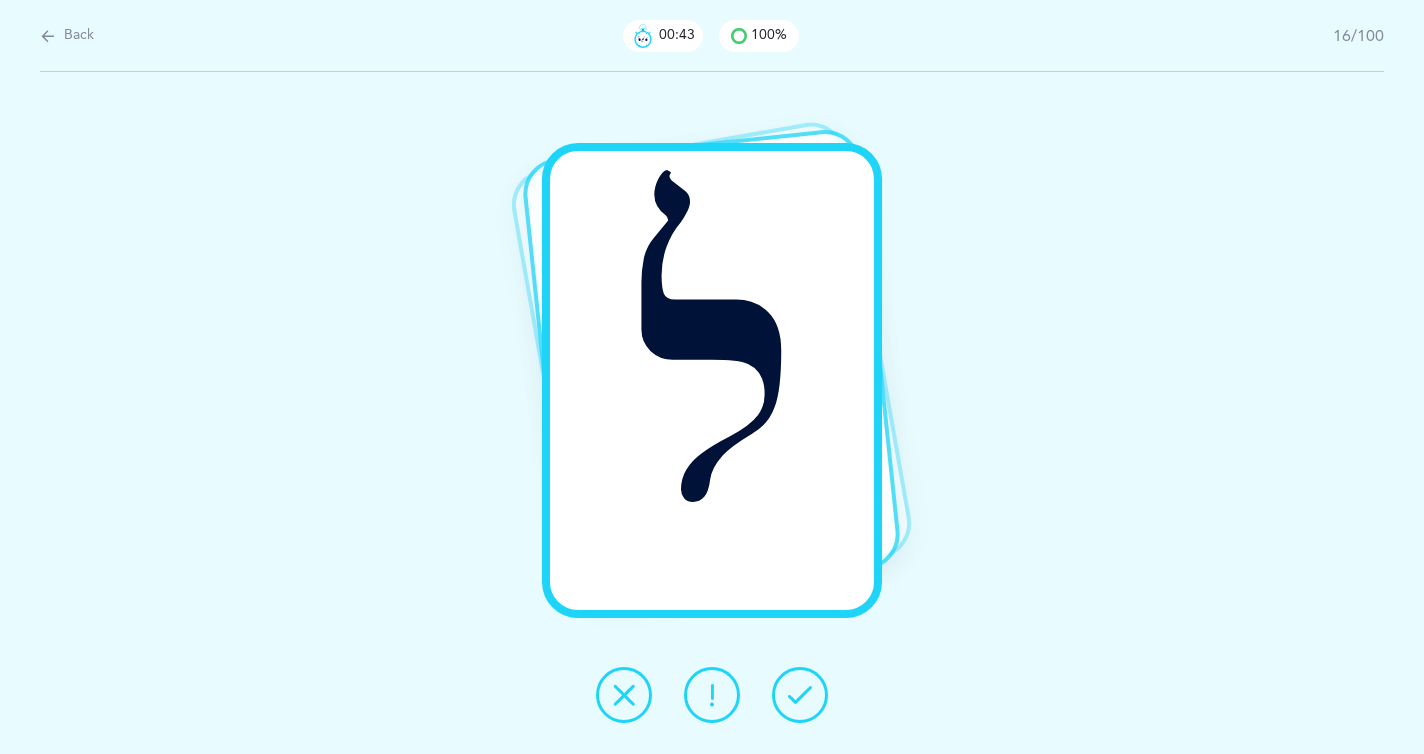 click at bounding box center [800, 695] 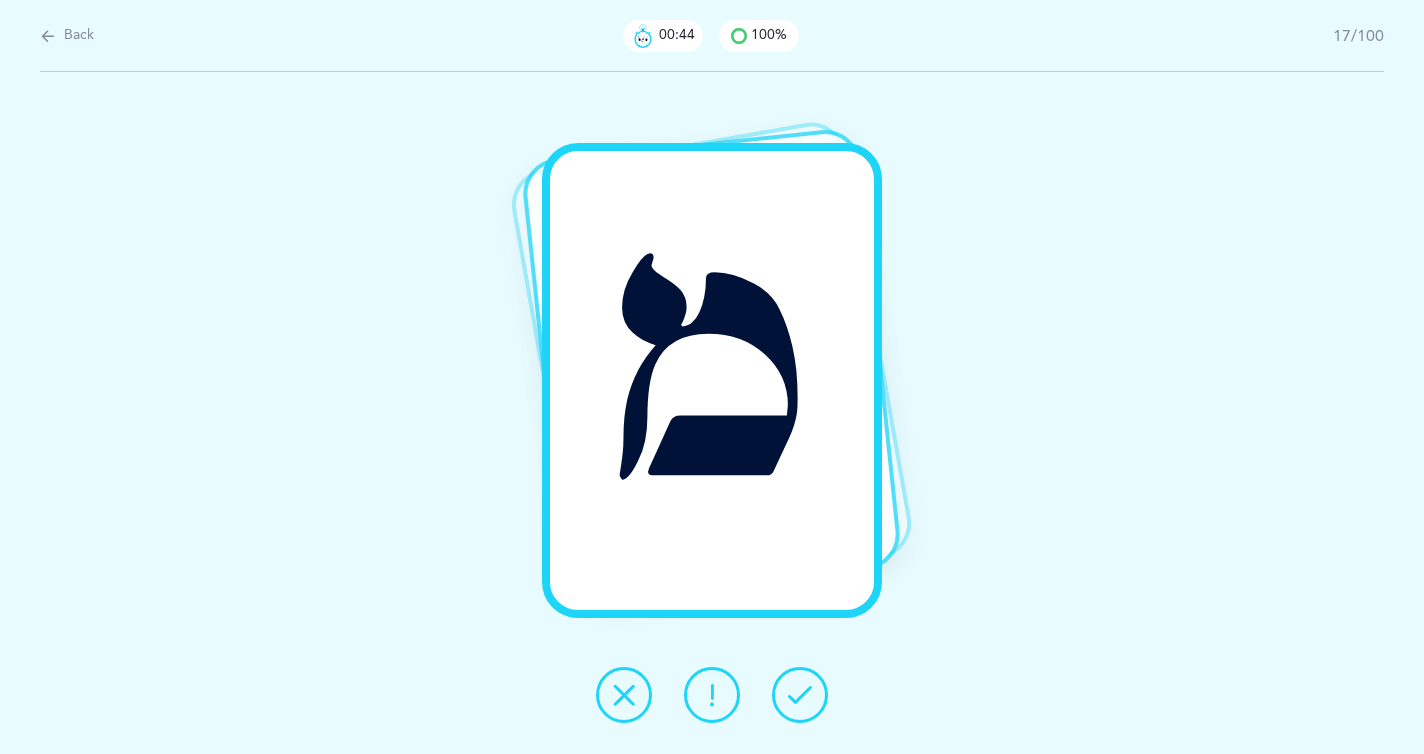 click at bounding box center [800, 695] 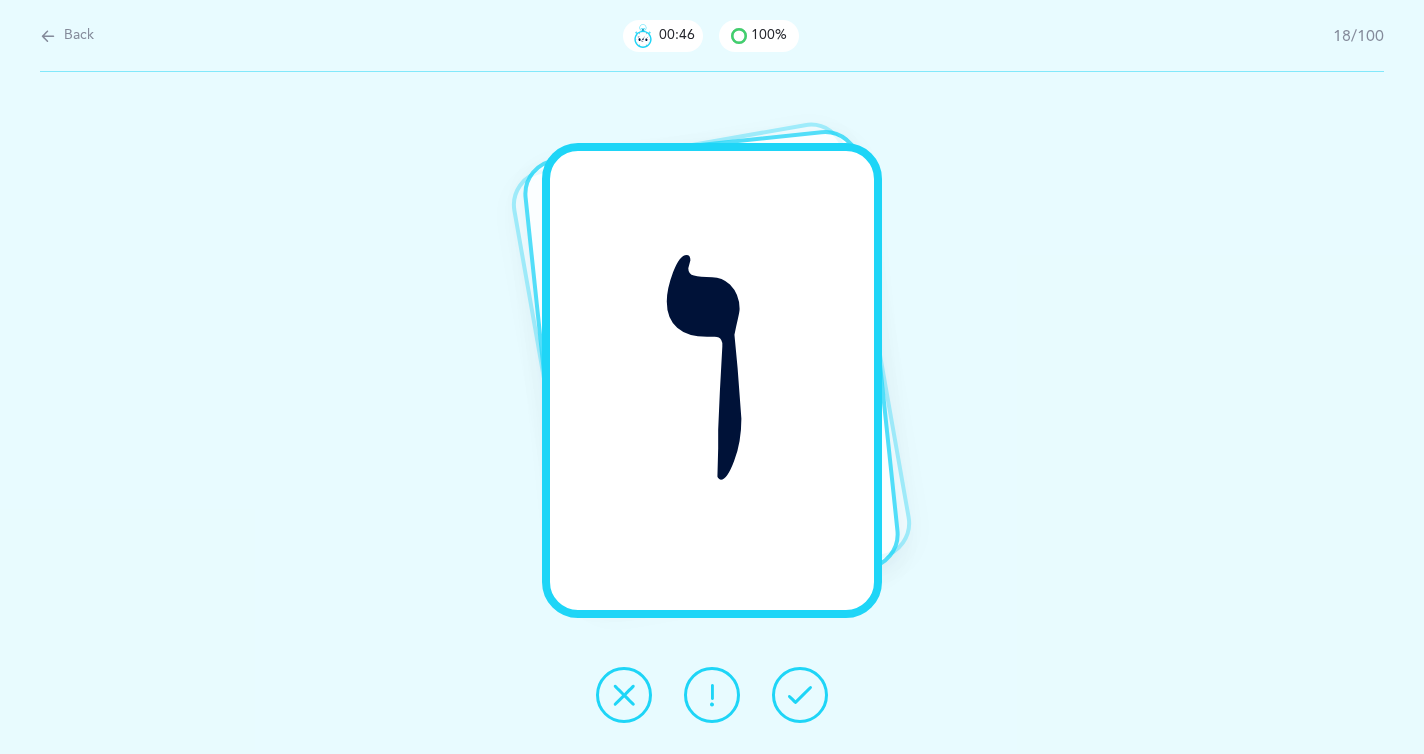 click at bounding box center (800, 695) 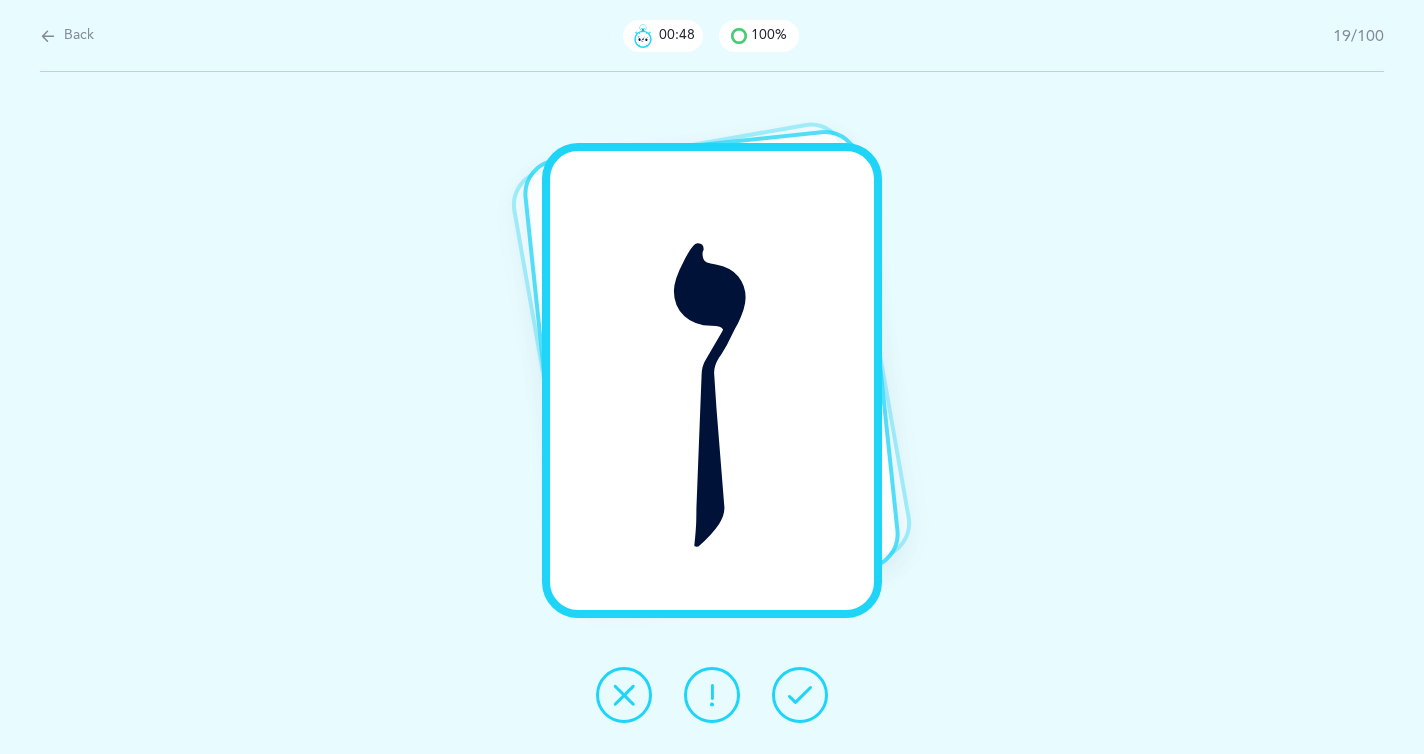 click at bounding box center (800, 695) 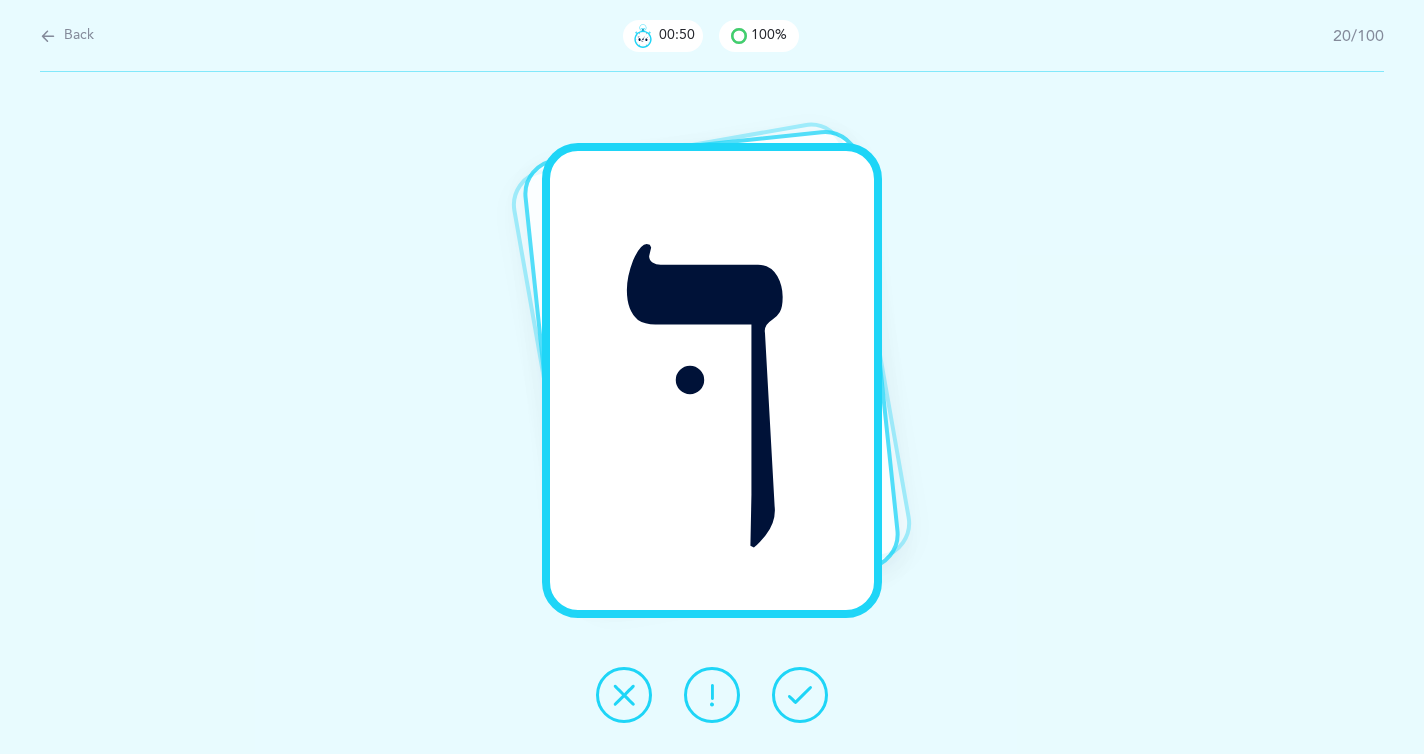 click at bounding box center [800, 695] 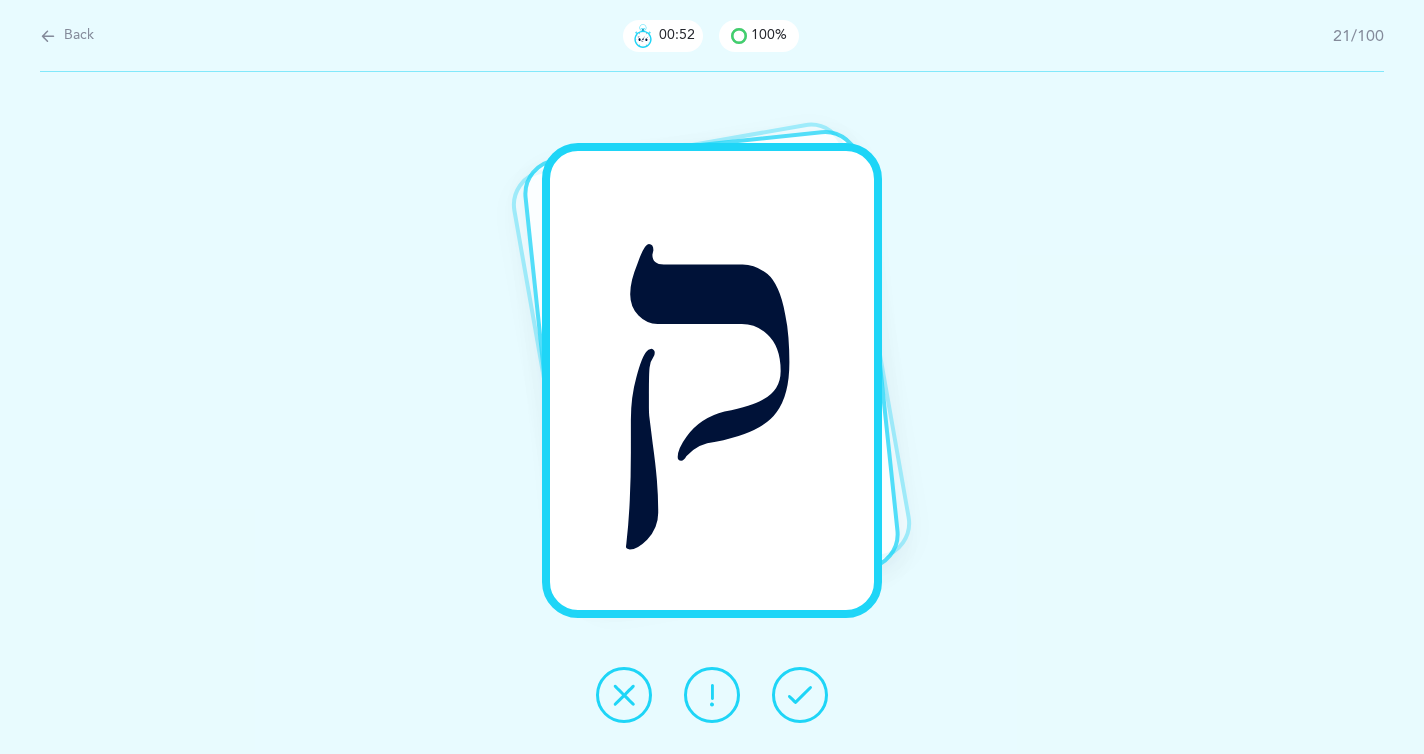 click at bounding box center (800, 695) 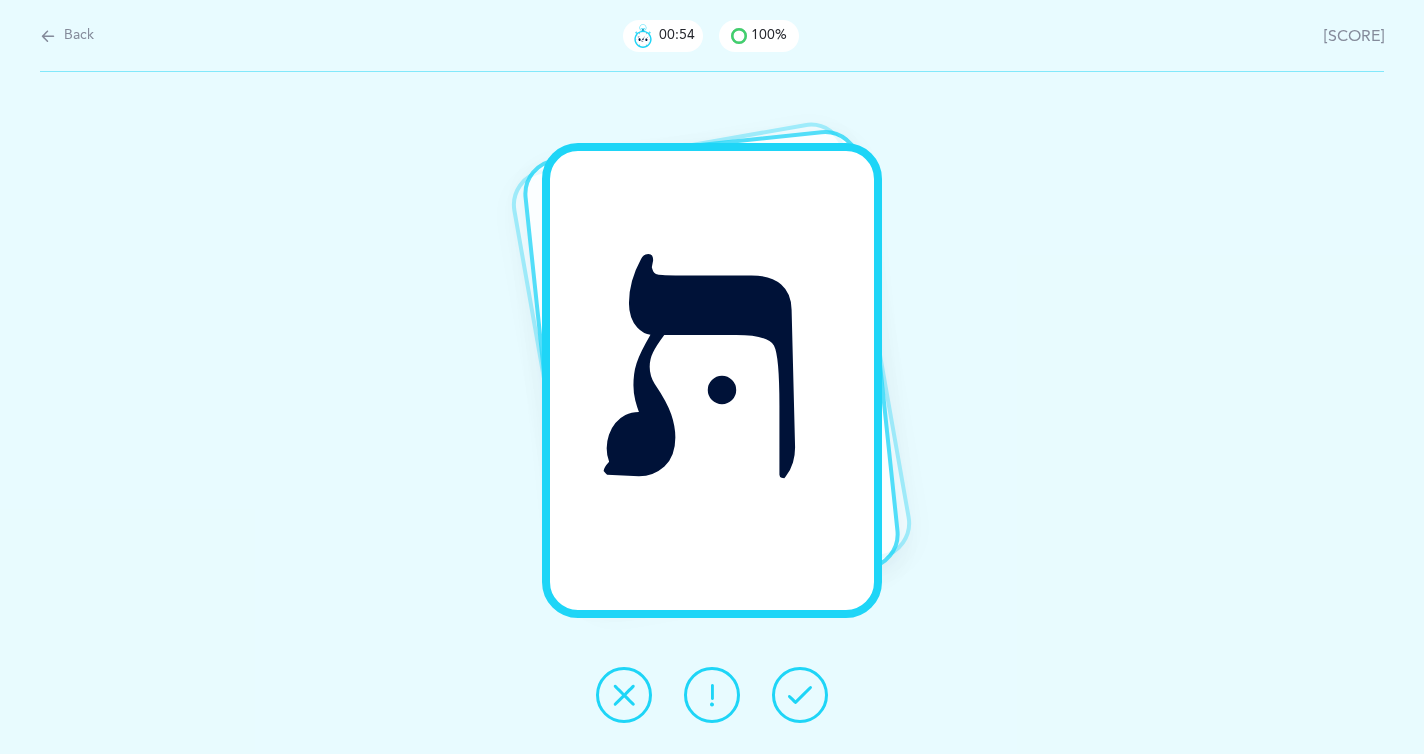 click at bounding box center (800, 695) 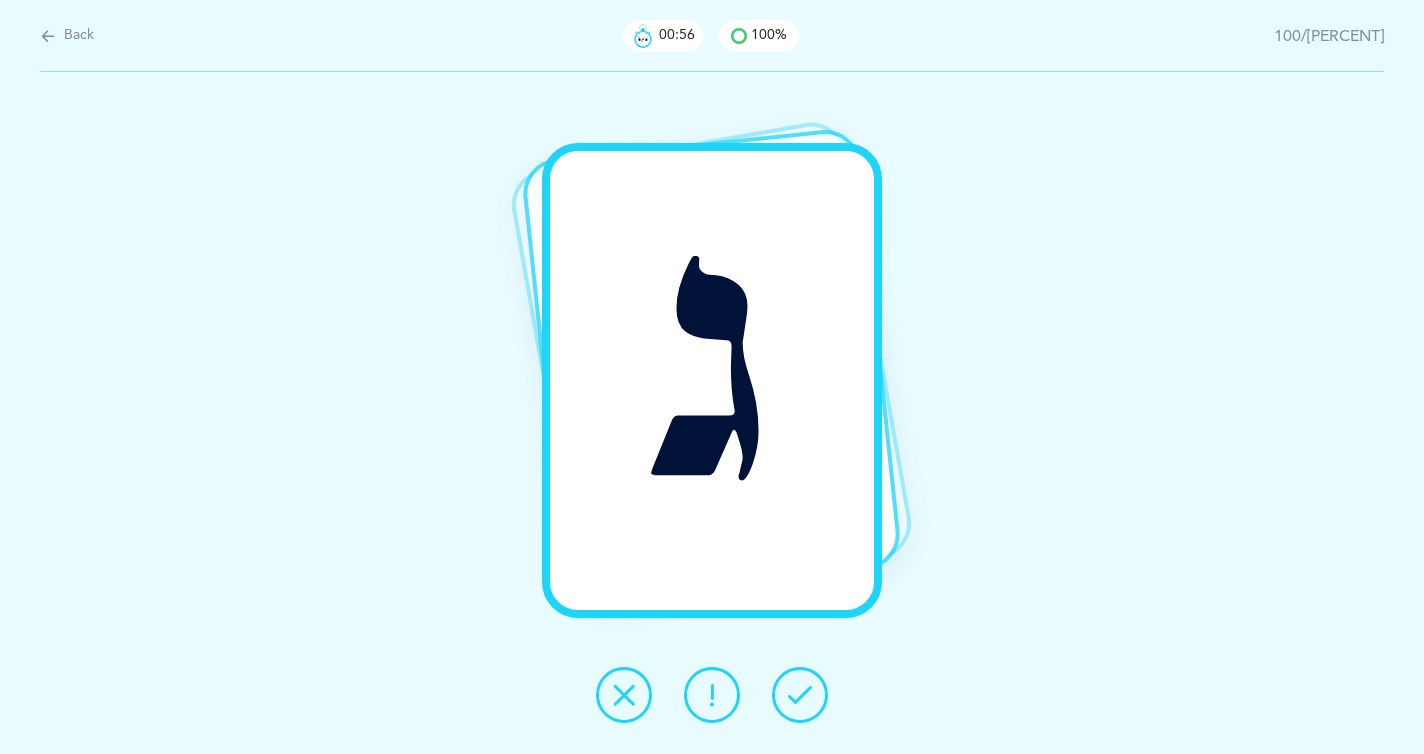 click at bounding box center (800, 695) 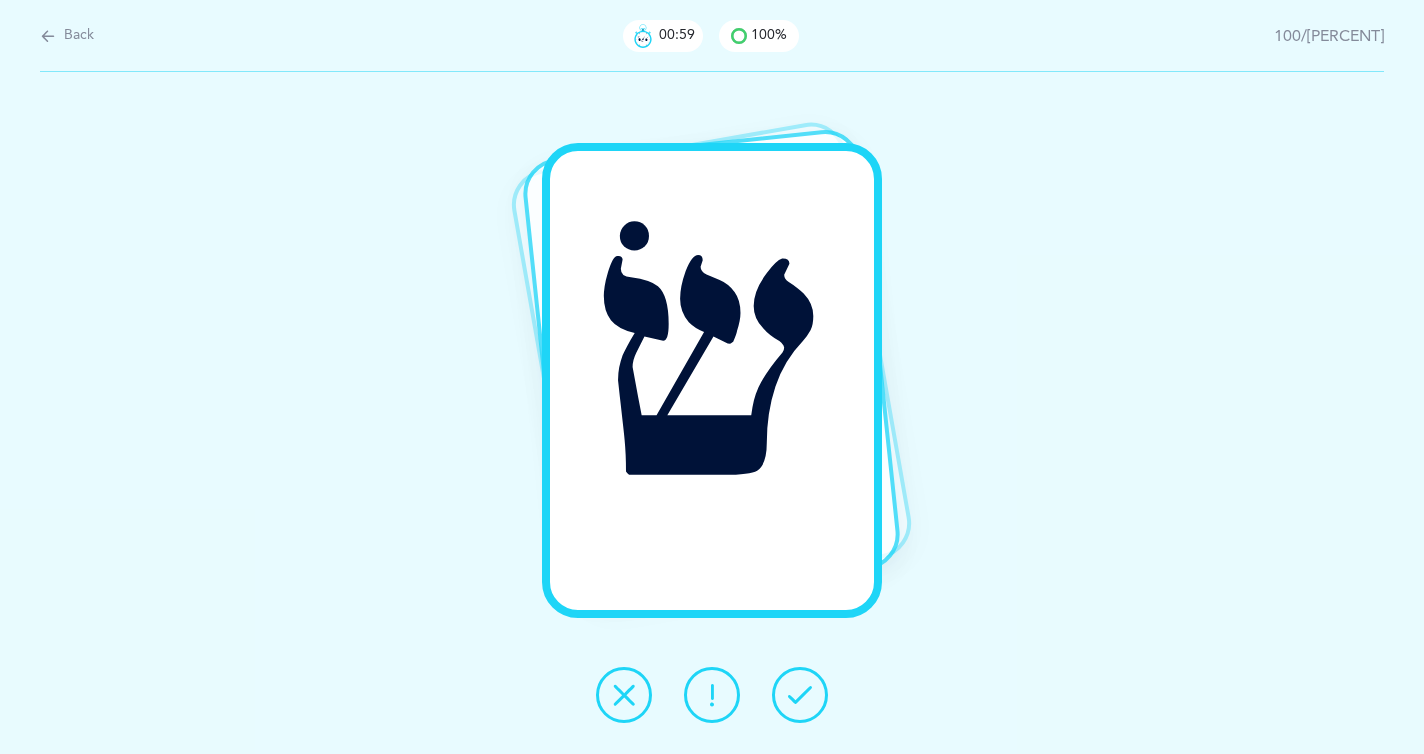 click at bounding box center (800, 695) 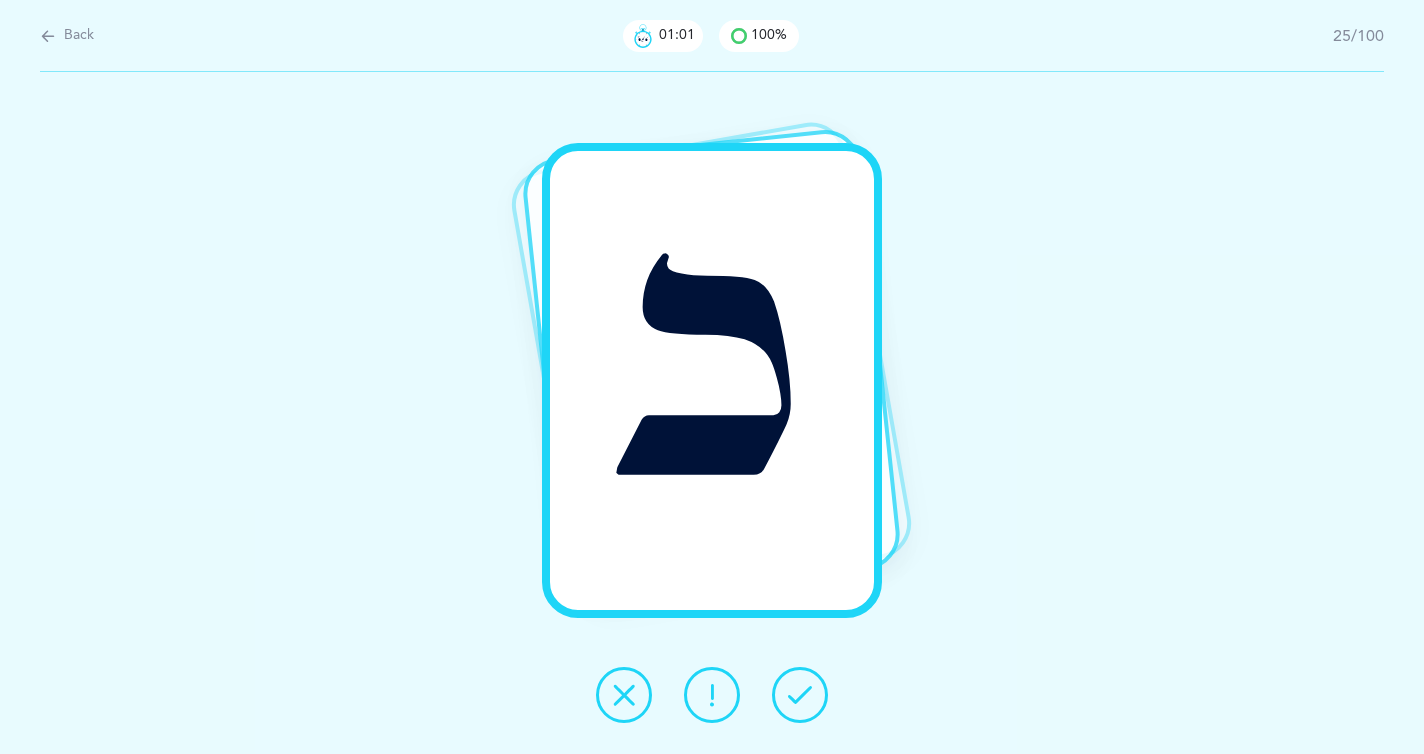 click at bounding box center [800, 695] 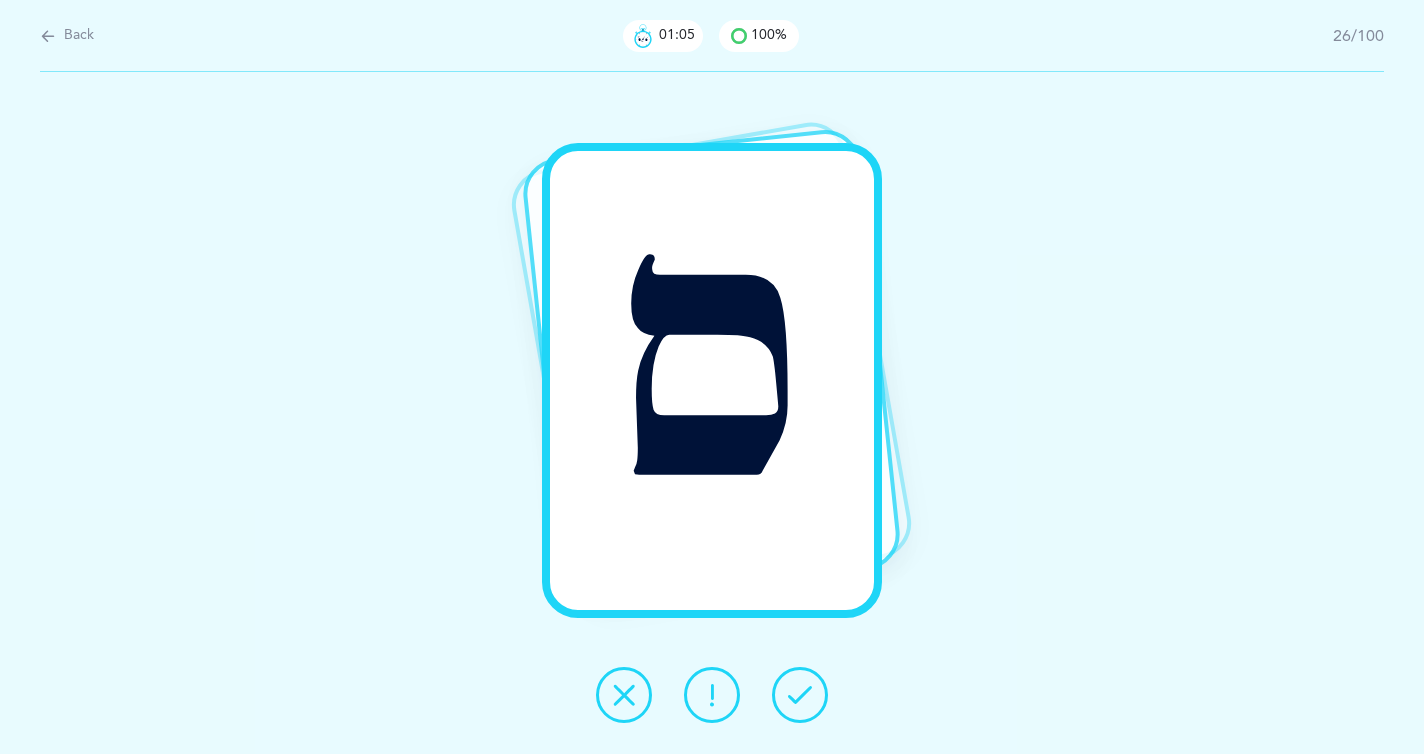 click at bounding box center (800, 695) 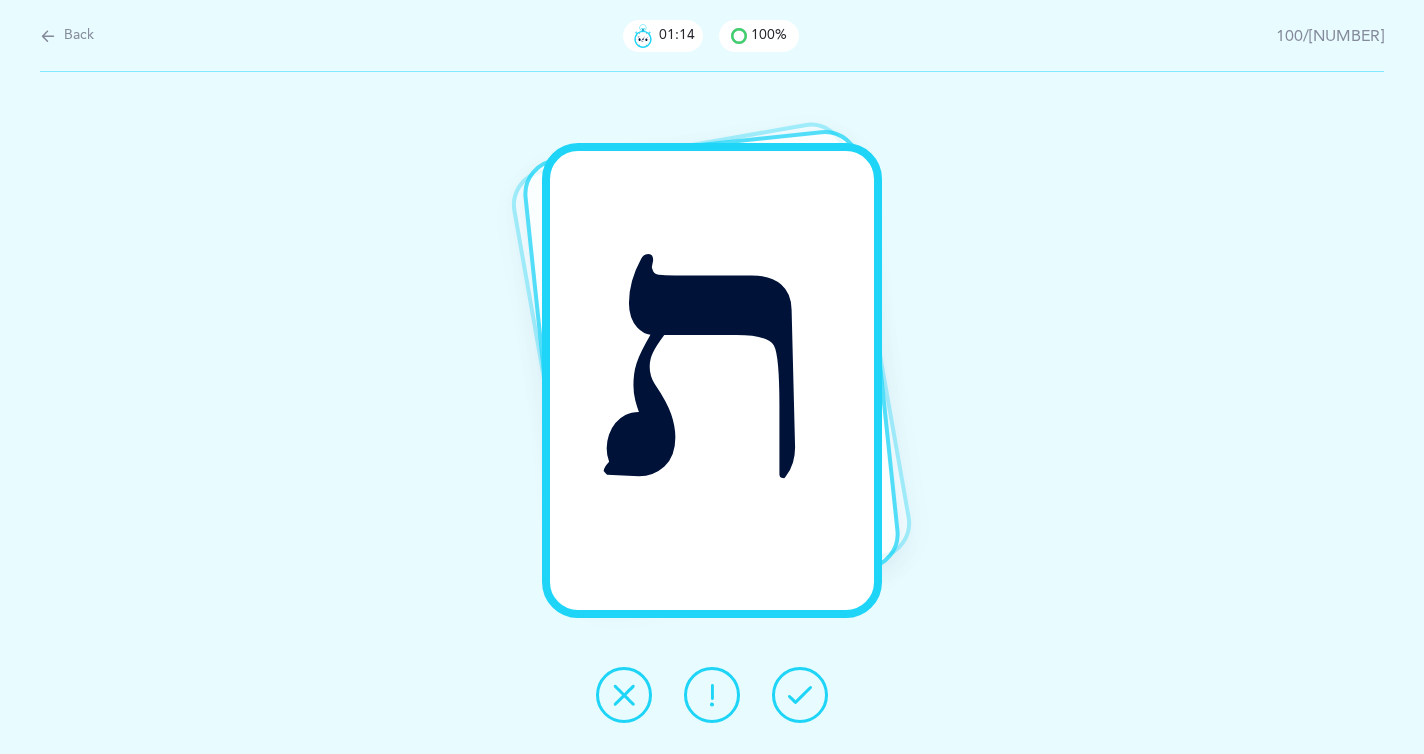 click at bounding box center (800, 695) 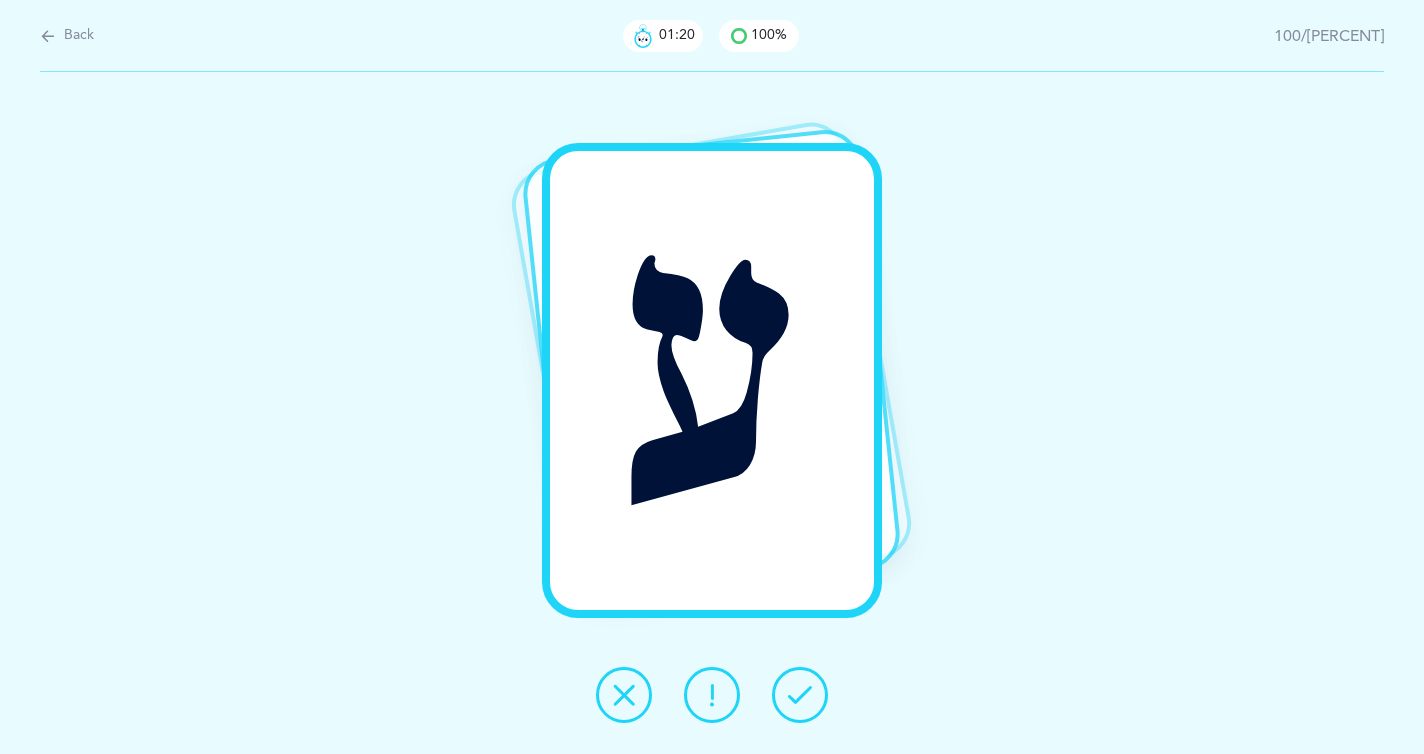 click at bounding box center (800, 695) 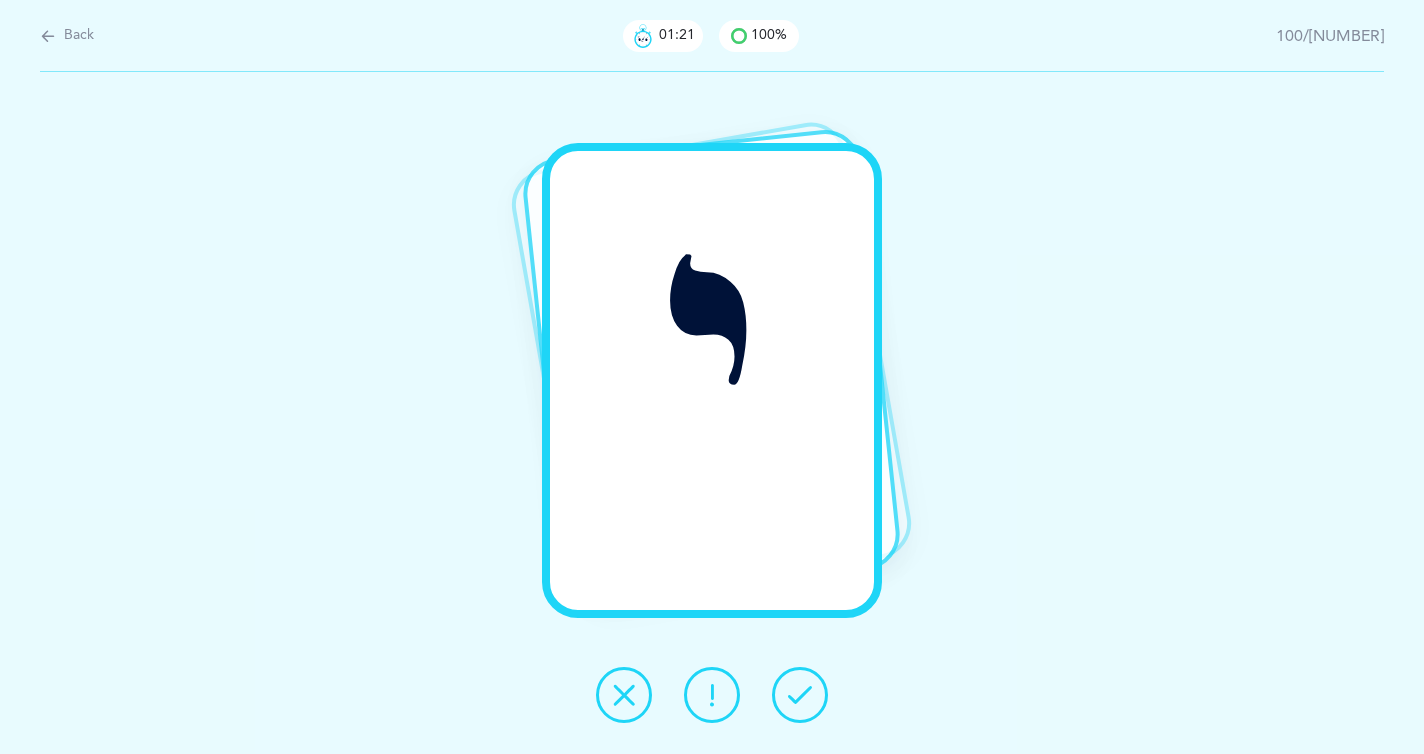 click at bounding box center (800, 695) 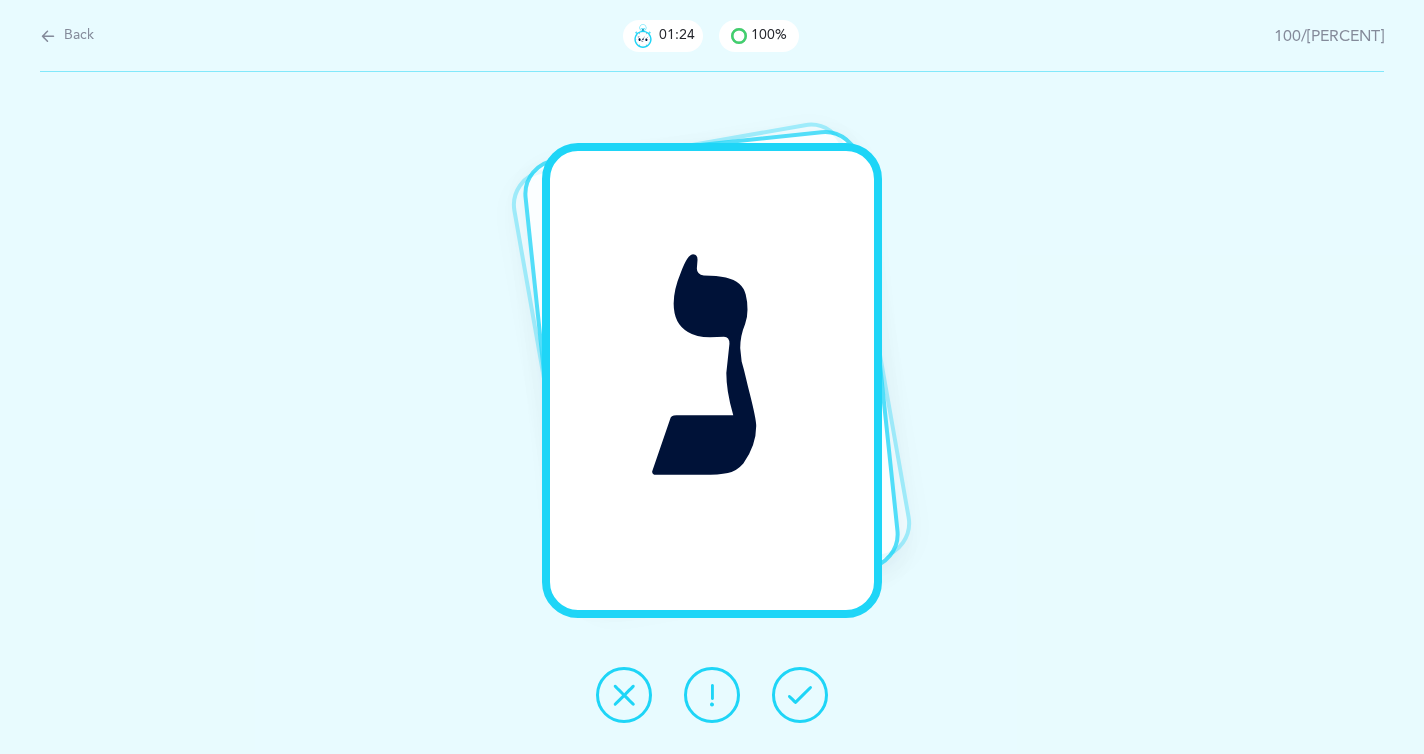 click at bounding box center (800, 695) 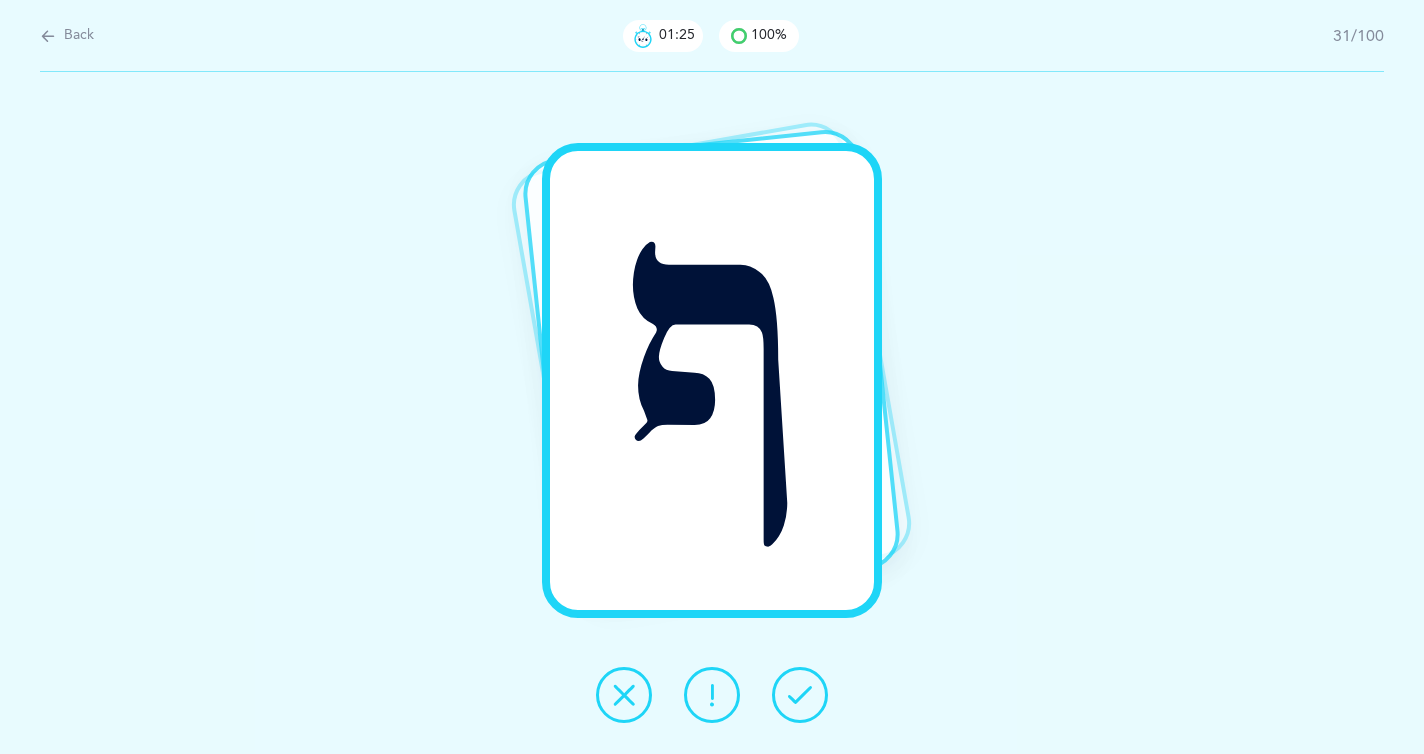 click at bounding box center (800, 695) 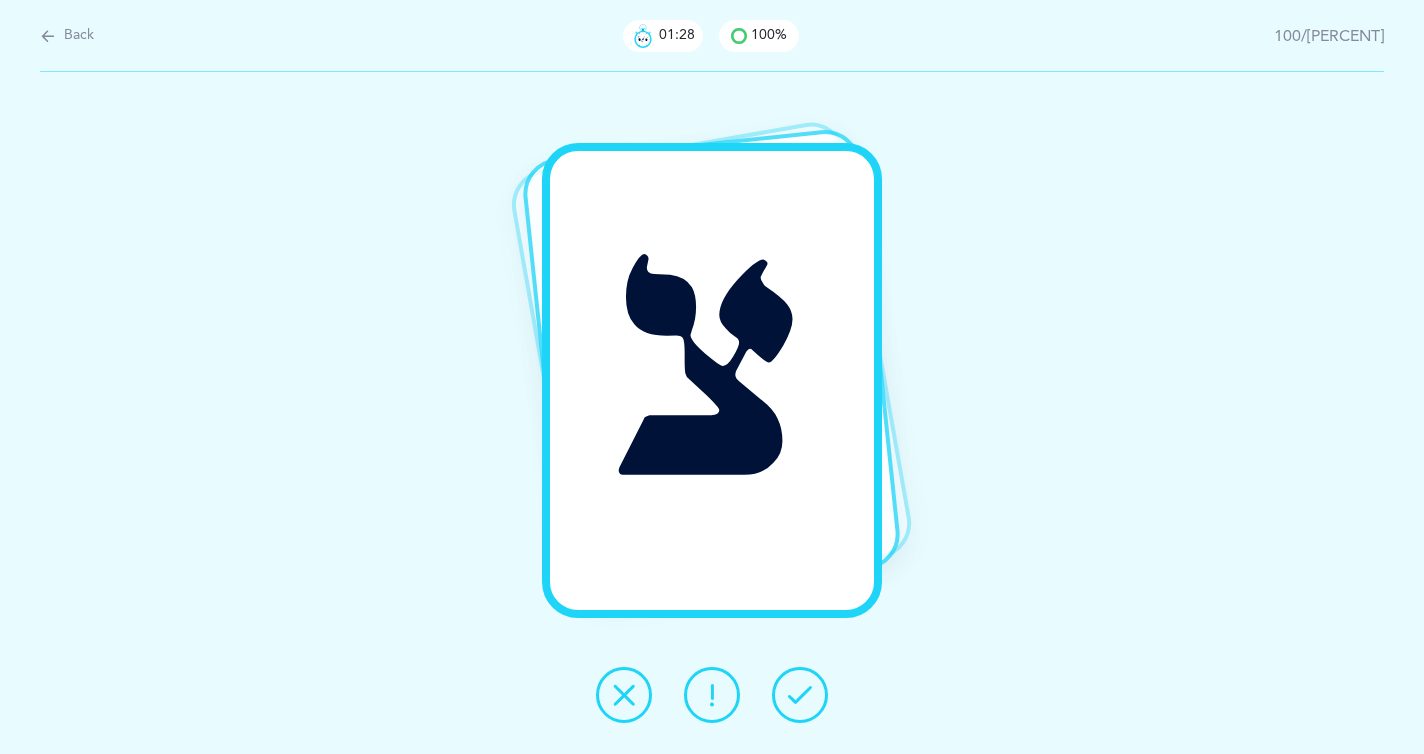 click at bounding box center [800, 695] 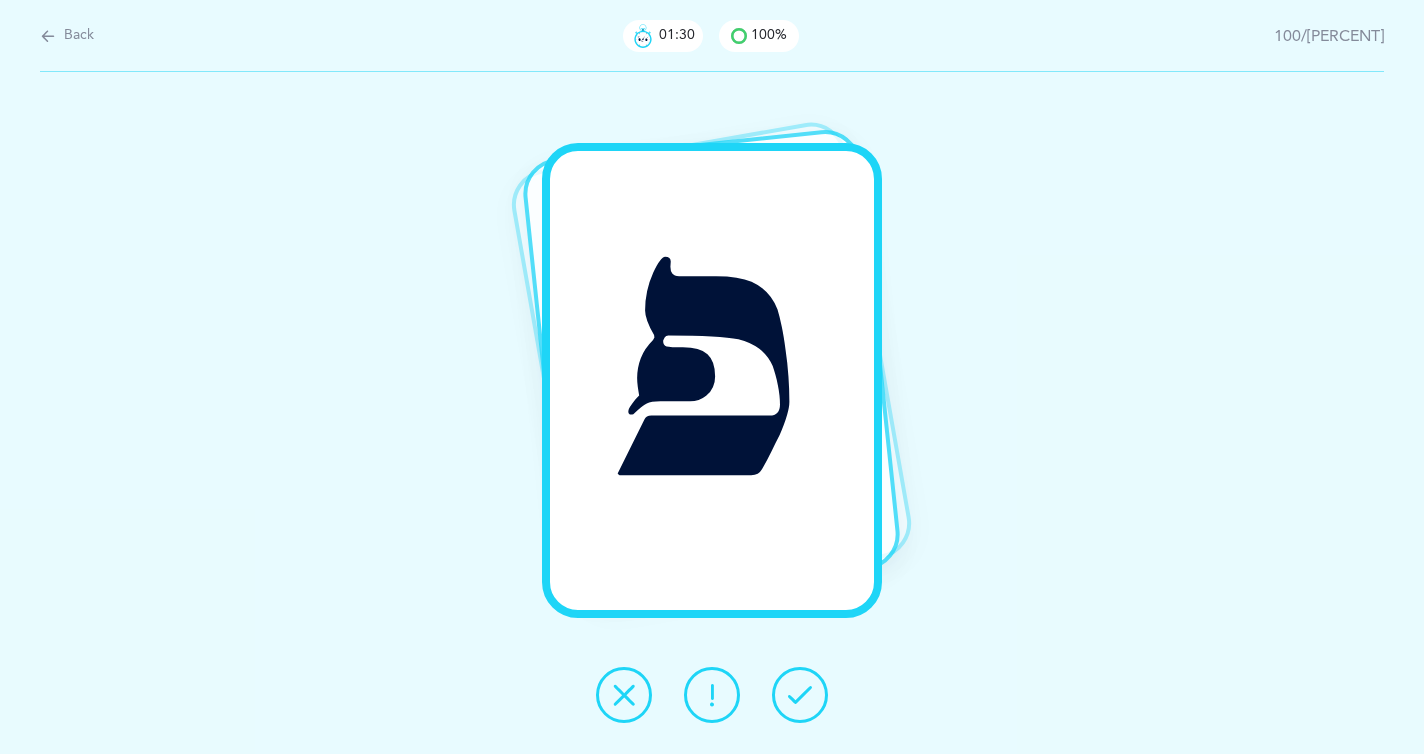click at bounding box center (800, 695) 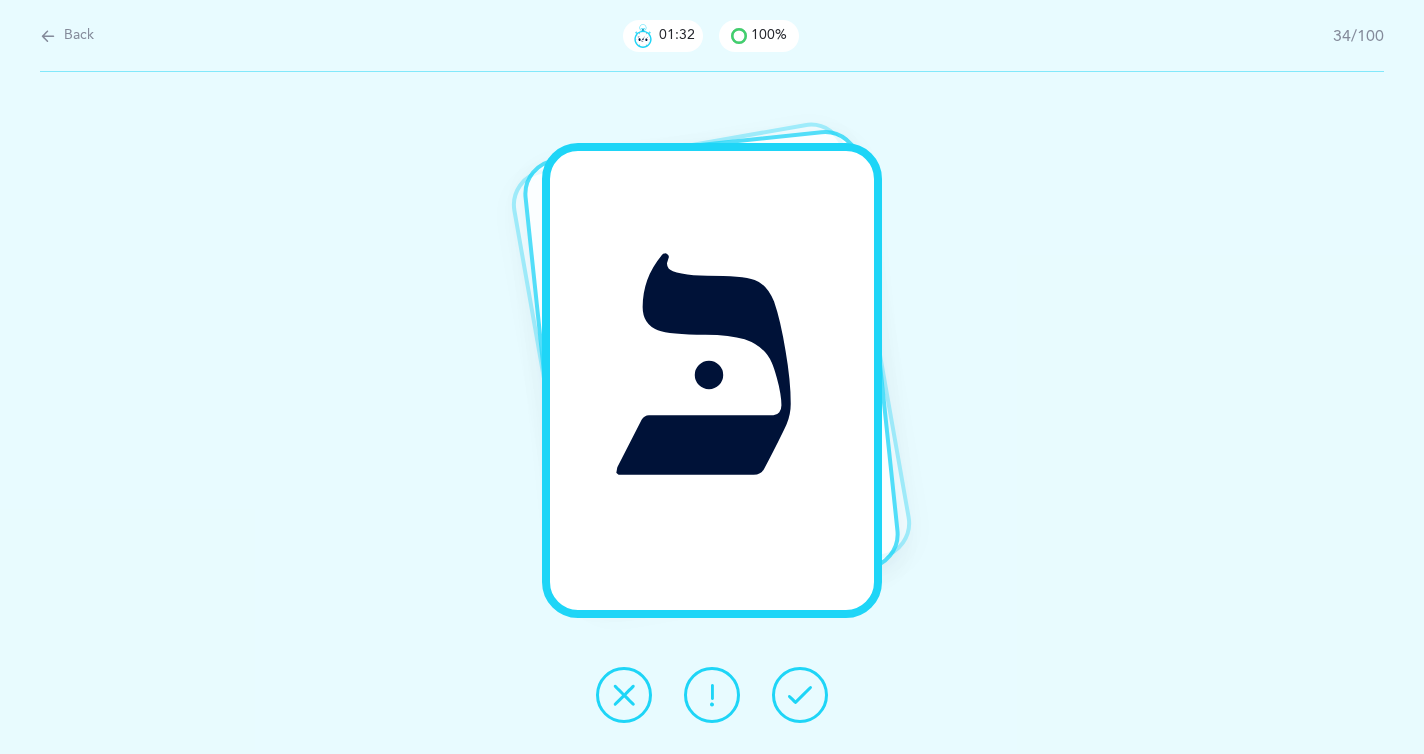 click at bounding box center [800, 695] 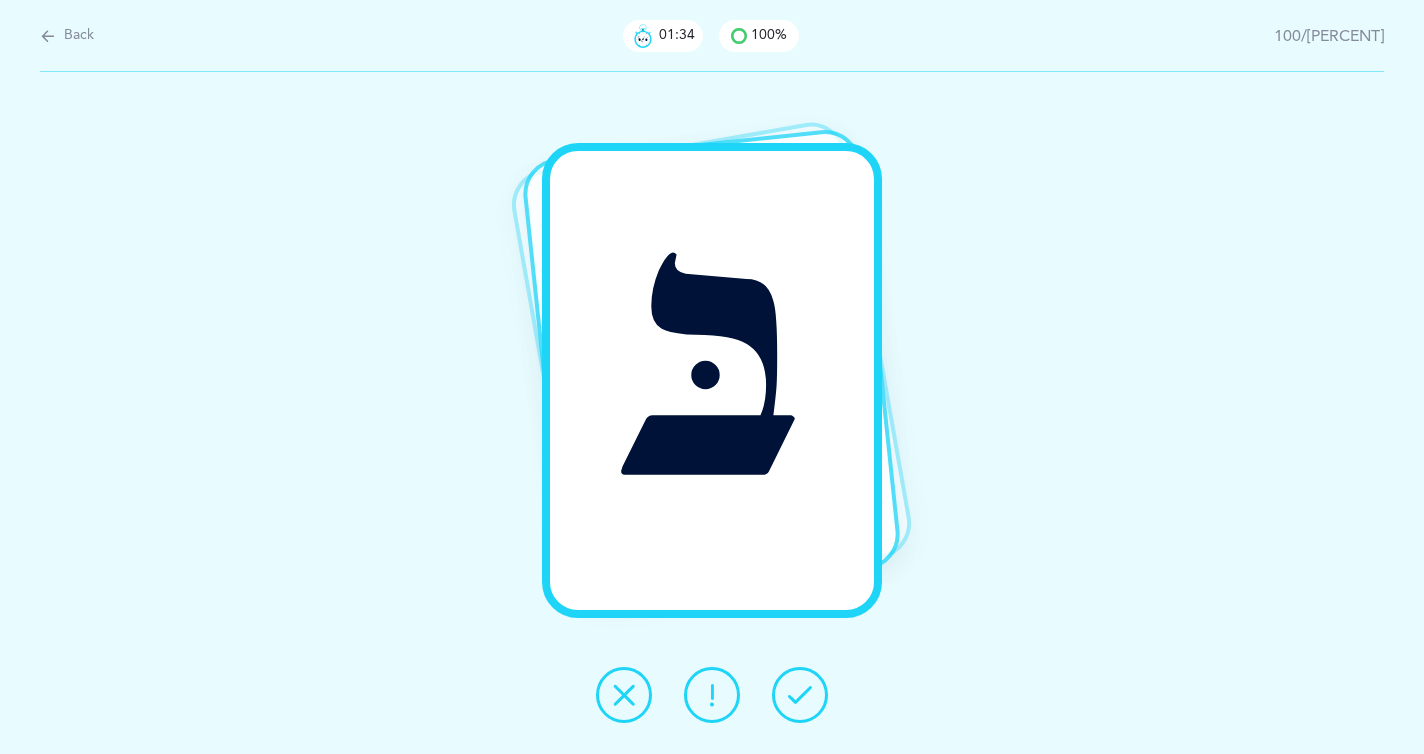 click at bounding box center [800, 695] 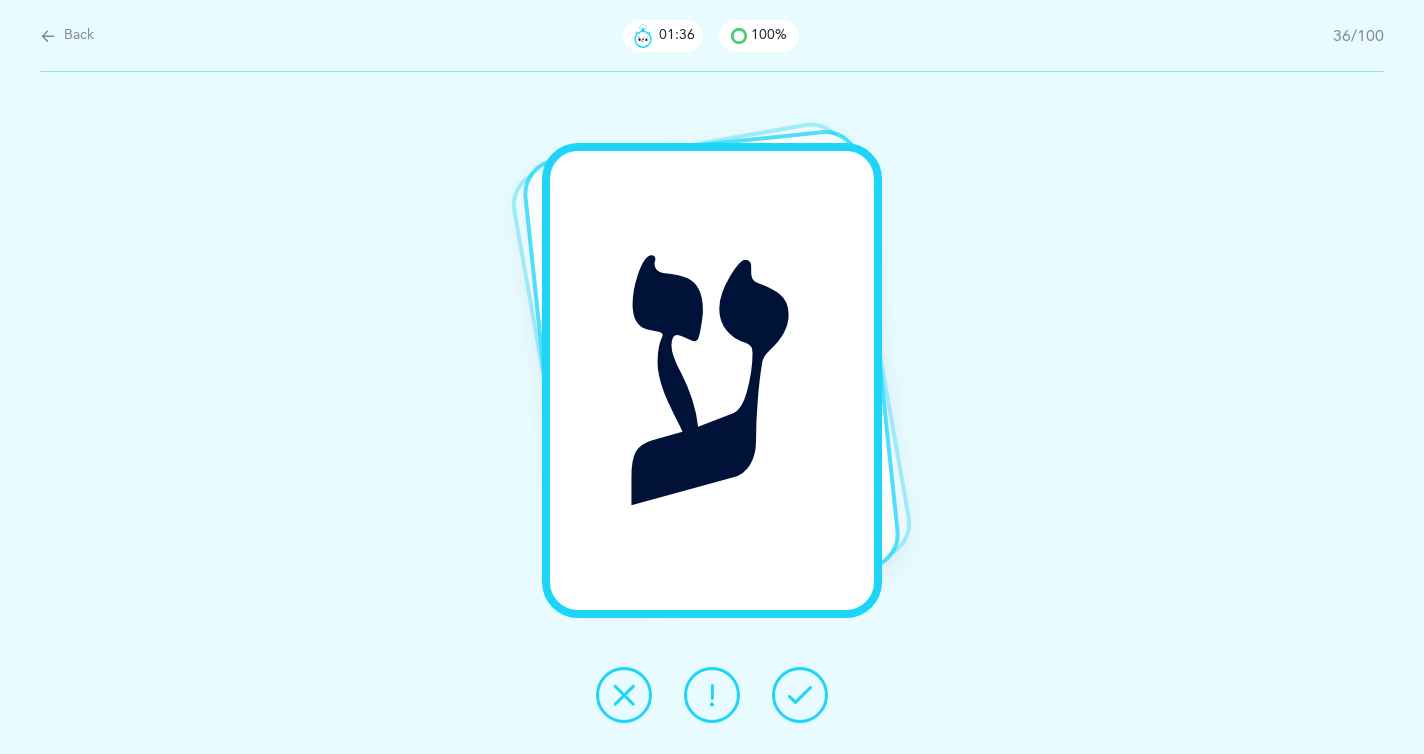 click at bounding box center [800, 695] 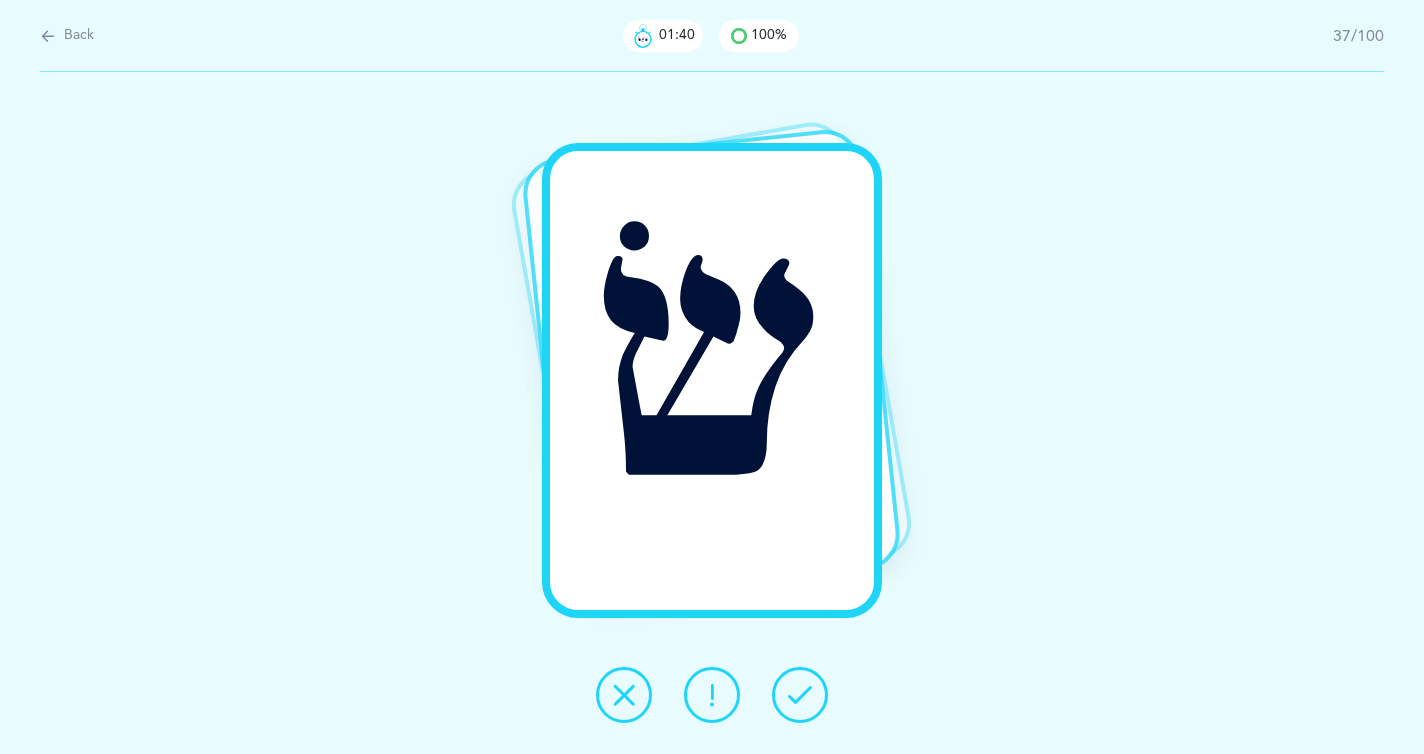 click at bounding box center [800, 695] 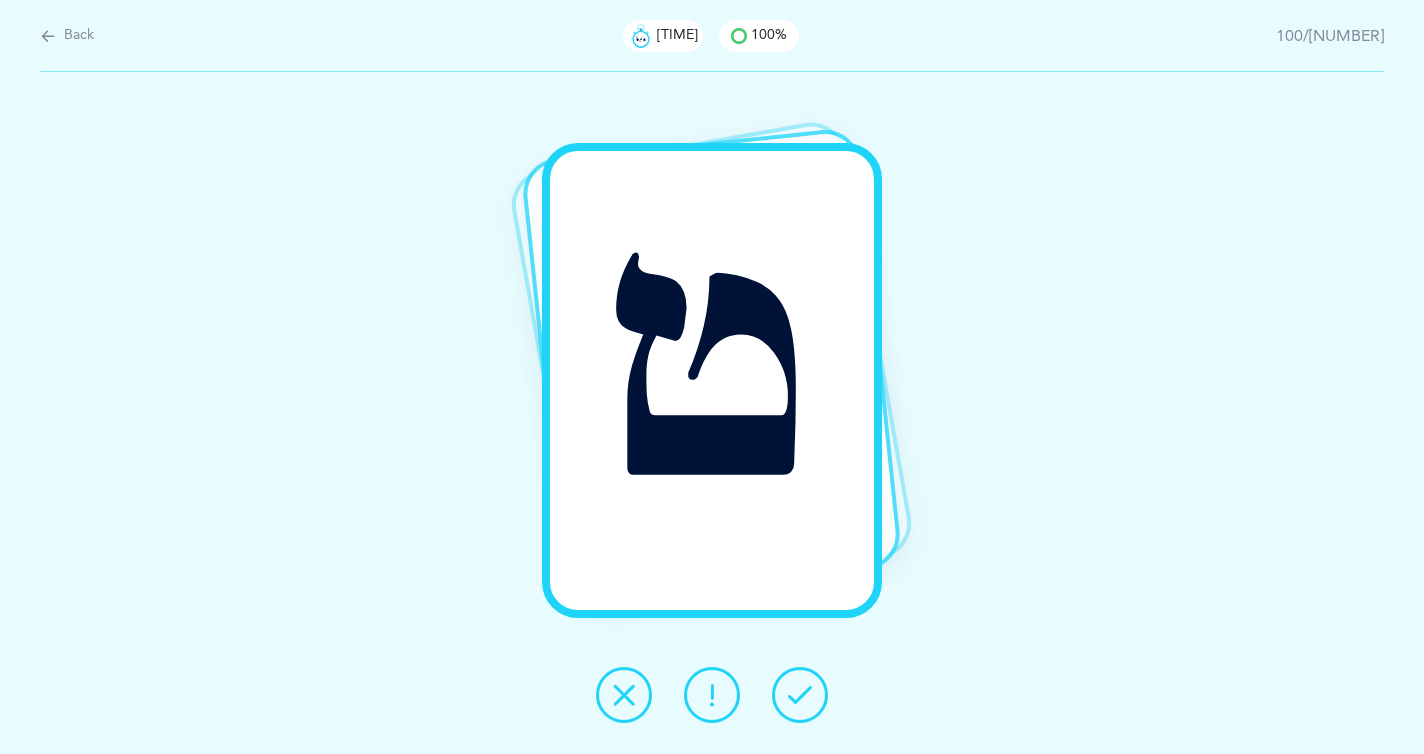 click at bounding box center (800, 695) 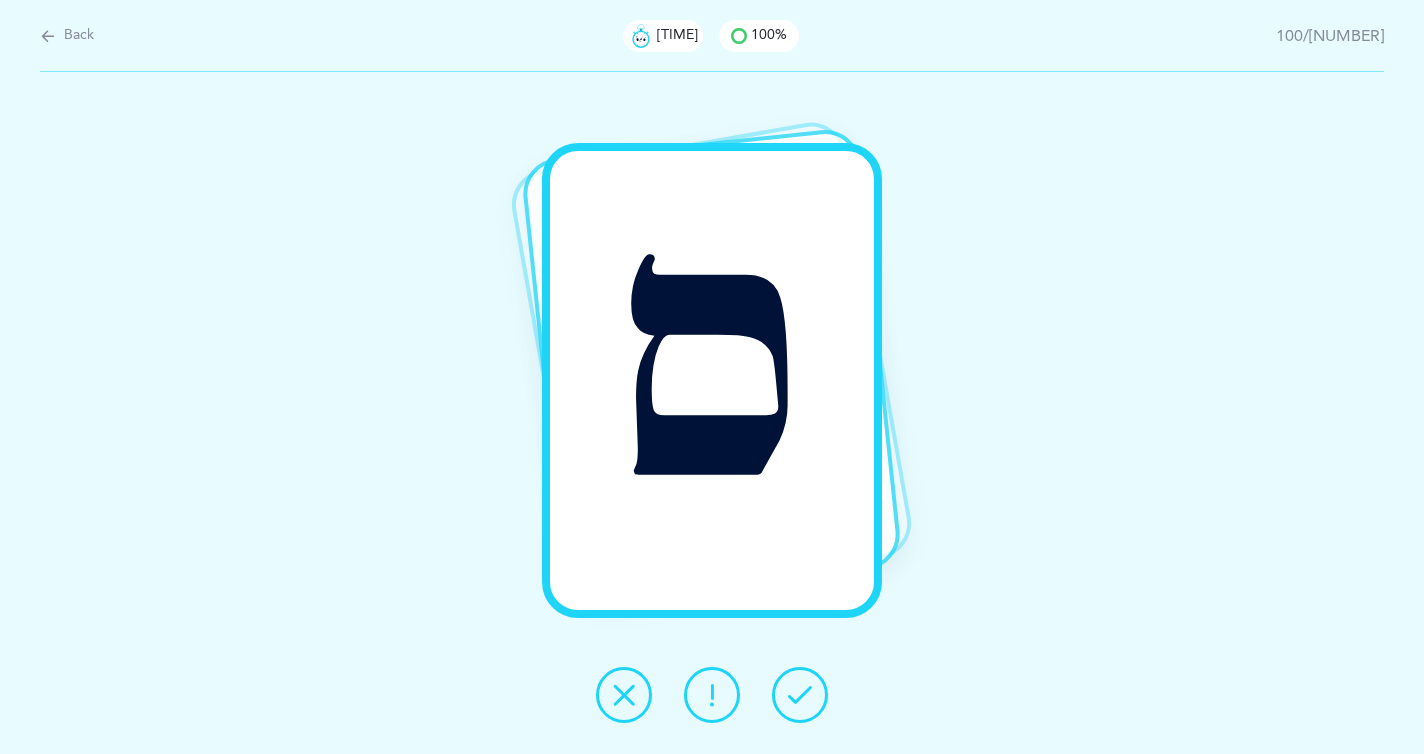 click at bounding box center [800, 695] 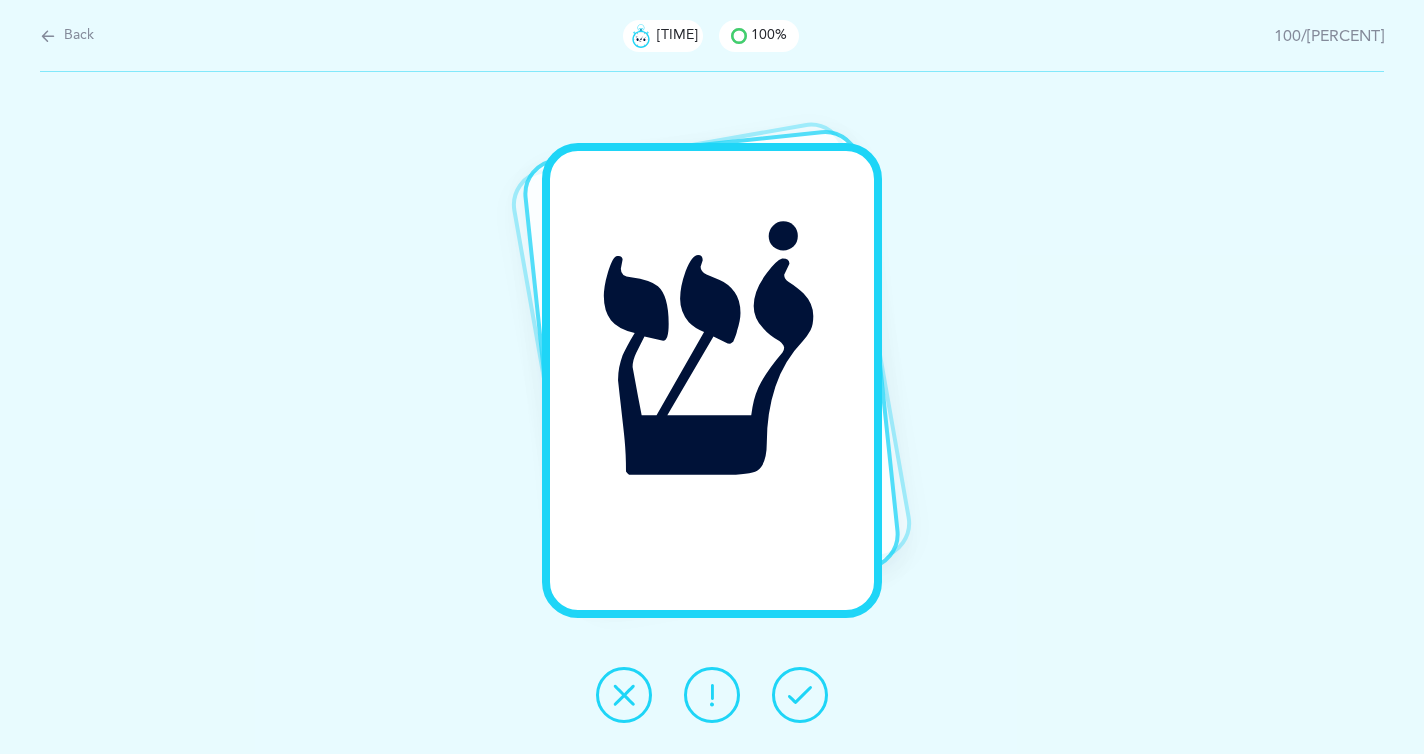 click at bounding box center (800, 695) 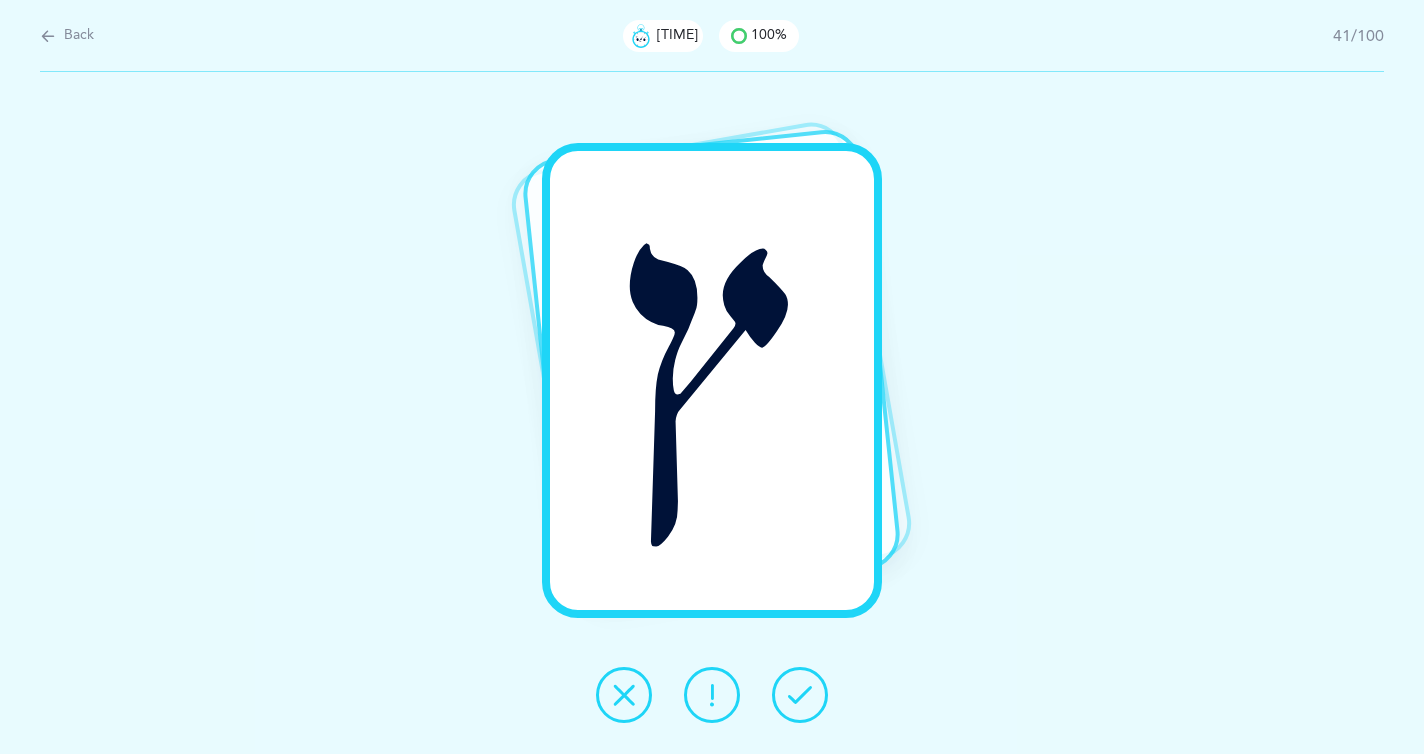 click at bounding box center (800, 695) 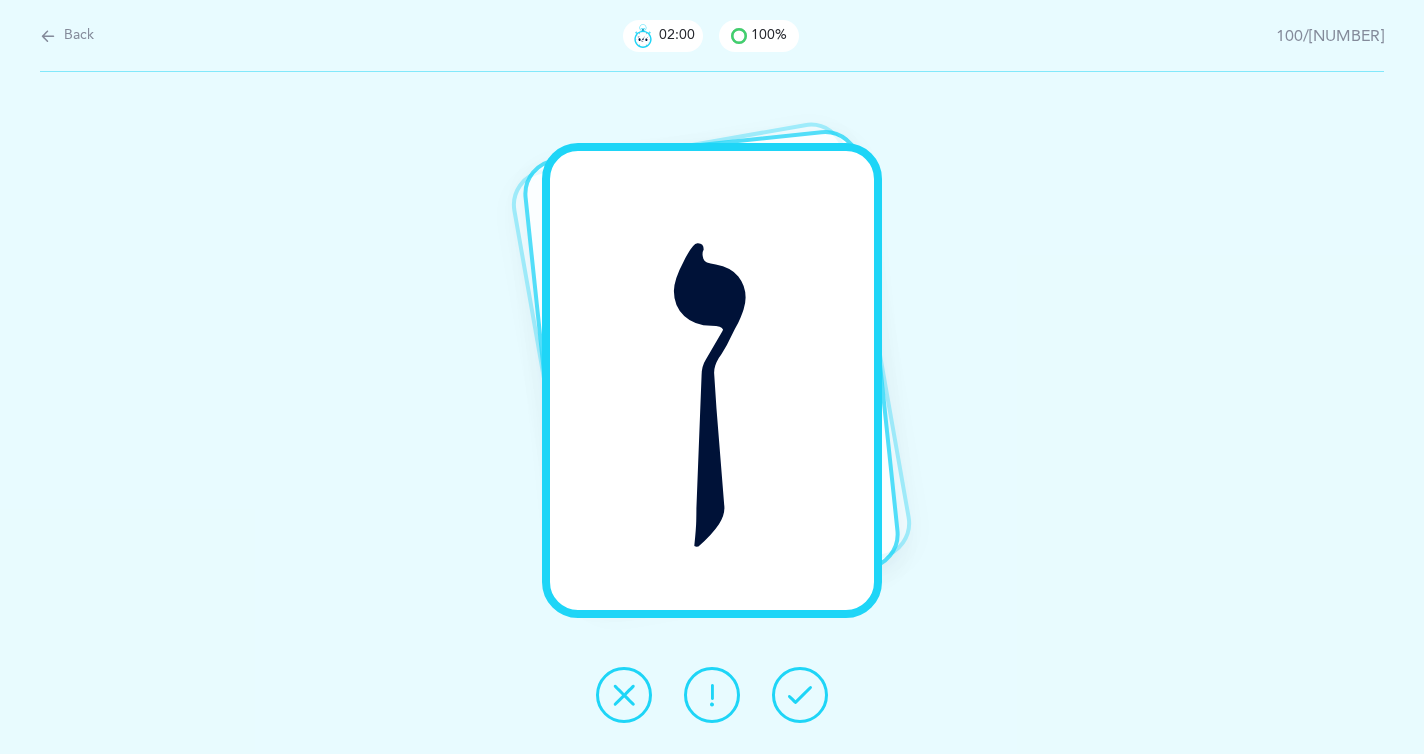 click at bounding box center [800, 695] 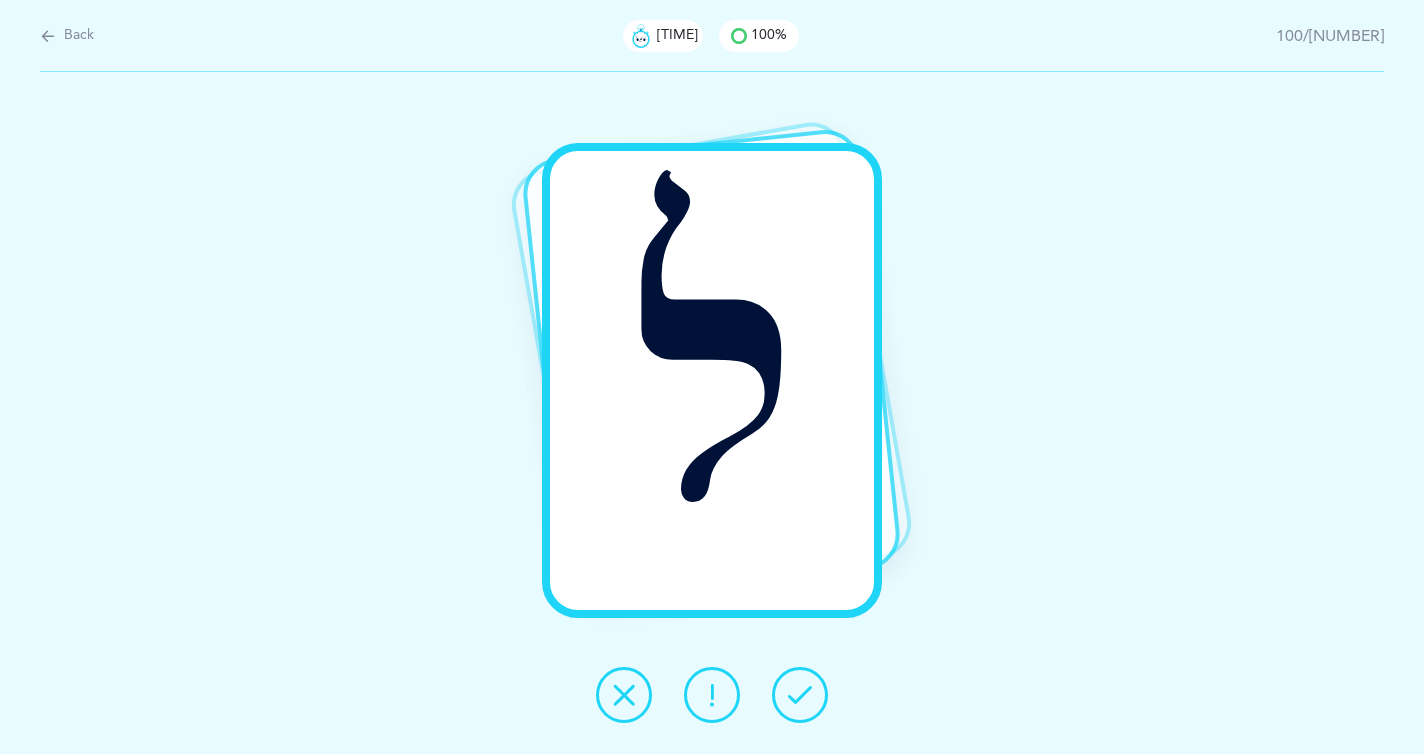 click at bounding box center (800, 695) 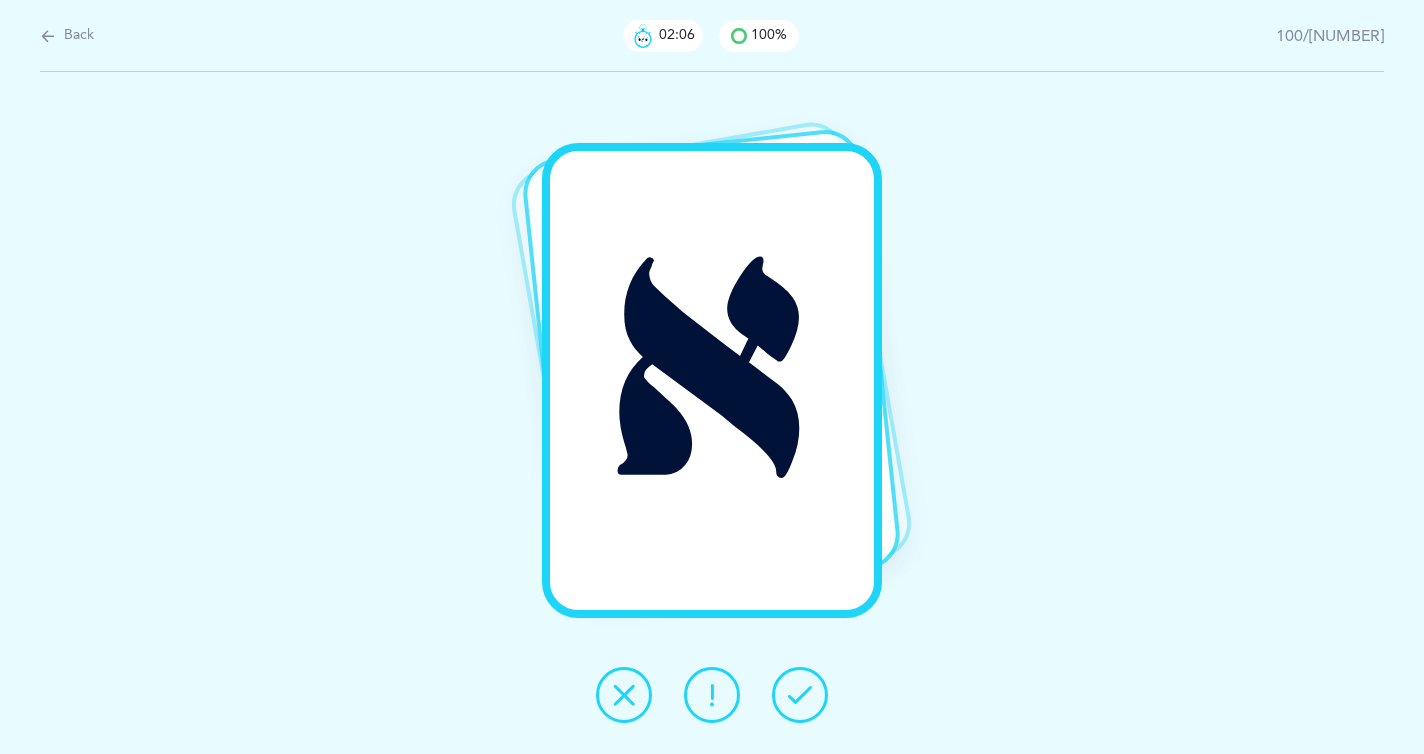 click at bounding box center (800, 695) 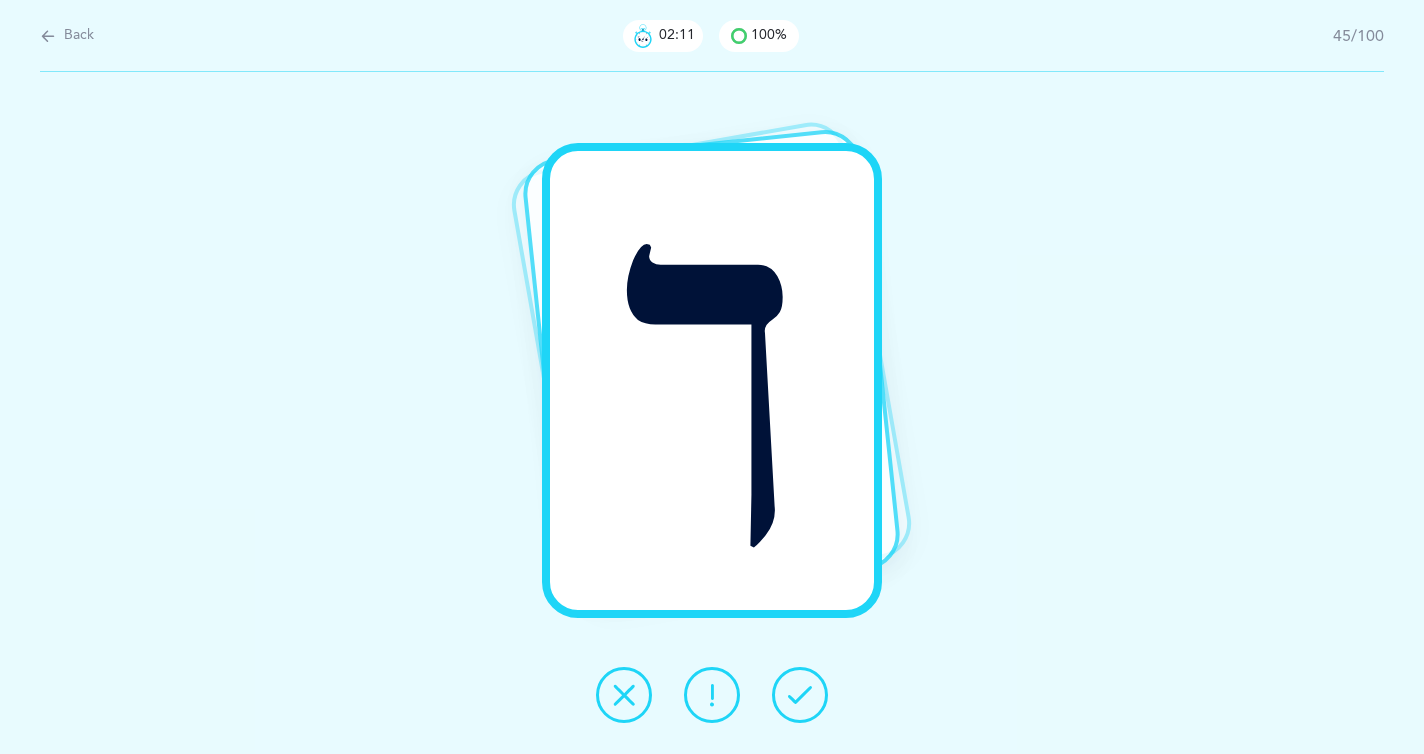 click at bounding box center (800, 695) 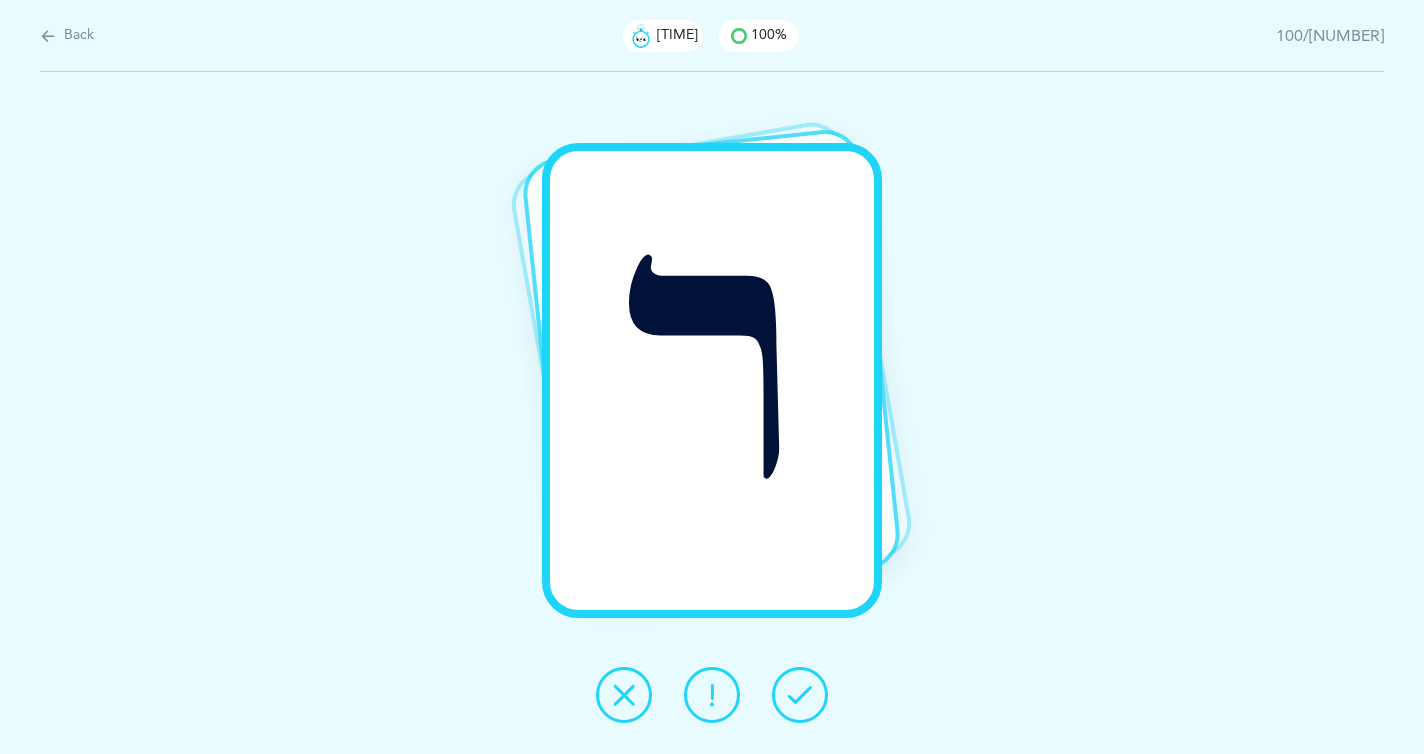 click at bounding box center (800, 695) 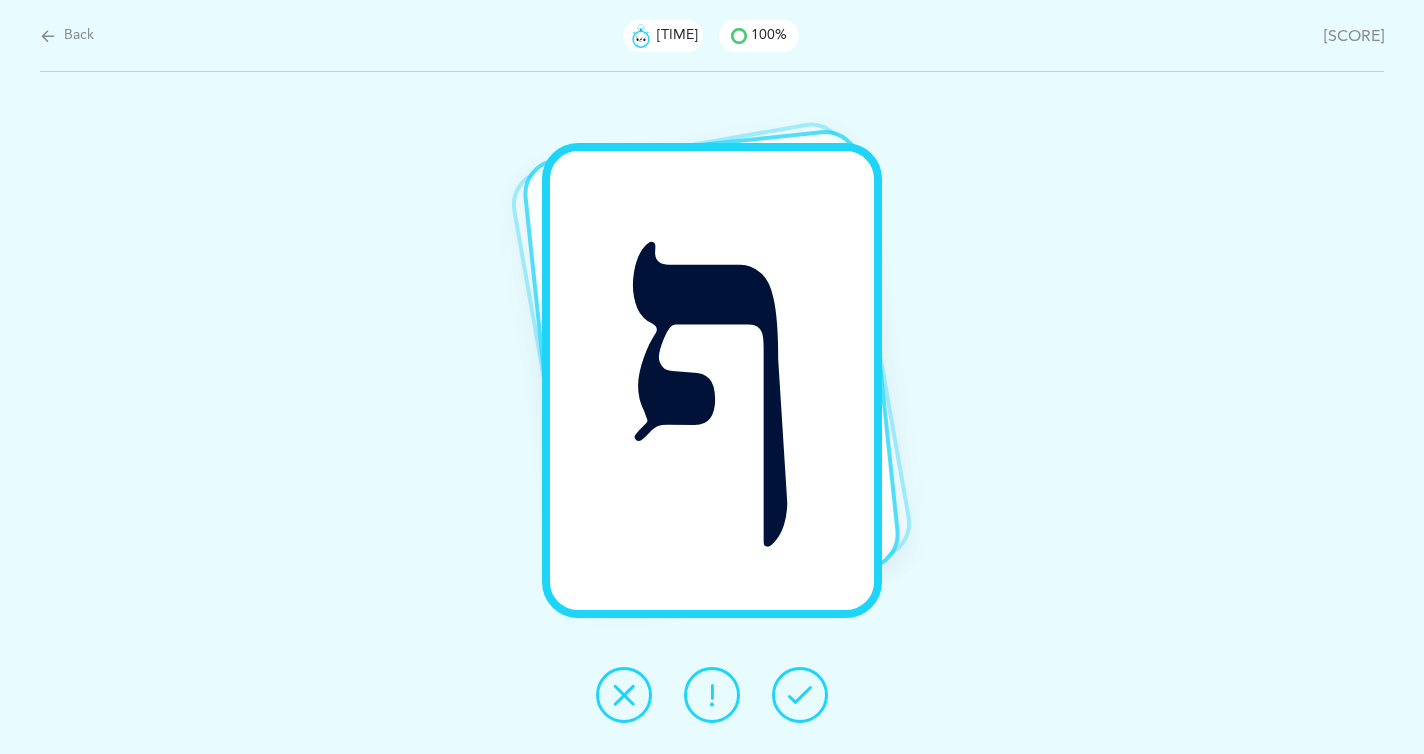 click at bounding box center [800, 695] 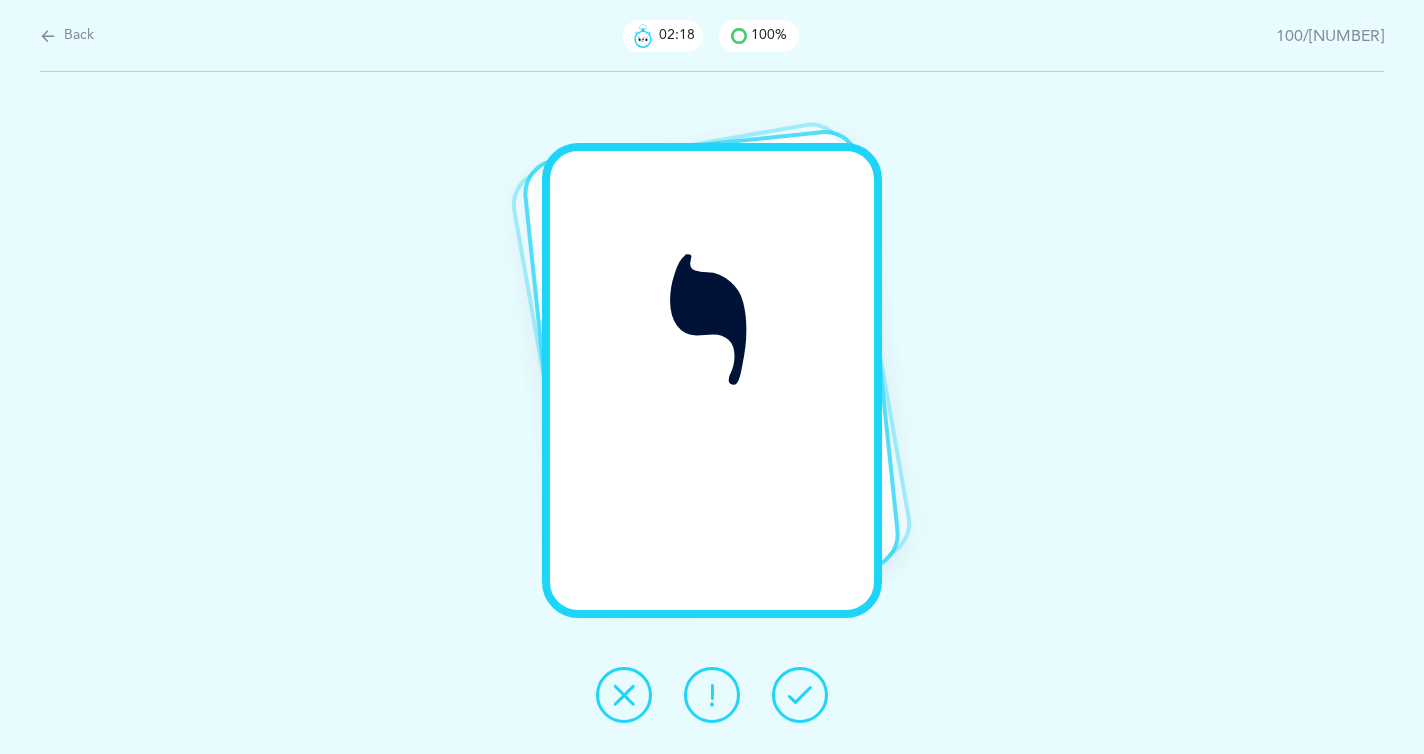 click at bounding box center [800, 695] 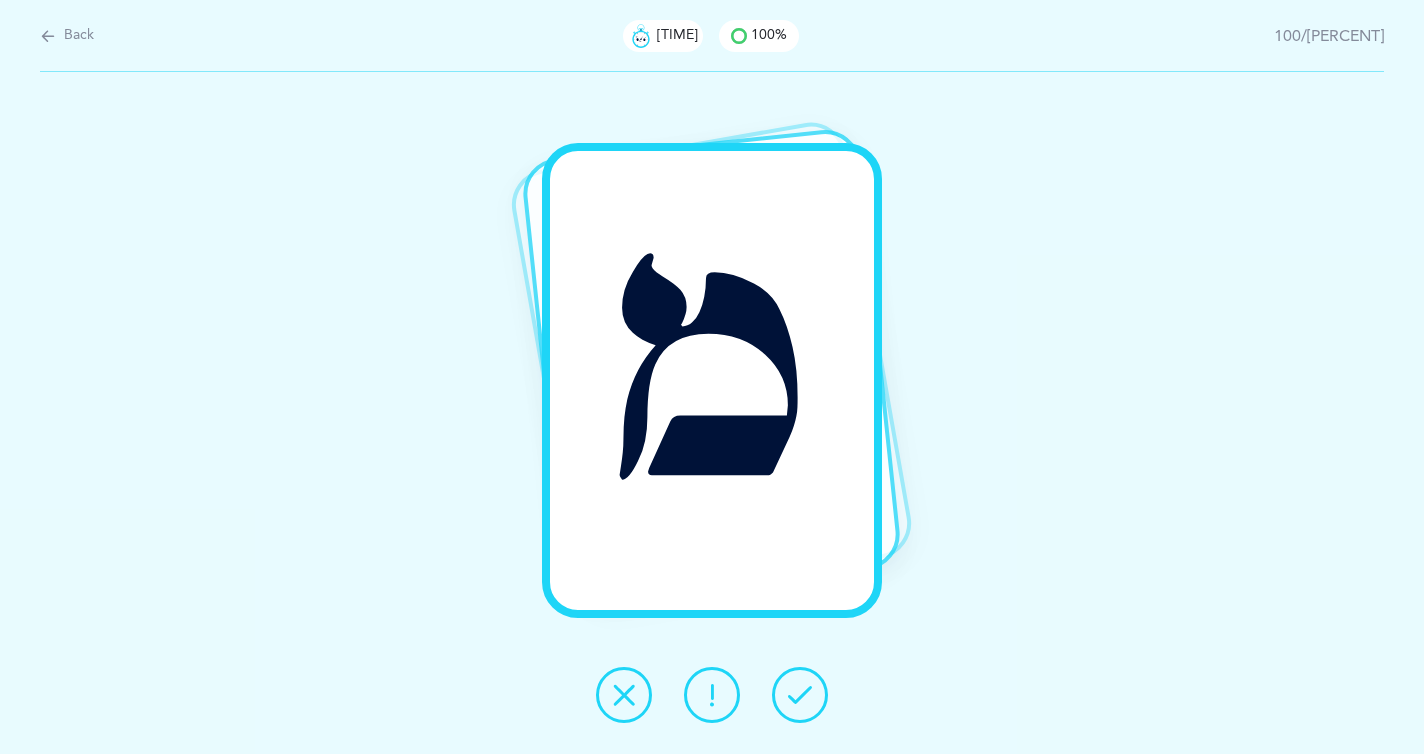 click at bounding box center [800, 695] 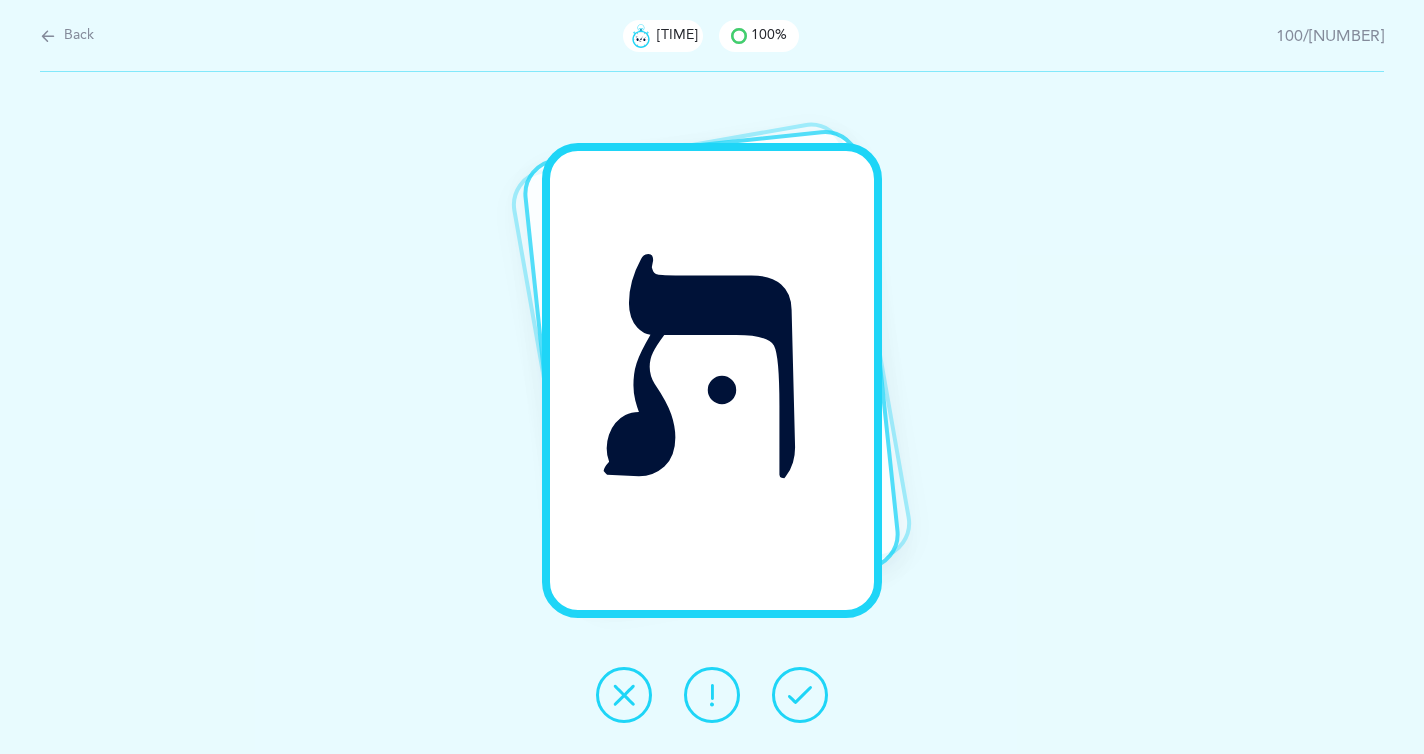 click at bounding box center (800, 695) 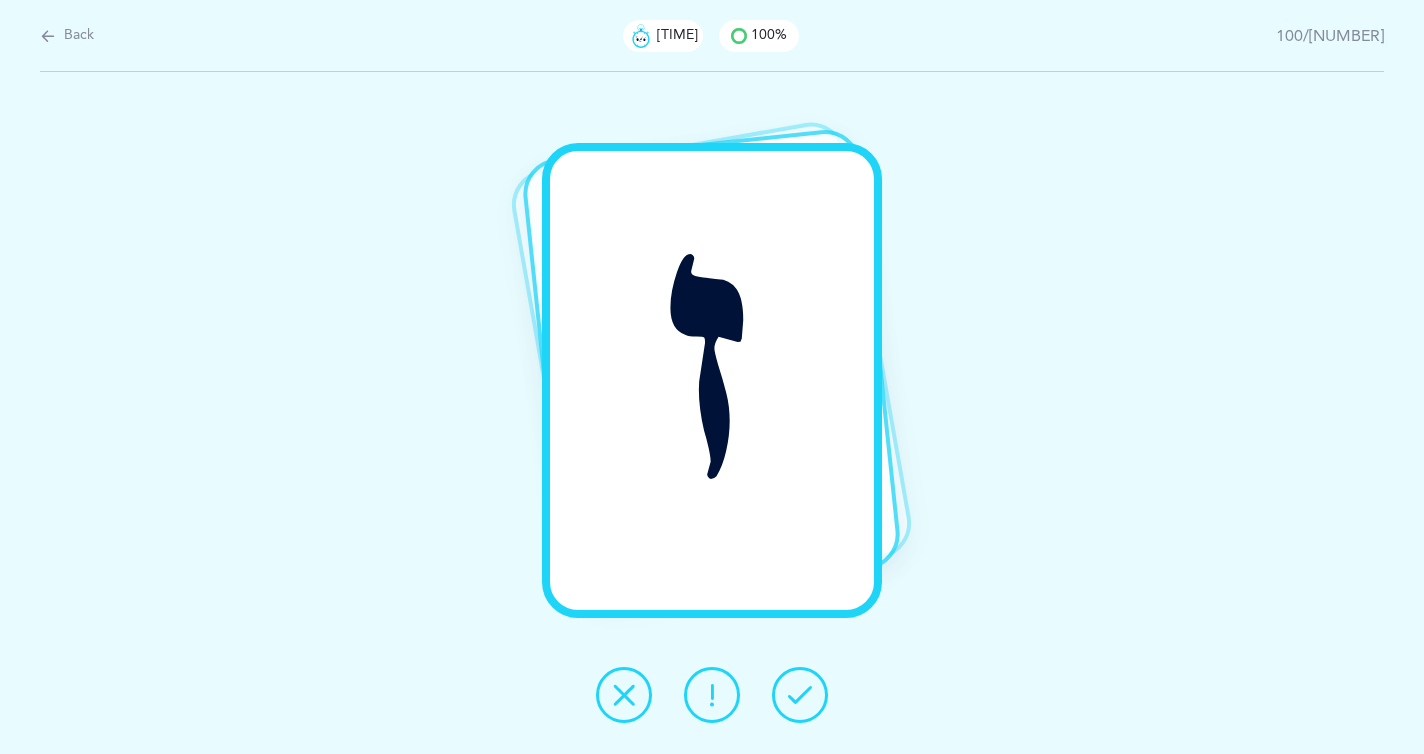 click at bounding box center [800, 695] 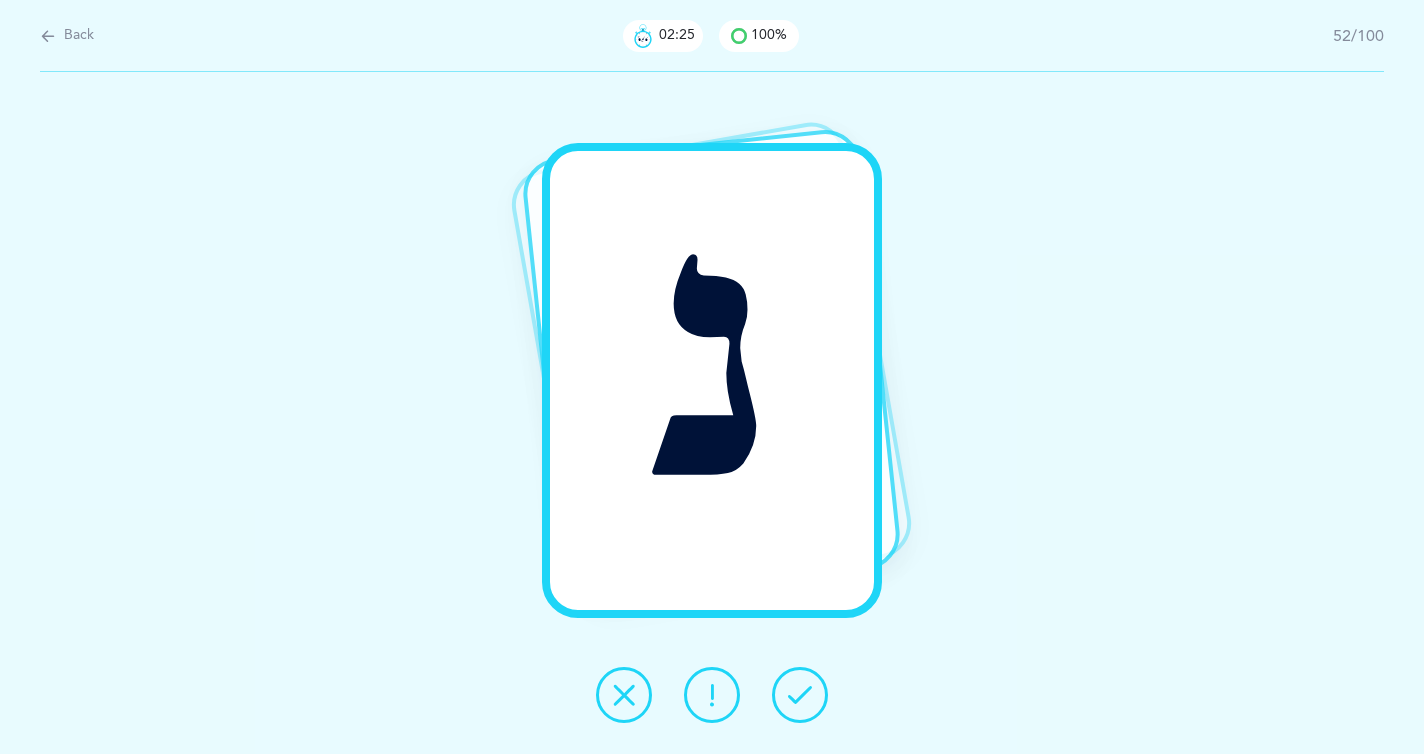 click at bounding box center (800, 695) 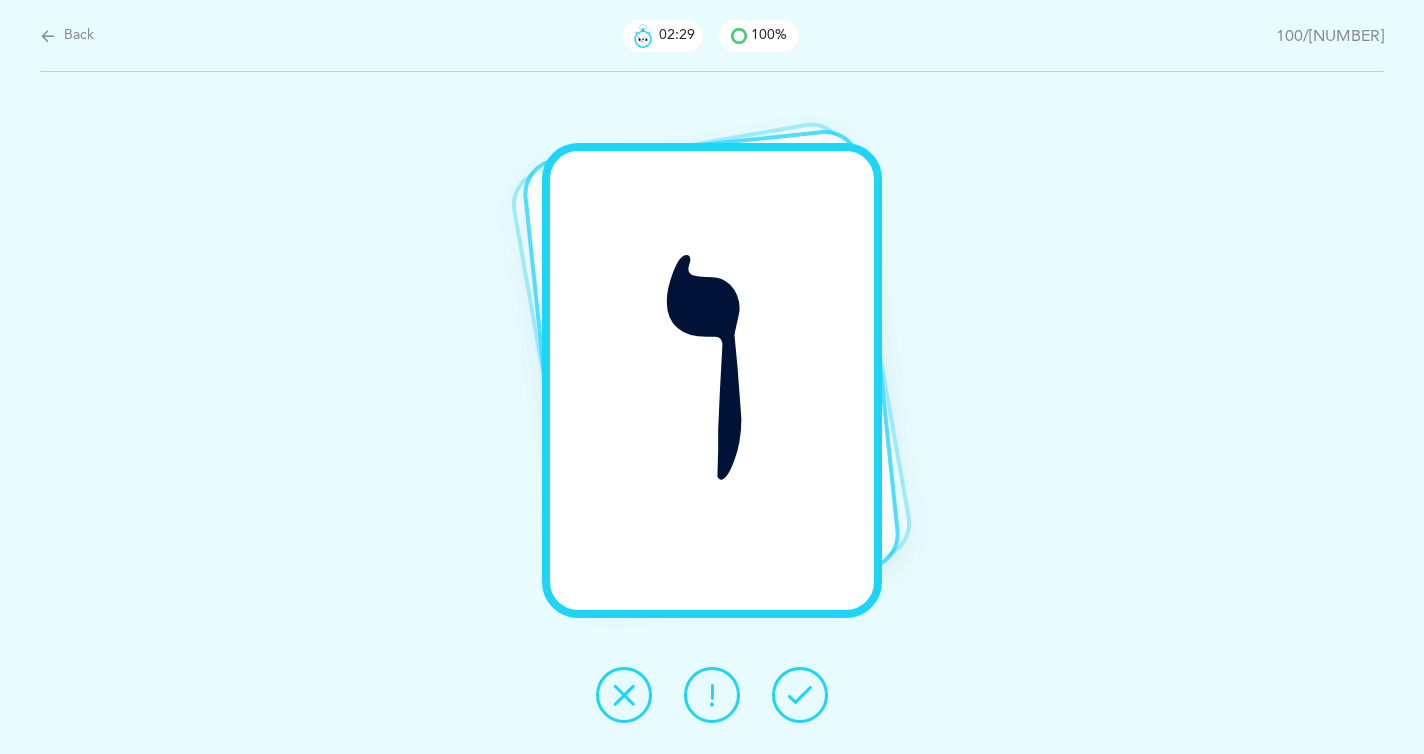 click at bounding box center (800, 695) 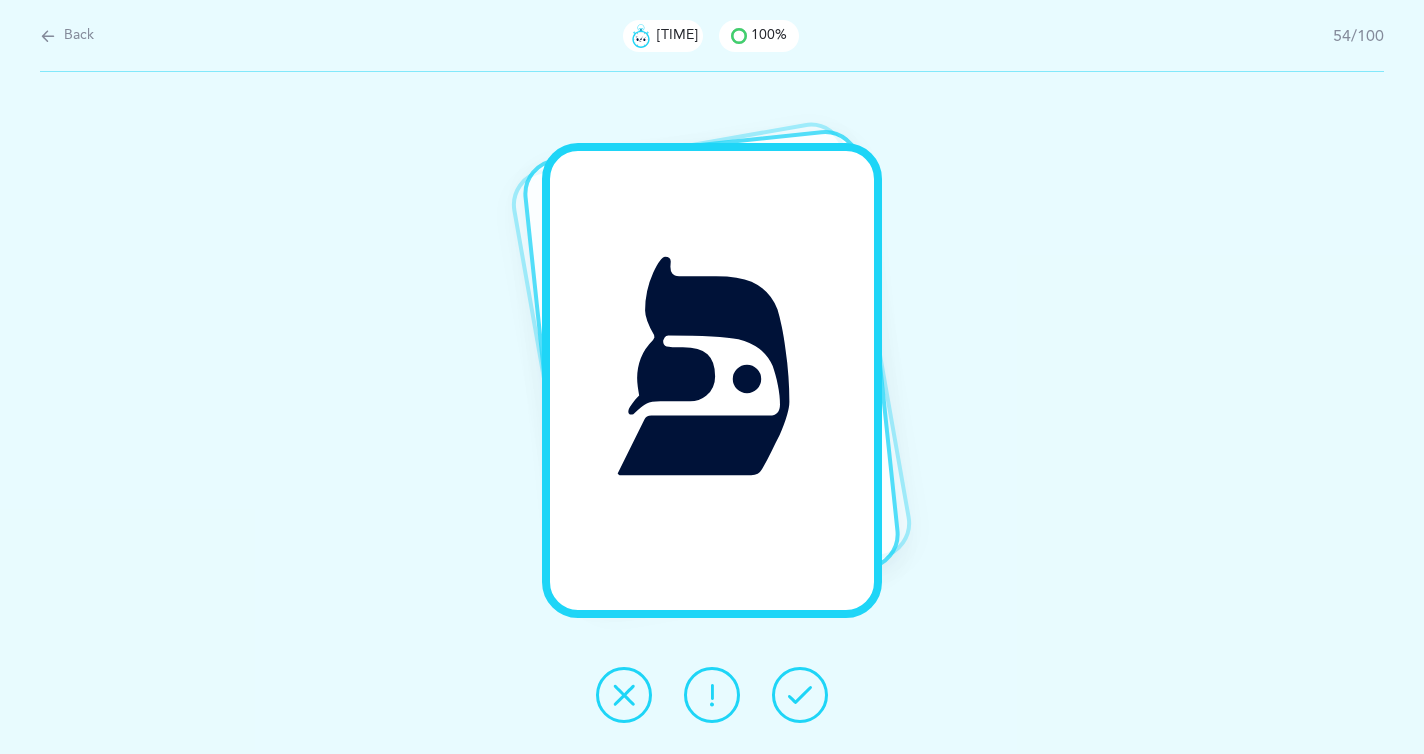 click at bounding box center (800, 695) 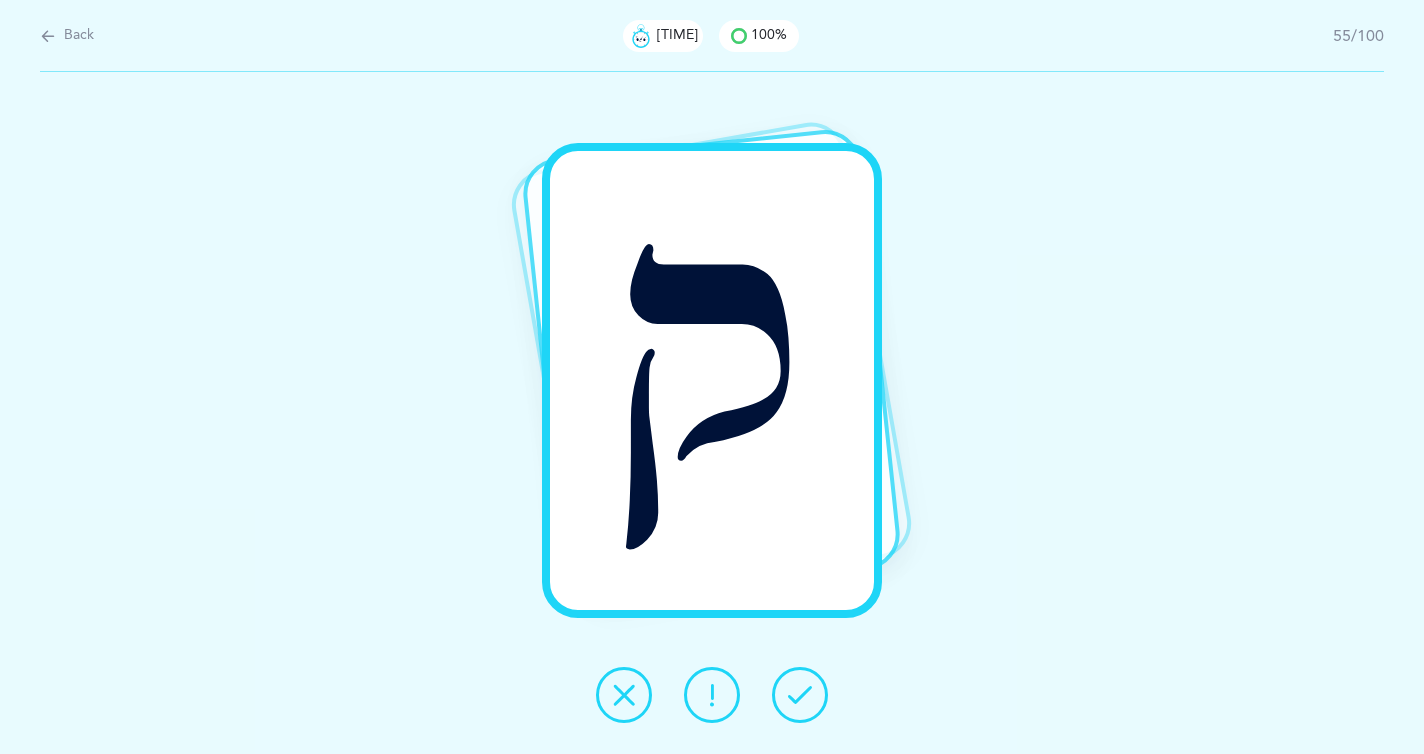 click at bounding box center (800, 695) 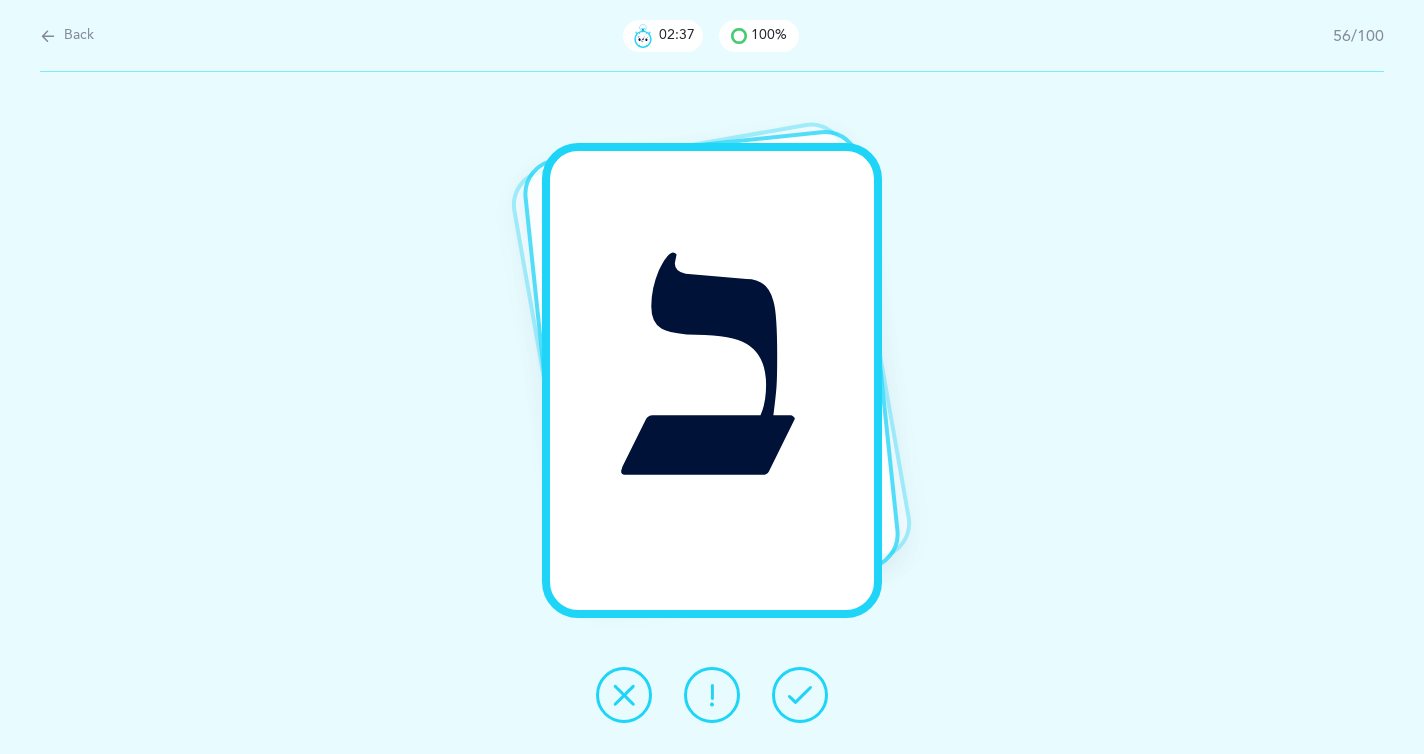 click at bounding box center [800, 695] 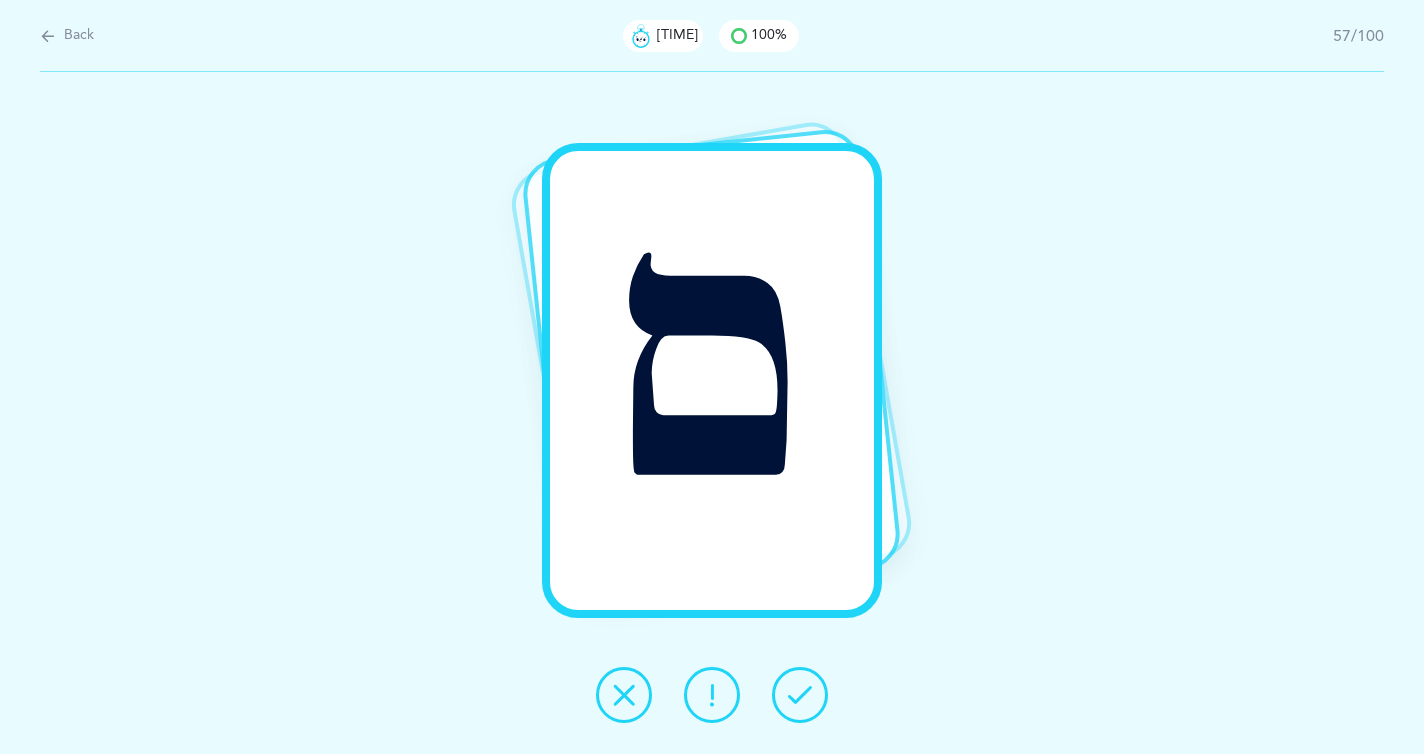 click at bounding box center [800, 695] 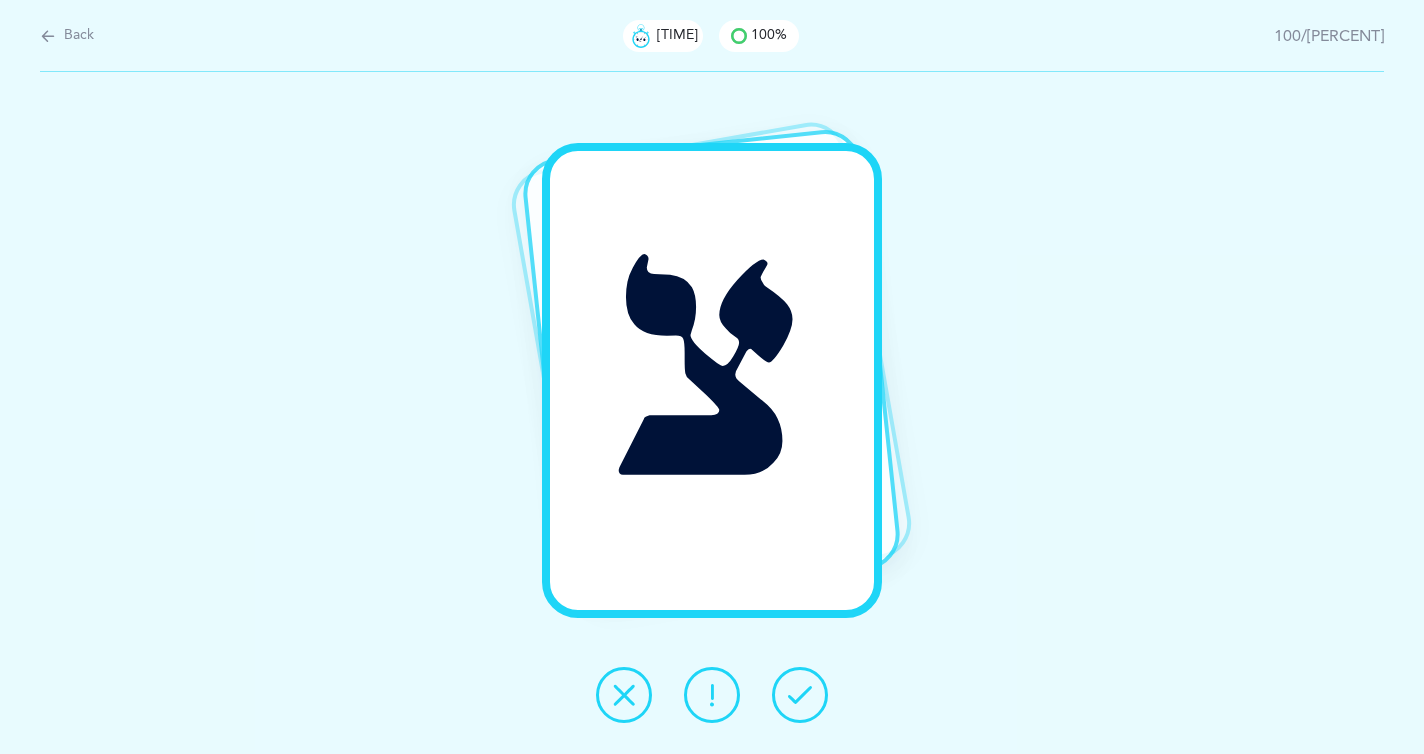 click at bounding box center (800, 695) 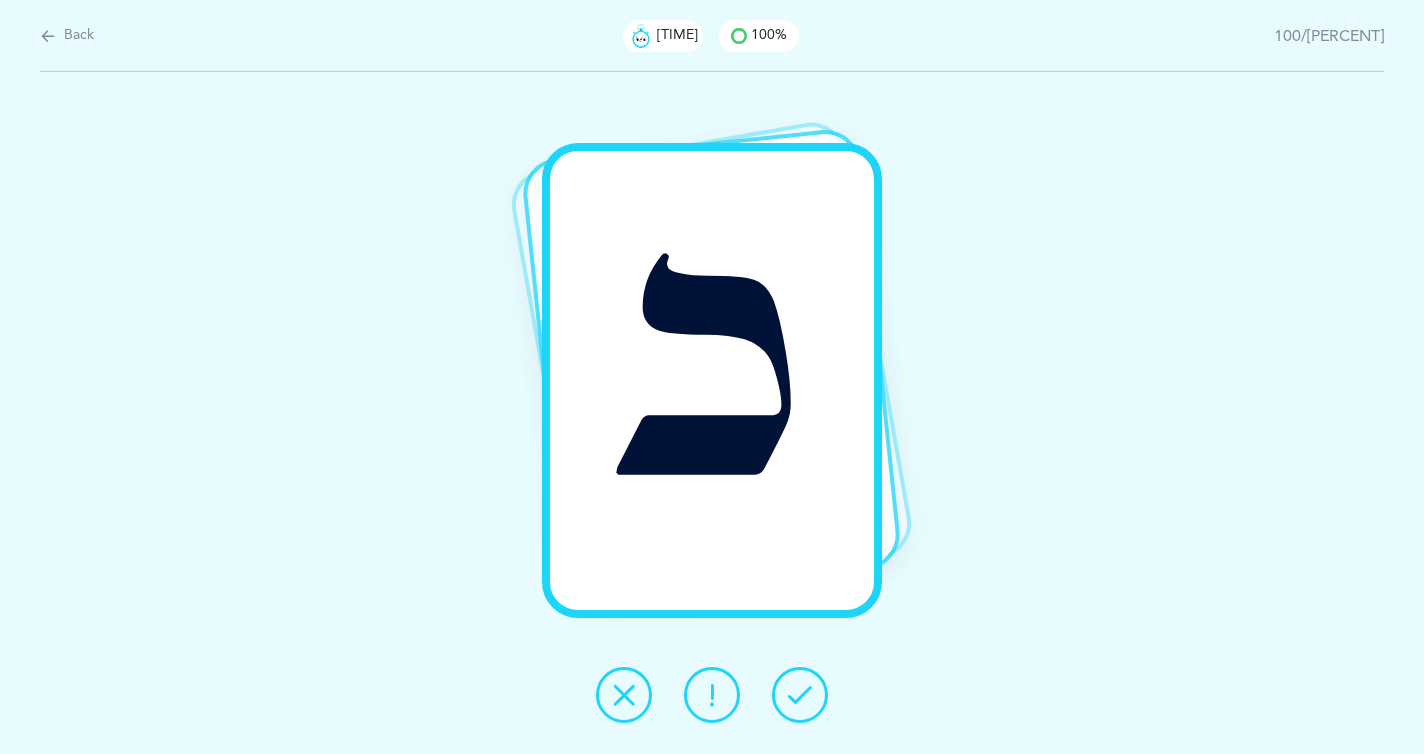 click at bounding box center [800, 695] 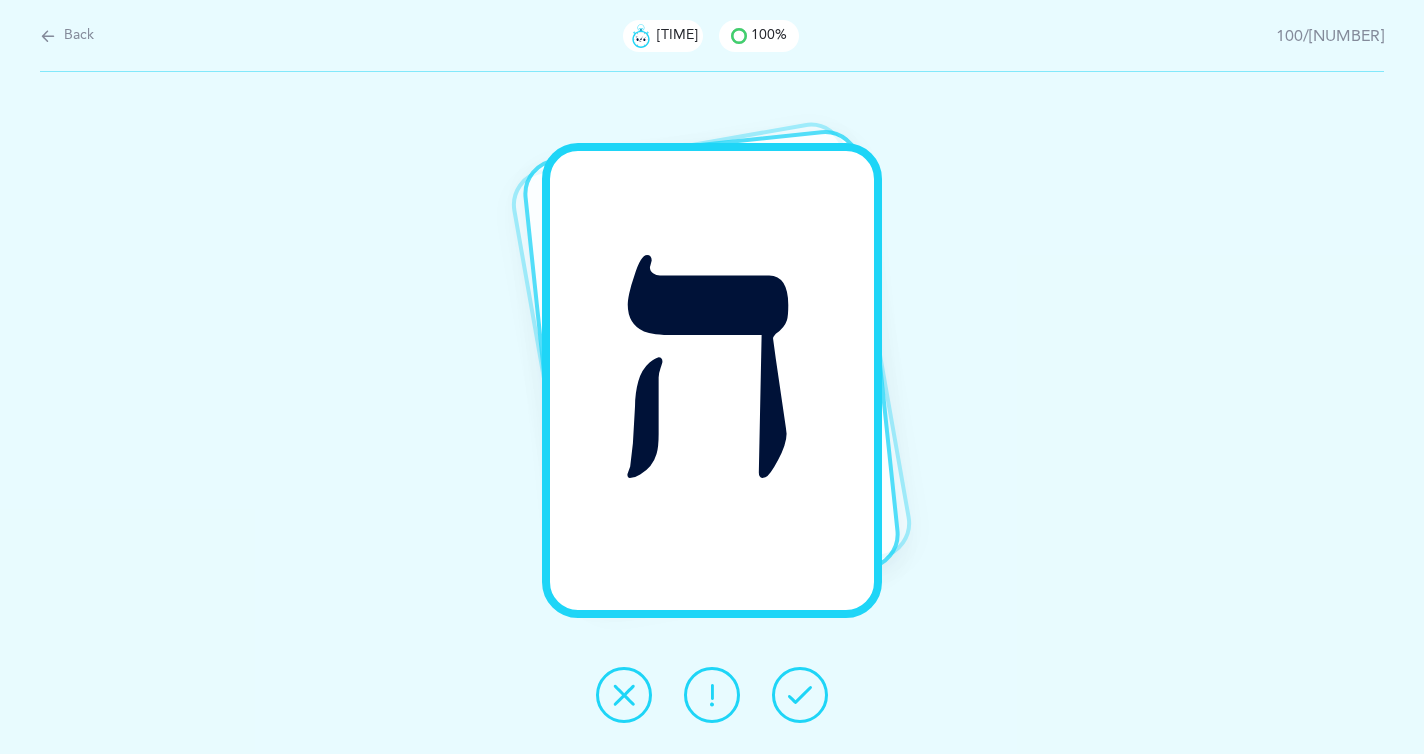click at bounding box center [800, 695] 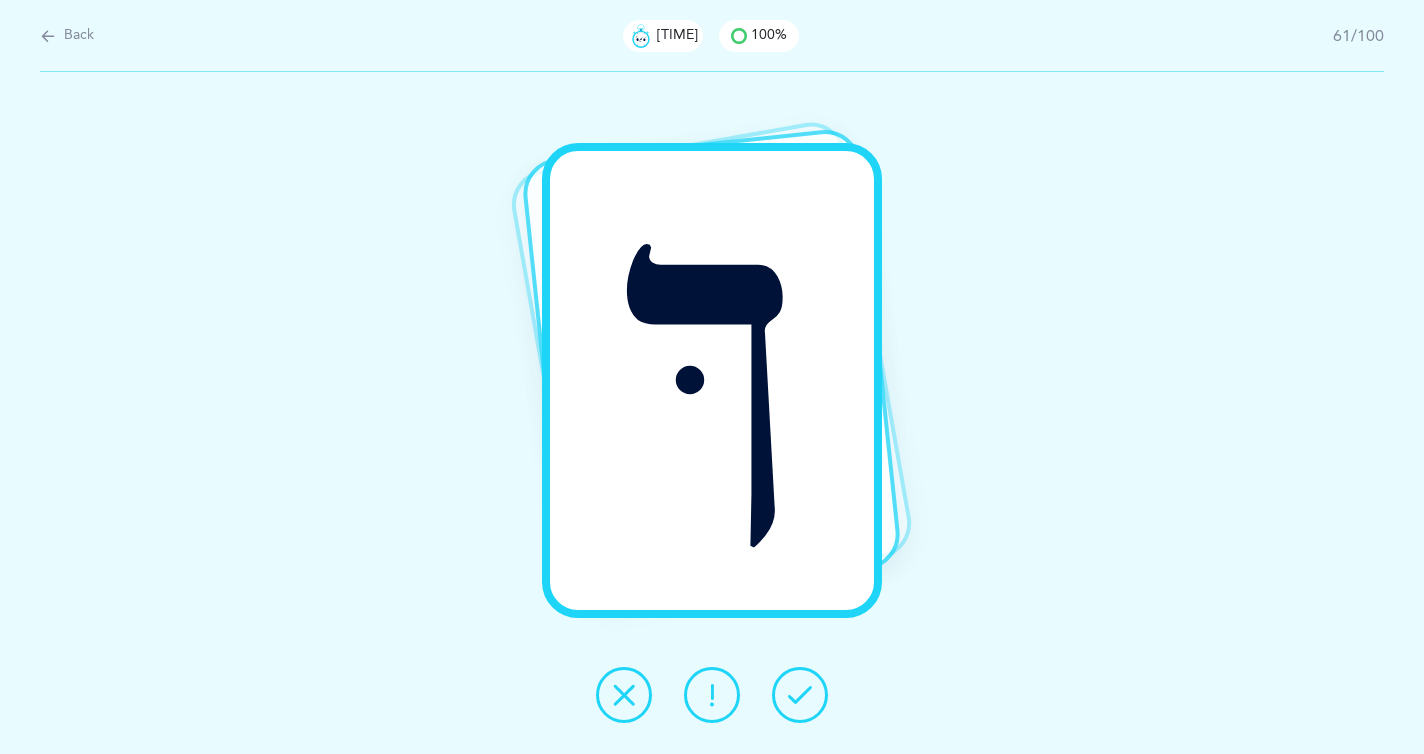 click at bounding box center (800, 695) 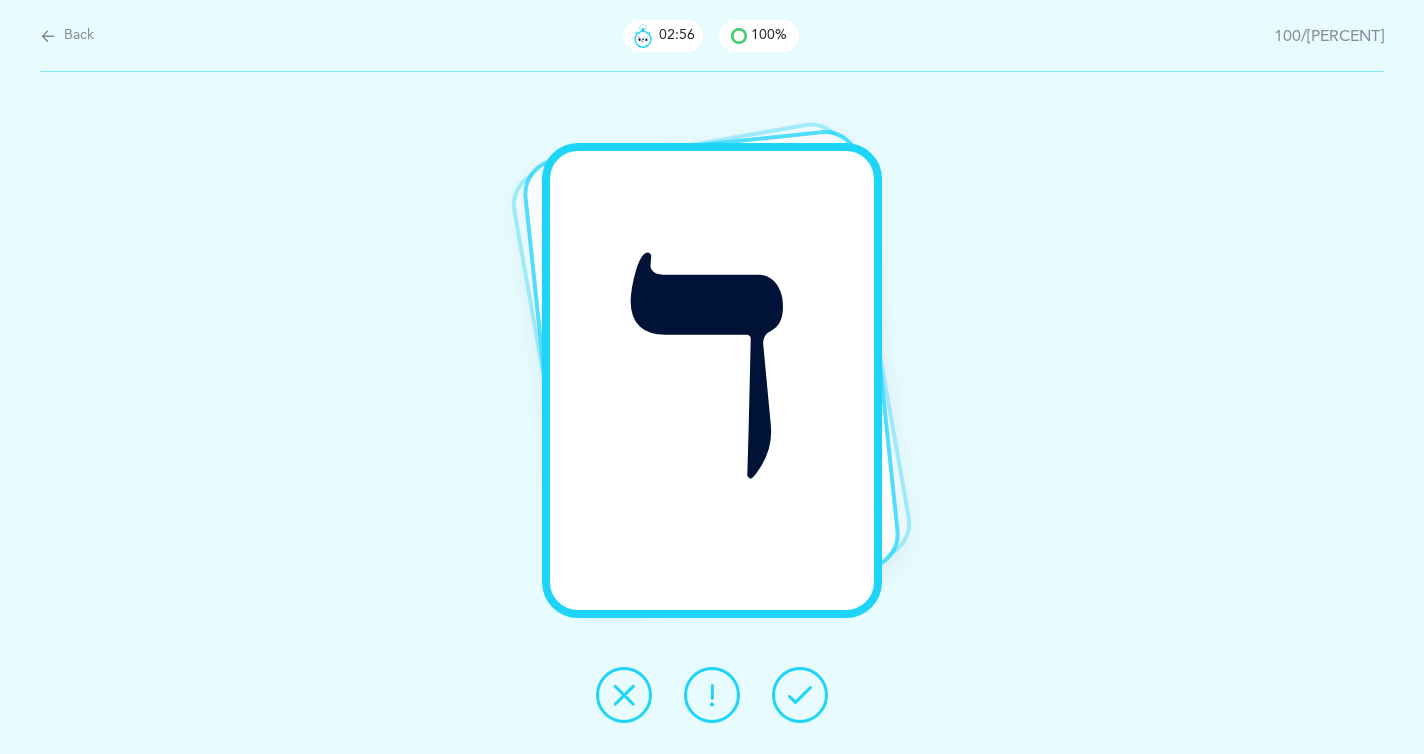 click at bounding box center [800, 695] 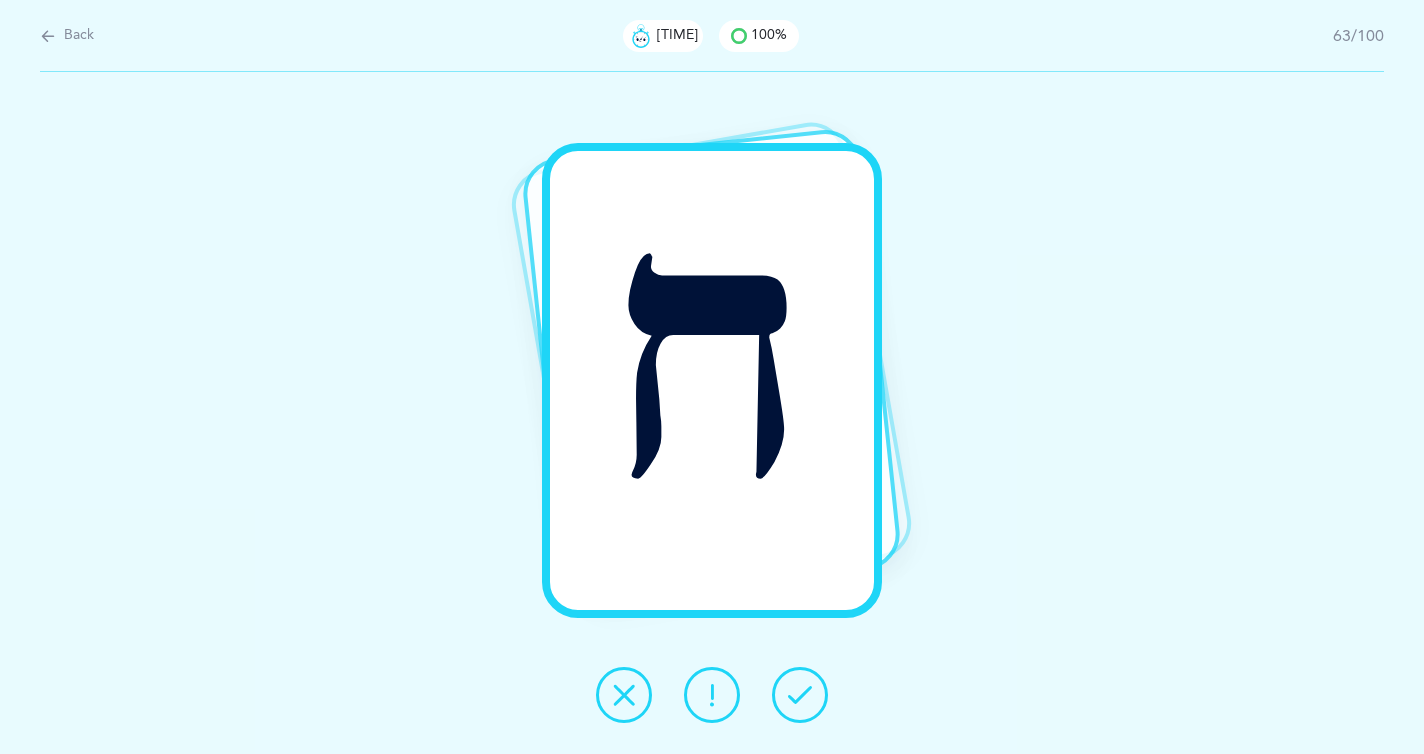 click at bounding box center (800, 695) 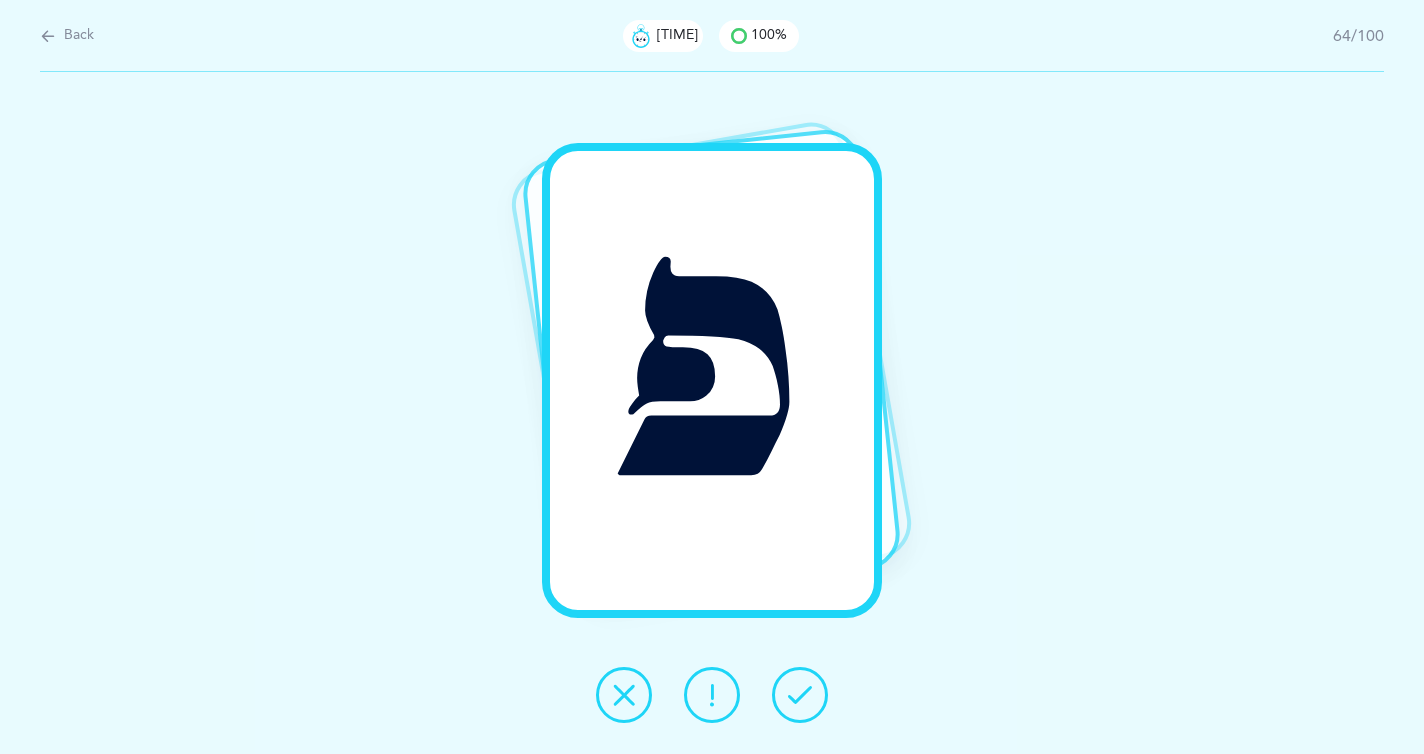 click at bounding box center [800, 695] 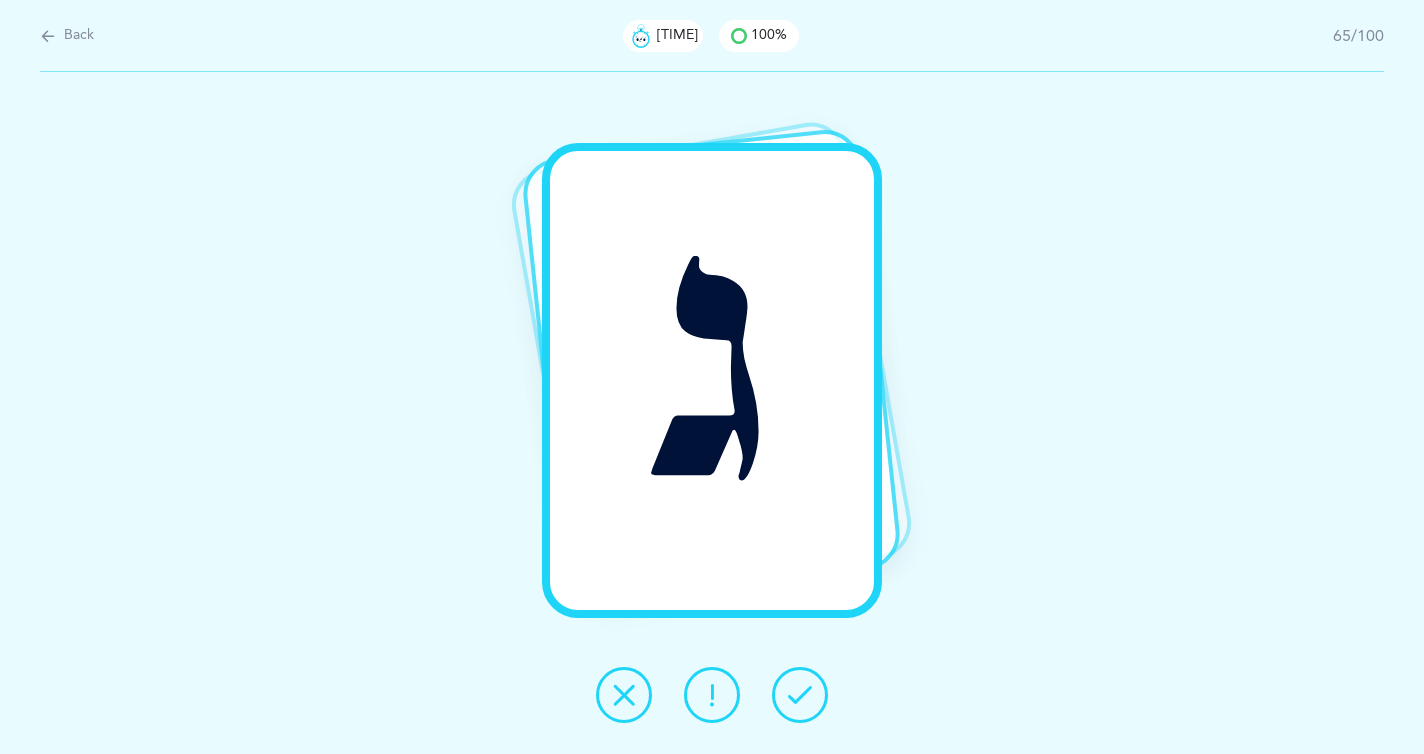 click at bounding box center (800, 695) 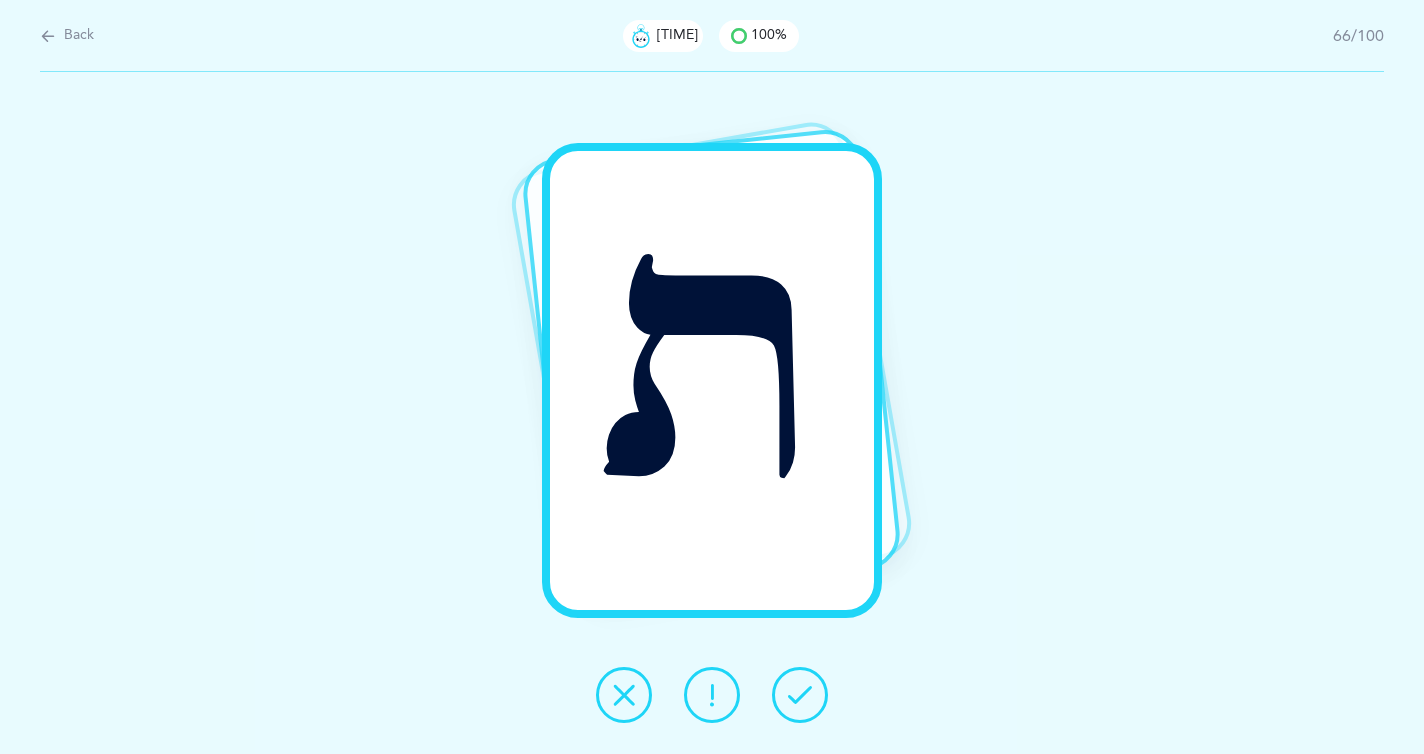 click at bounding box center (800, 695) 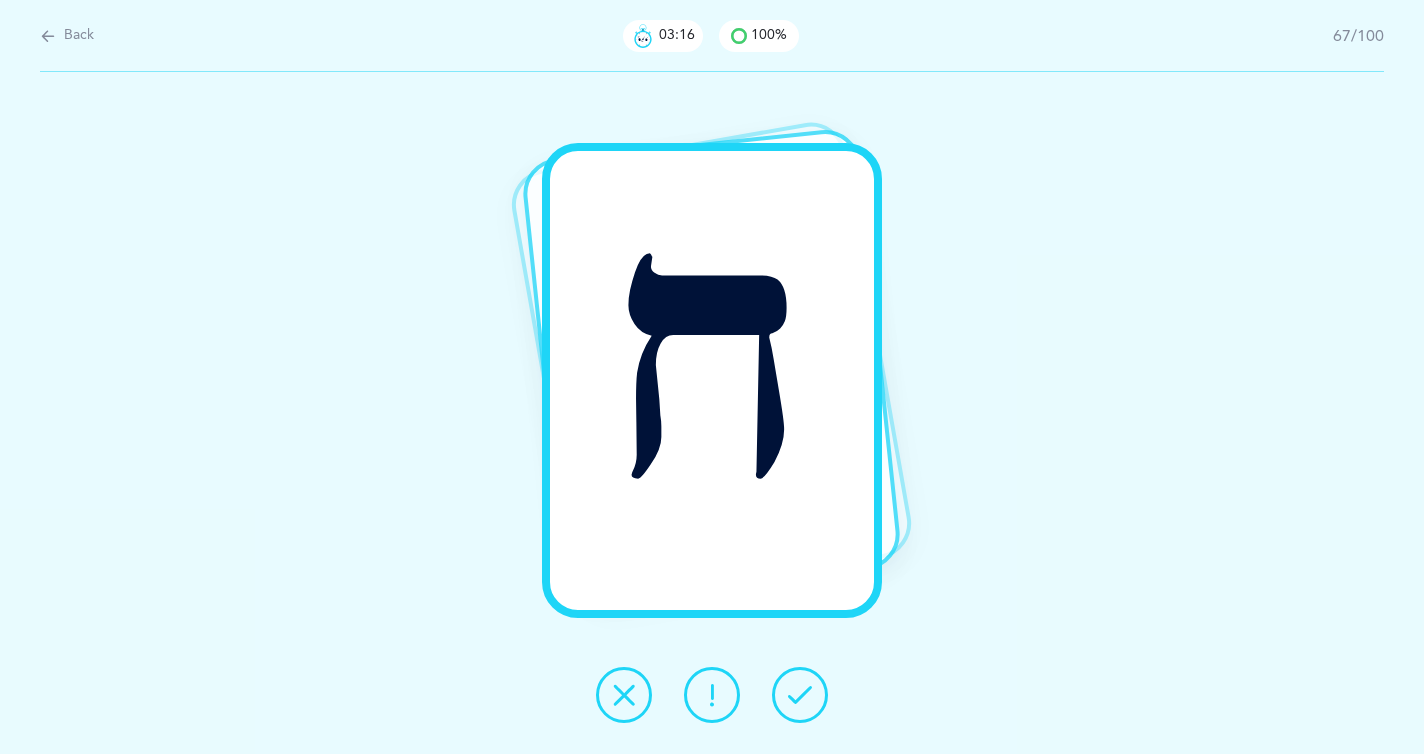 click at bounding box center (800, 695) 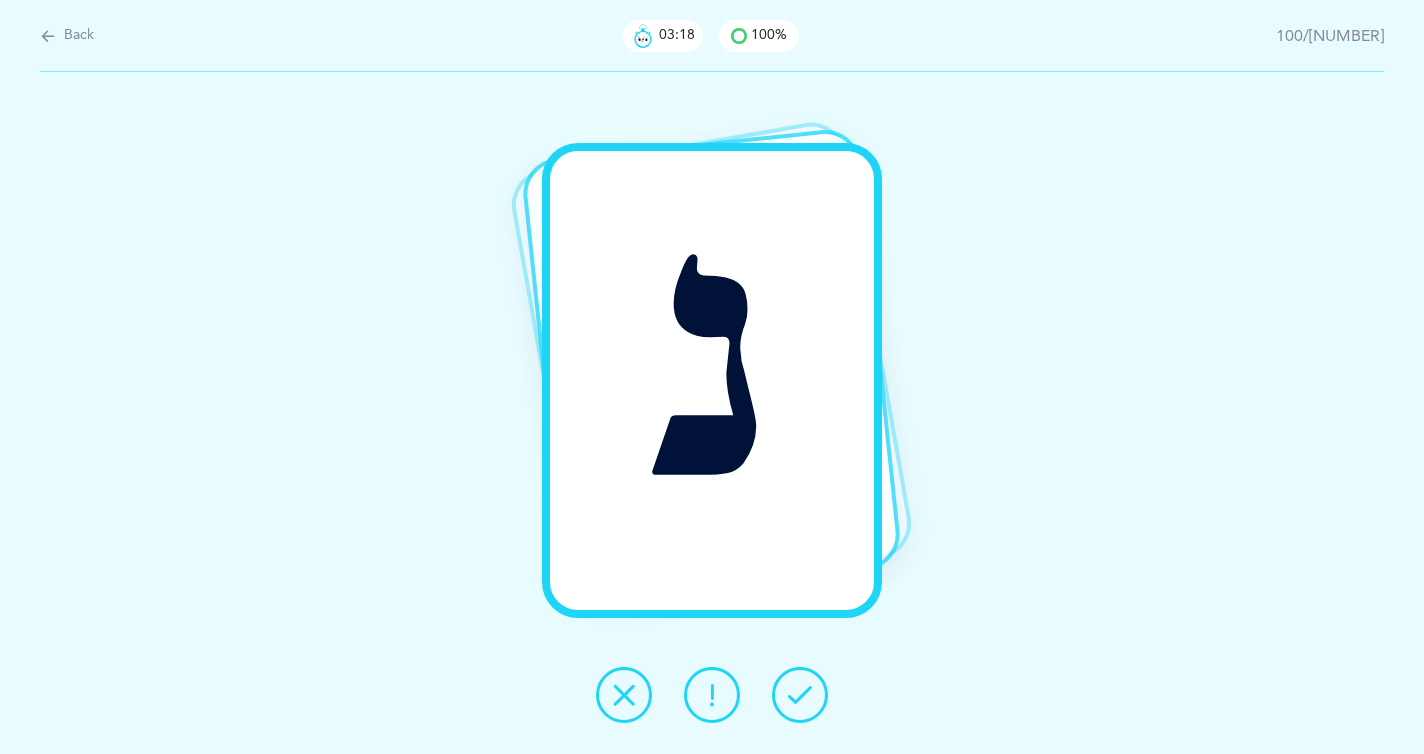 click at bounding box center [800, 695] 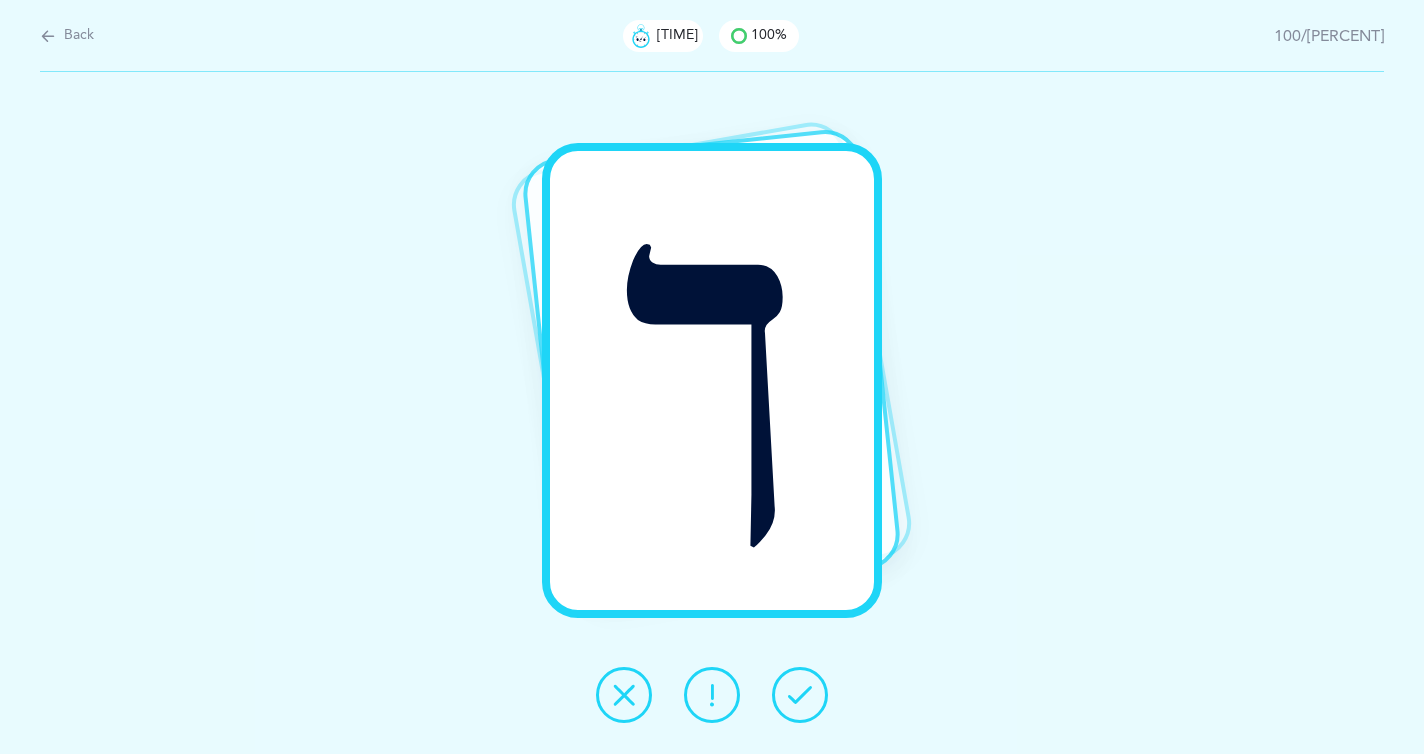 click at bounding box center (800, 695) 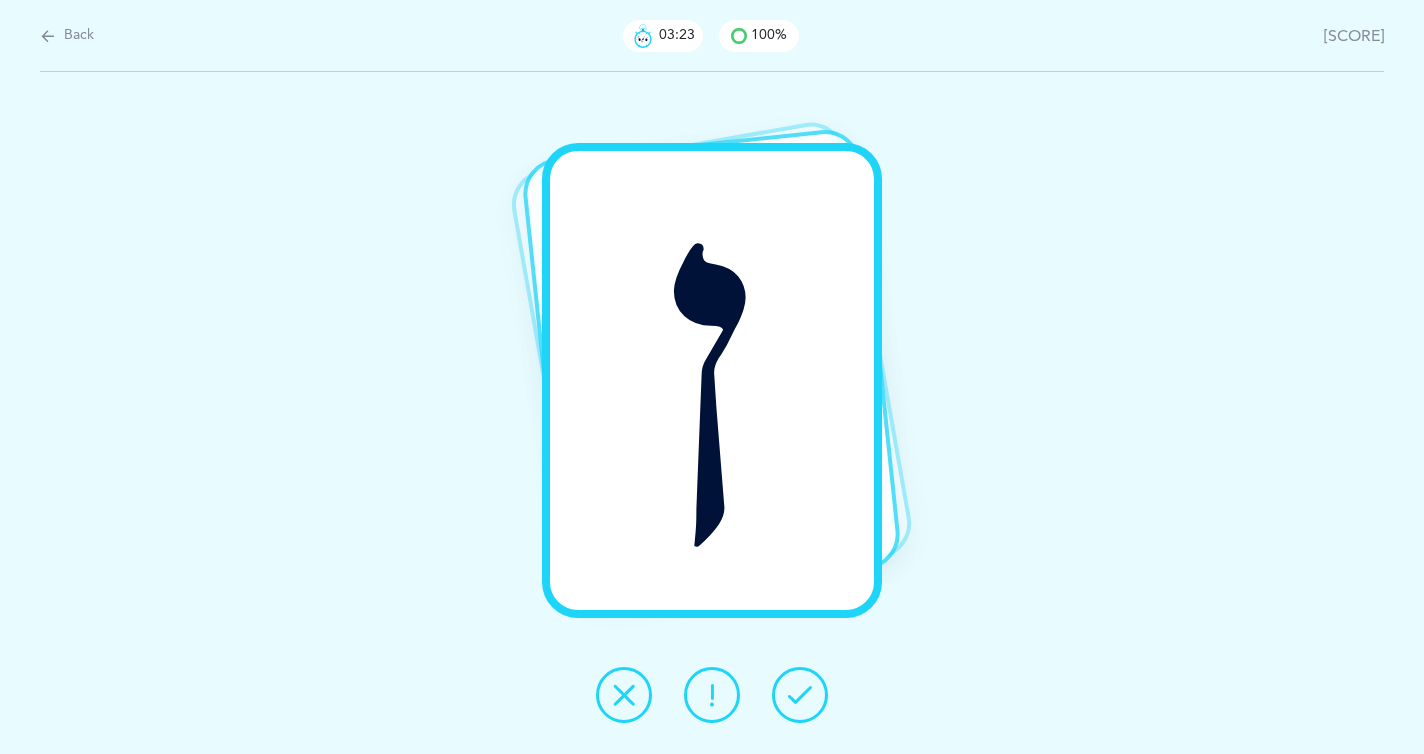 click at bounding box center [800, 695] 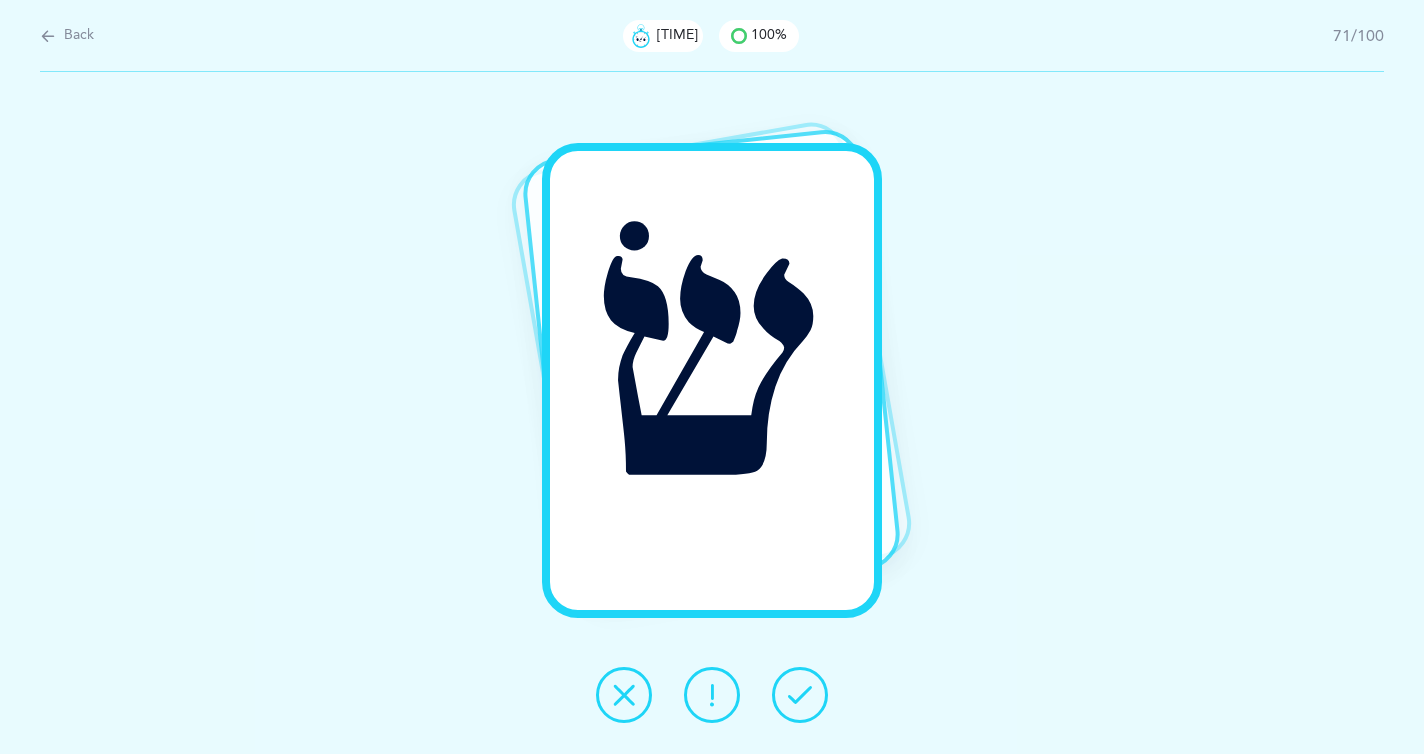 click at bounding box center (800, 695) 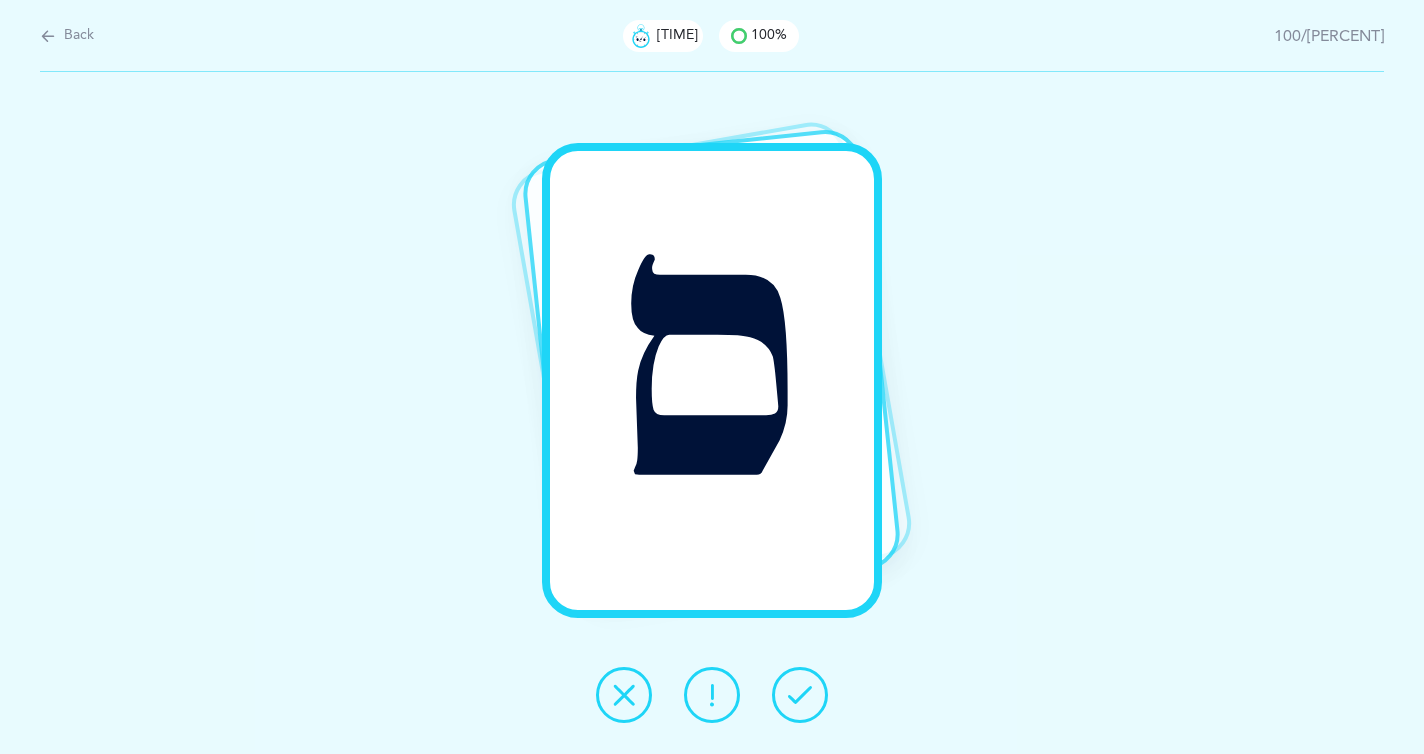 click at bounding box center (800, 695) 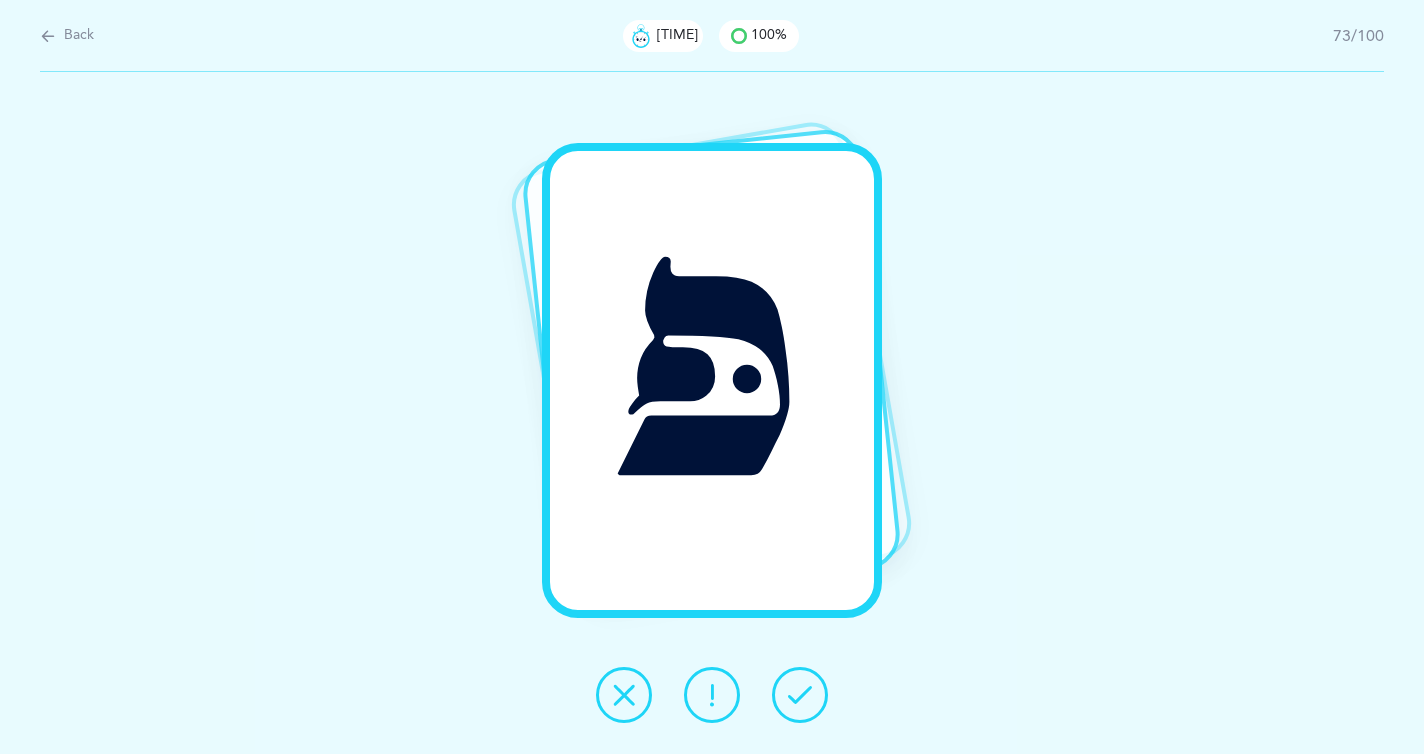 click at bounding box center [800, 695] 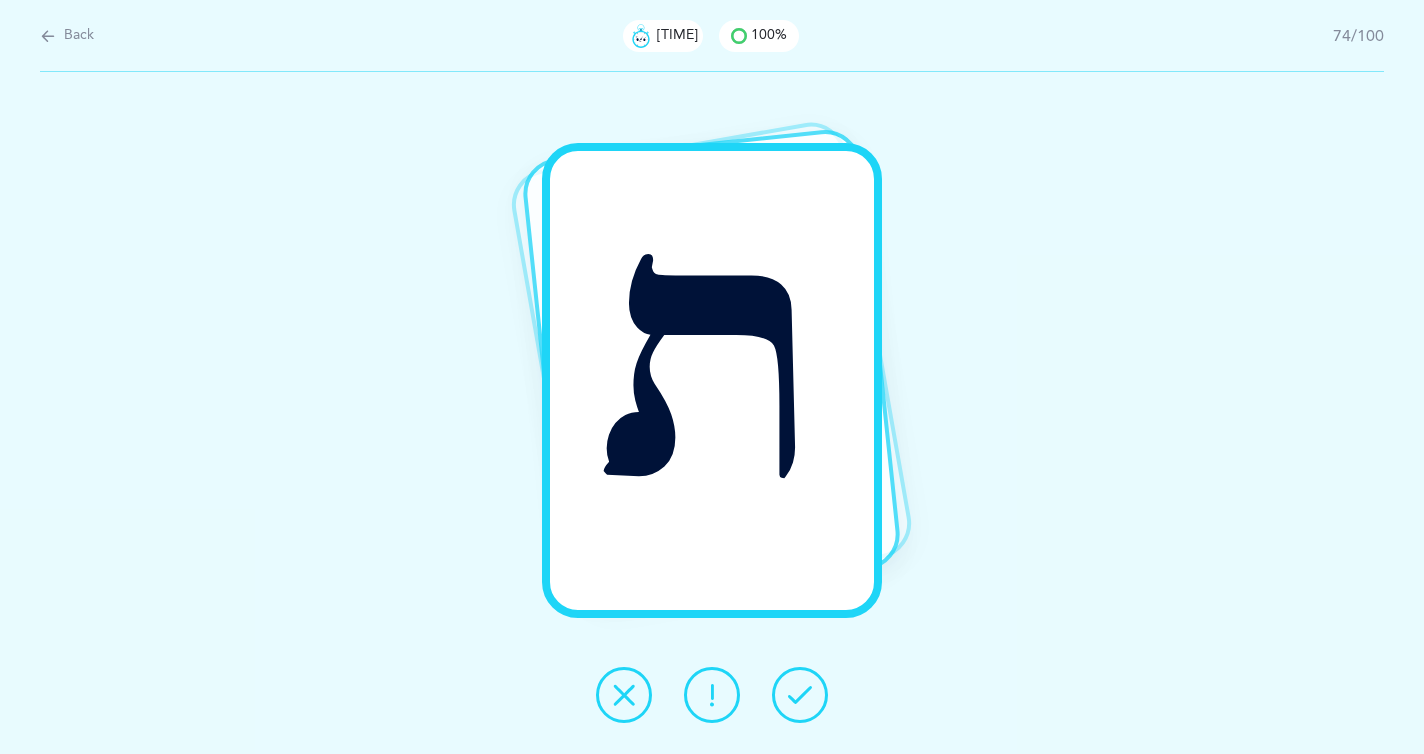 click at bounding box center (800, 695) 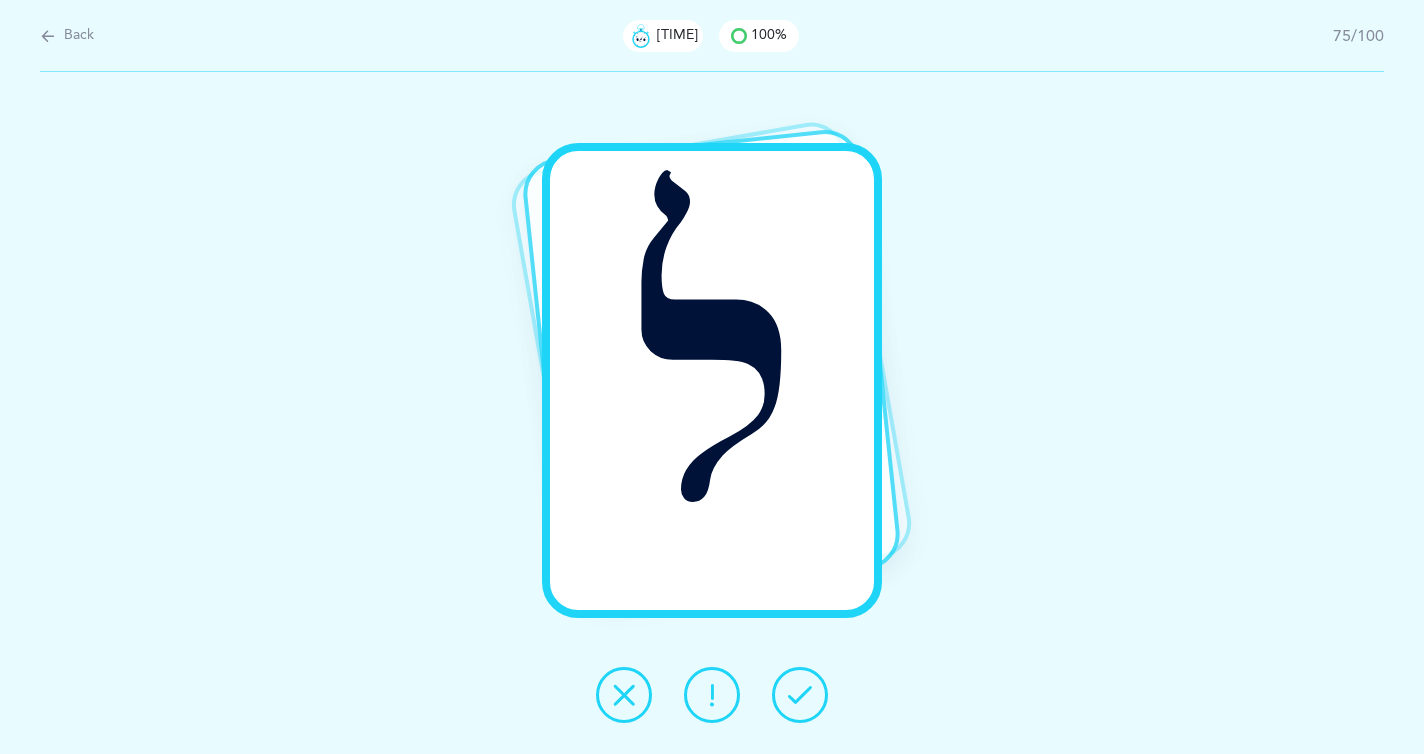 click at bounding box center [800, 695] 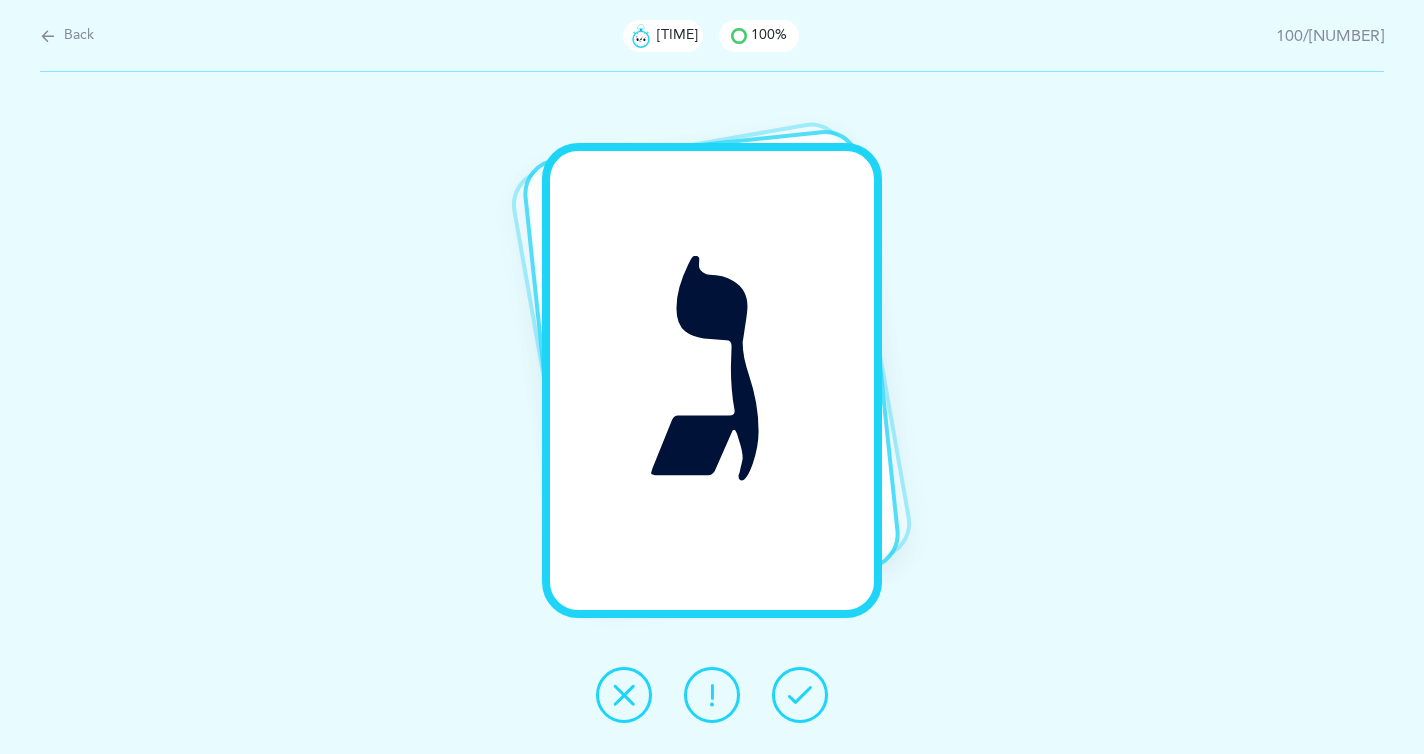 click at bounding box center [800, 695] 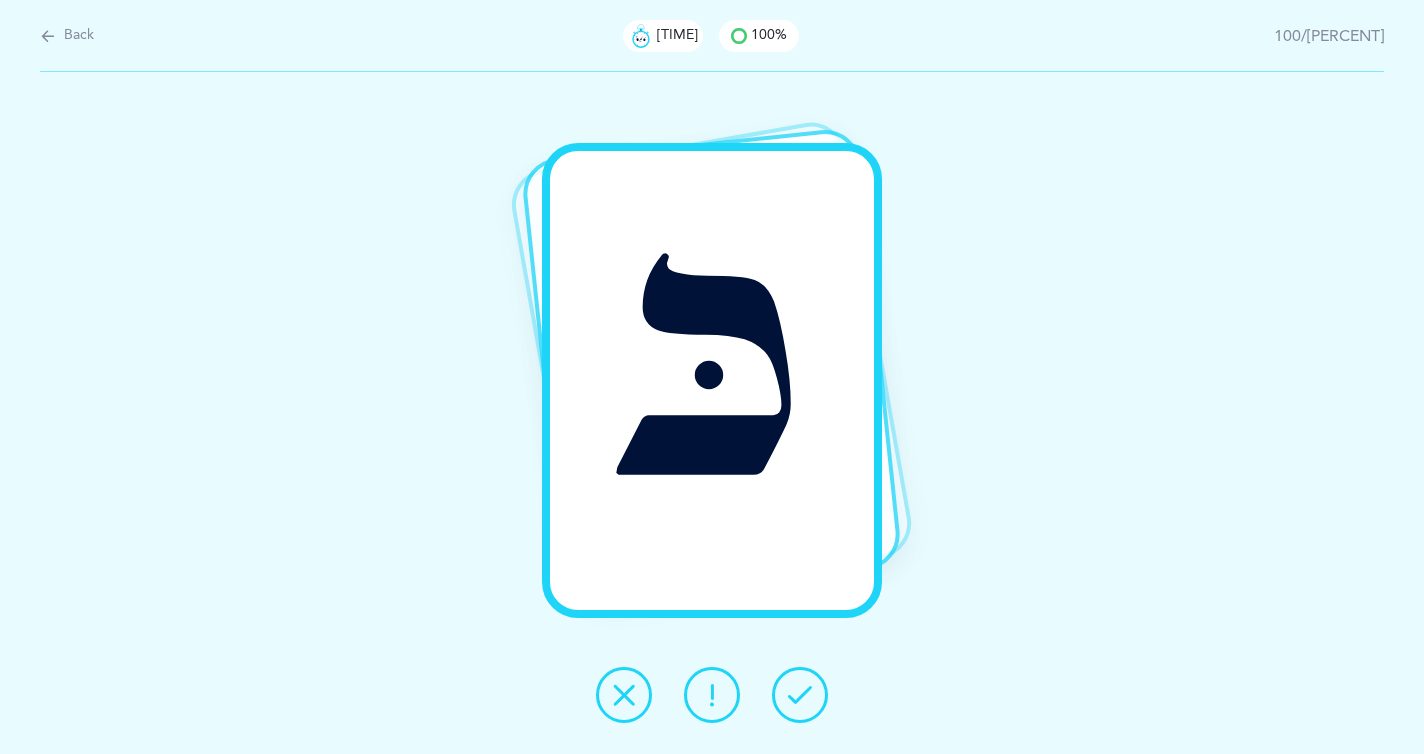 click at bounding box center (800, 695) 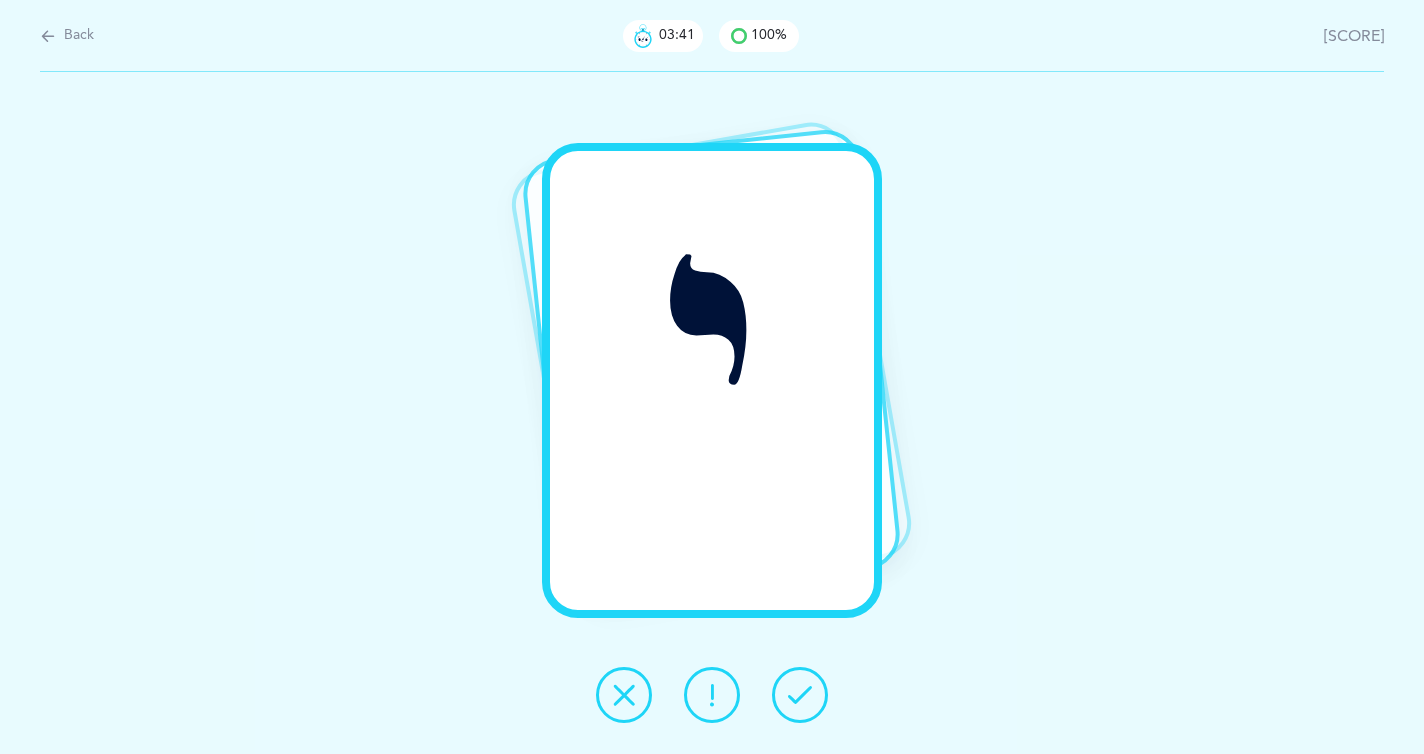 click at bounding box center (800, 695) 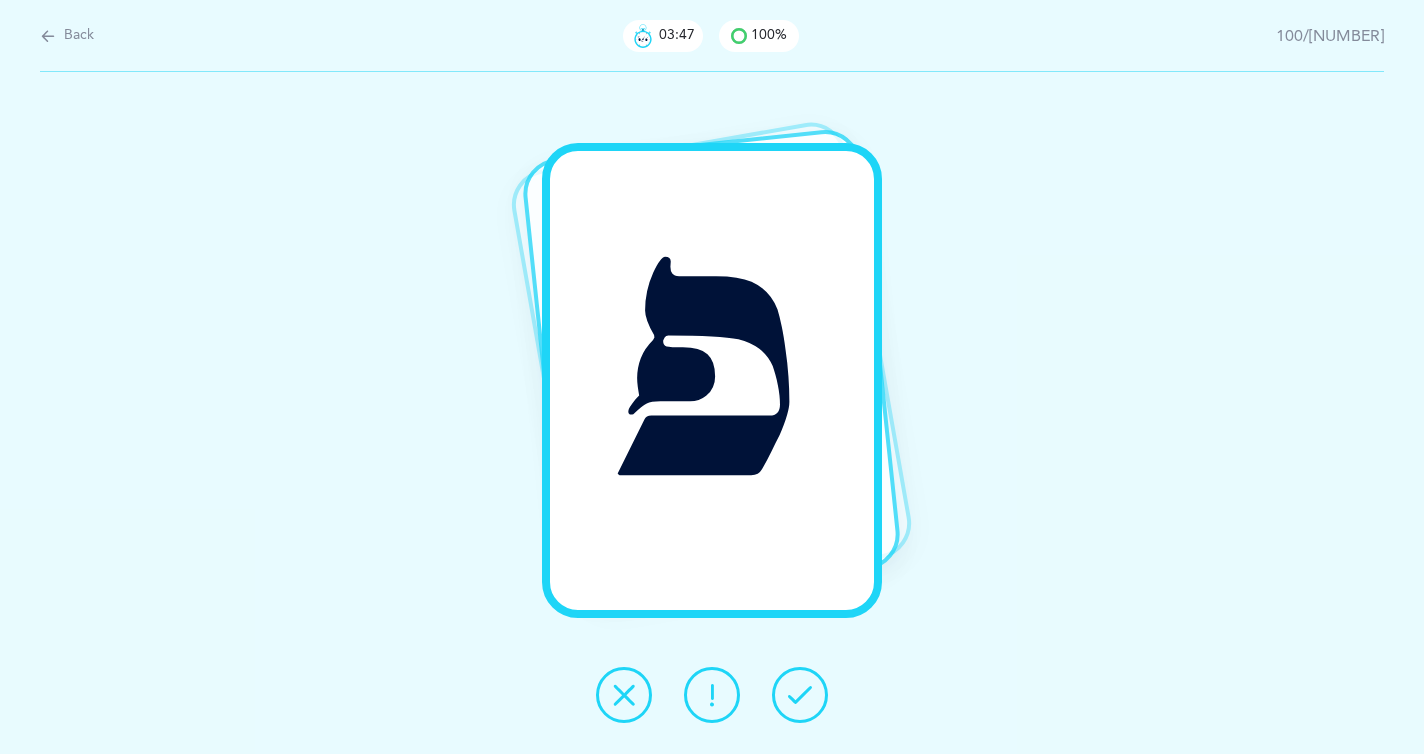 click at bounding box center [800, 695] 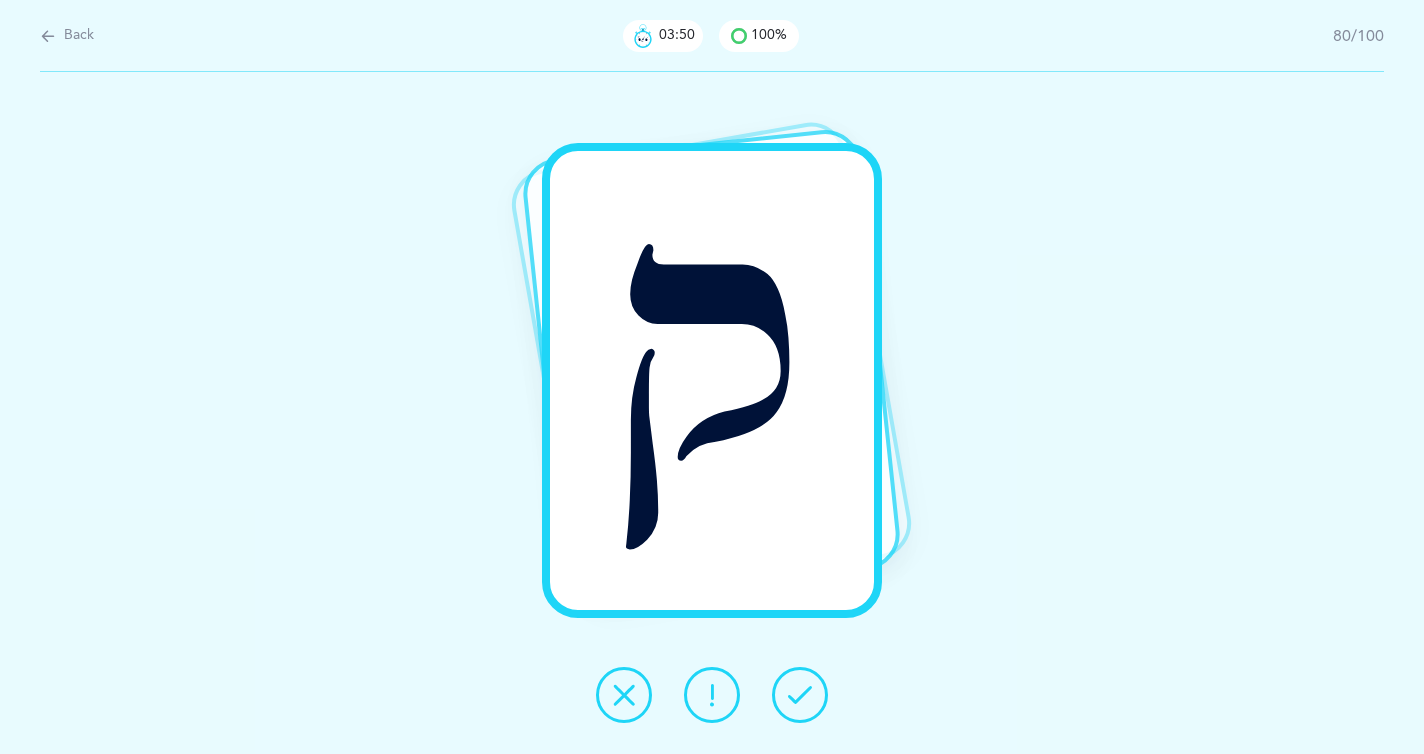 click at bounding box center (800, 695) 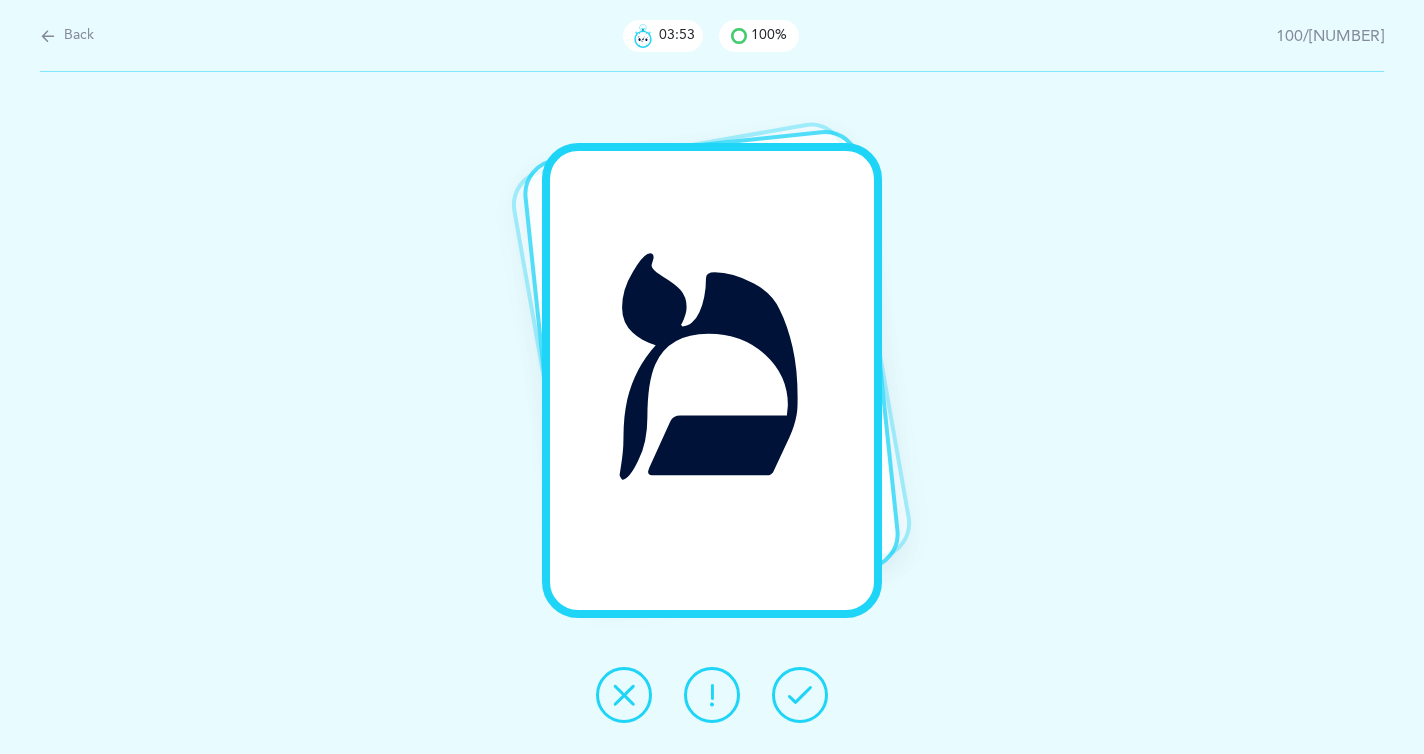 click at bounding box center (800, 695) 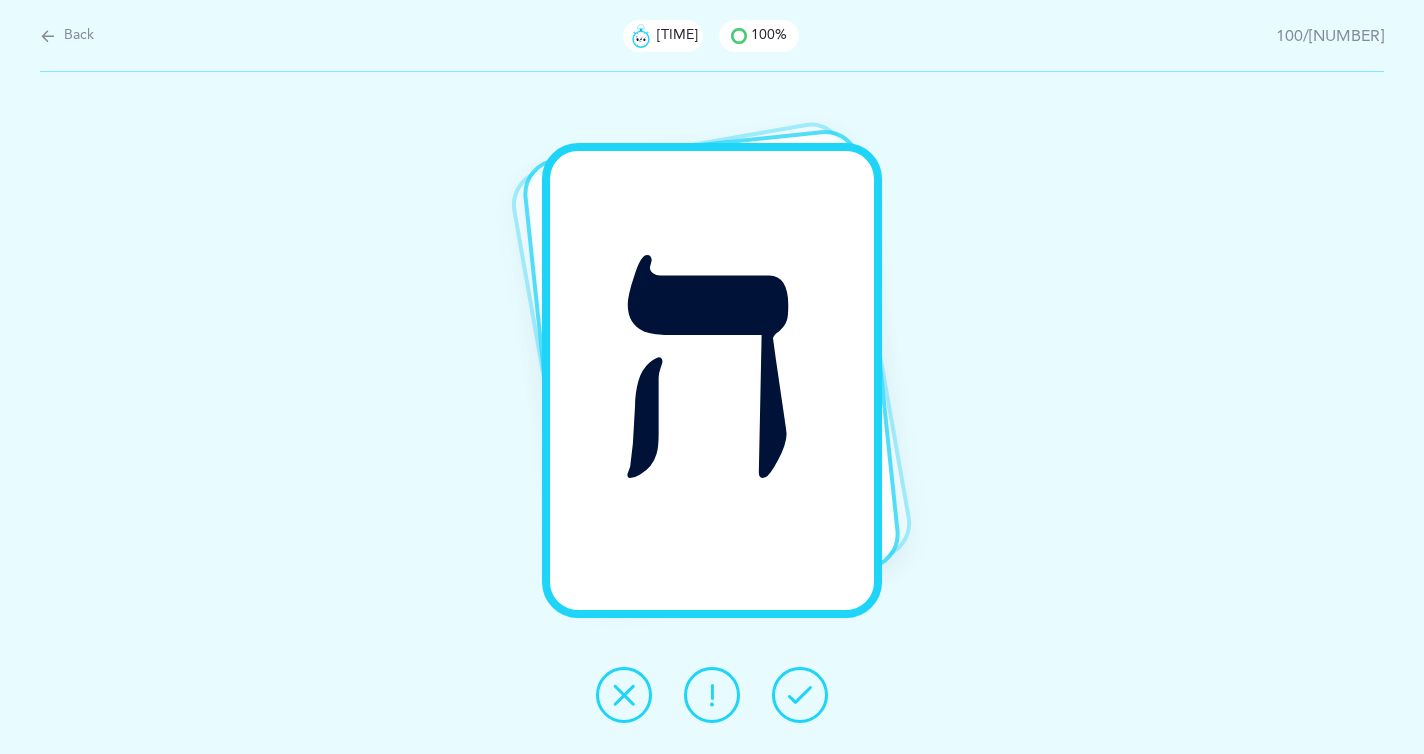 click at bounding box center (800, 695) 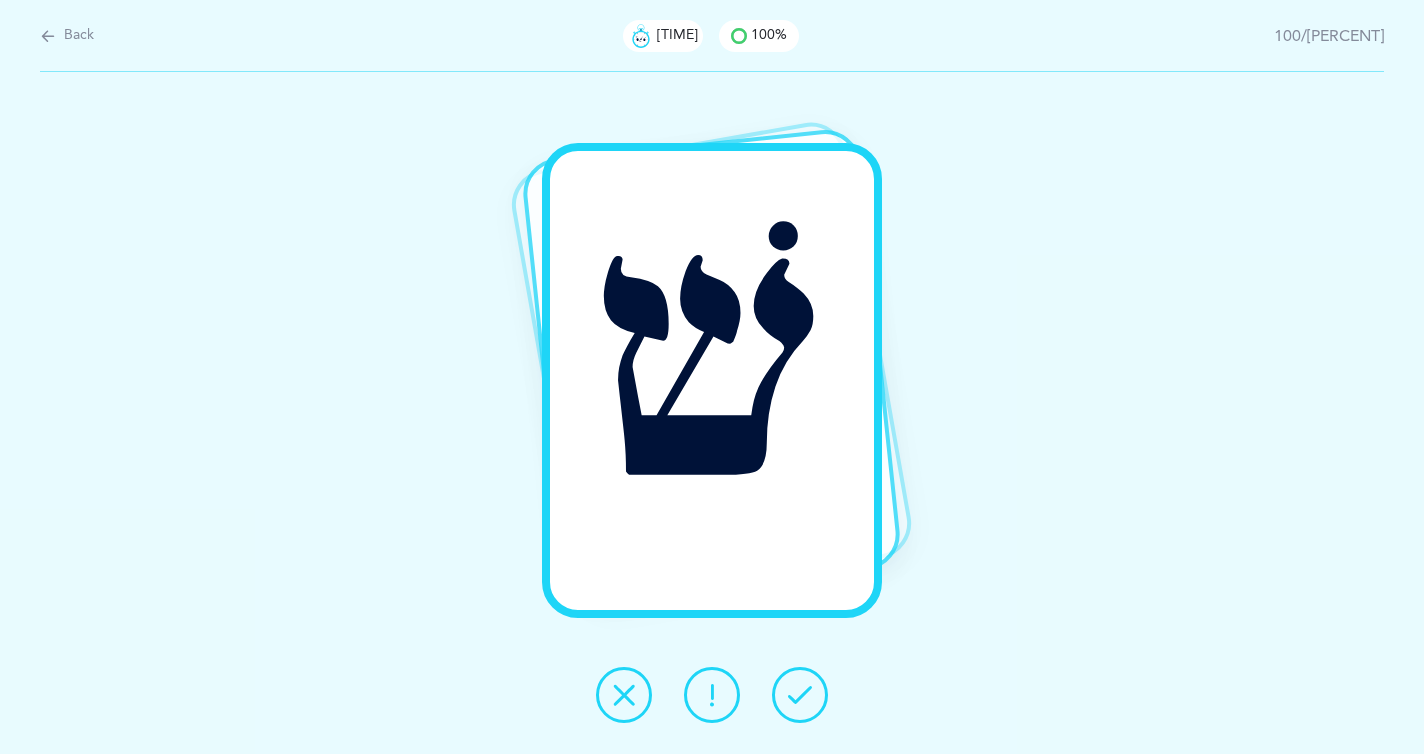 click at bounding box center (800, 695) 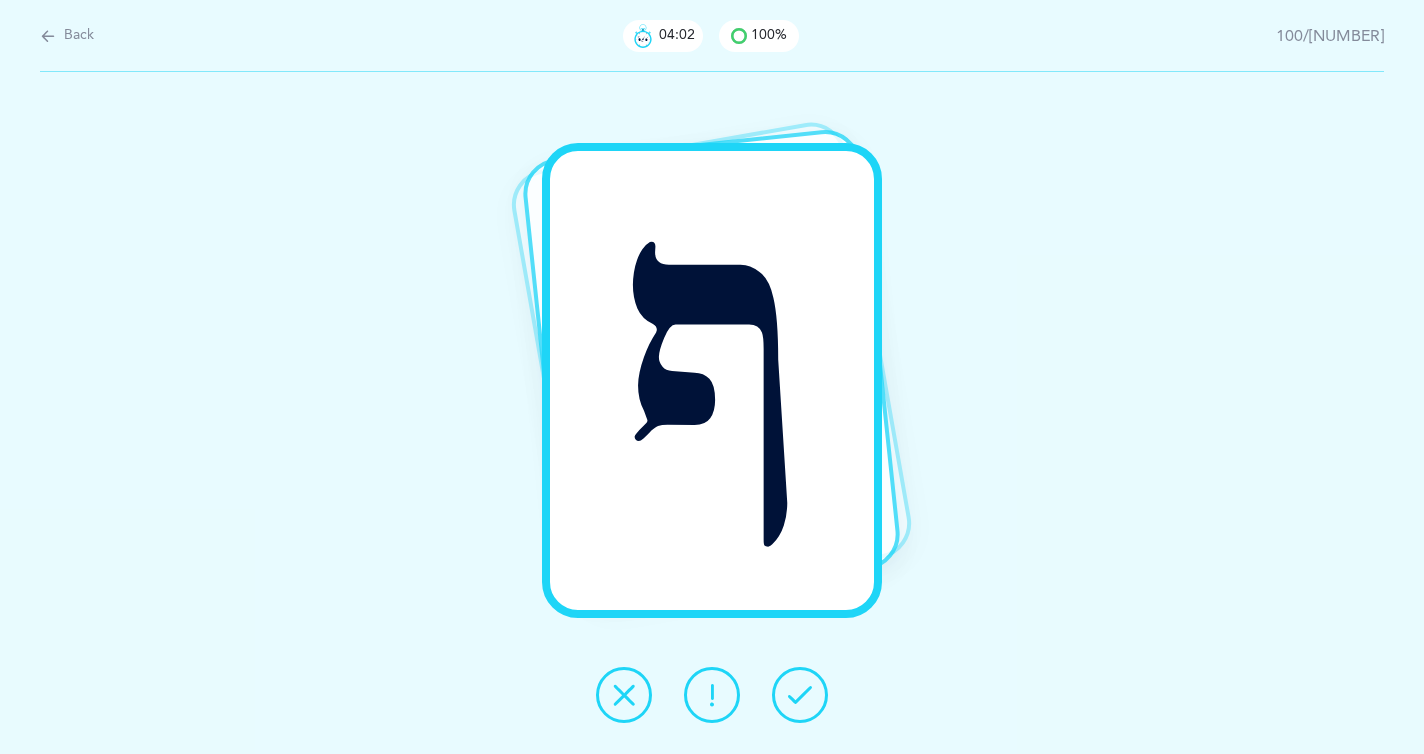 click at bounding box center (800, 695) 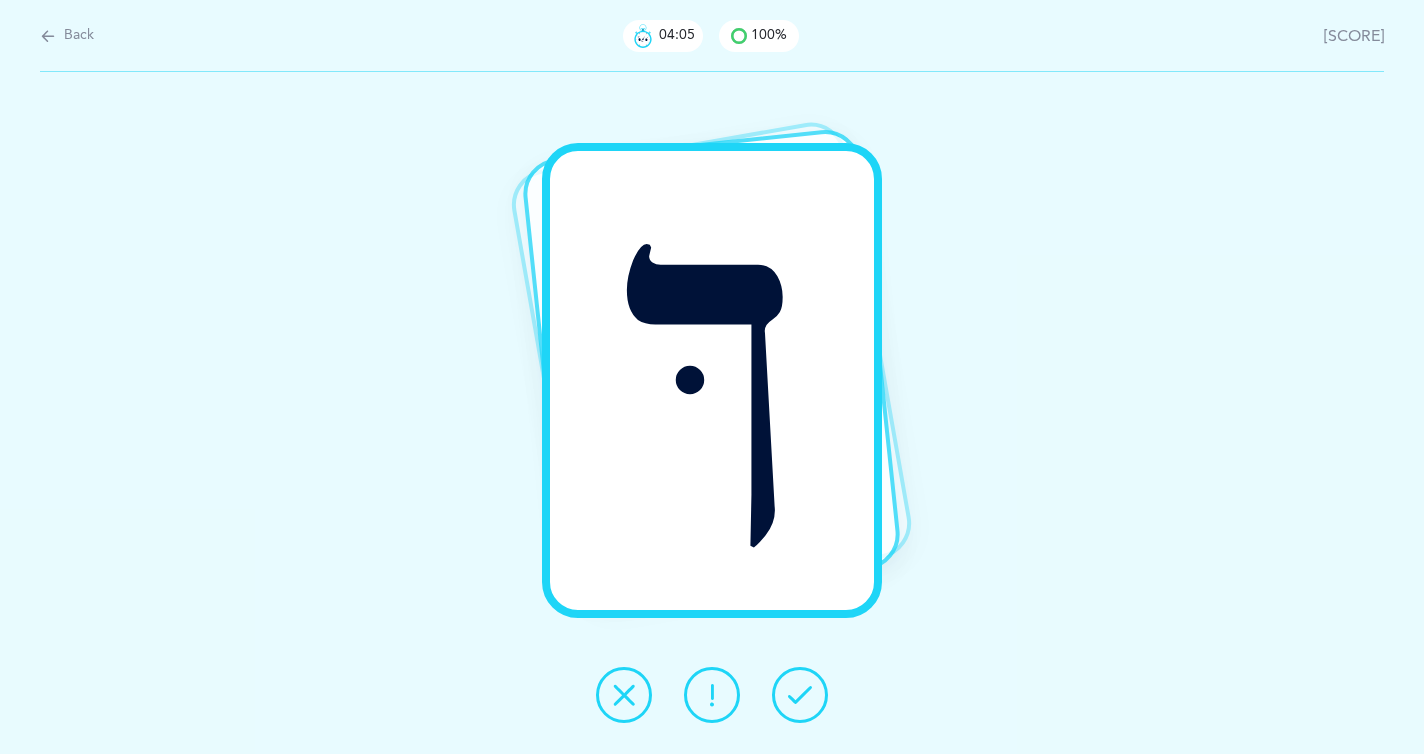click at bounding box center (800, 695) 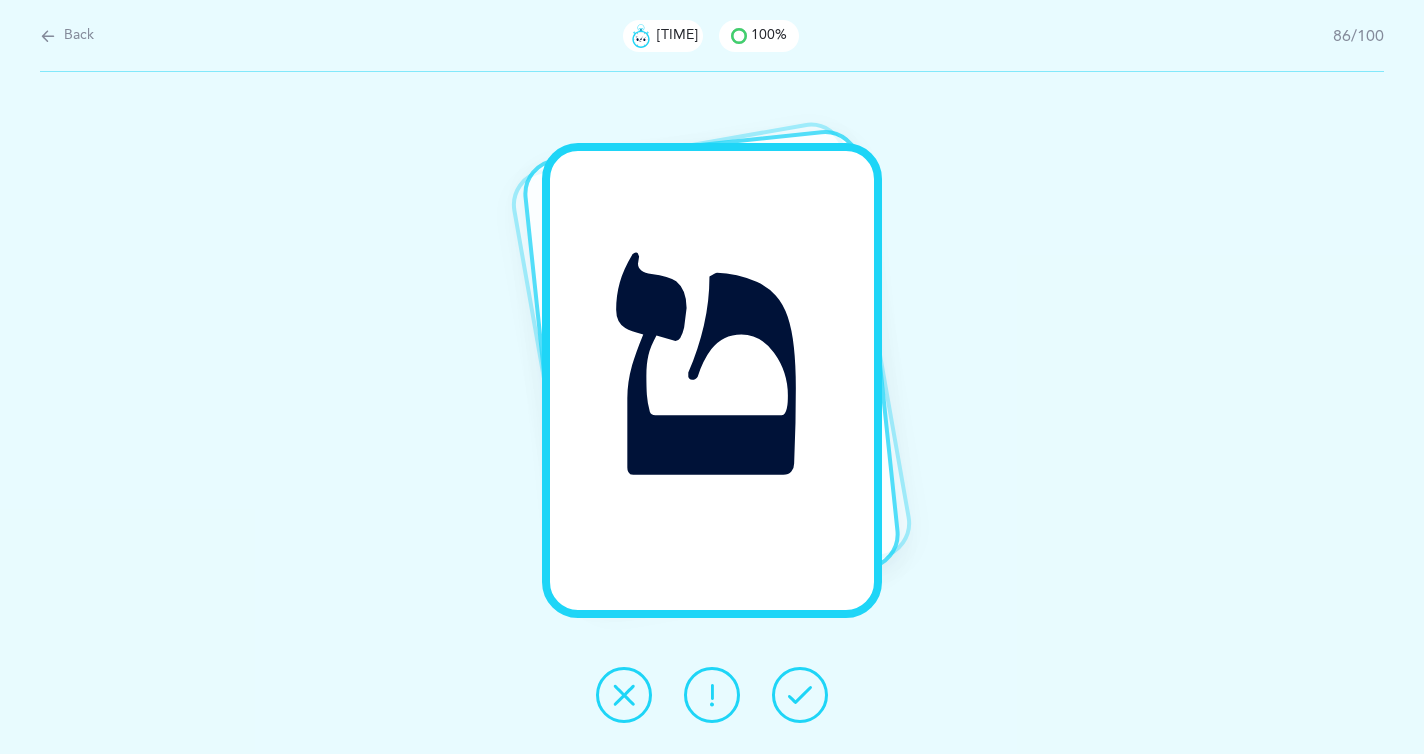 click at bounding box center (800, 695) 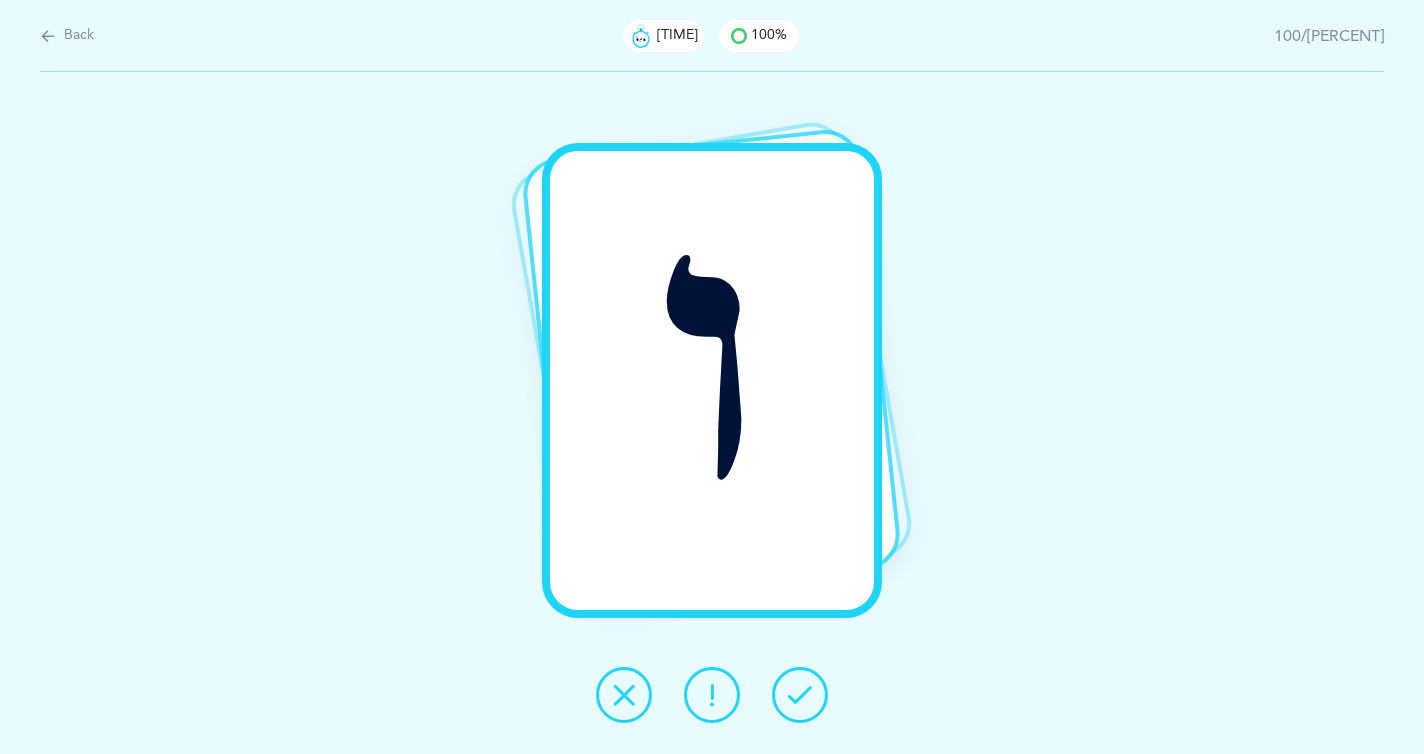 click at bounding box center [800, 695] 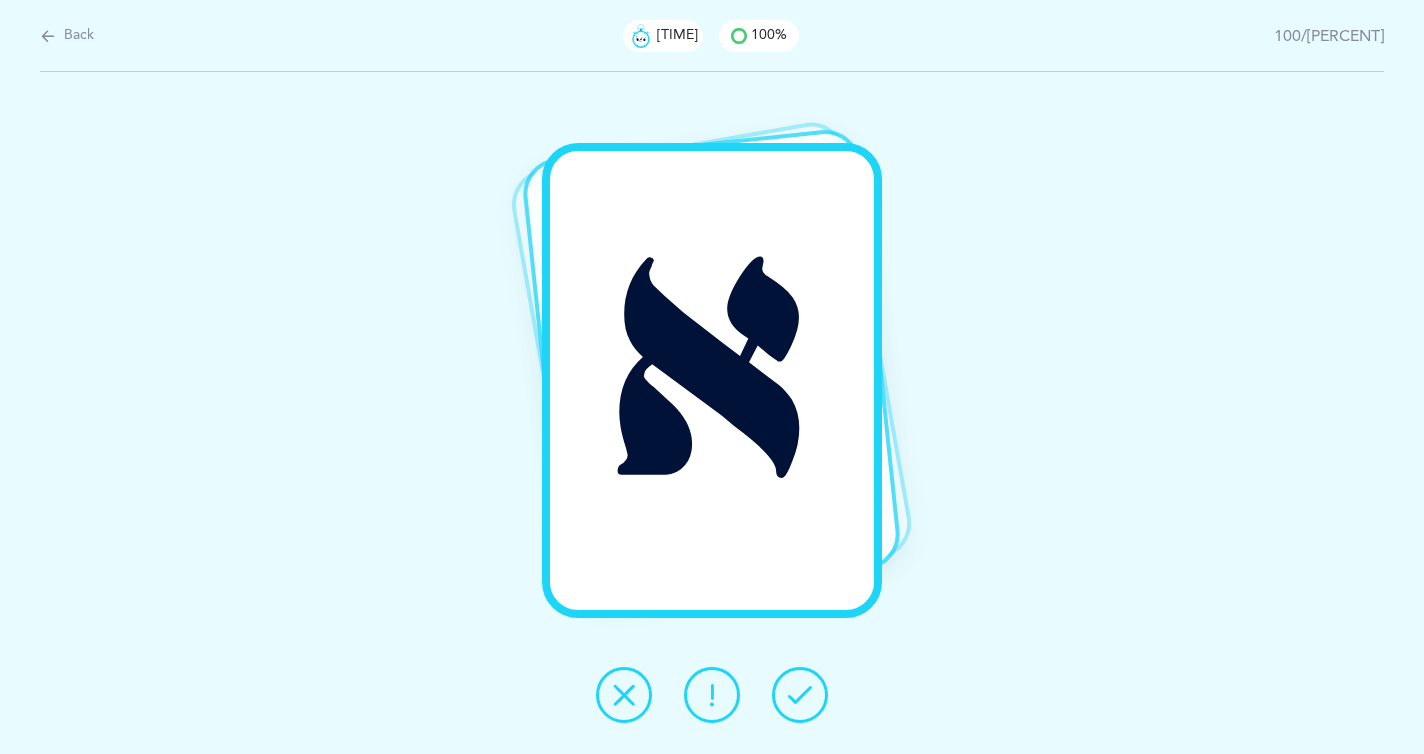 click at bounding box center (800, 695) 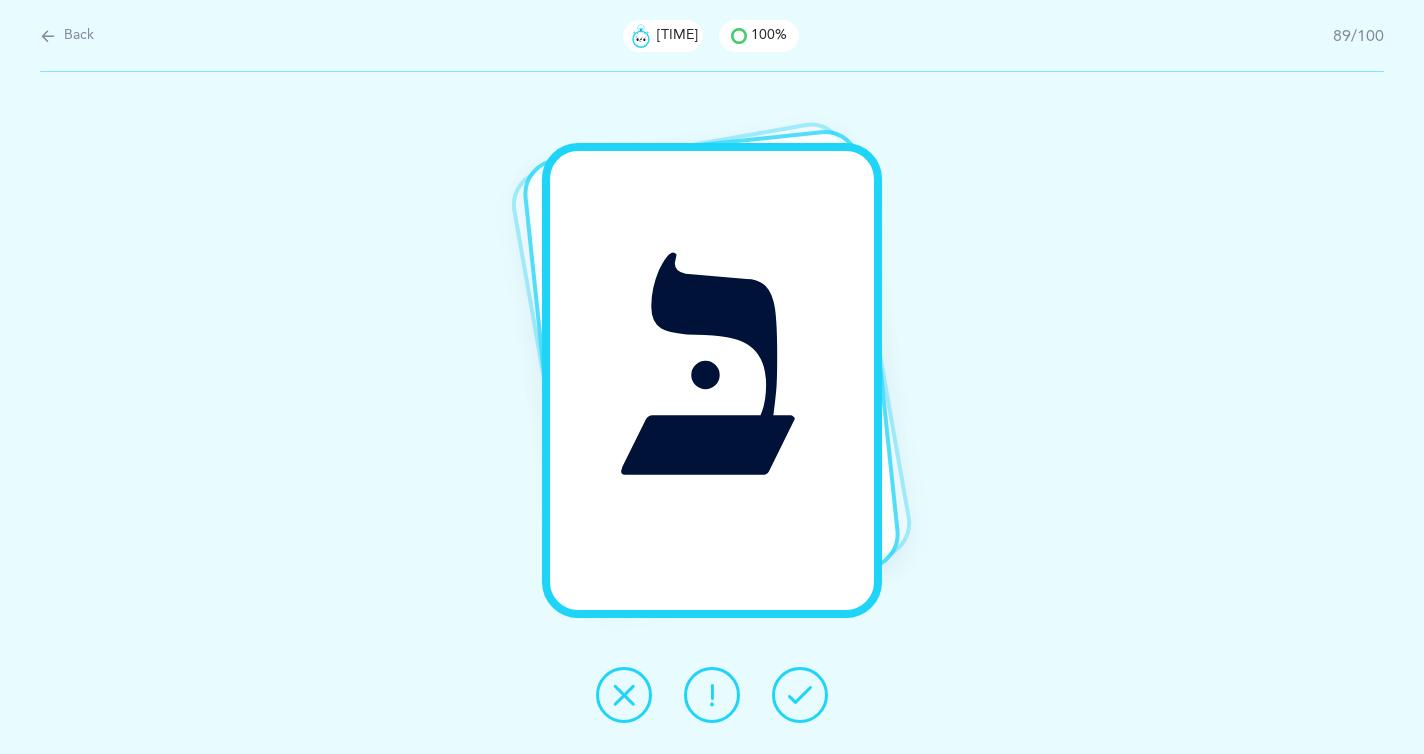 click at bounding box center [800, 695] 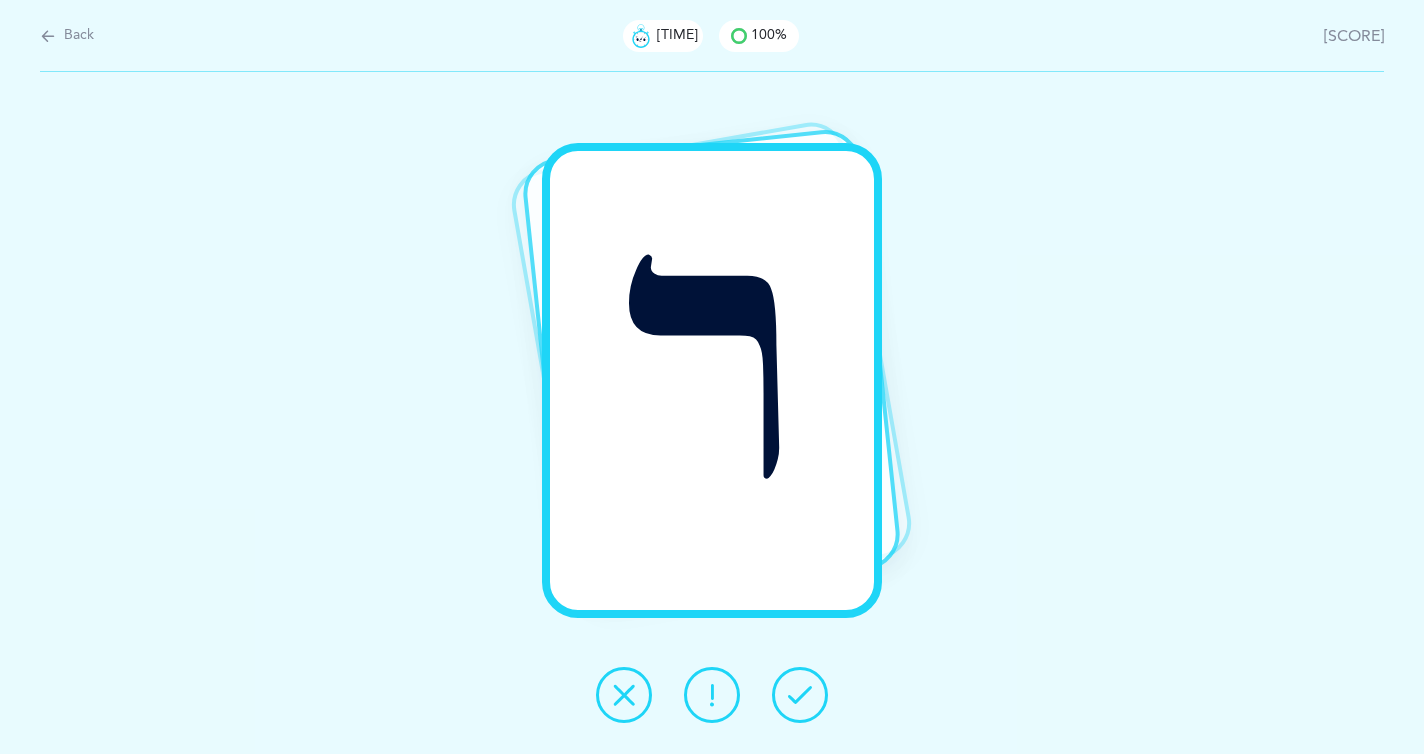 click at bounding box center [800, 695] 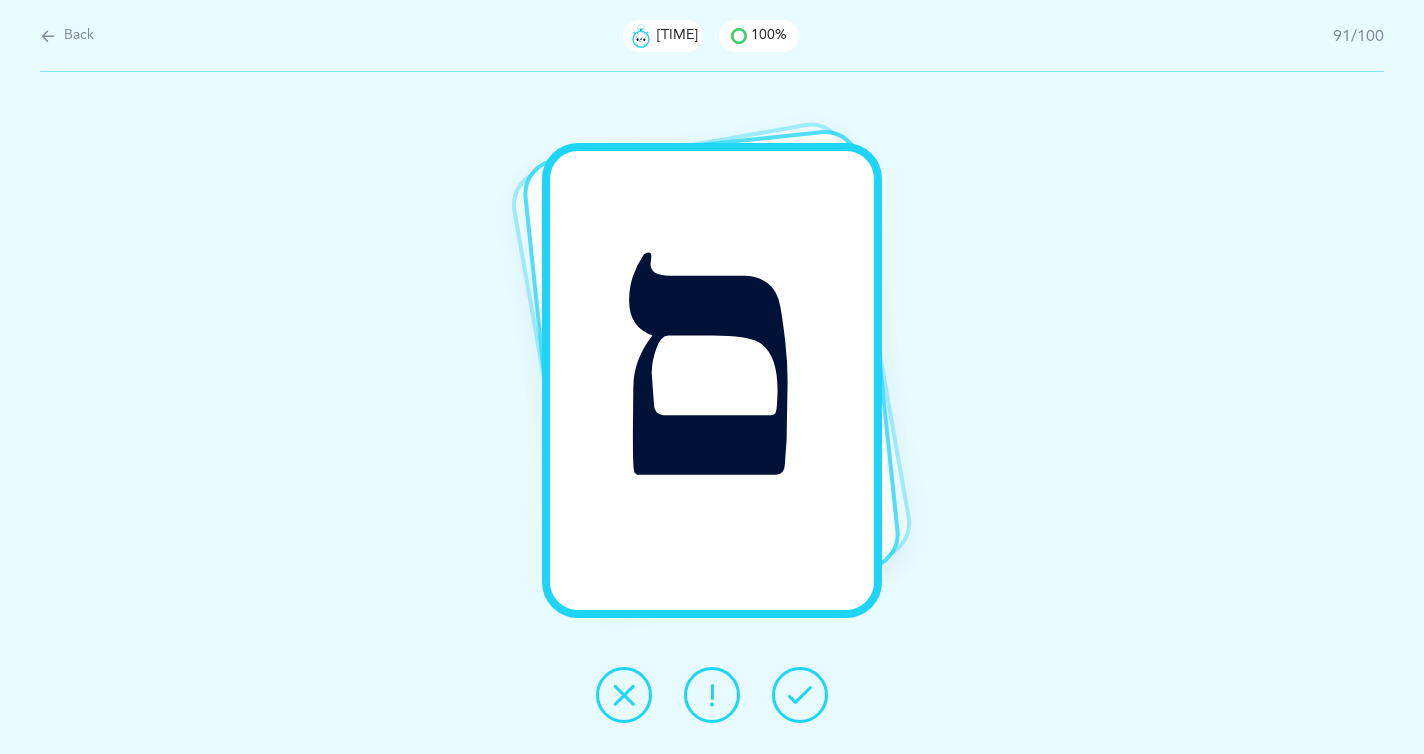 click at bounding box center [800, 695] 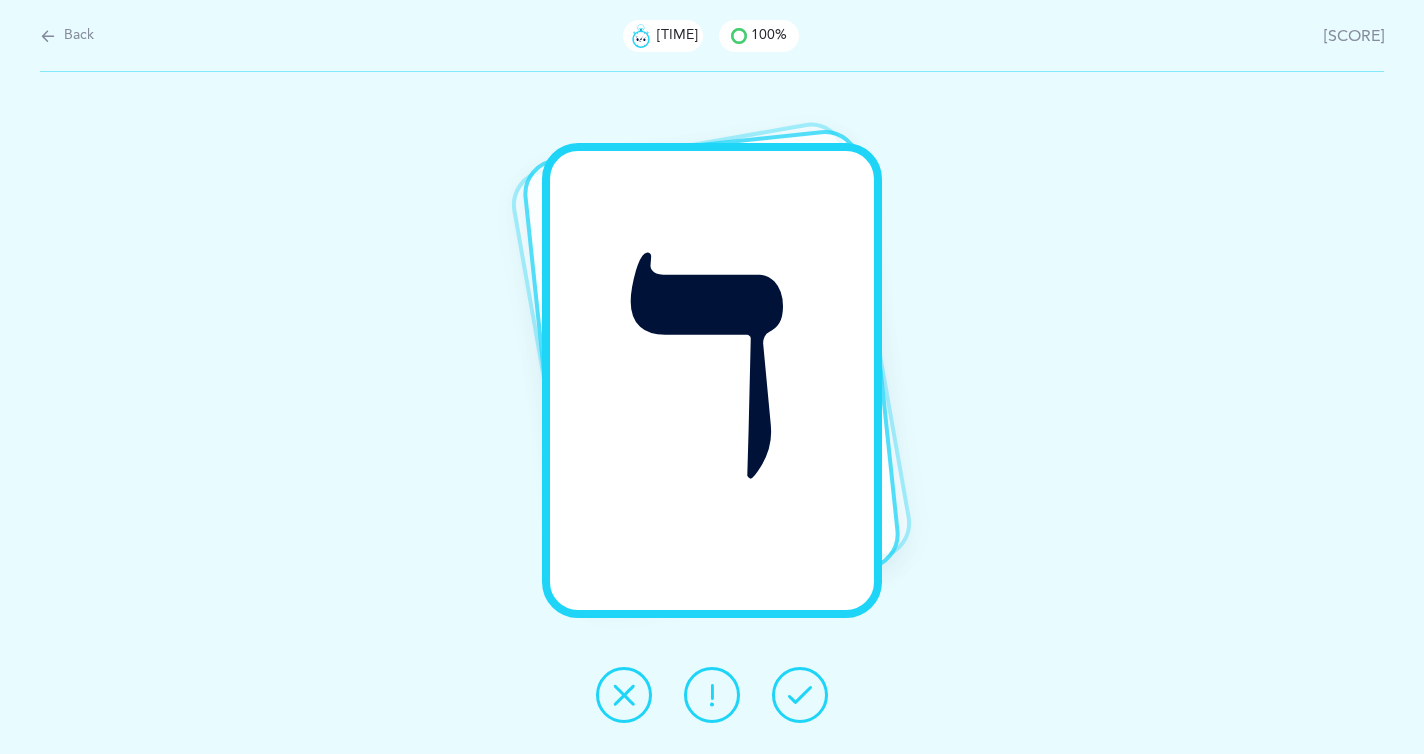 click at bounding box center (800, 695) 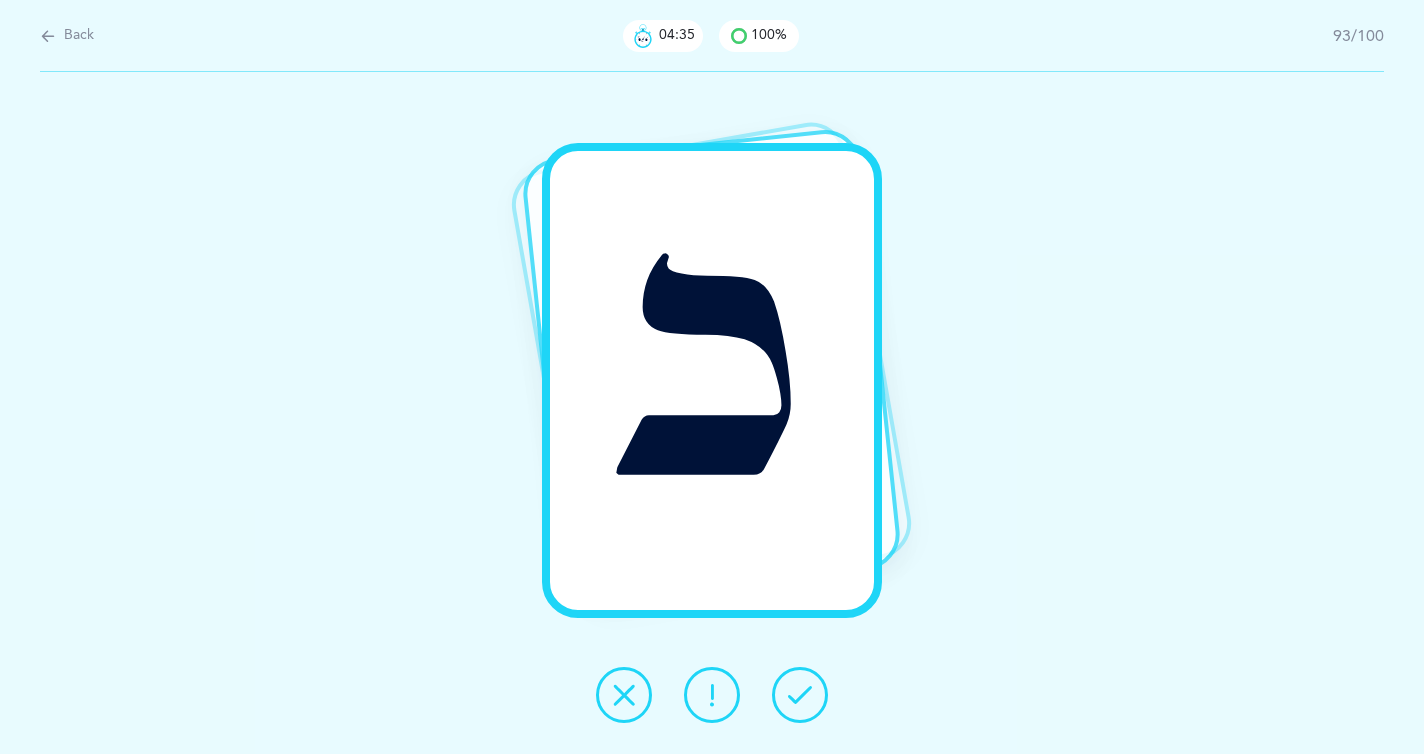 click at bounding box center [800, 695] 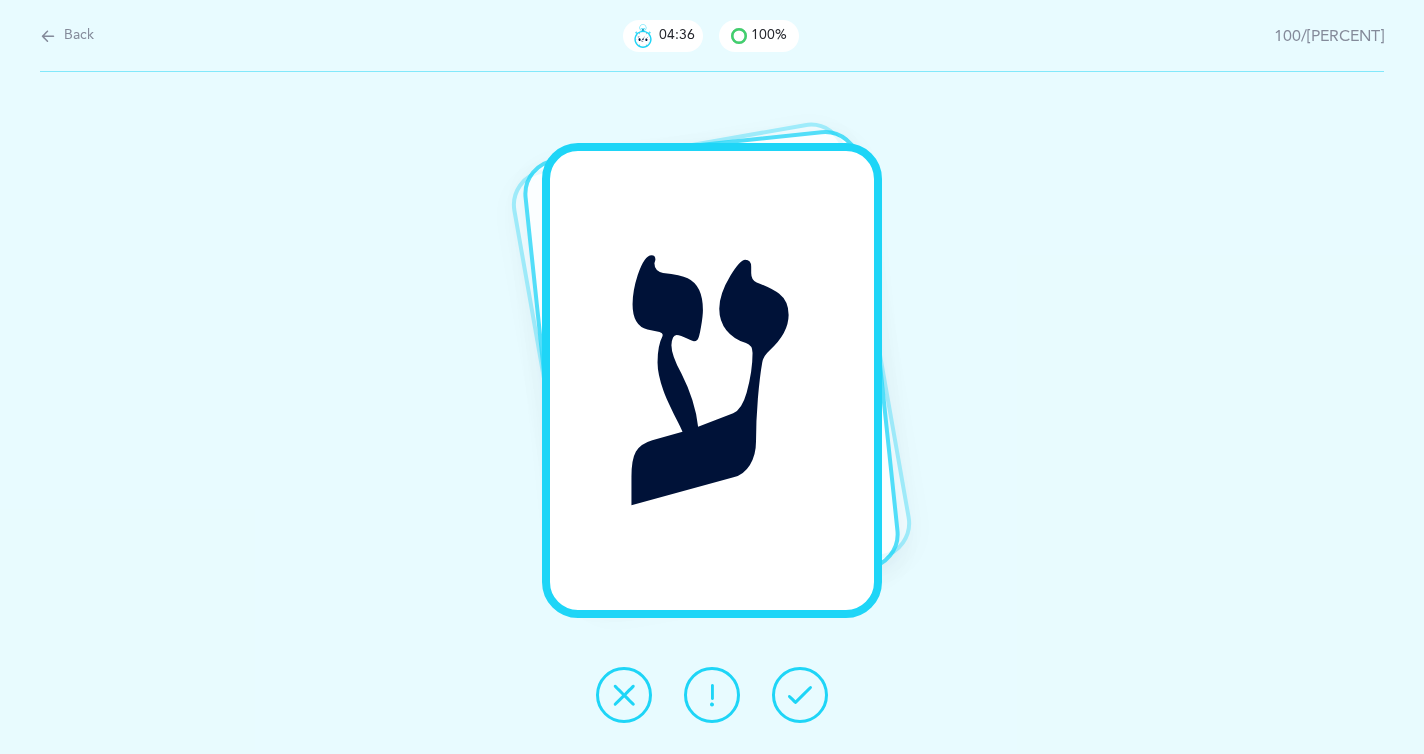 click at bounding box center [800, 695] 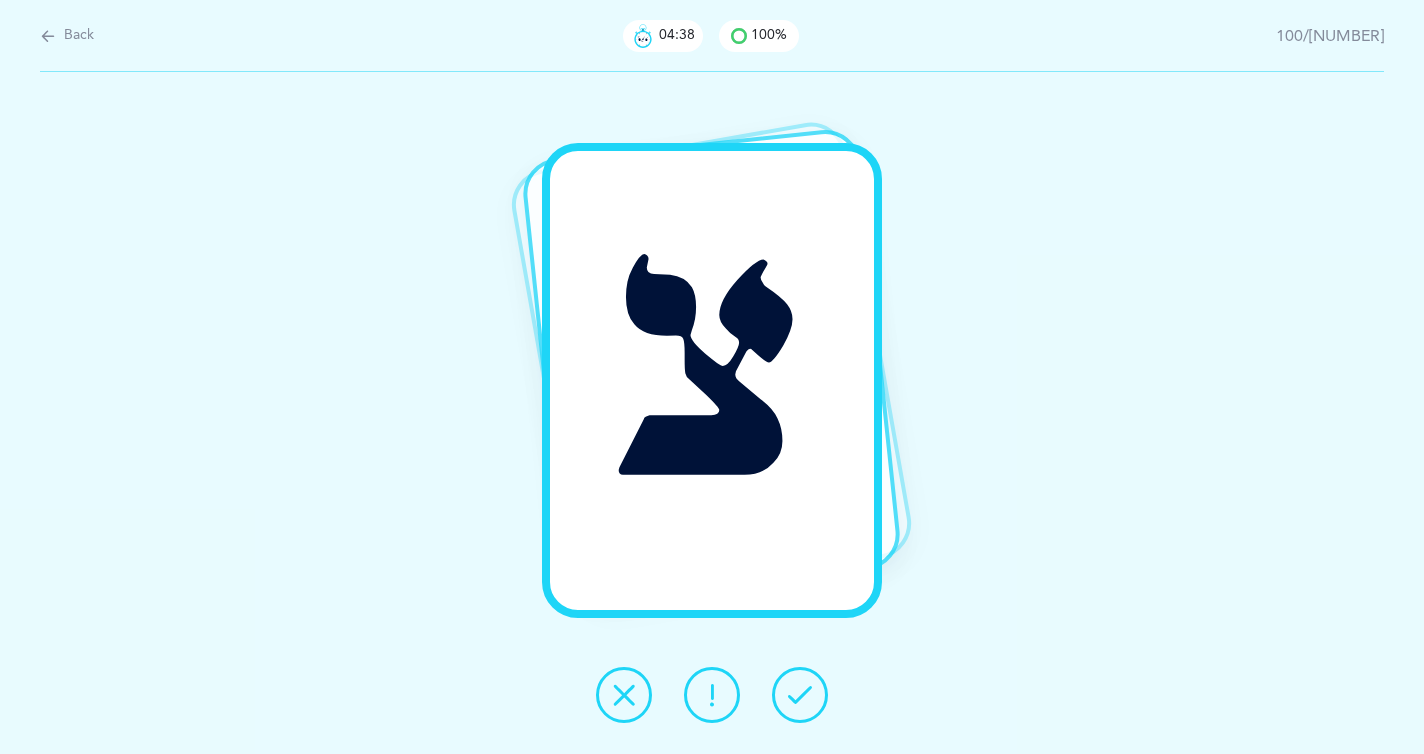 click at bounding box center [800, 695] 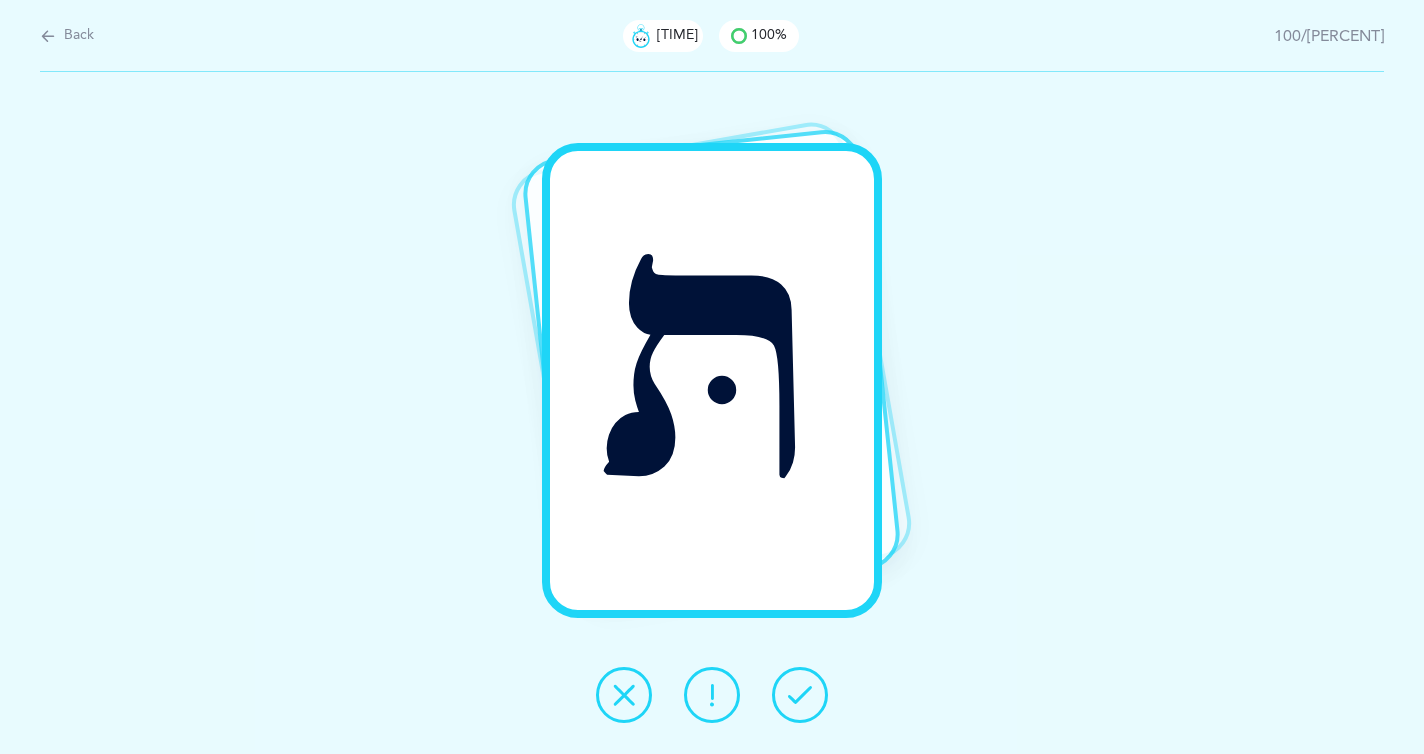 click at bounding box center (800, 695) 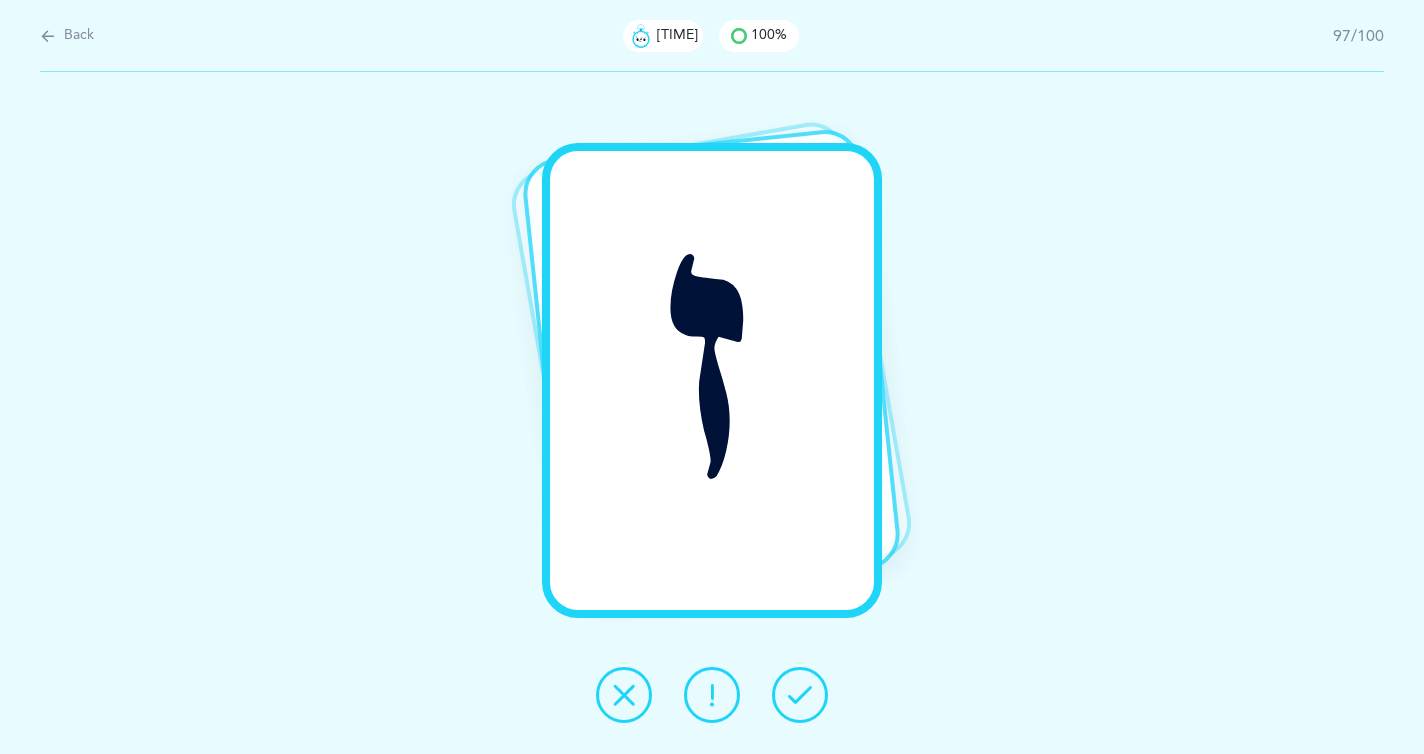 click at bounding box center [800, 695] 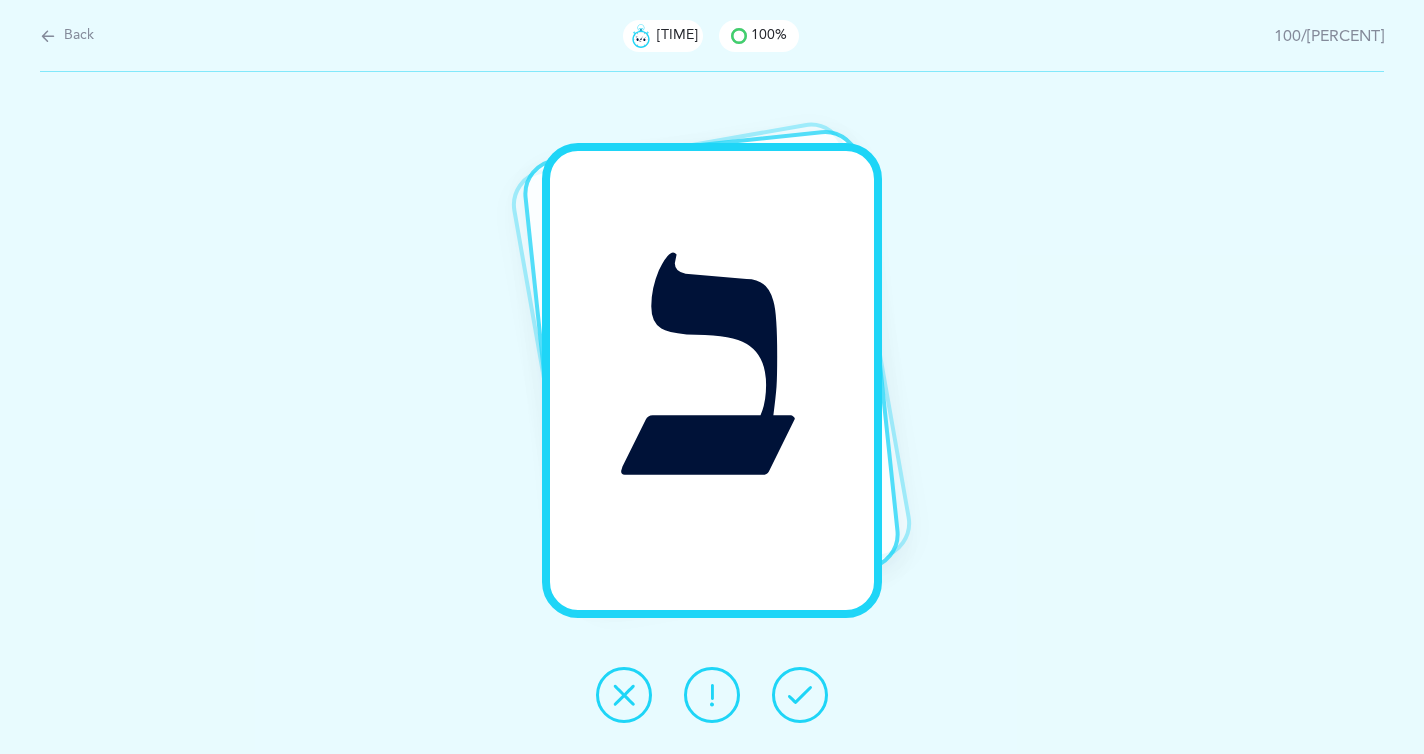 click at bounding box center (800, 695) 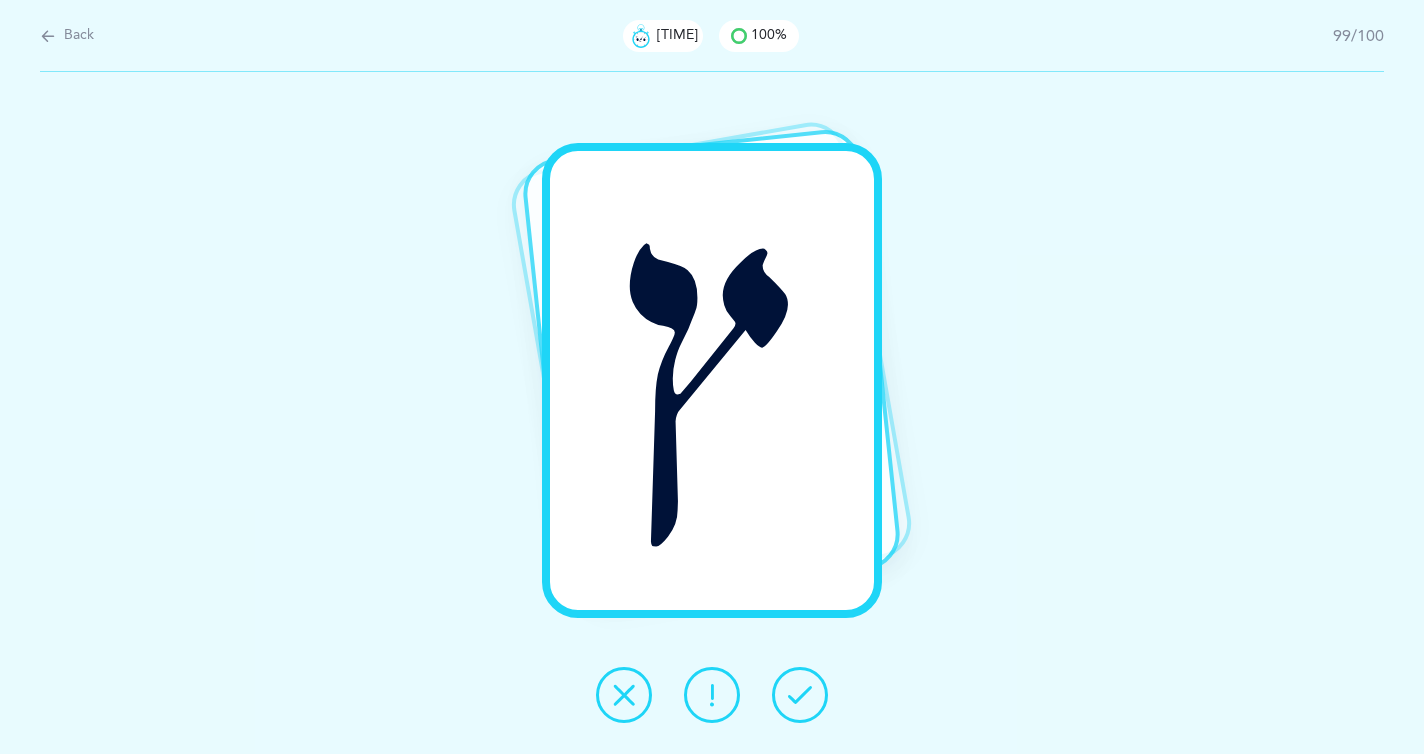 click at bounding box center [800, 695] 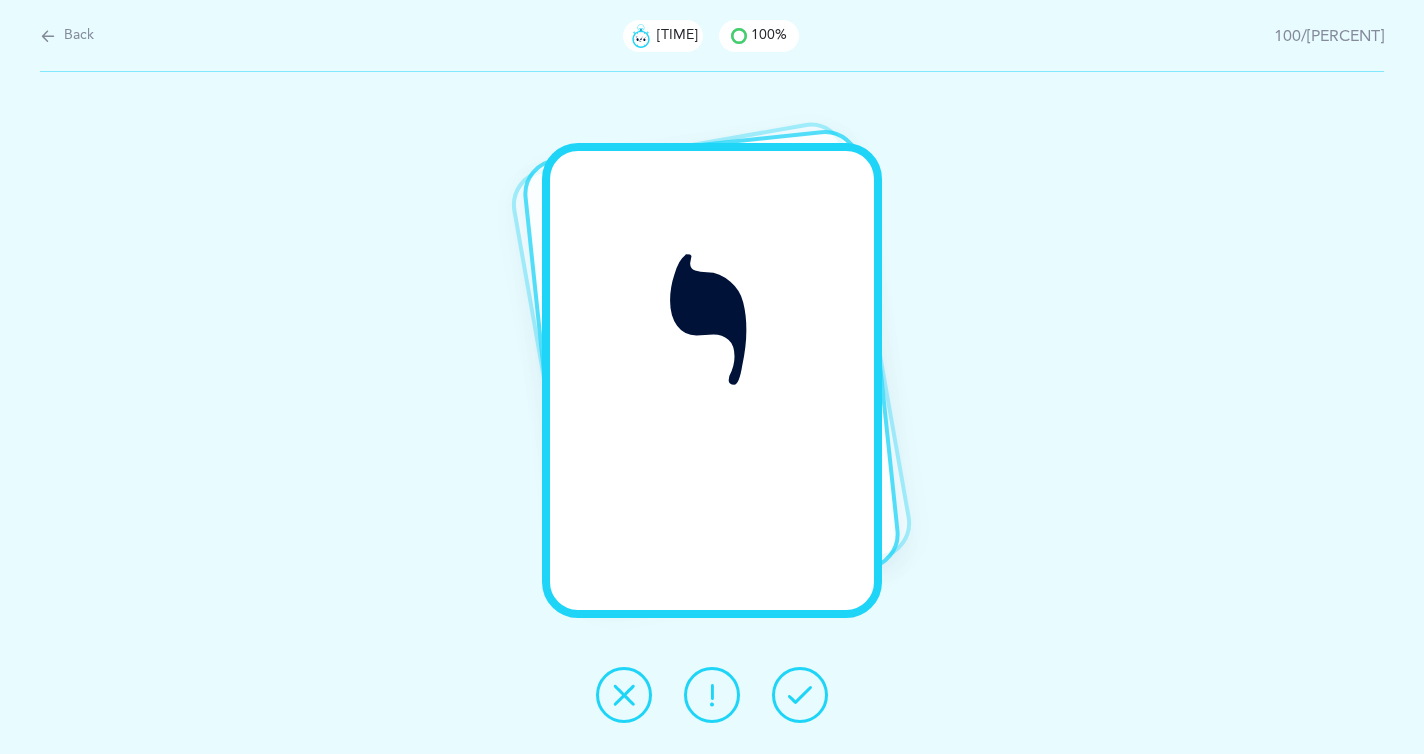 click at bounding box center (800, 695) 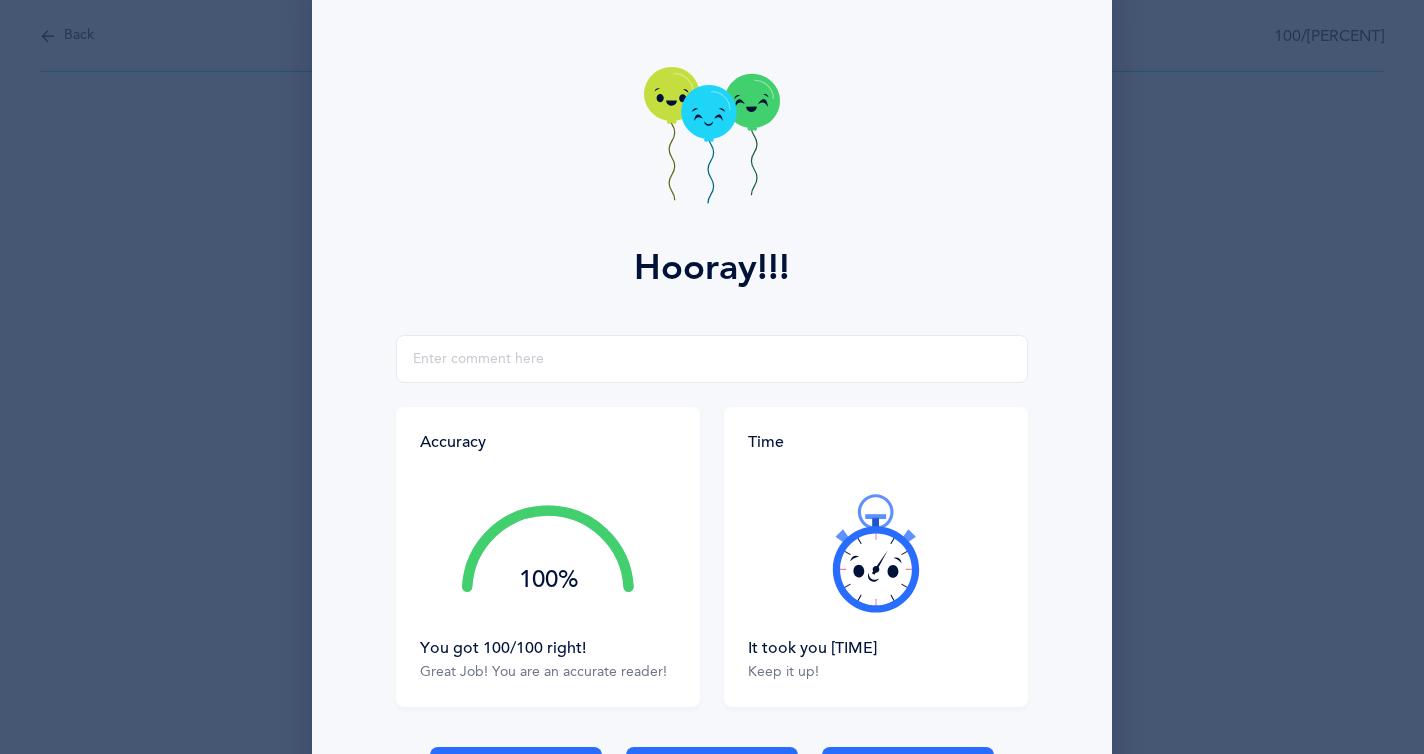scroll, scrollTop: 0, scrollLeft: 0, axis: both 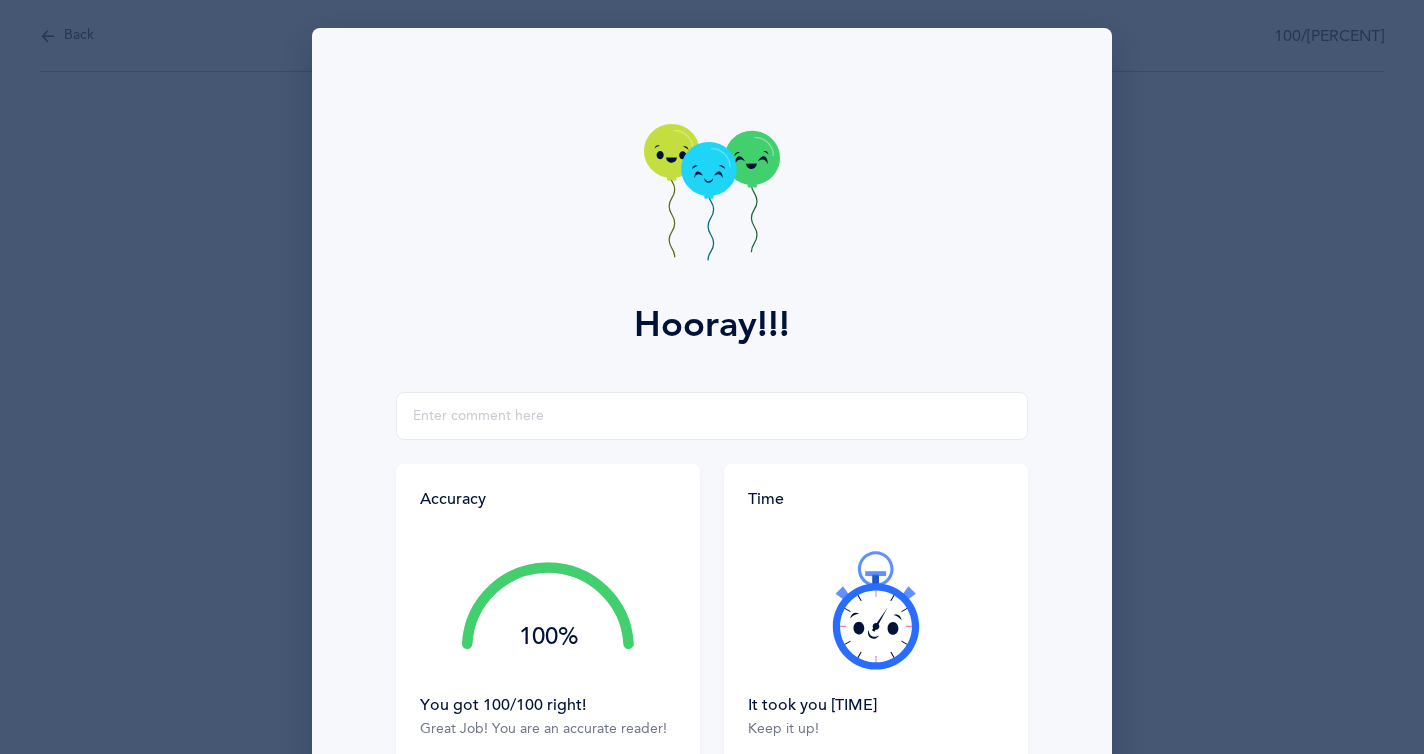 click on "Hooray!!!
Accuracy
100%
You got 100/100 right!
Great Job! You are an accurate reader!
Time
It took you 00:04:50
Keep it up!
Back
List of errors
Back
Replay Options
Background color" at bounding box center [712, 377] 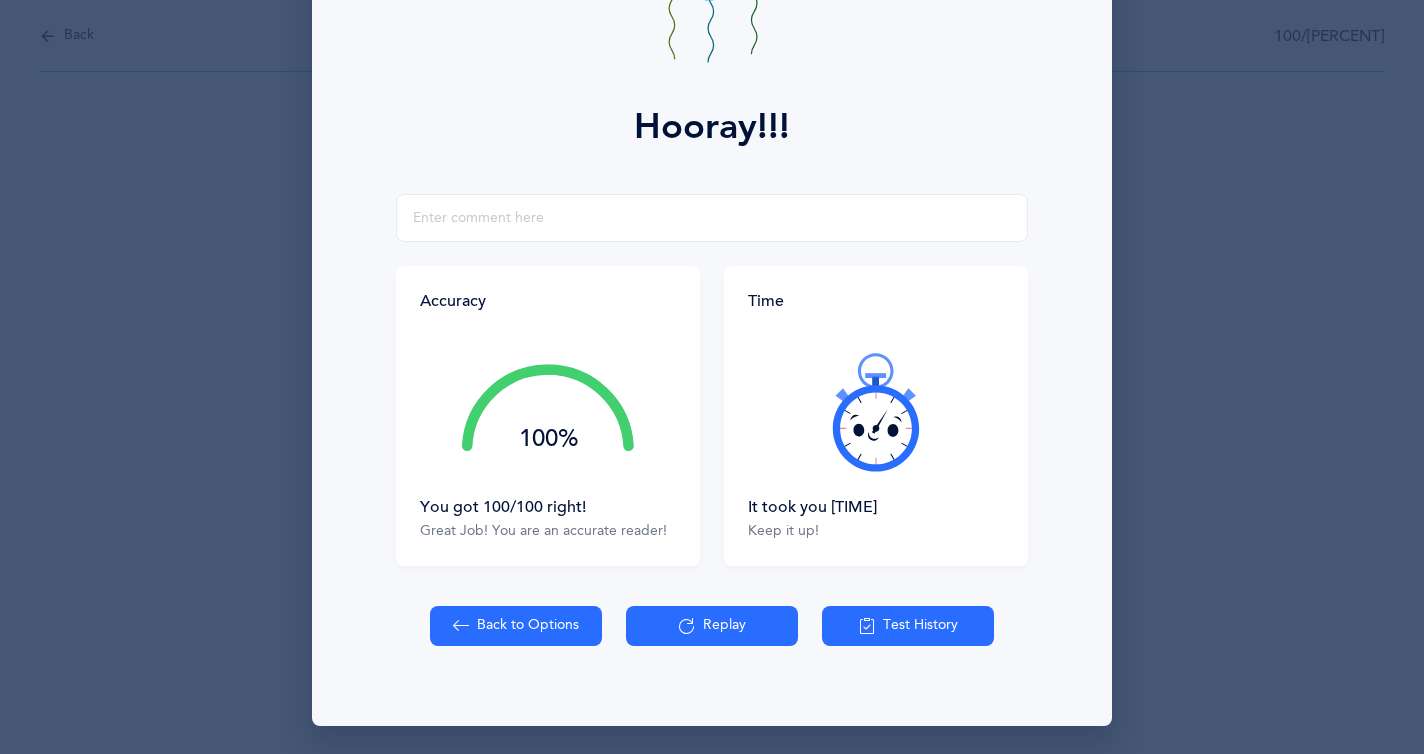 click on "Back to Options" at bounding box center [516, 626] 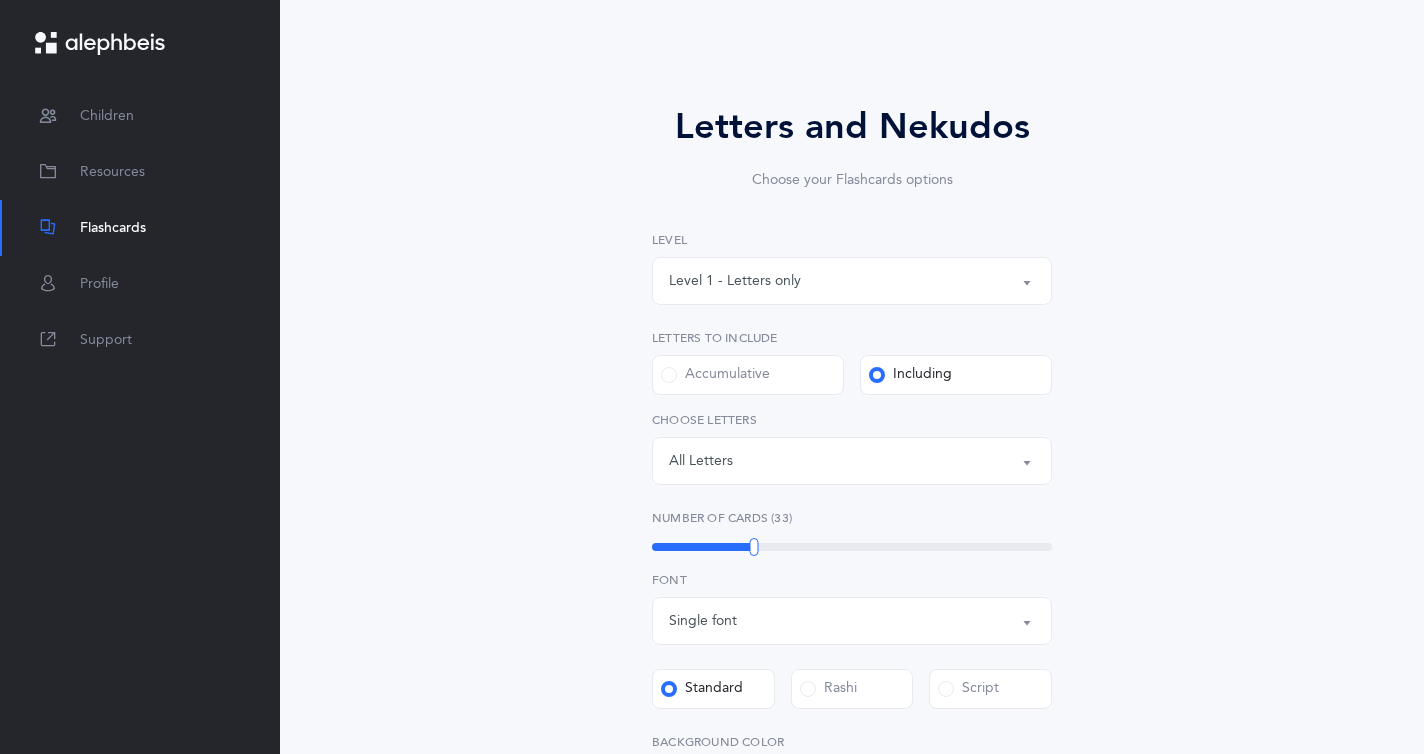 scroll, scrollTop: 98, scrollLeft: 0, axis: vertical 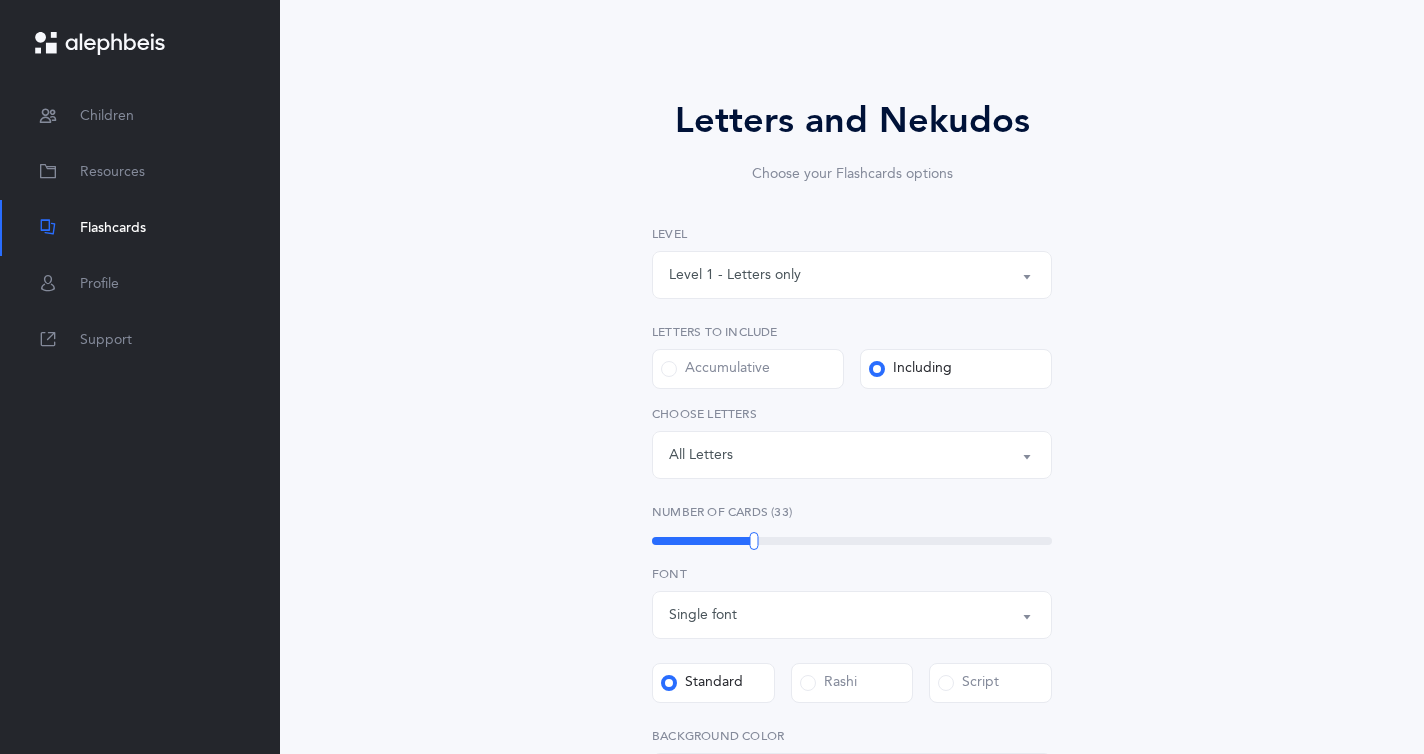 click on "Letters: All Letters" at bounding box center (852, 455) 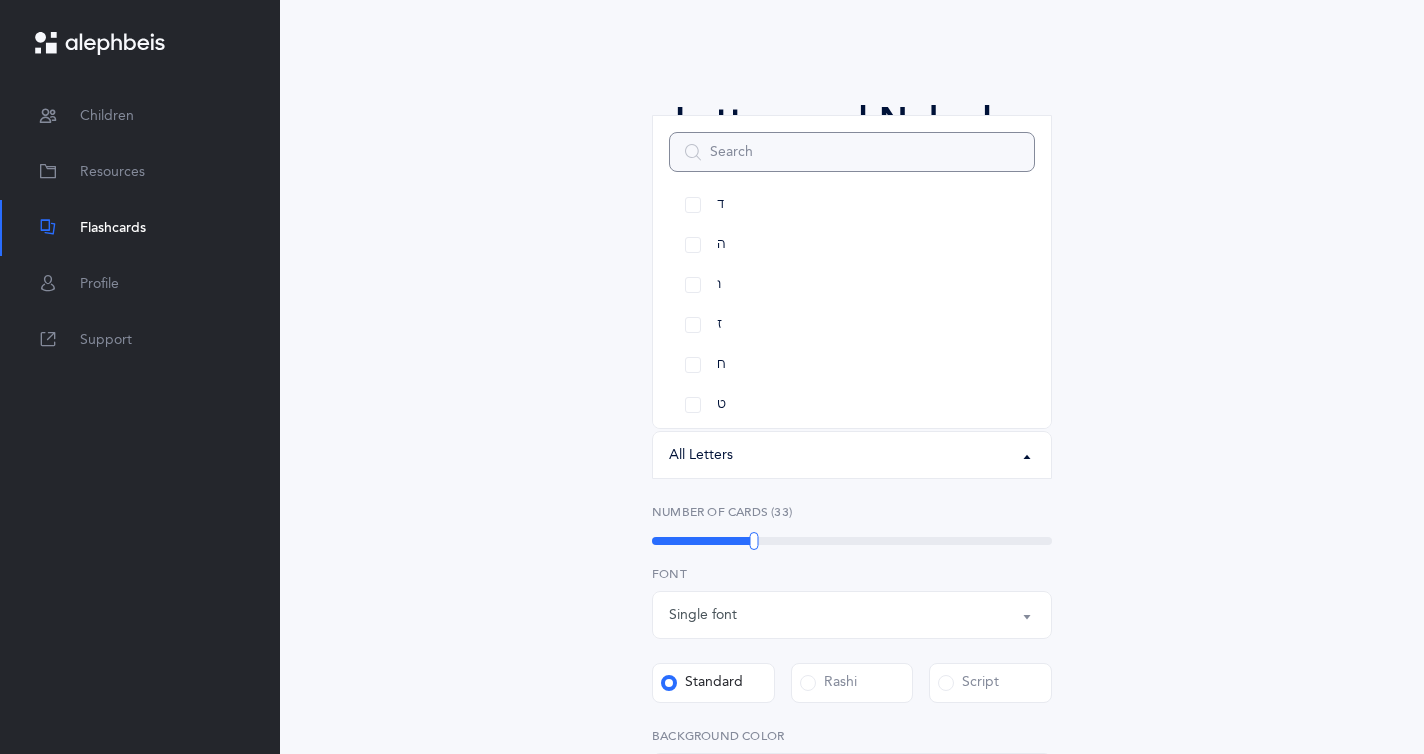 scroll, scrollTop: 226, scrollLeft: 0, axis: vertical 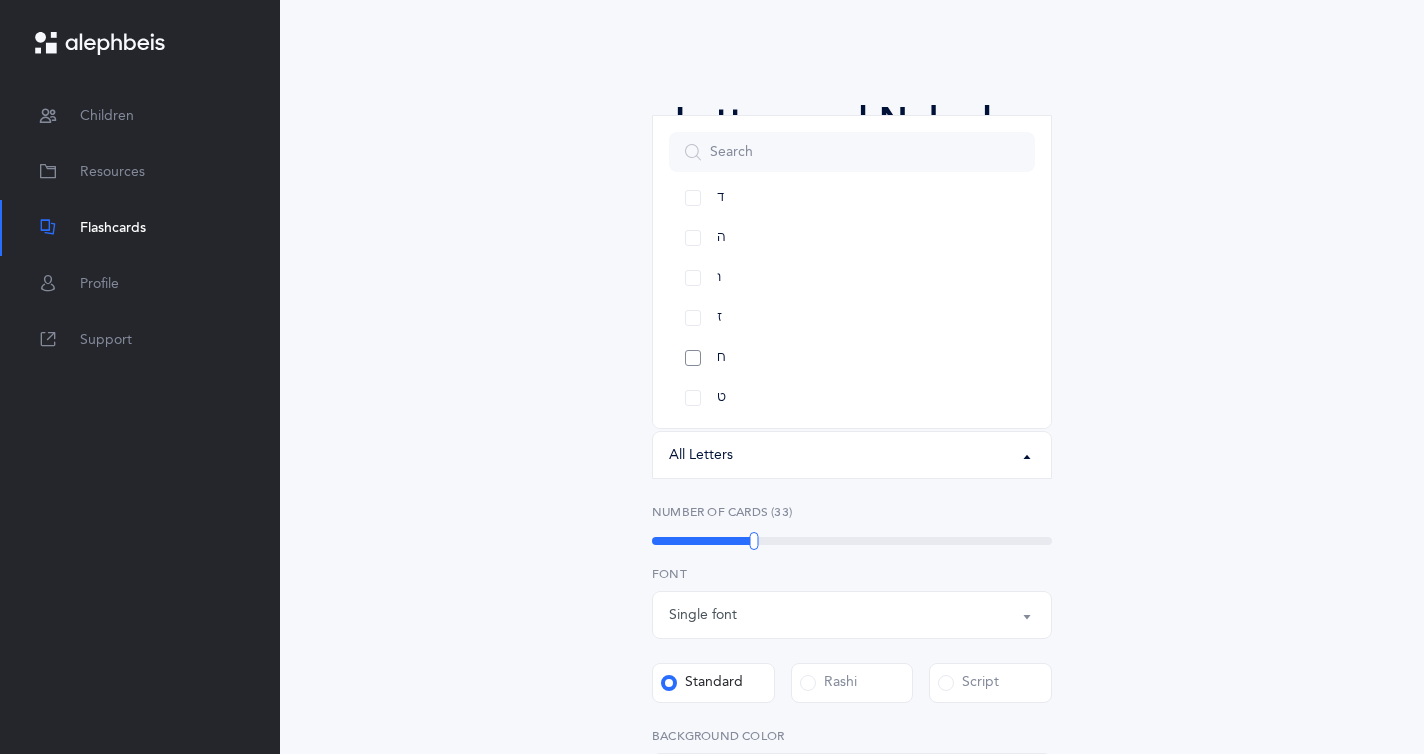 click on "ח" at bounding box center (852, 358) 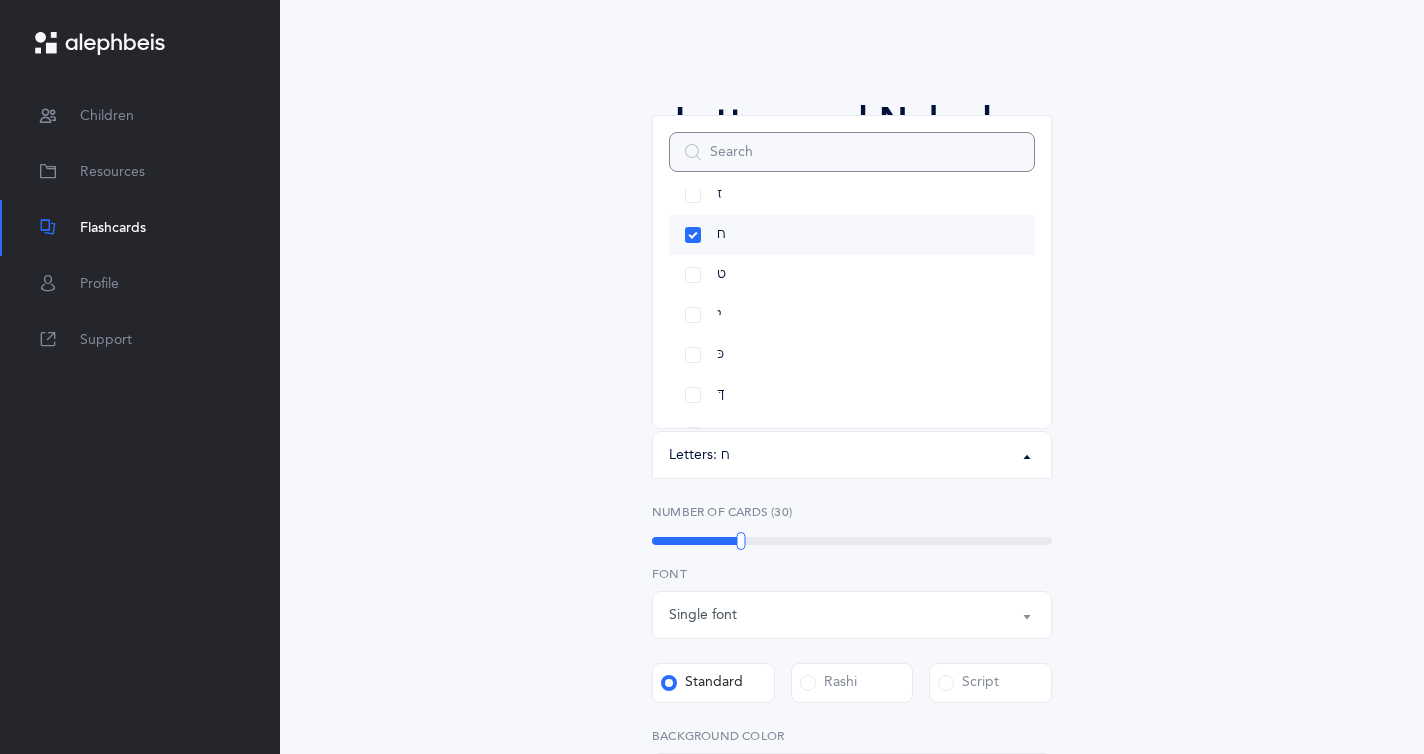 scroll, scrollTop: 347, scrollLeft: 0, axis: vertical 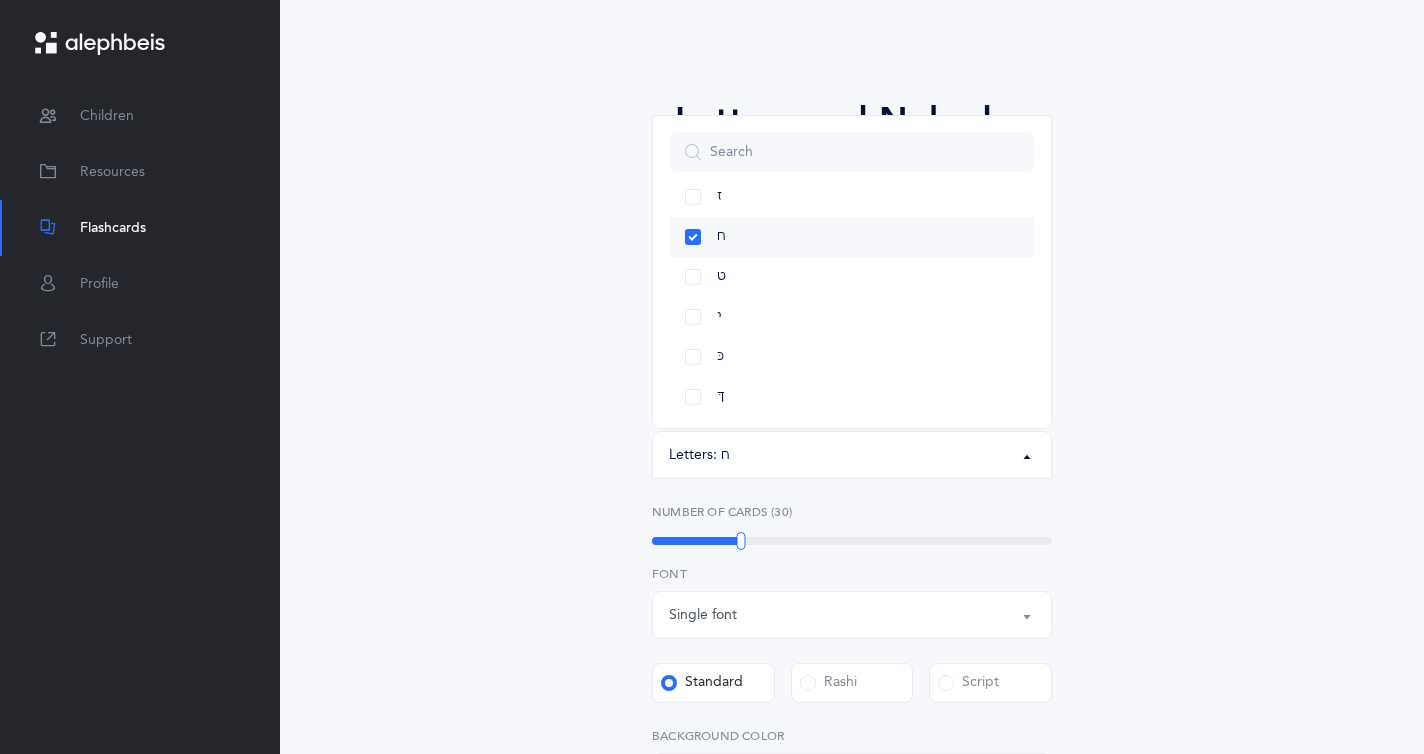 click on "כּ" at bounding box center (852, 357) 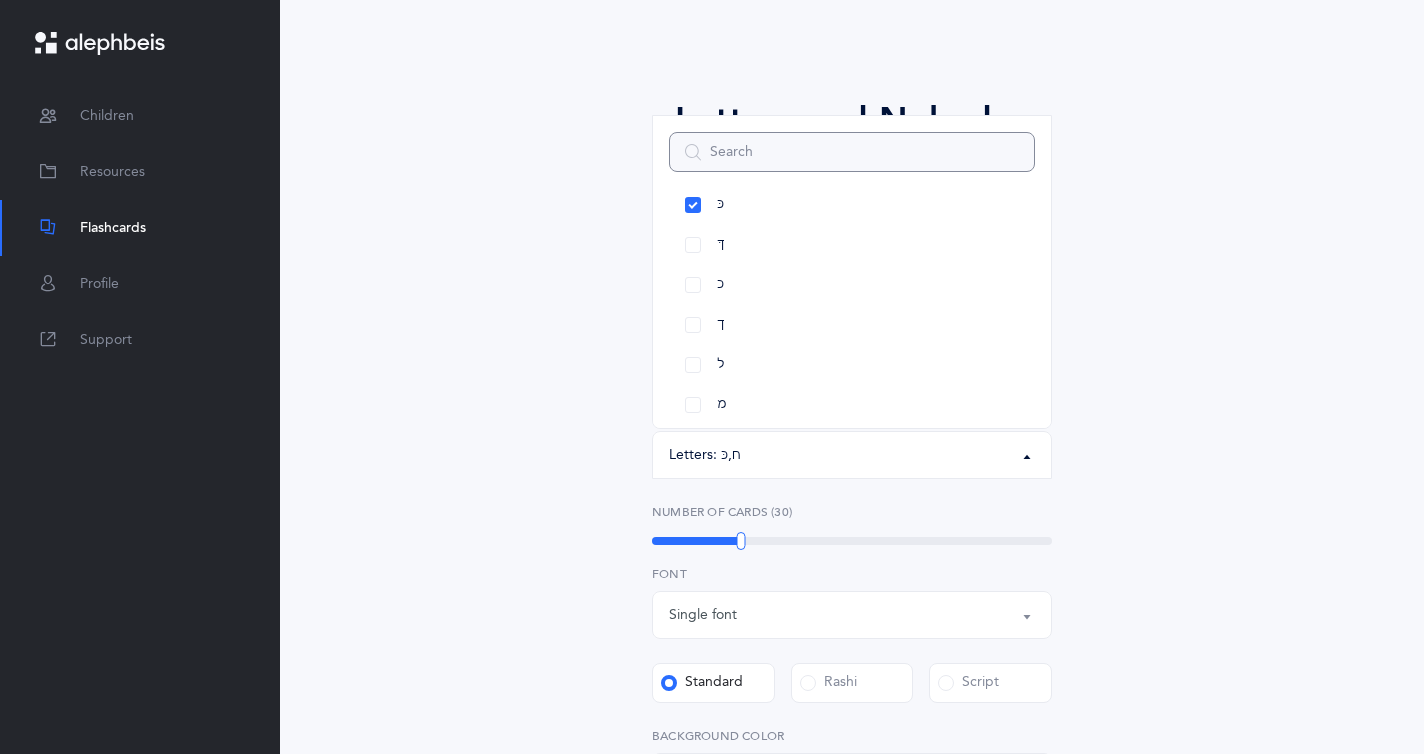 scroll, scrollTop: 506, scrollLeft: 0, axis: vertical 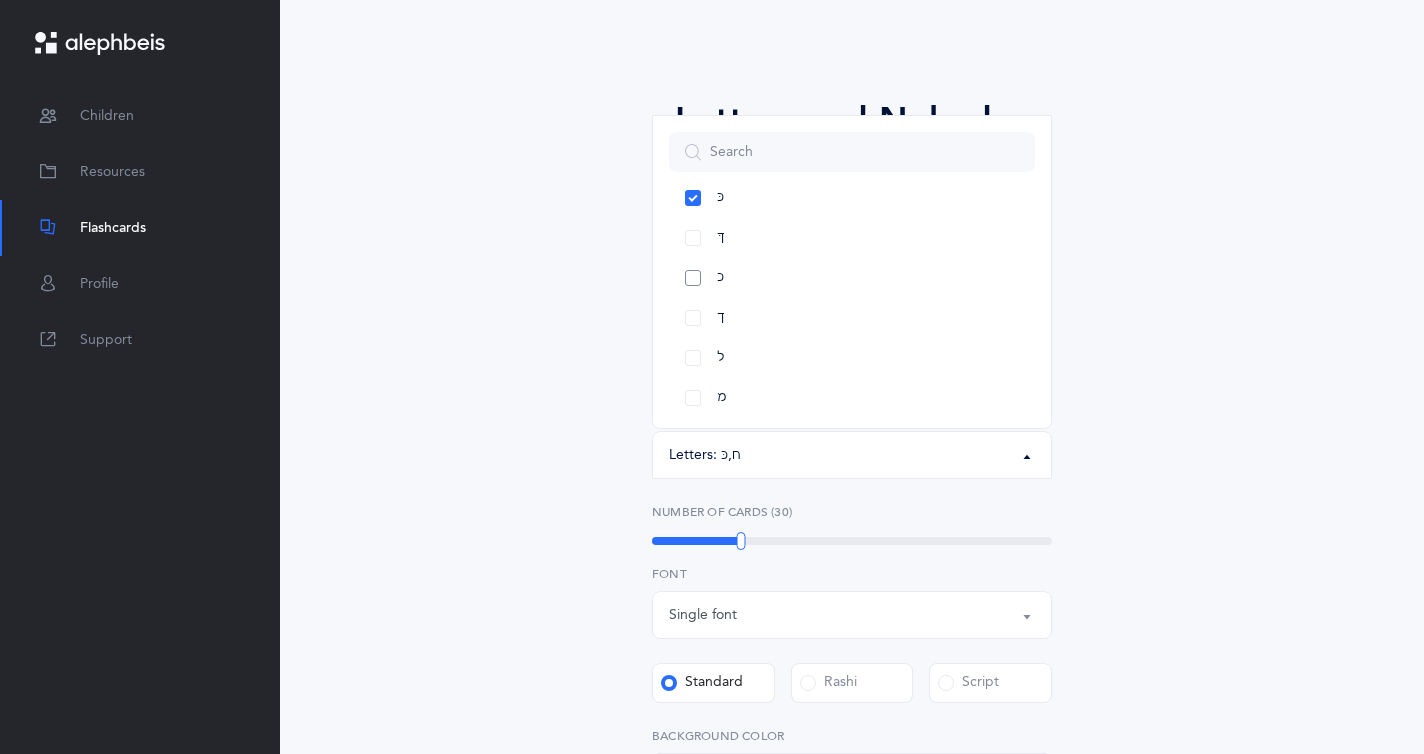 click on "כ" at bounding box center [852, 278] 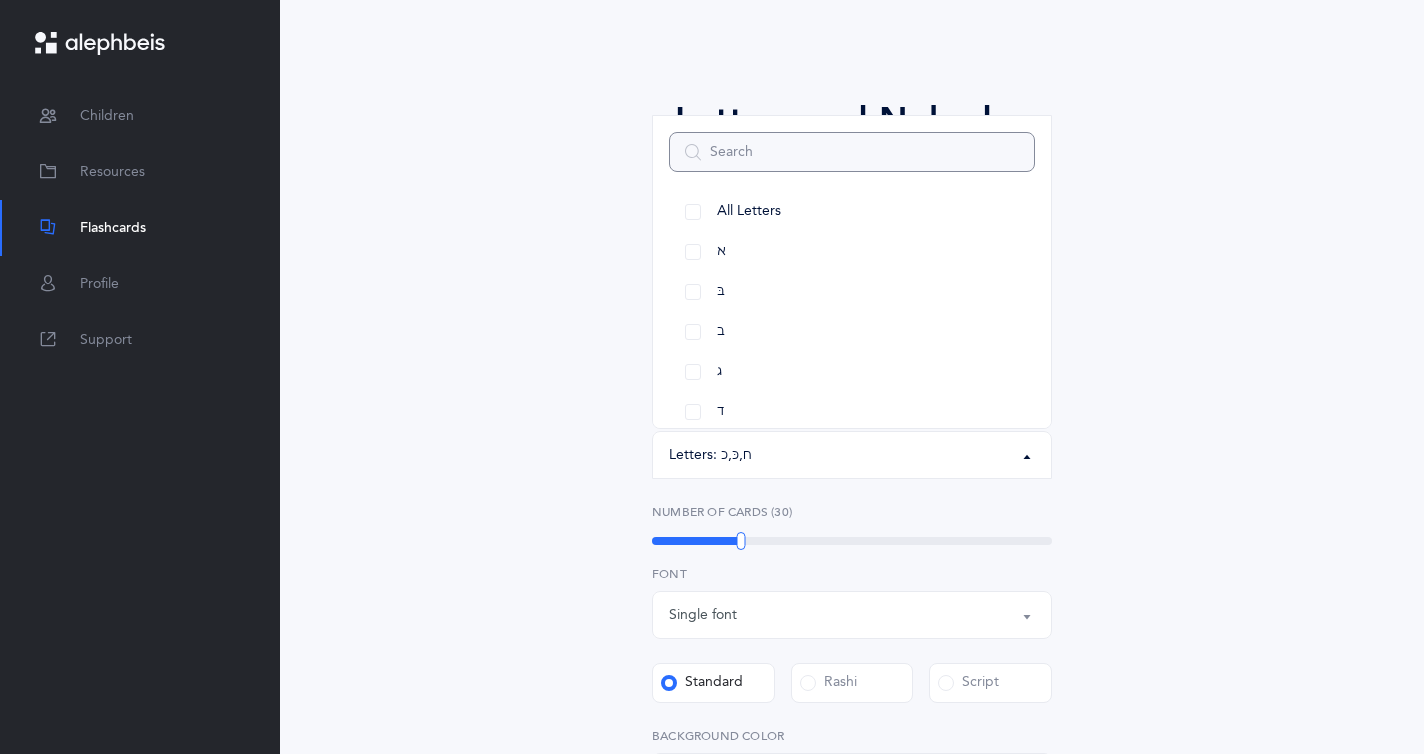 scroll, scrollTop: 13, scrollLeft: 0, axis: vertical 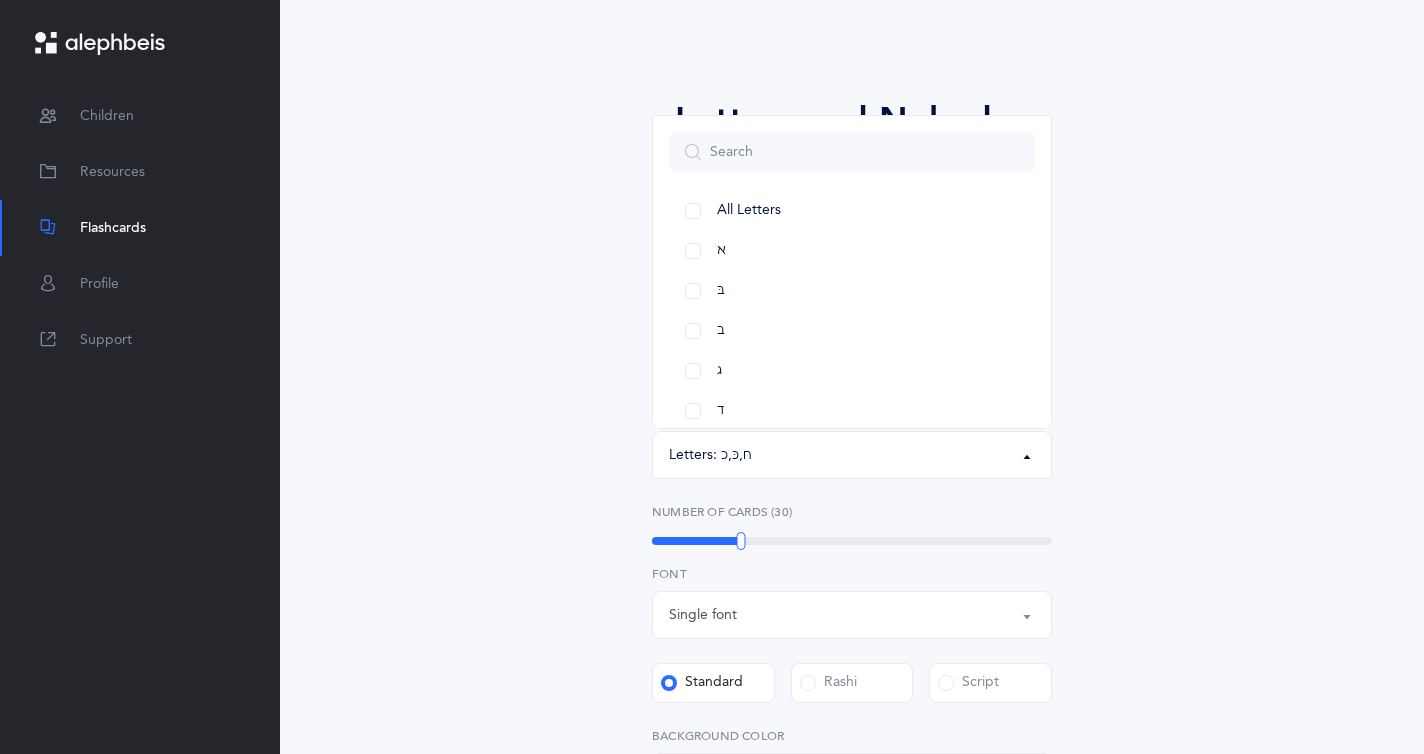 click on "בּ" at bounding box center [852, 291] 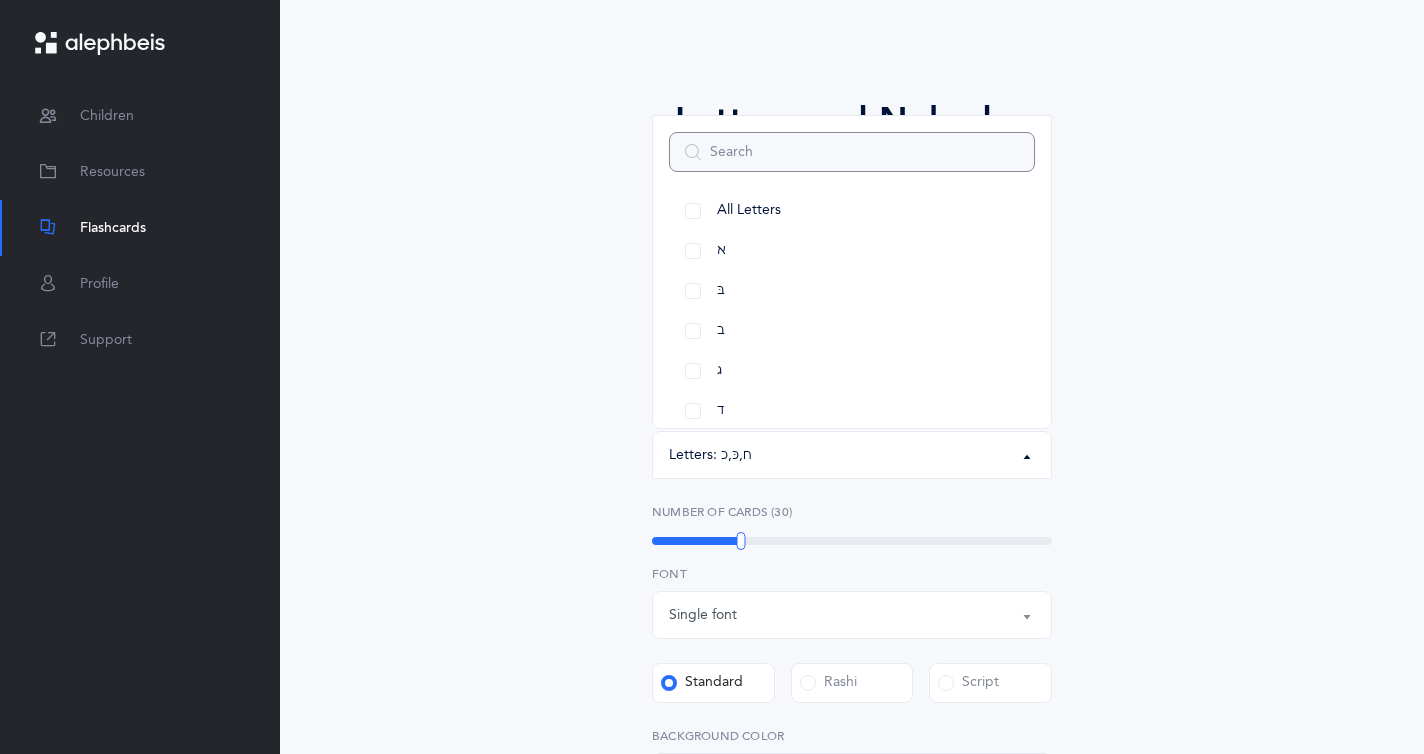 select on "[NUMBER]" 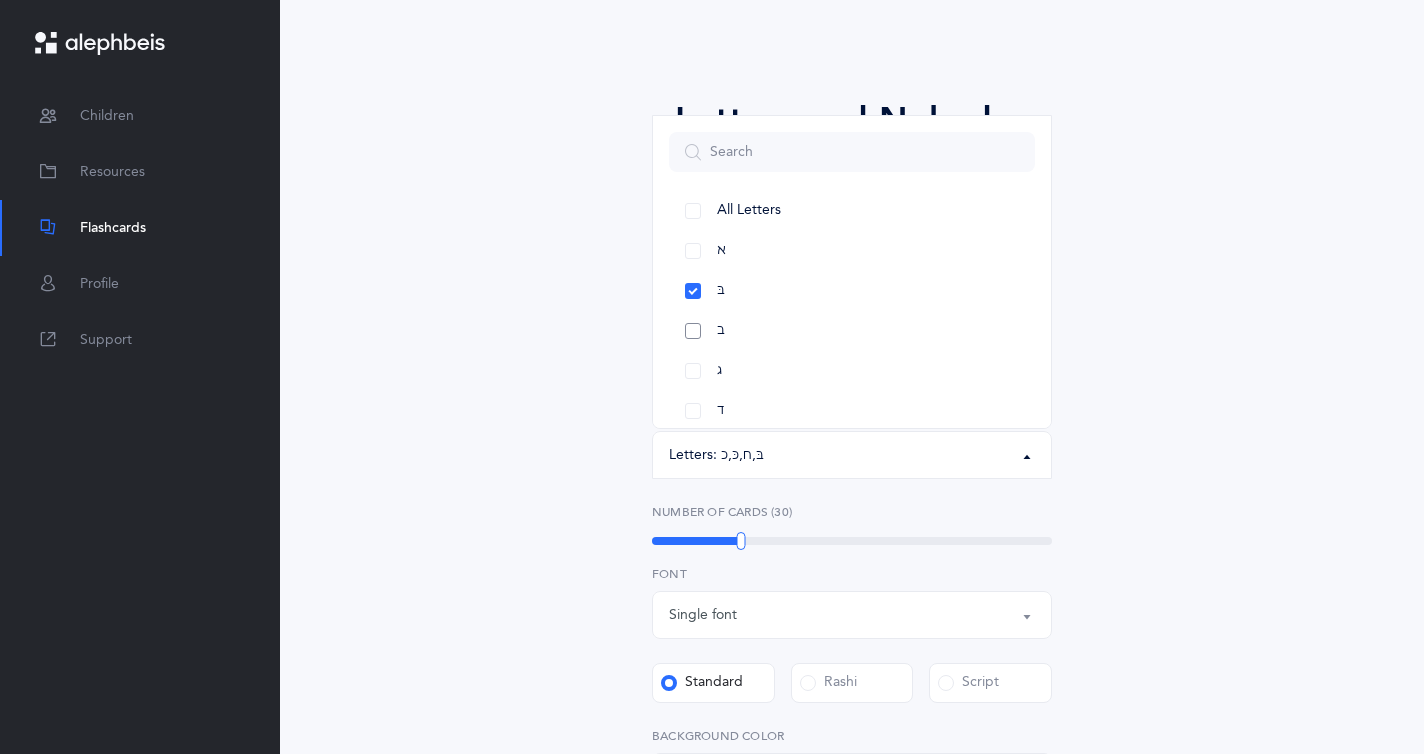 click on "ב" at bounding box center [852, 331] 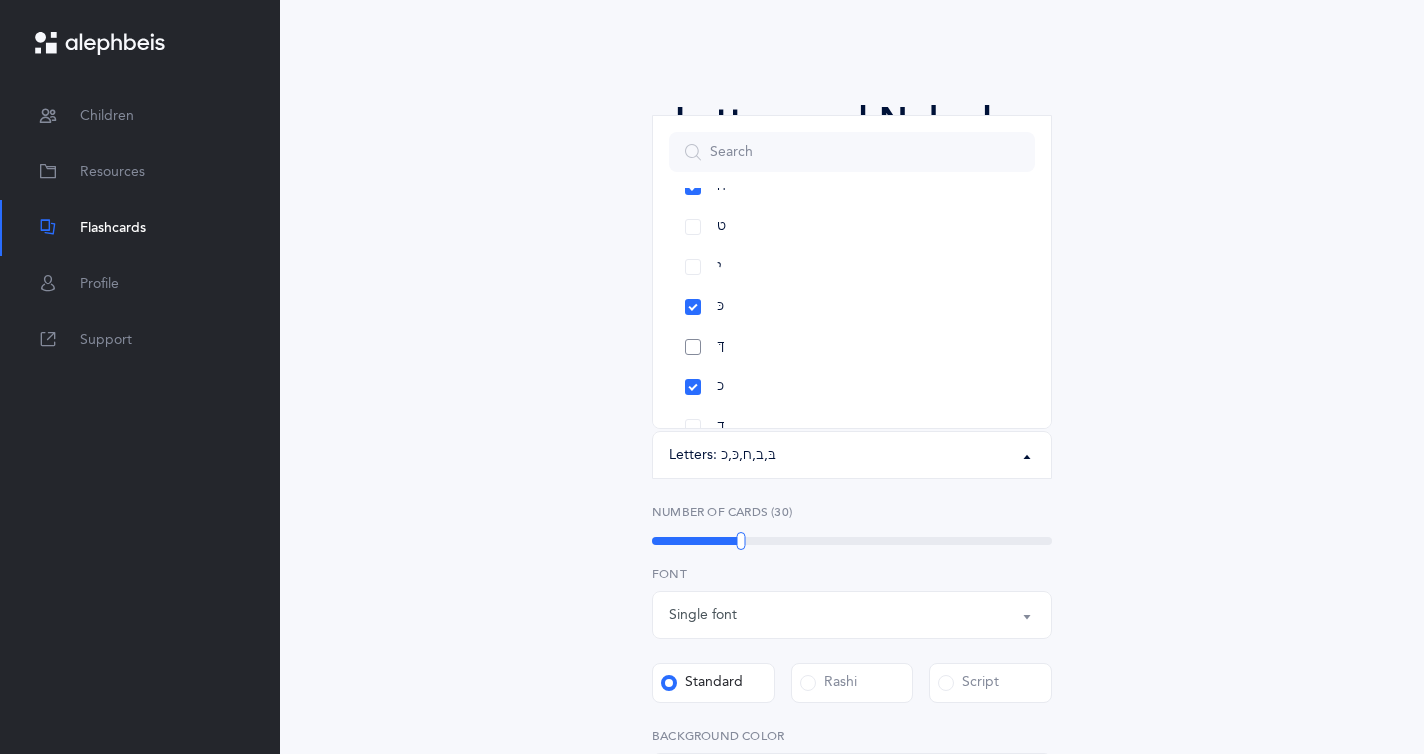click on "ךּ" at bounding box center [852, 347] 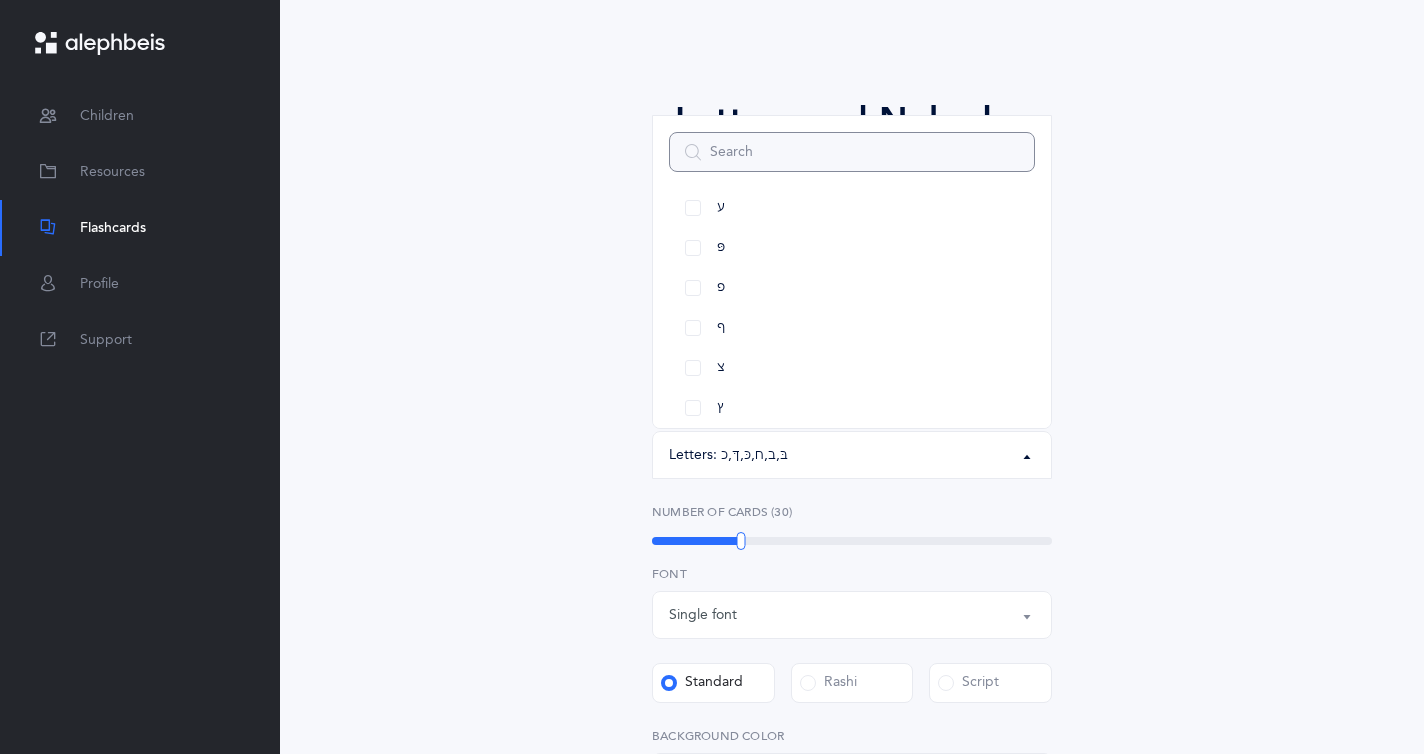 scroll, scrollTop: 903, scrollLeft: 0, axis: vertical 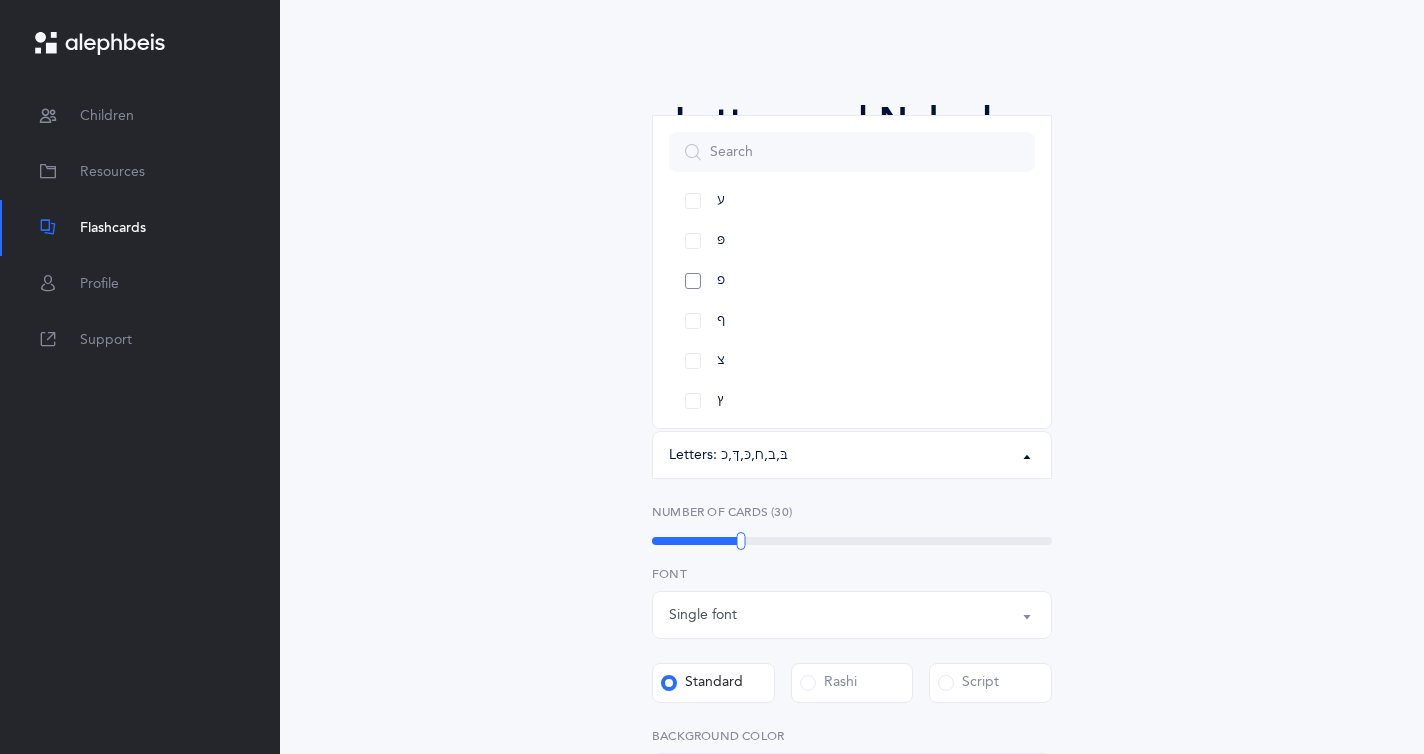 click on "פ" at bounding box center [852, 281] 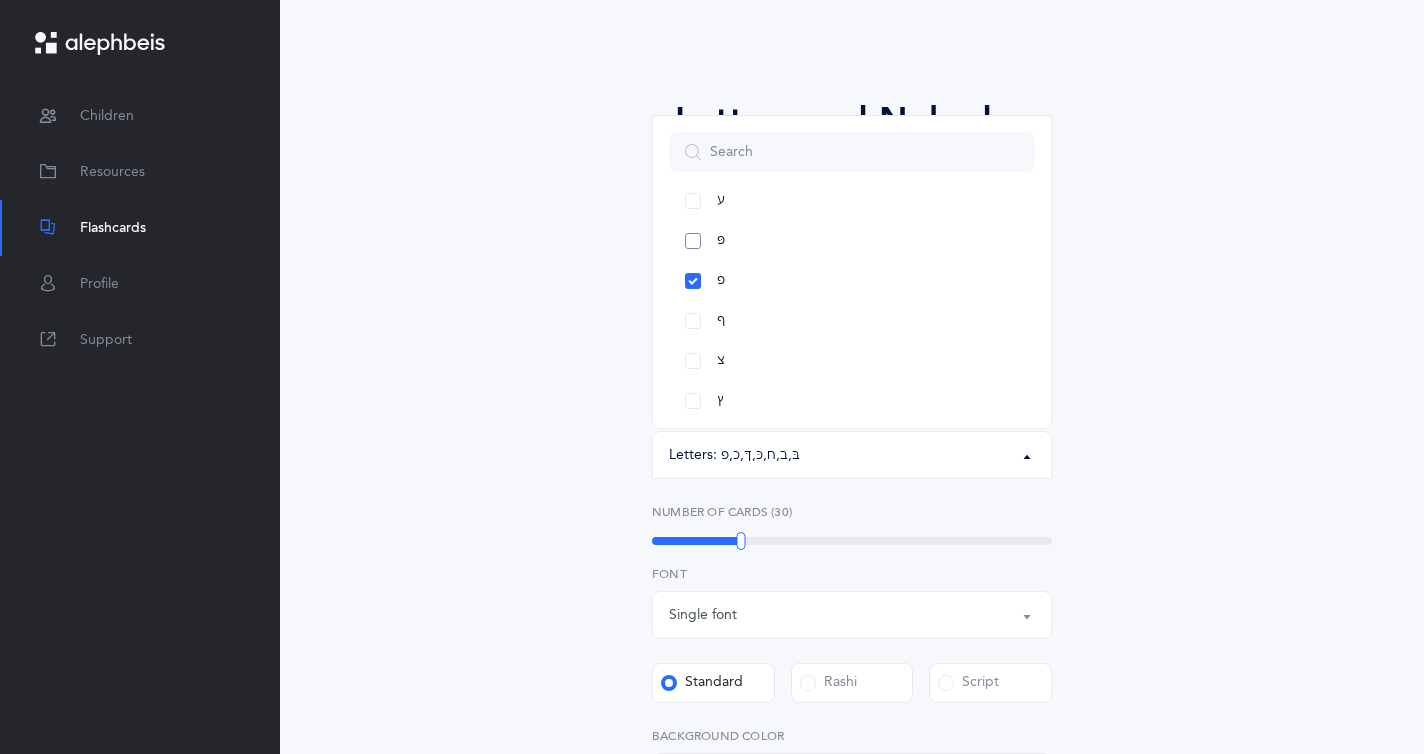 click on "פּ" at bounding box center [852, 241] 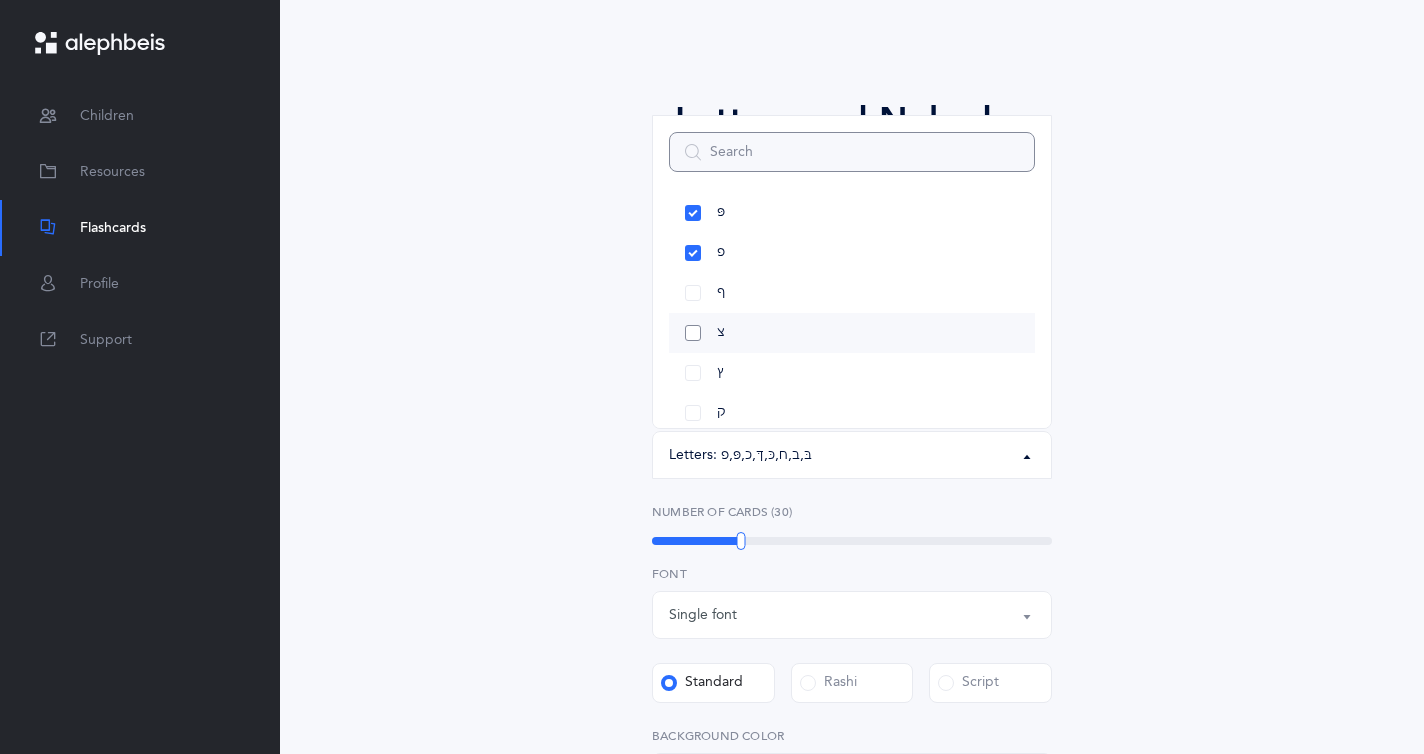 scroll, scrollTop: 938, scrollLeft: 0, axis: vertical 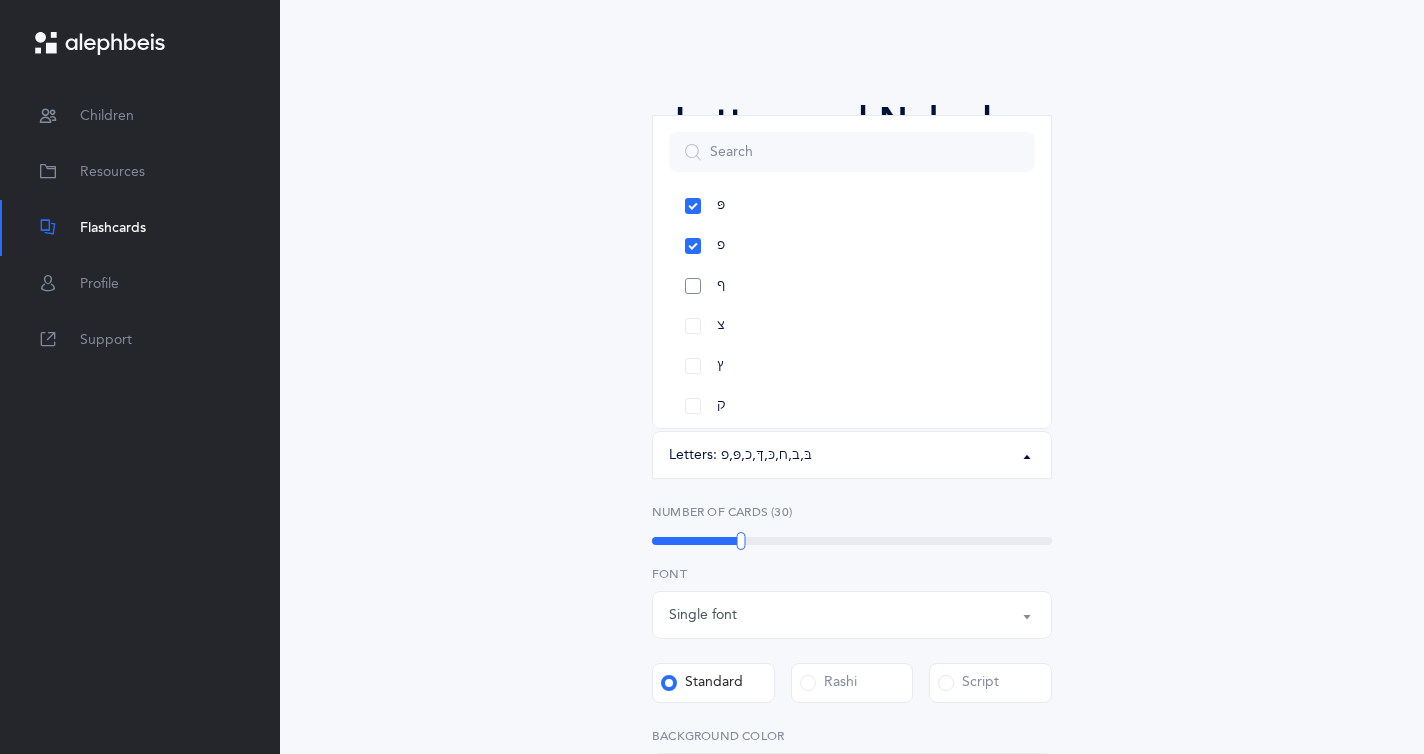click on "ף" at bounding box center [852, 286] 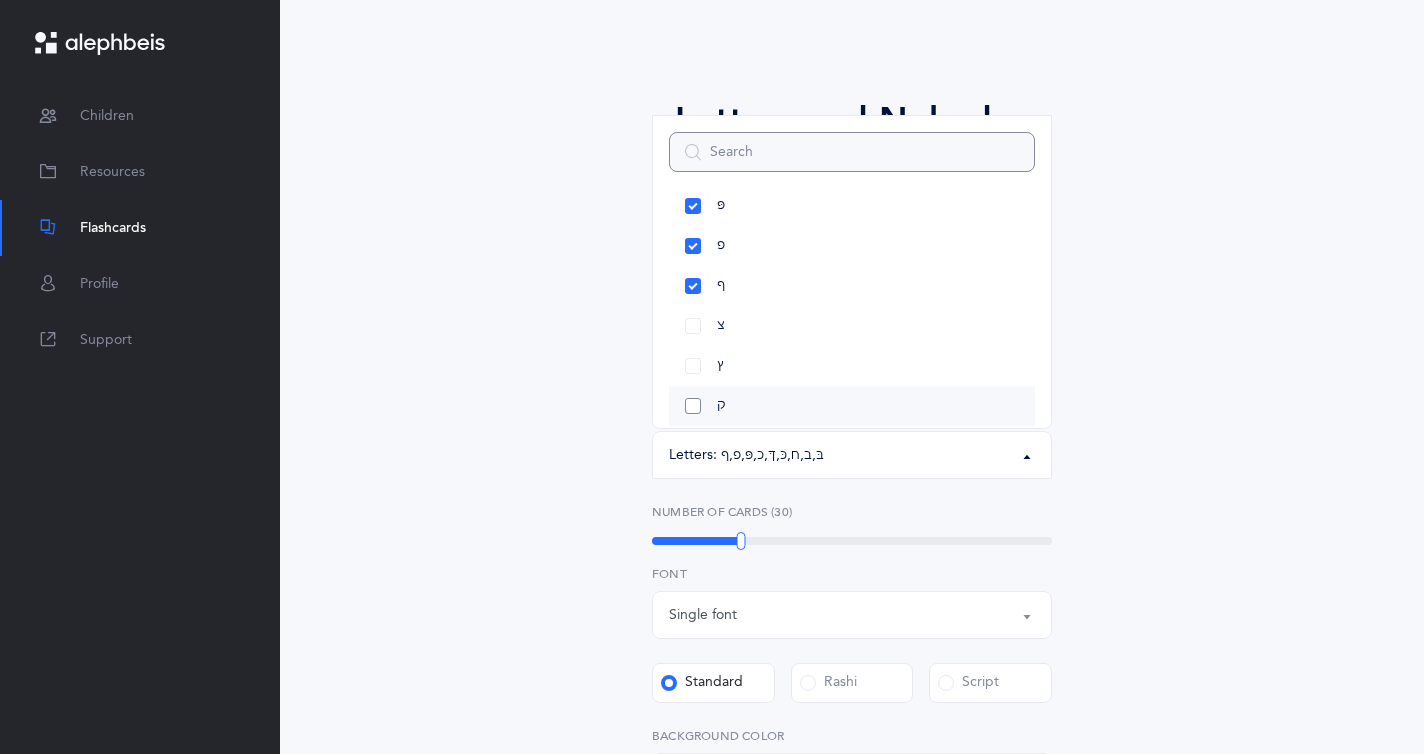 scroll, scrollTop: 944, scrollLeft: 0, axis: vertical 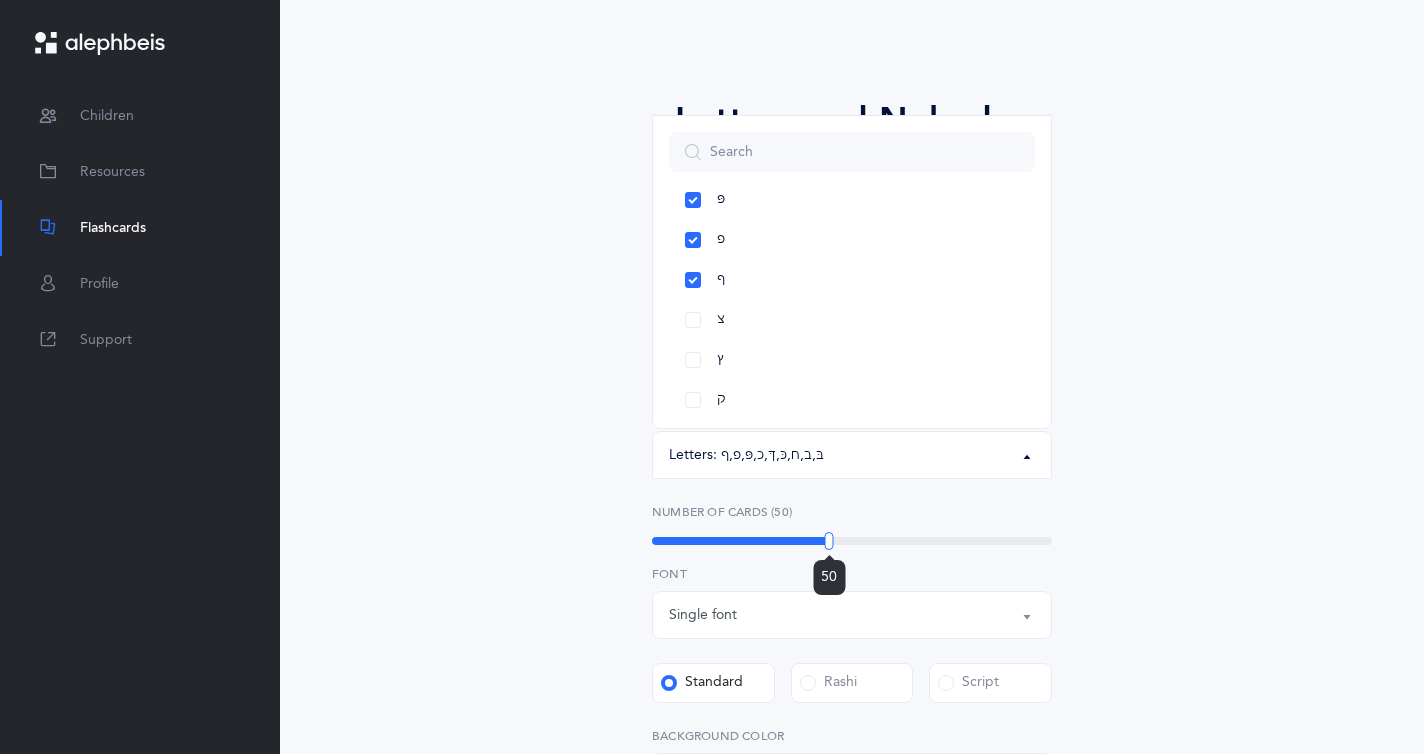 drag, startPoint x: 744, startPoint y: 545, endPoint x: 829, endPoint y: 535, distance: 85.58621 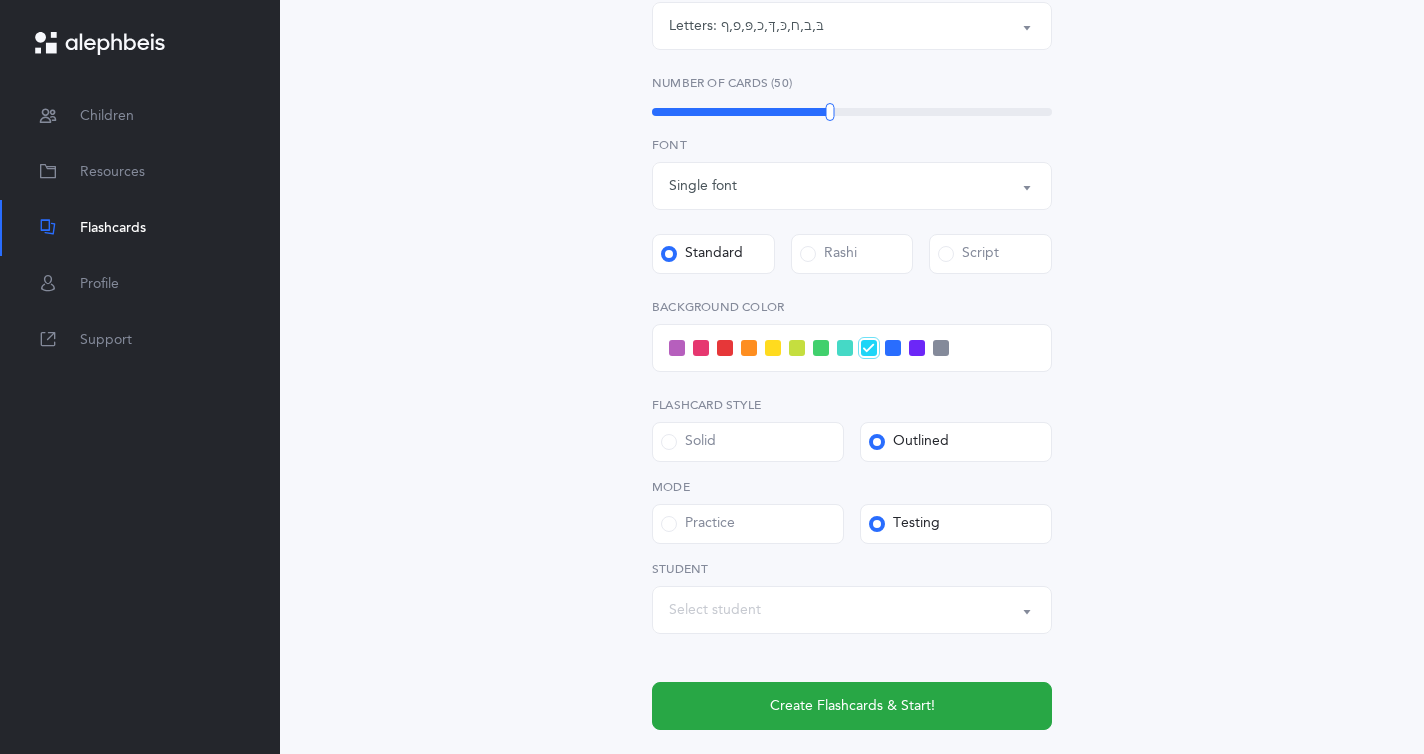 scroll, scrollTop: 531, scrollLeft: 0, axis: vertical 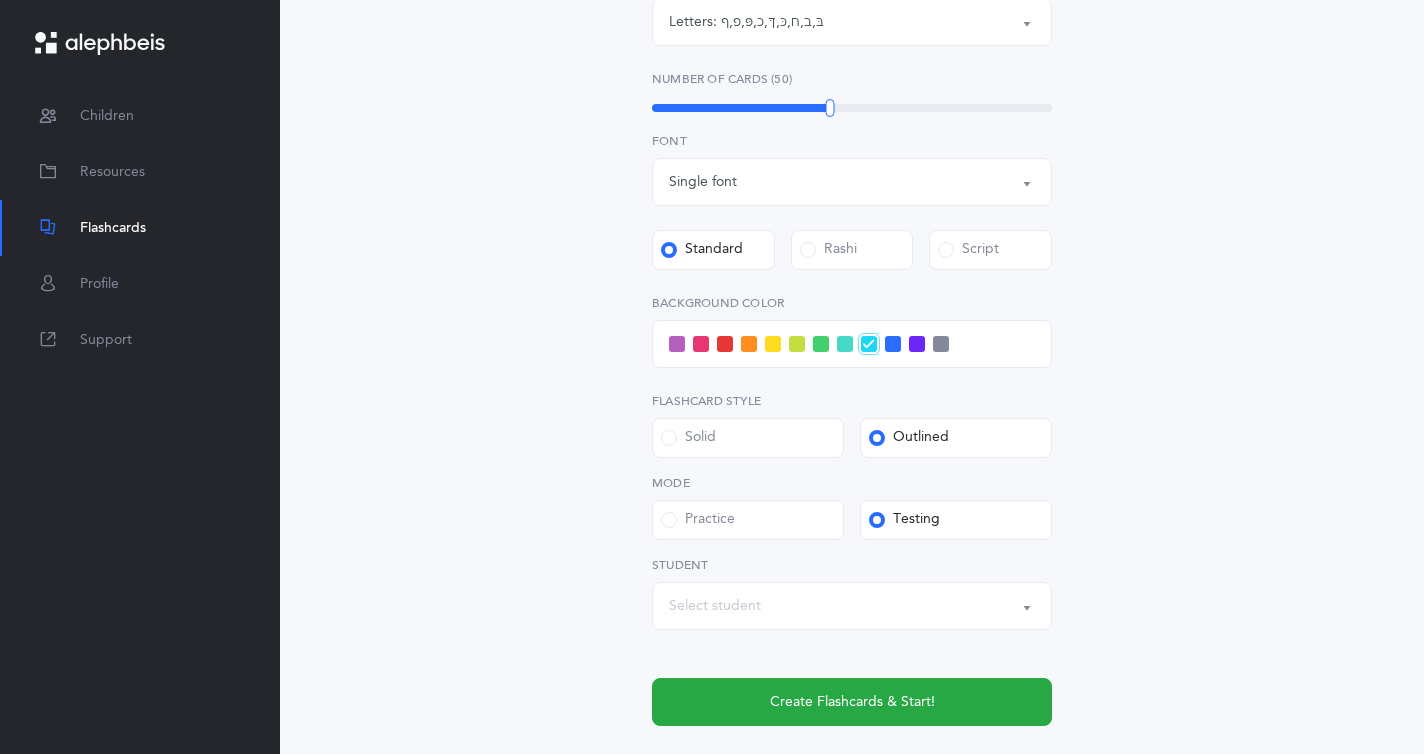 click on "Select student" at bounding box center (852, 606) 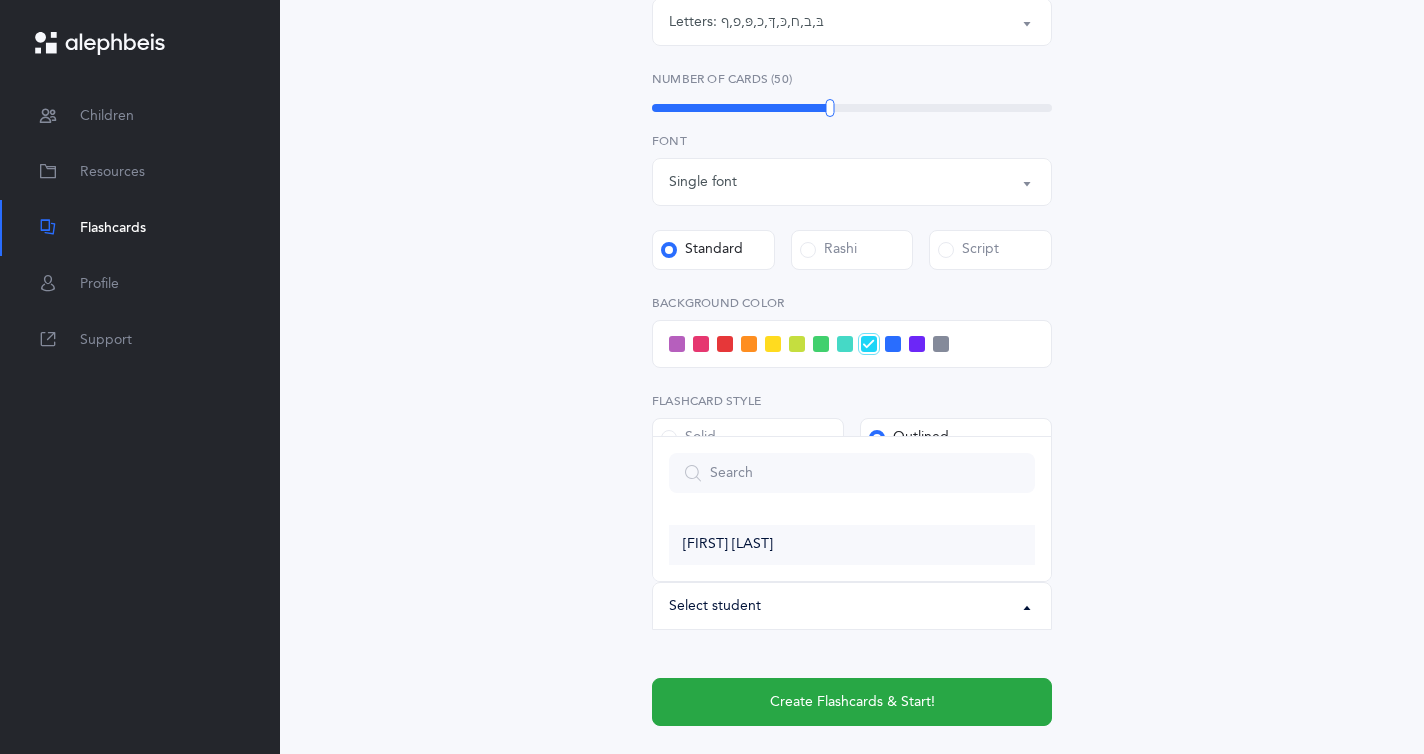 click on "[FIRST] [LAST]" at bounding box center (852, 545) 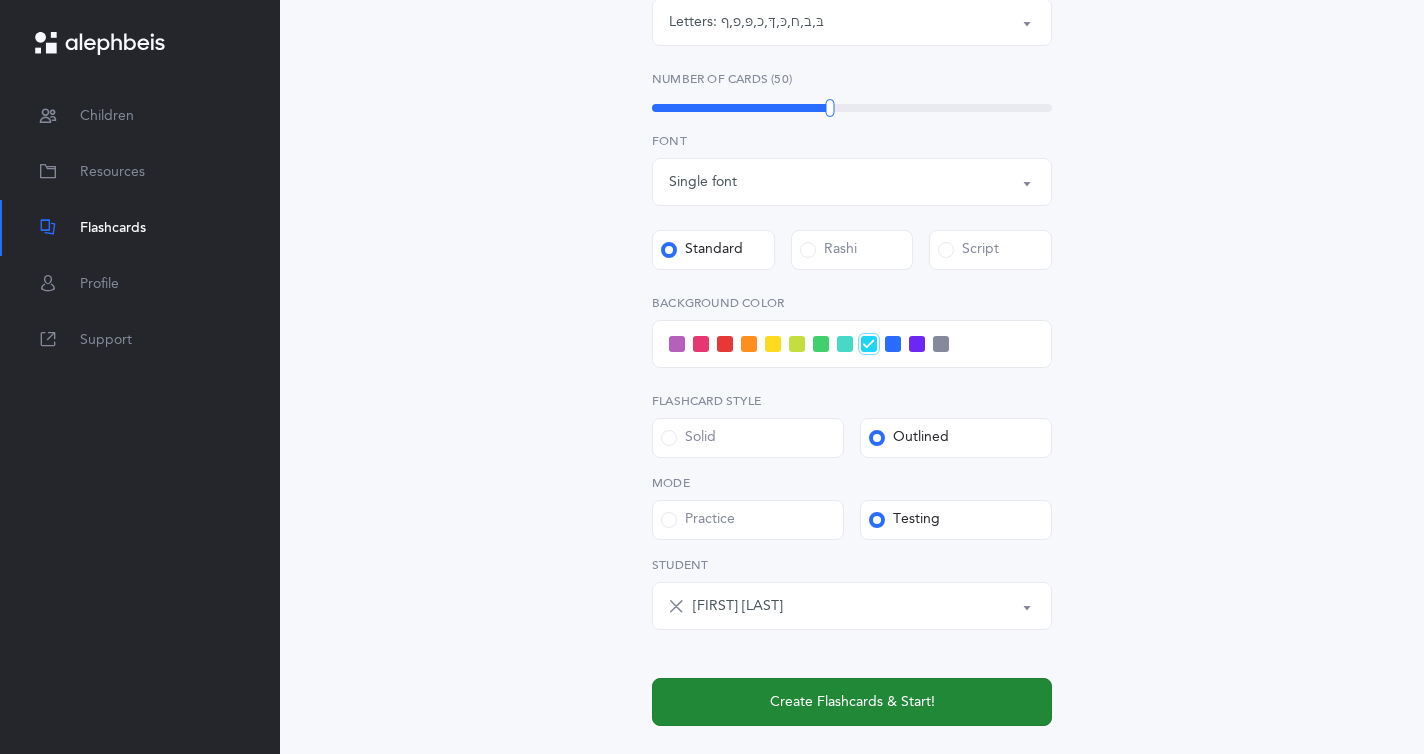 click on "Create Flashcards & Start!" at bounding box center (852, 702) 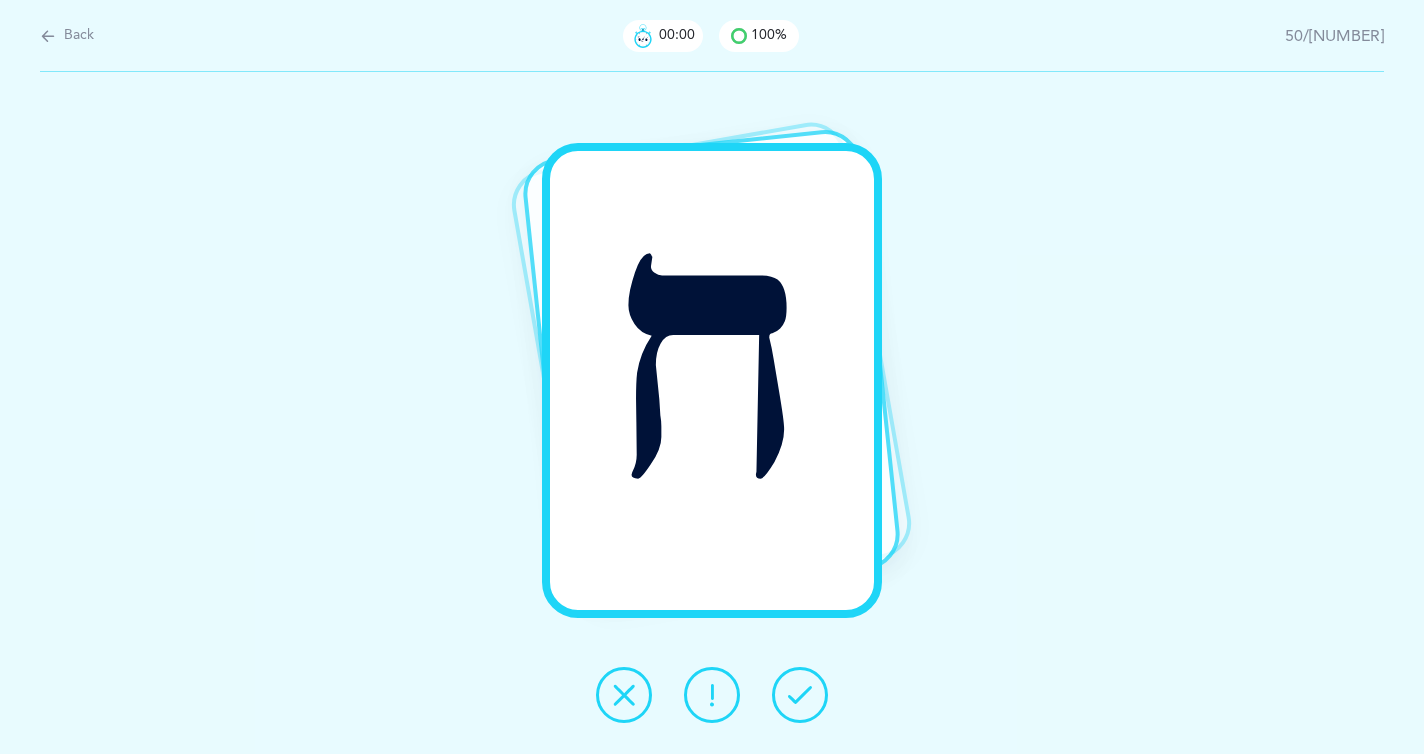 scroll, scrollTop: 0, scrollLeft: 0, axis: both 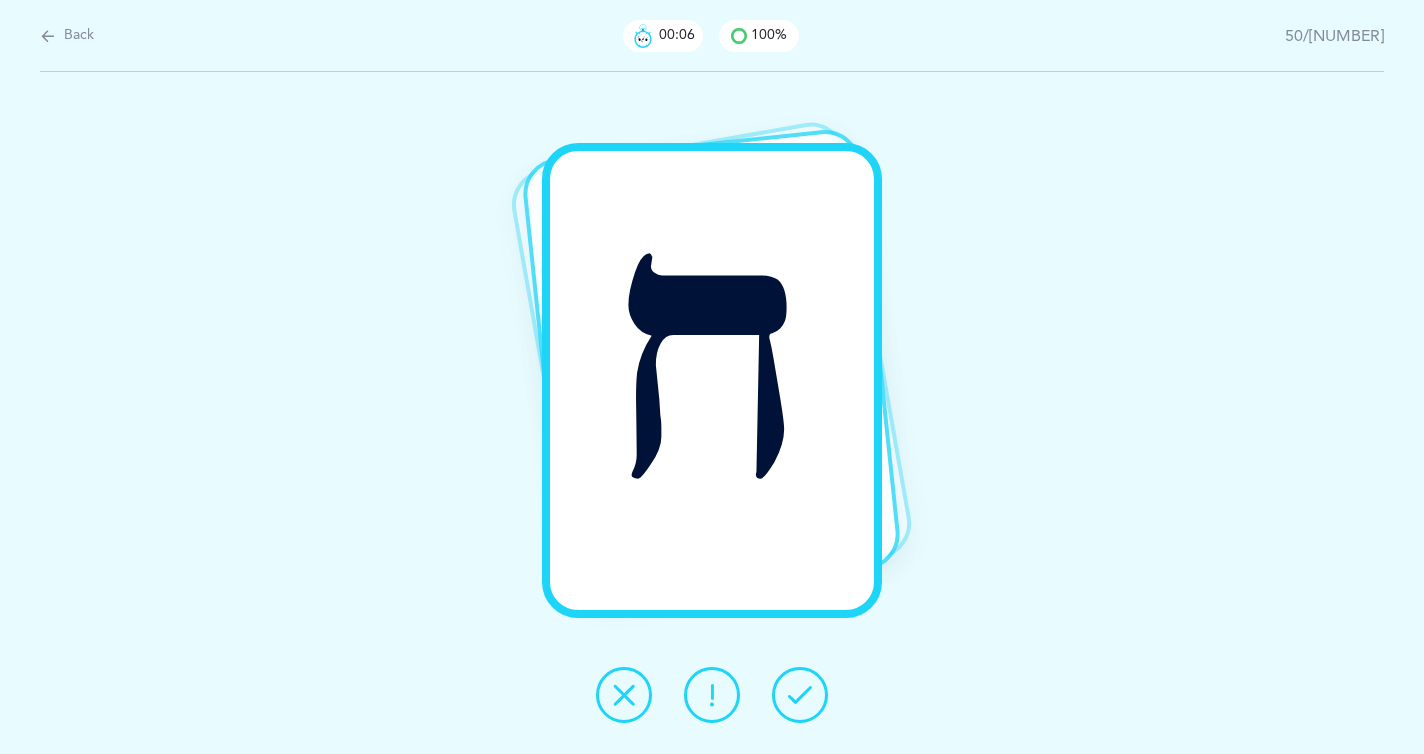 click at bounding box center (800, 695) 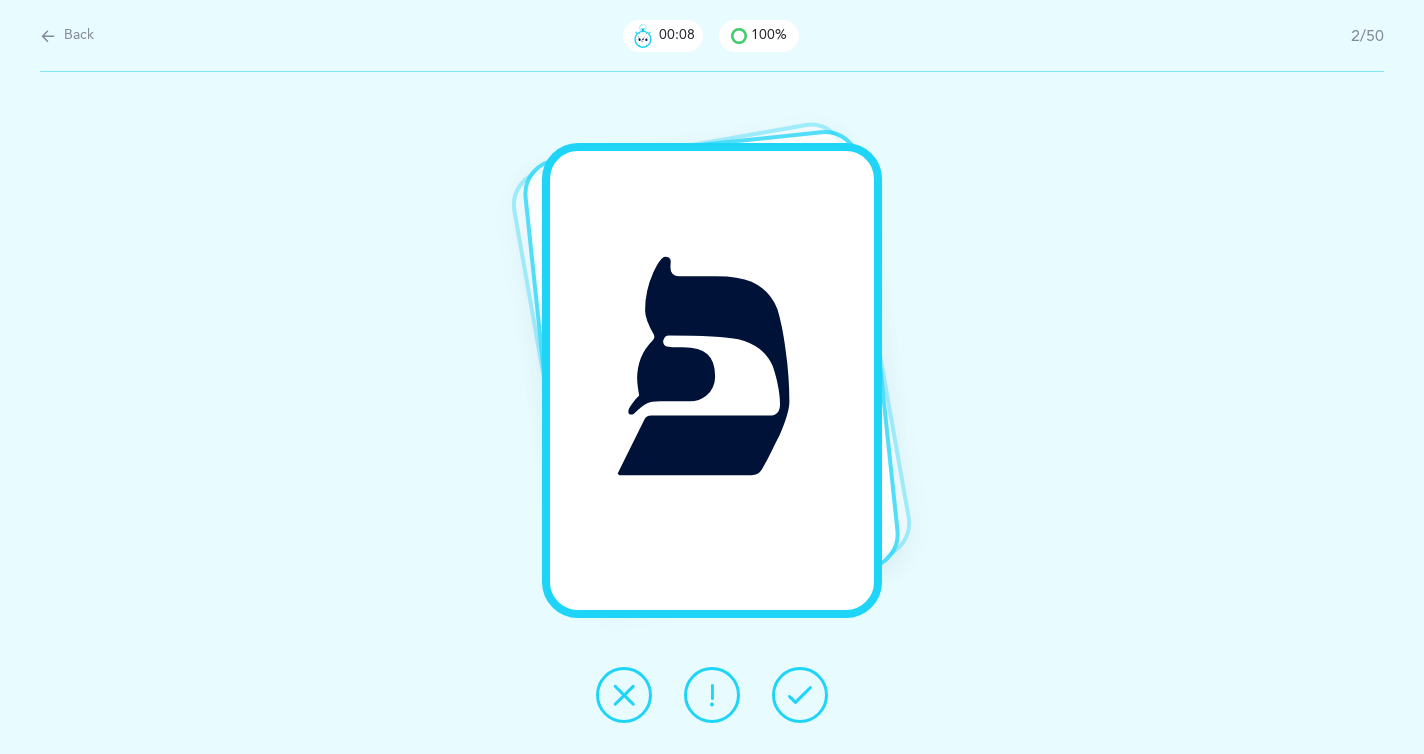 click at bounding box center [800, 695] 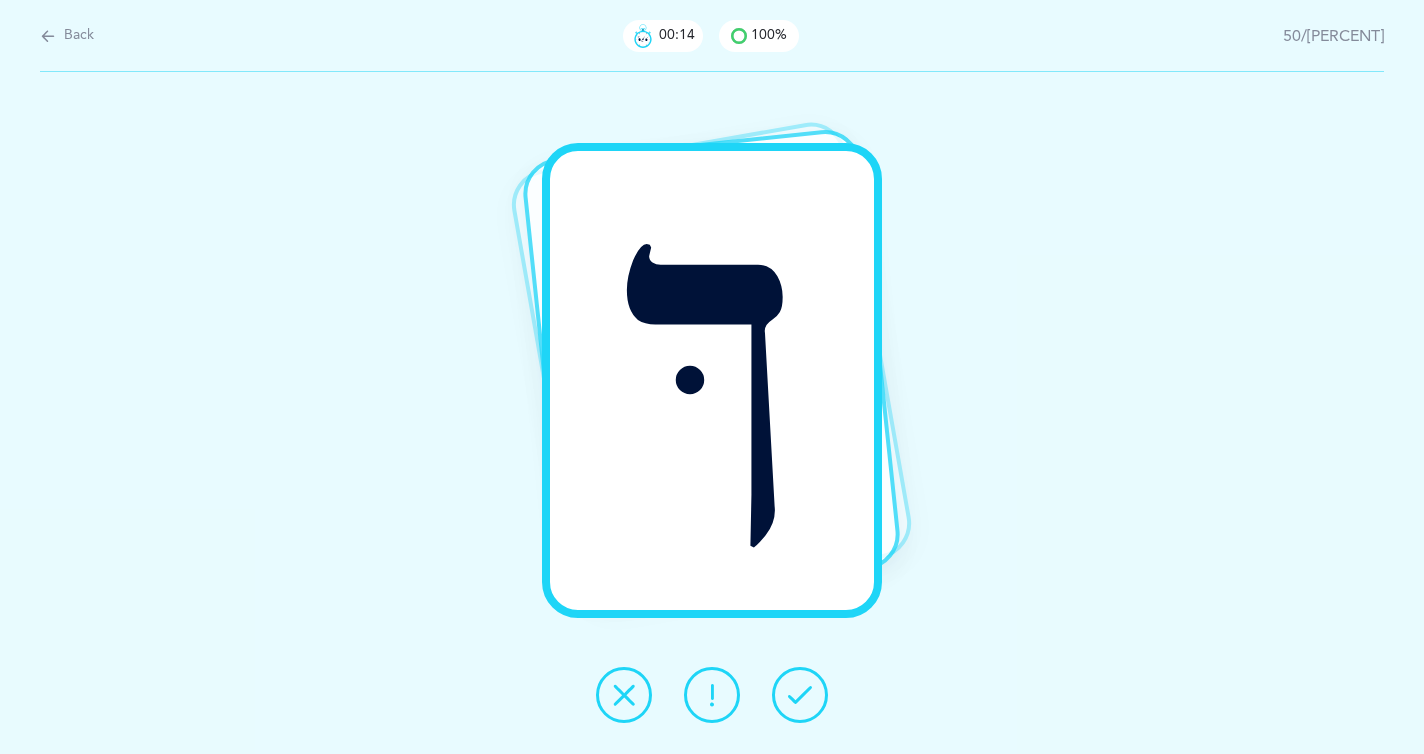 click at bounding box center (800, 695) 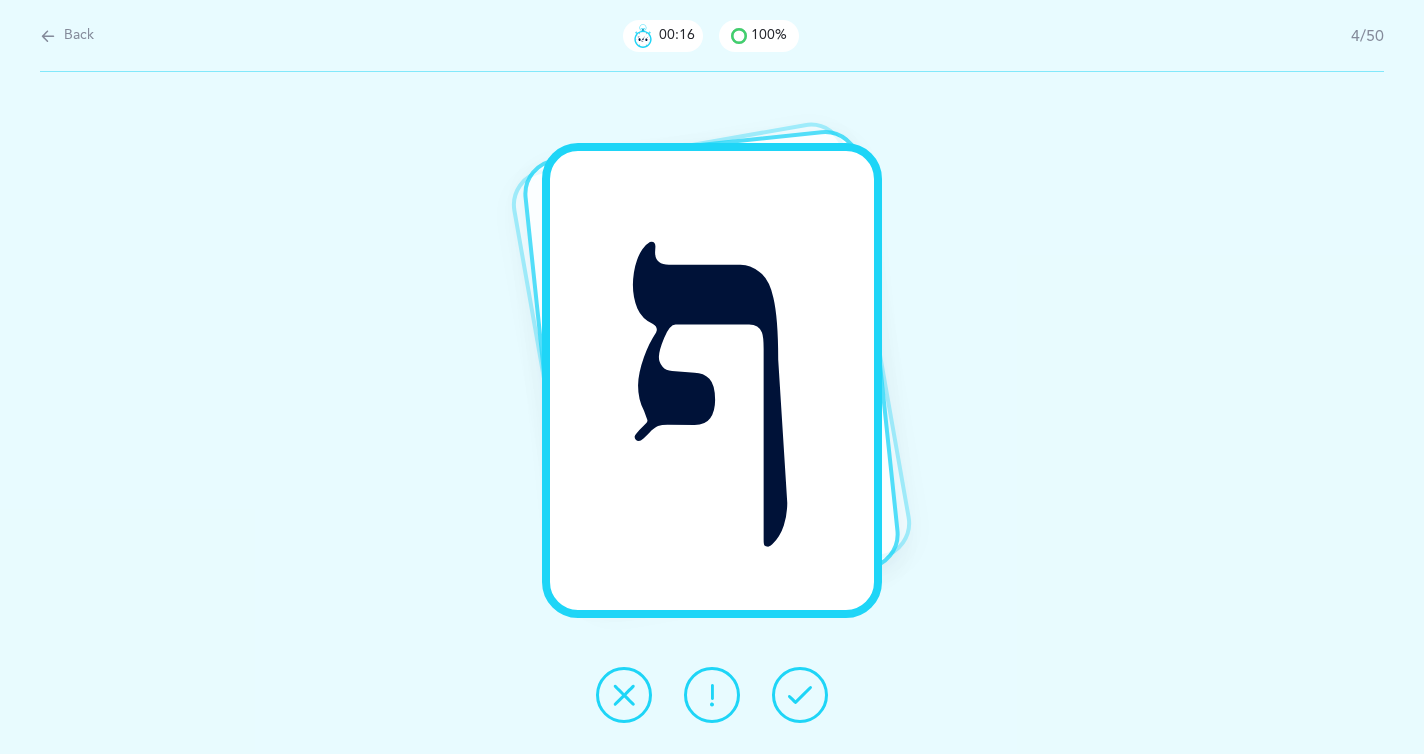 click at bounding box center (800, 695) 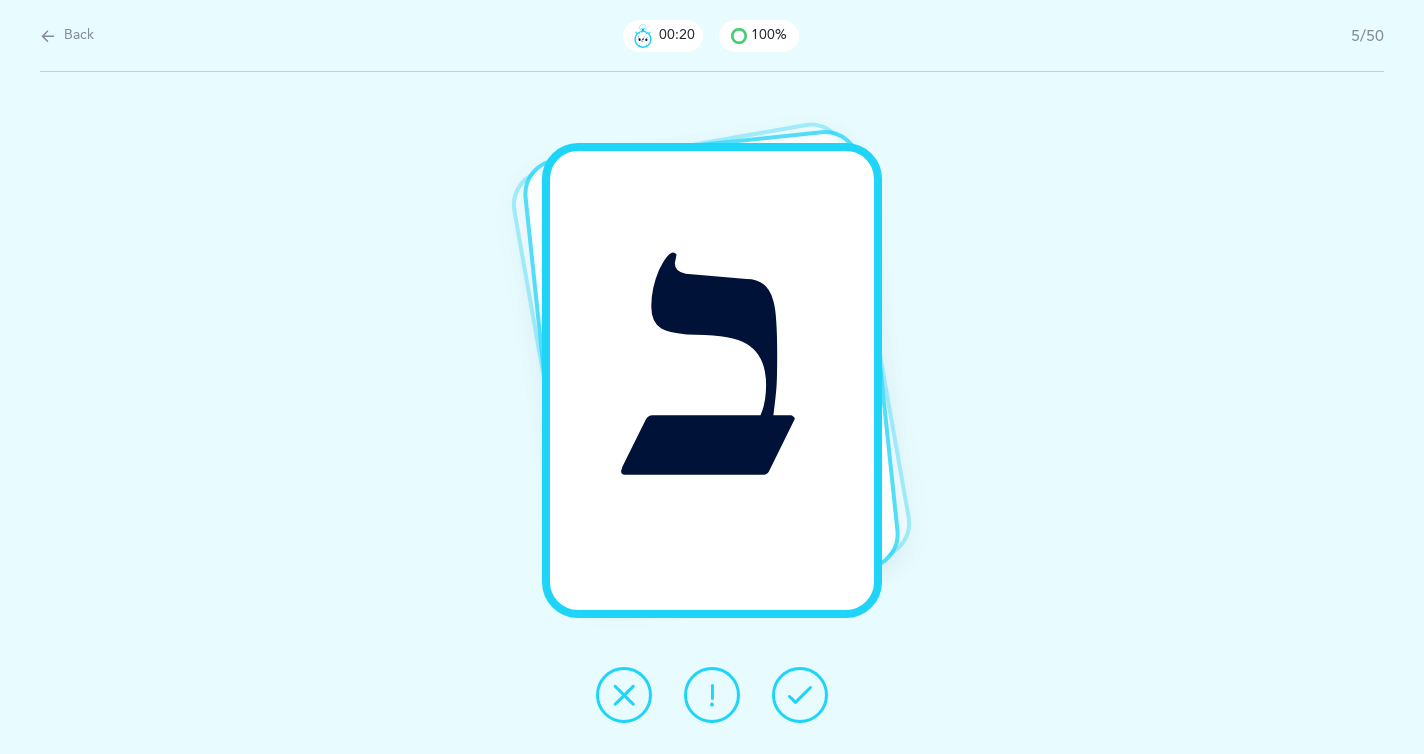 click at bounding box center (624, 695) 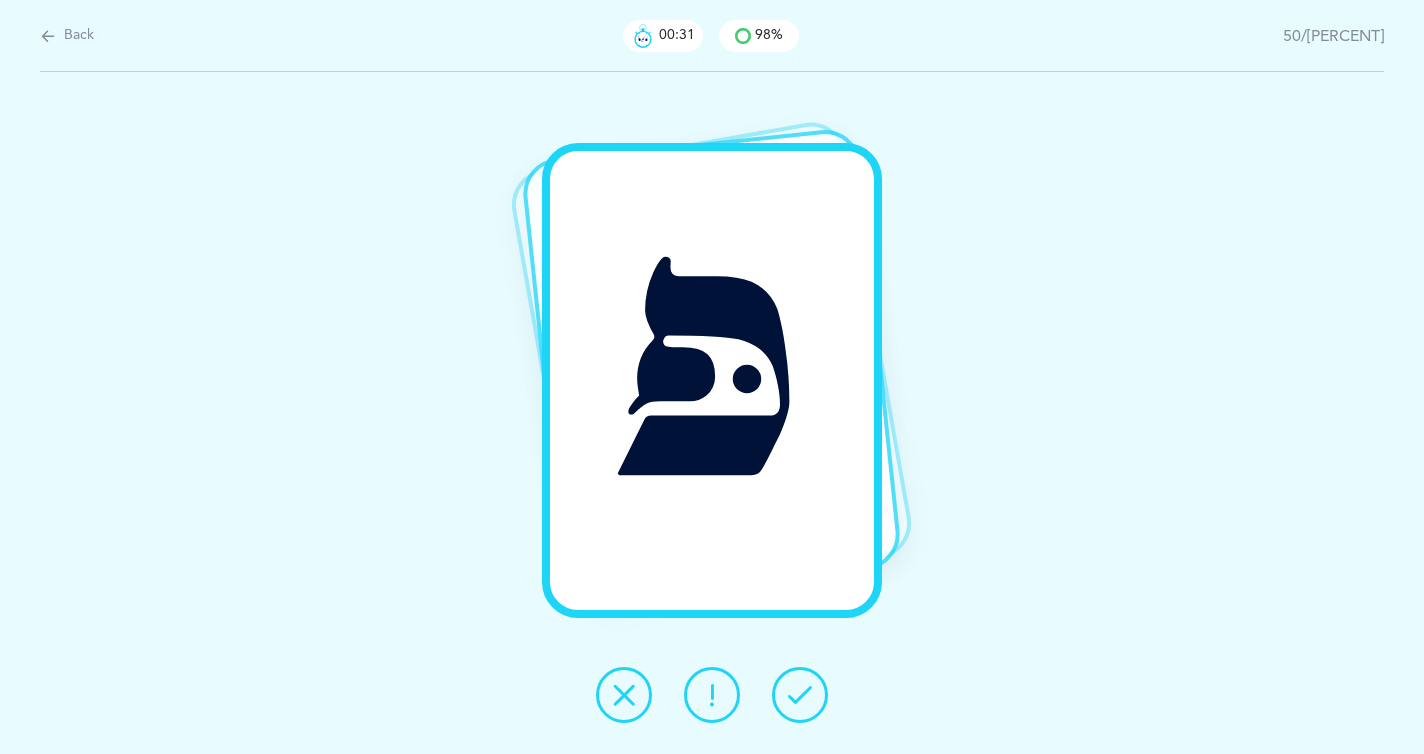 click at bounding box center (800, 695) 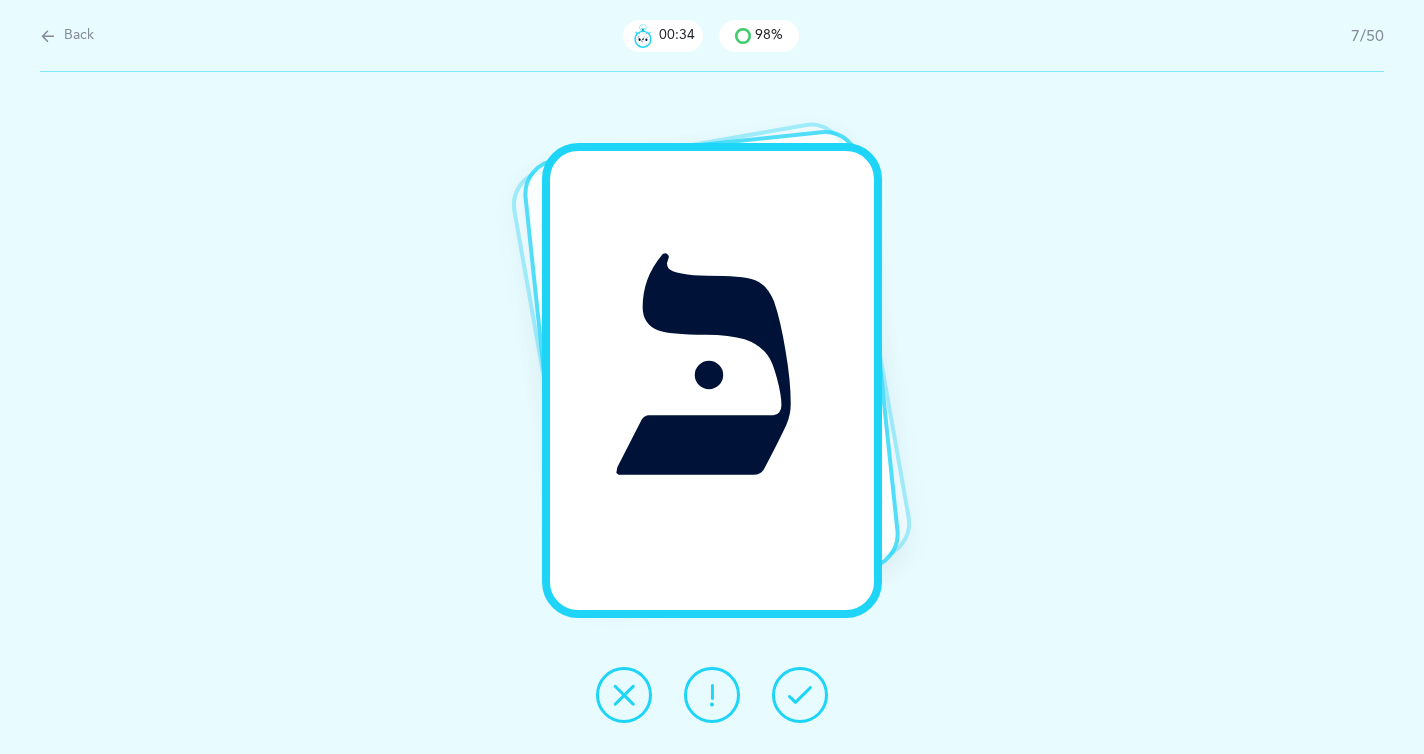 click at bounding box center [800, 695] 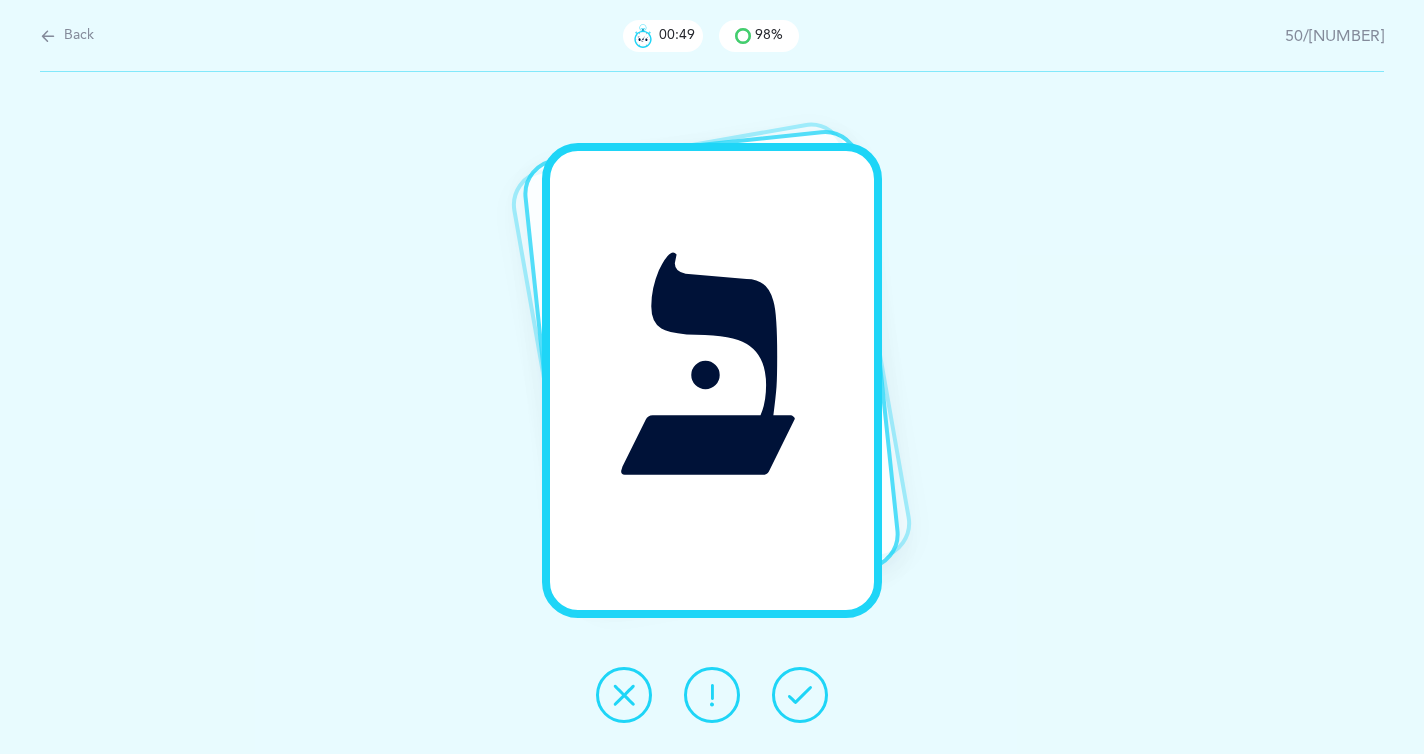 click at bounding box center [800, 695] 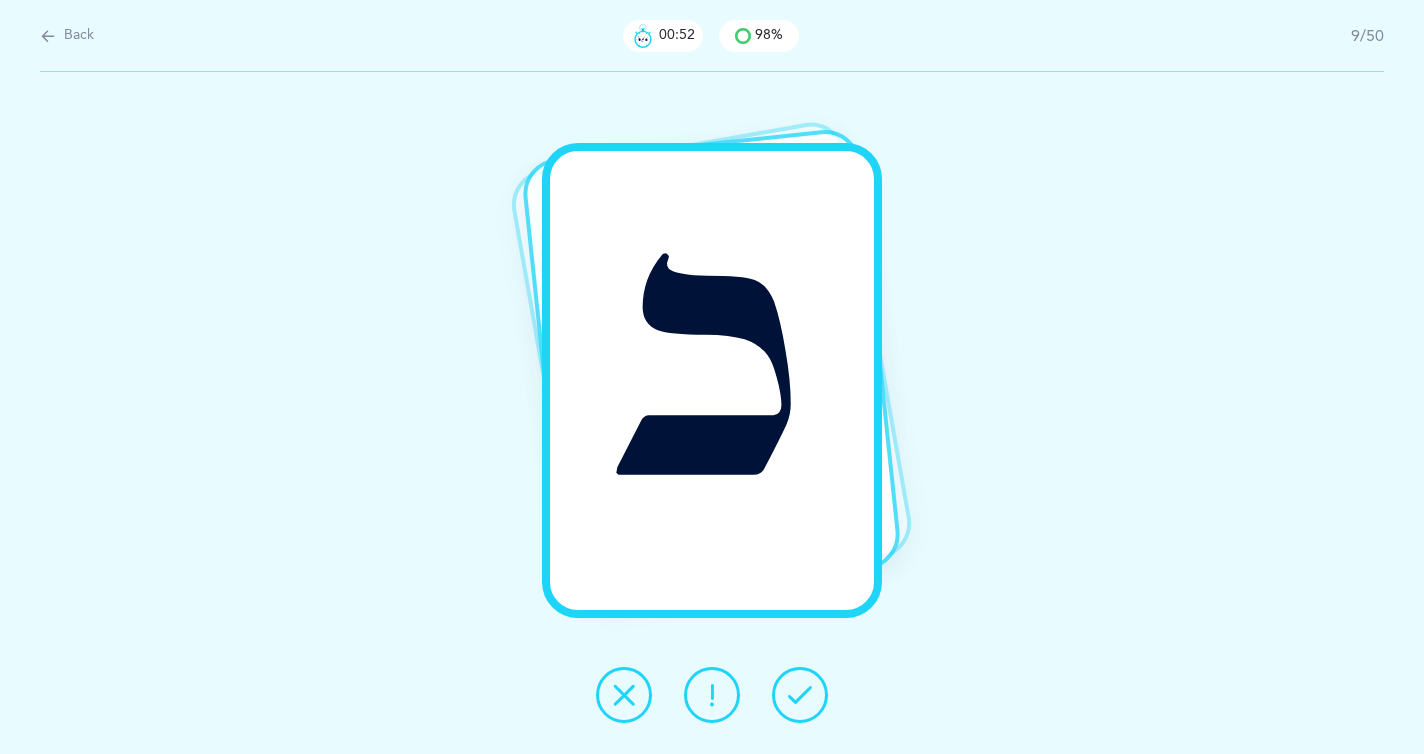 click at bounding box center [800, 695] 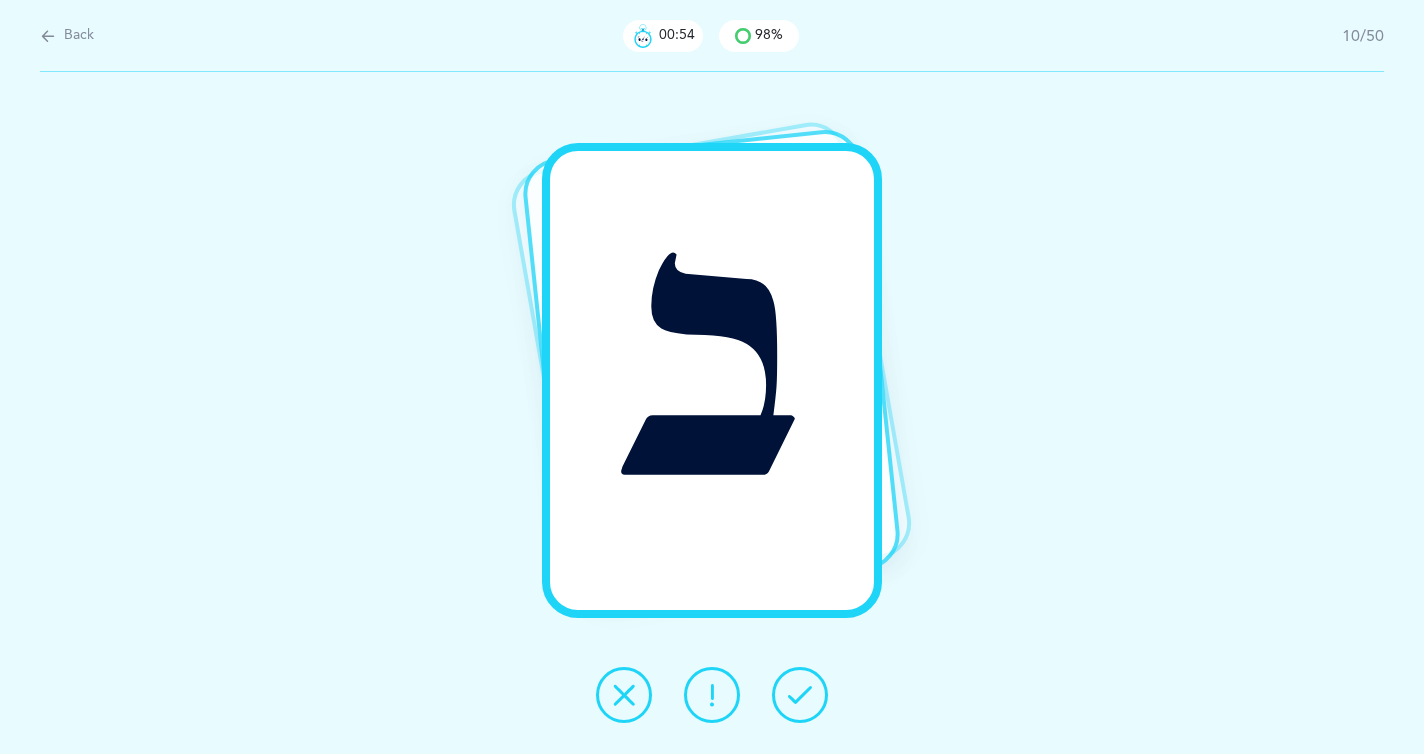 click at bounding box center [800, 695] 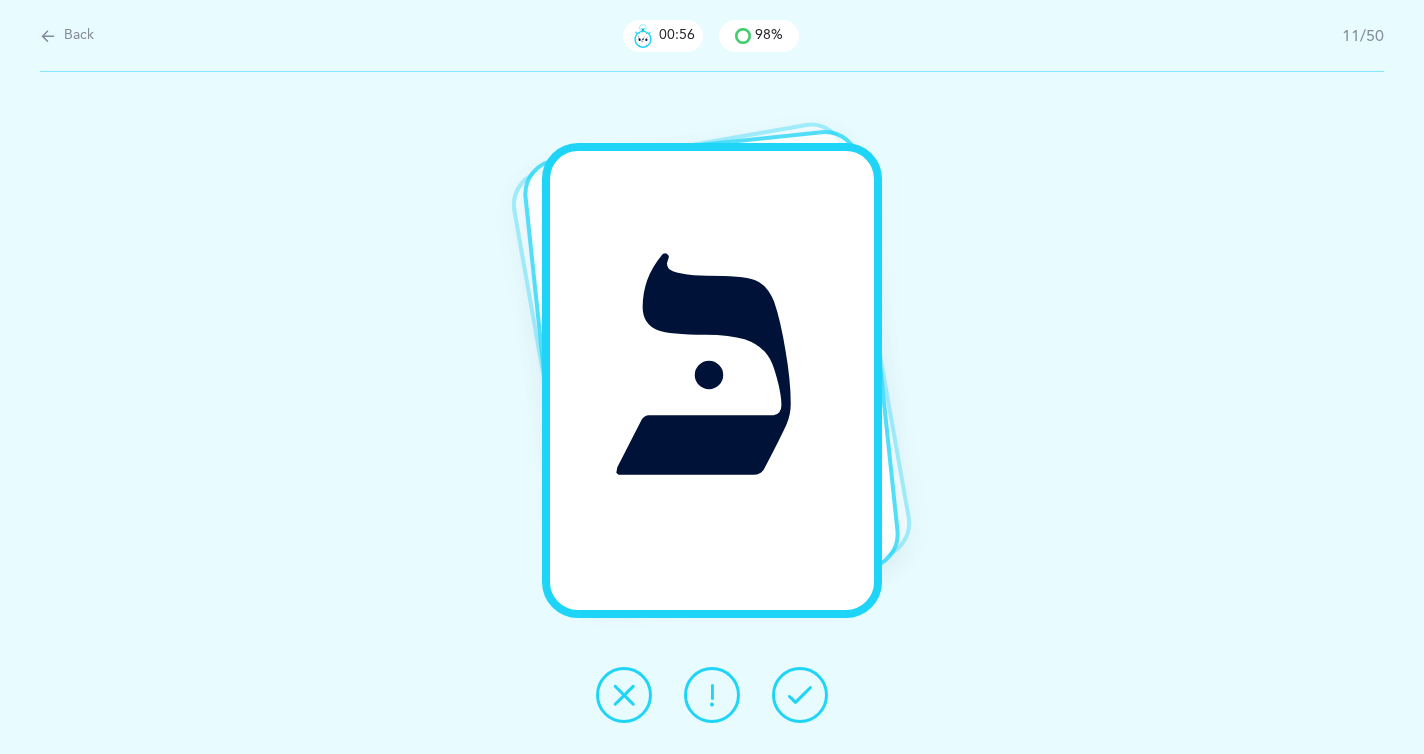 click at bounding box center [800, 695] 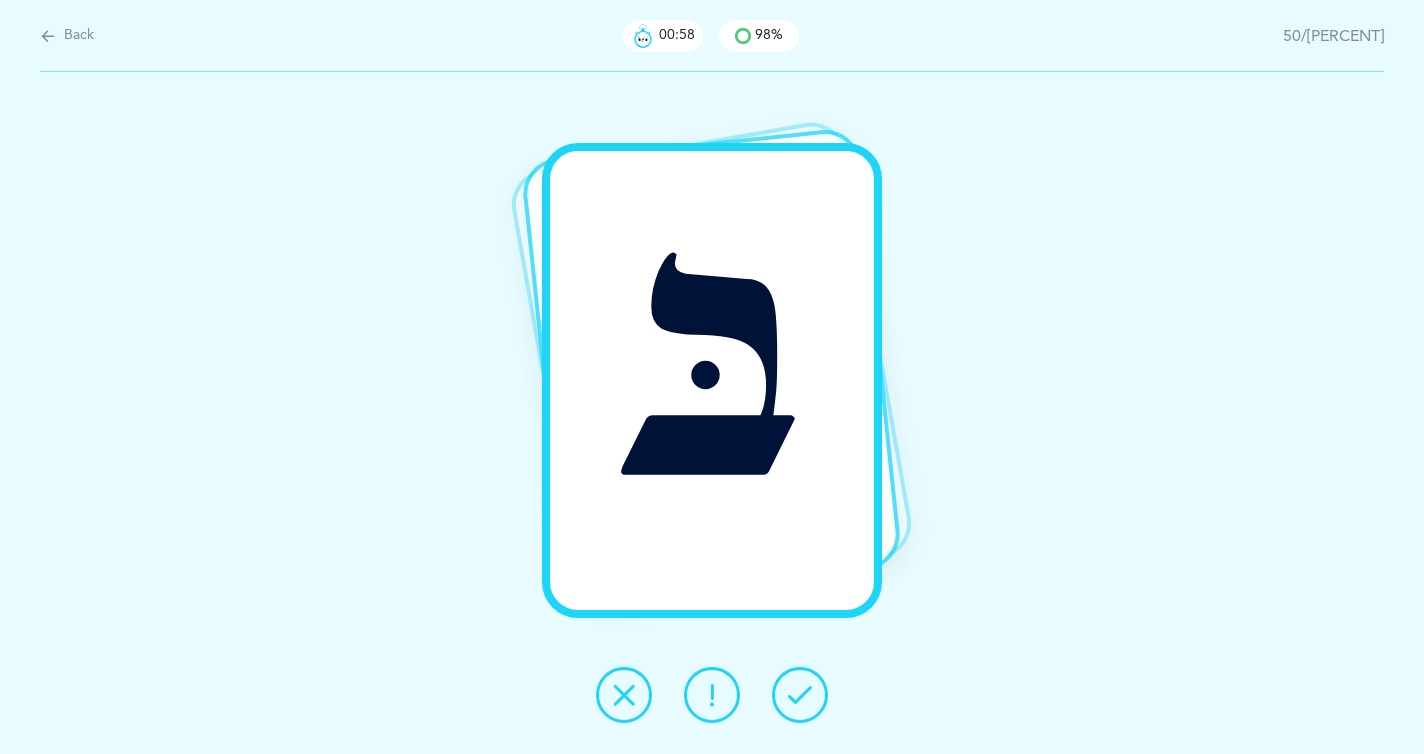 click at bounding box center [800, 695] 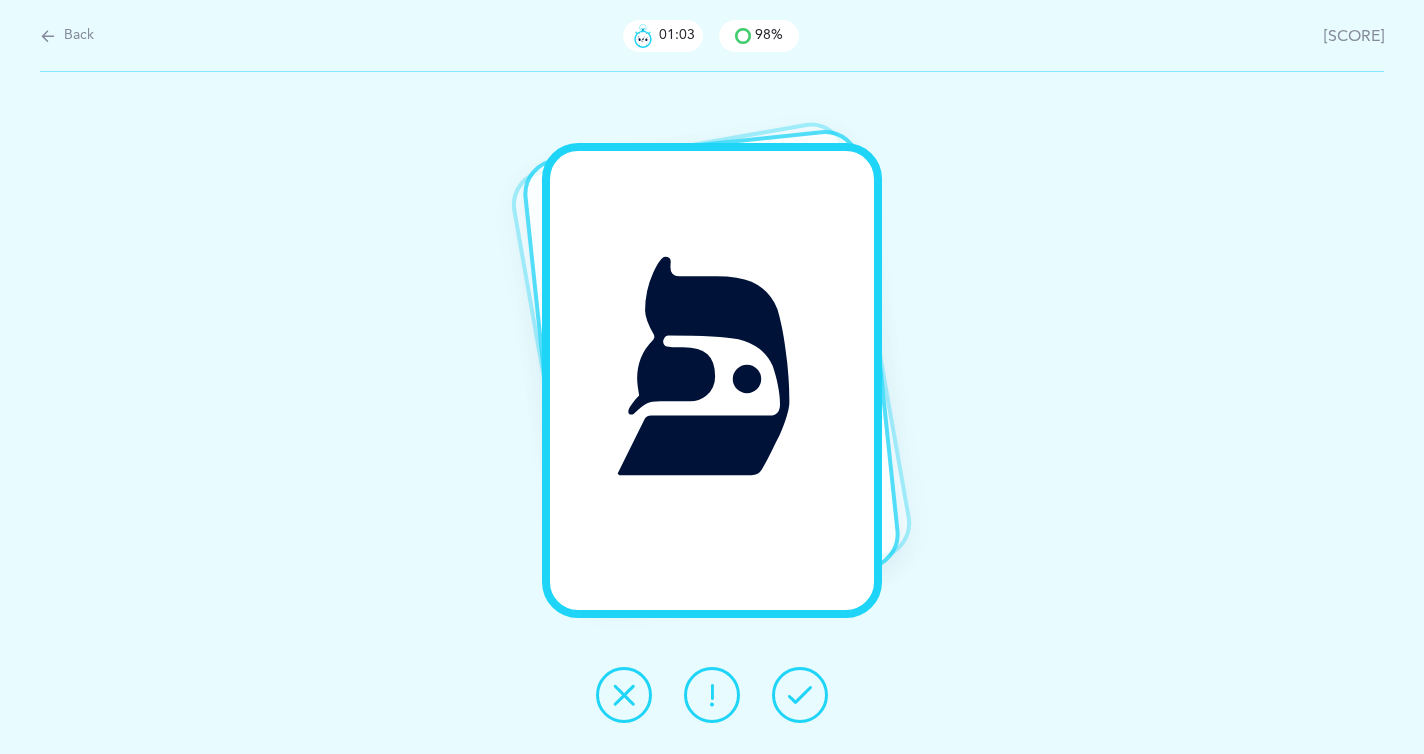 click at bounding box center (800, 695) 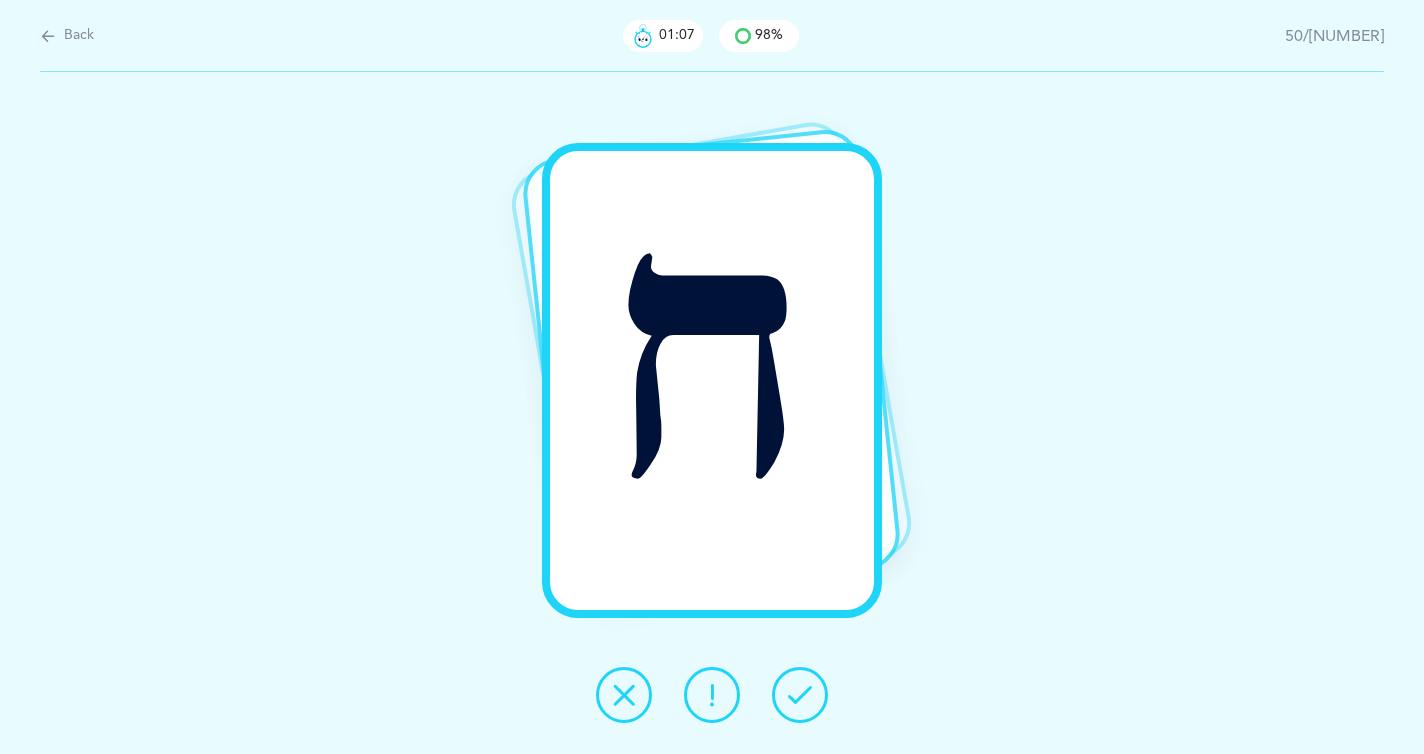 click at bounding box center [800, 695] 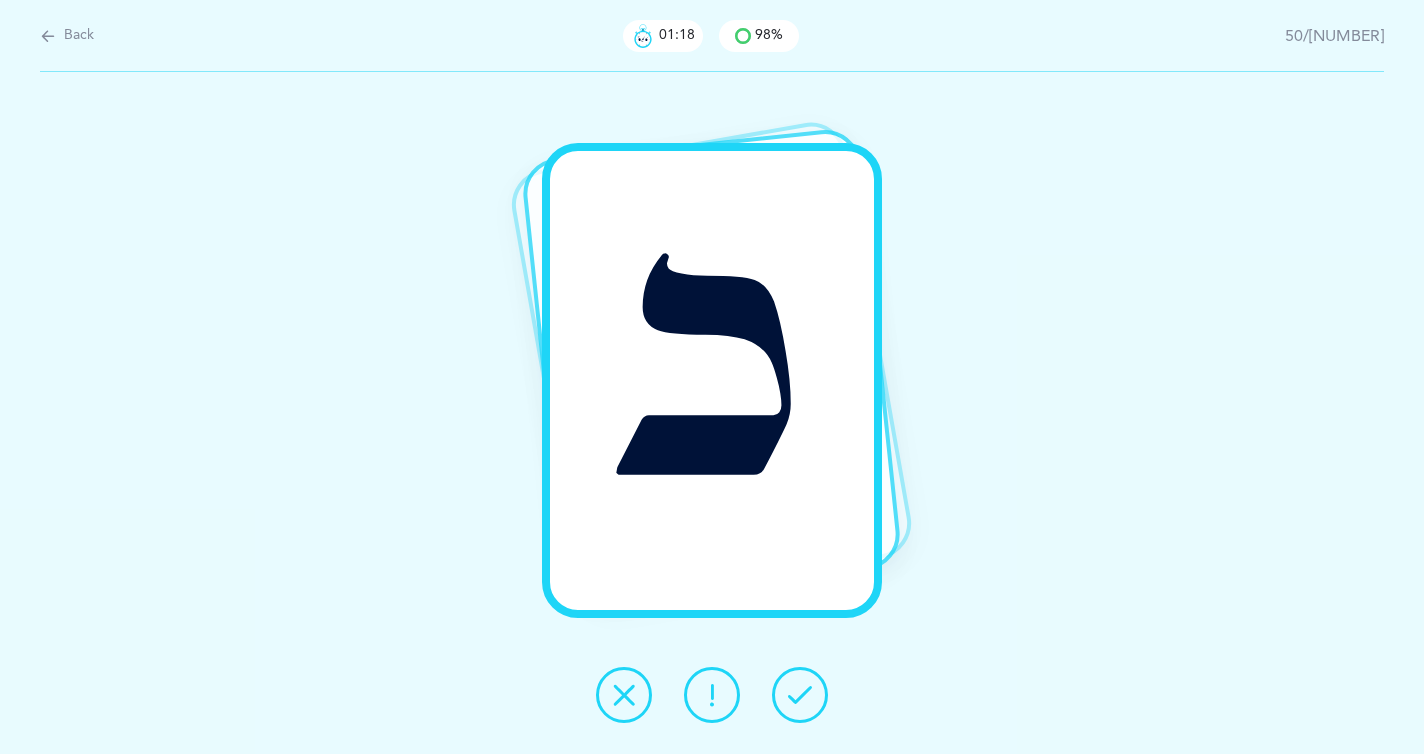 click at bounding box center (800, 695) 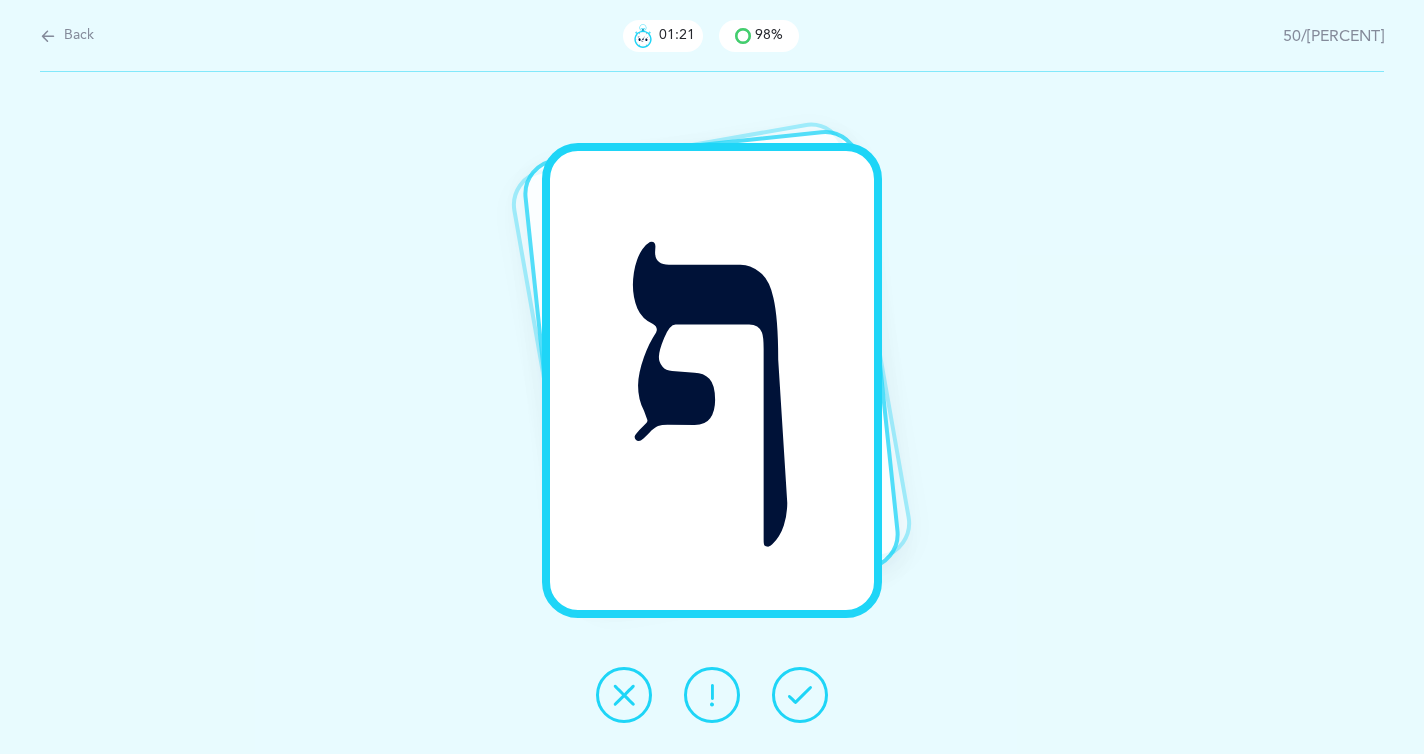 click at bounding box center [800, 695] 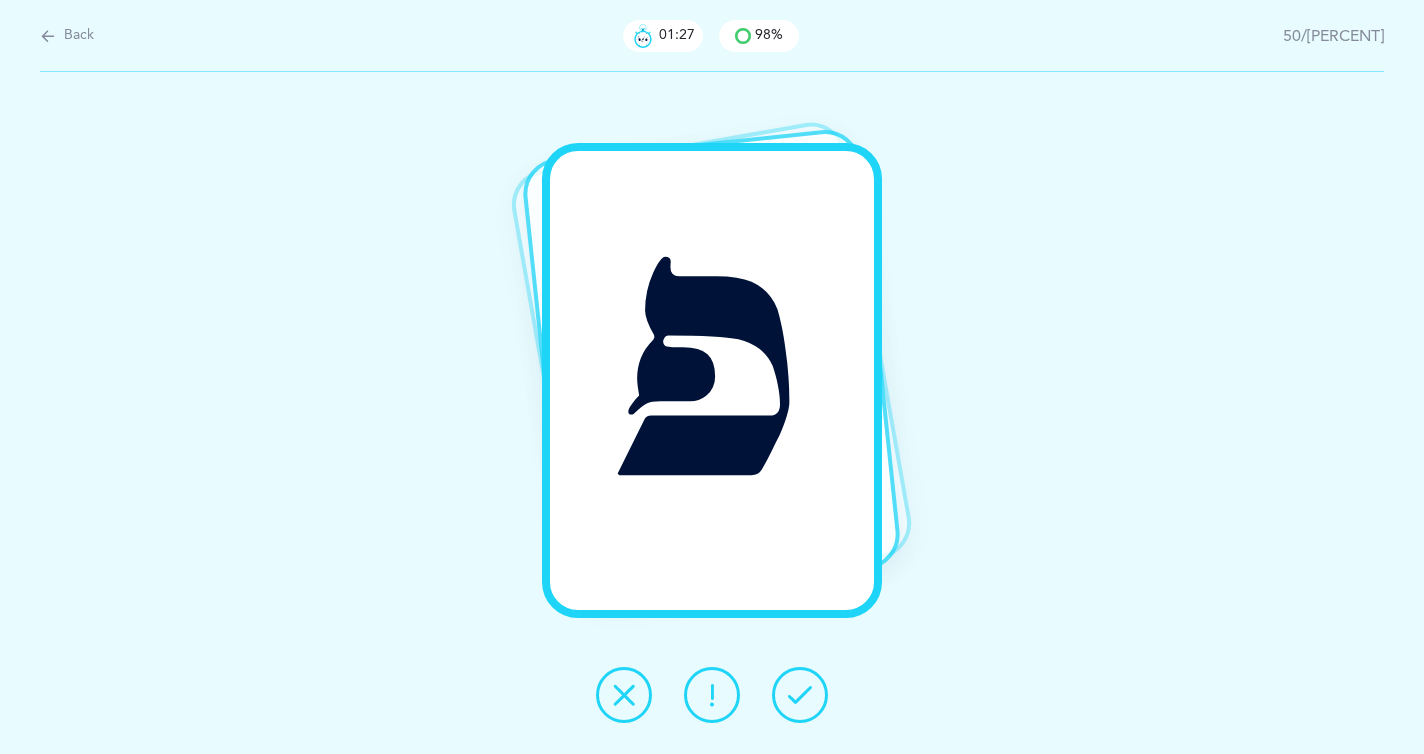 click at bounding box center (800, 695) 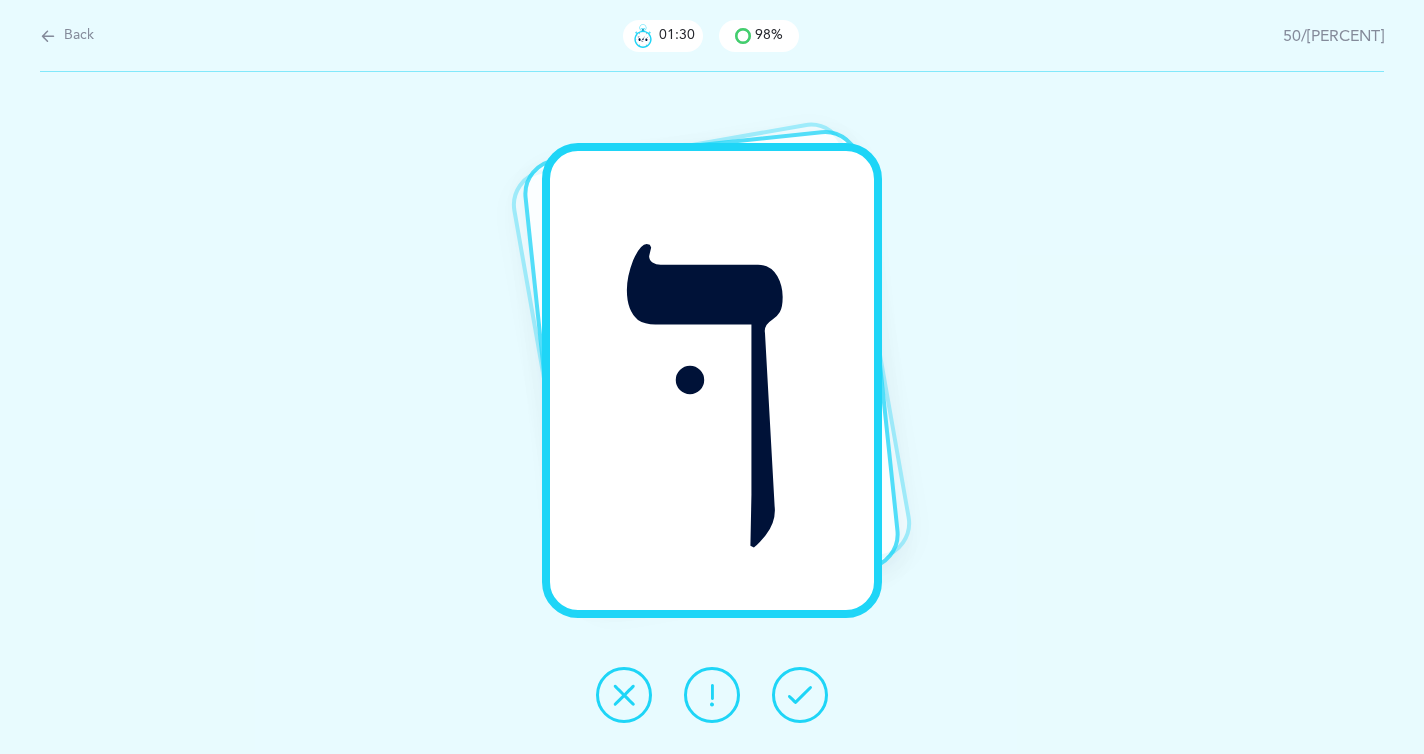 click at bounding box center (800, 695) 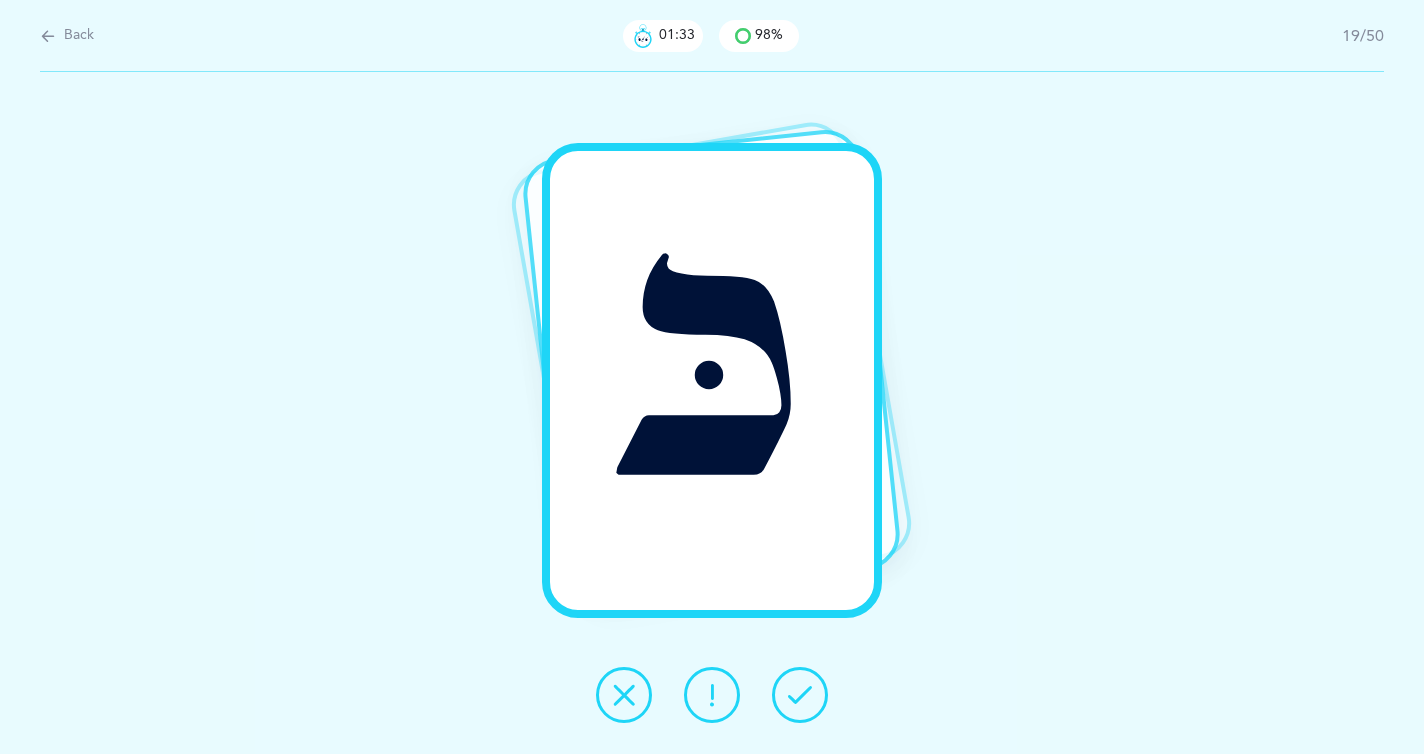 click at bounding box center [800, 695] 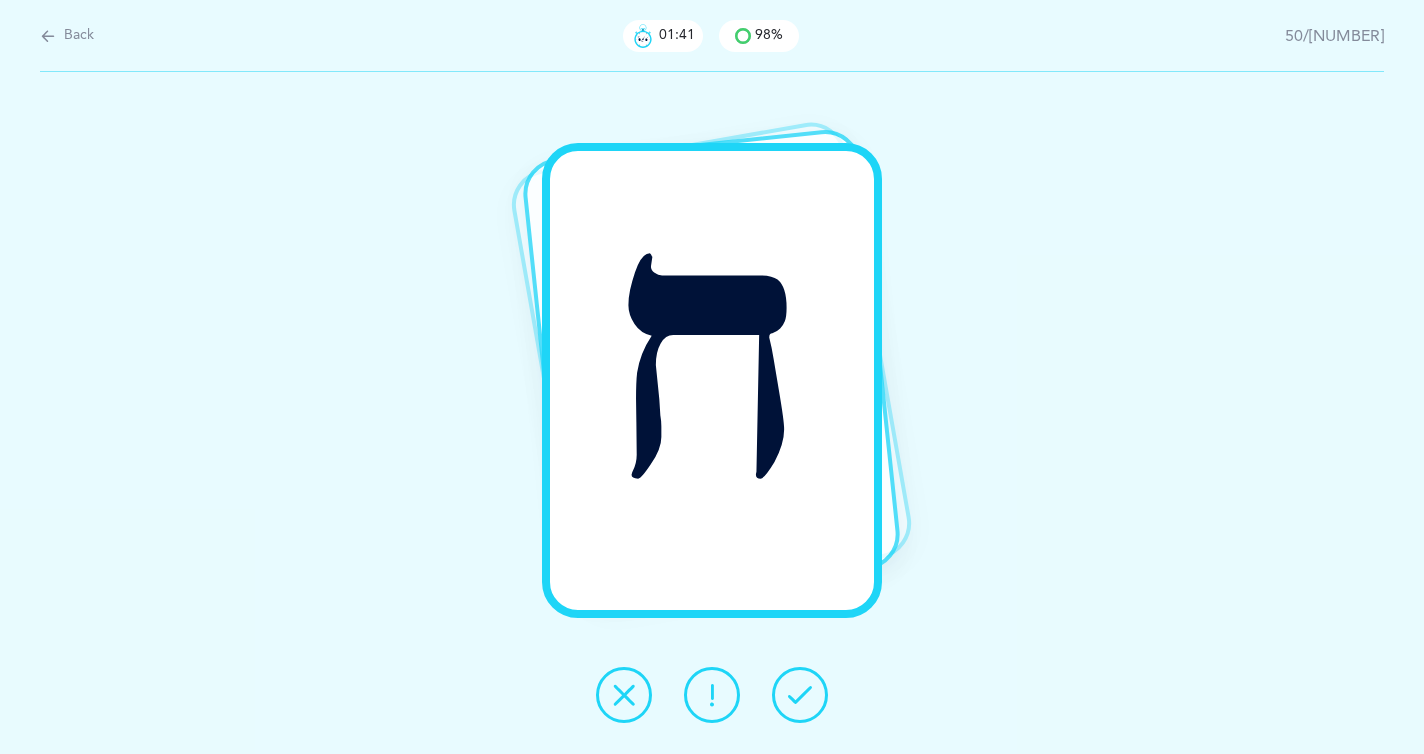 click at bounding box center [800, 695] 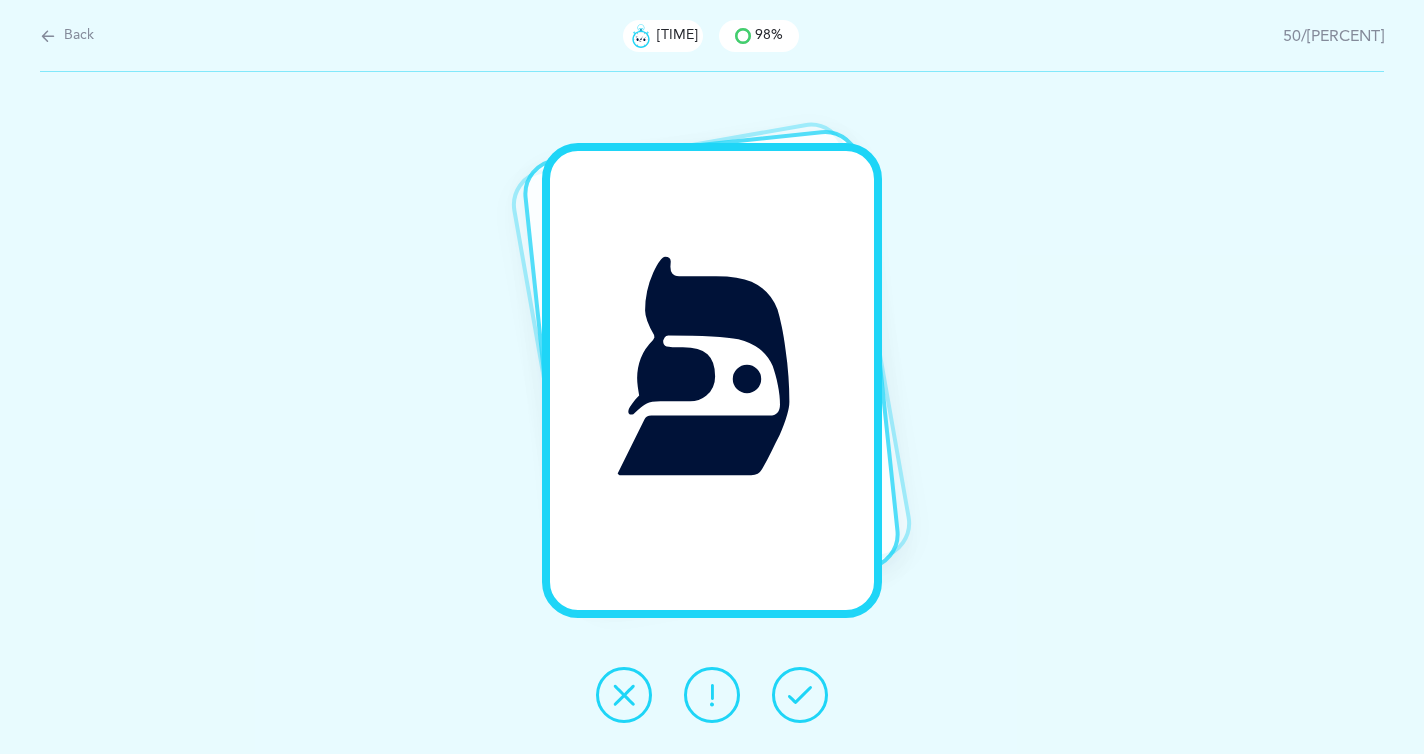 click at bounding box center [800, 695] 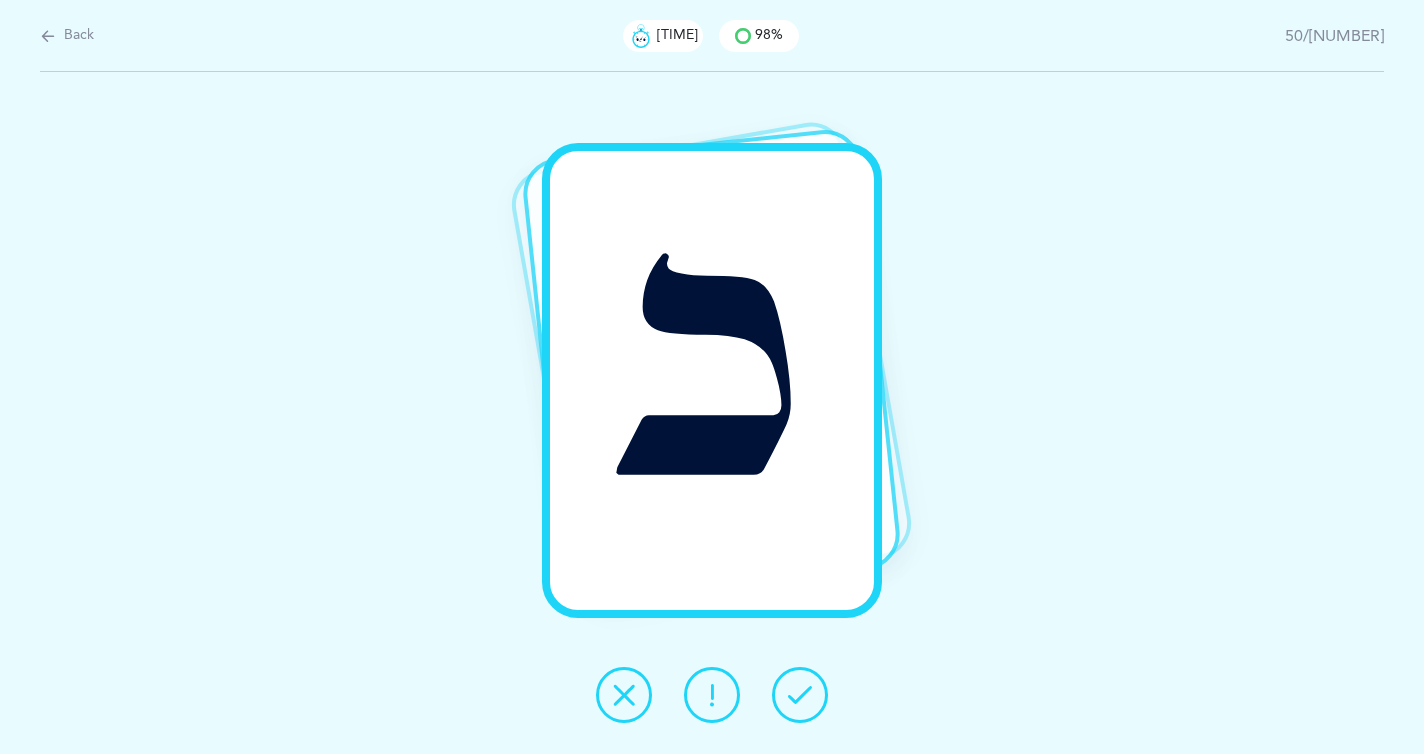 click at bounding box center (800, 695) 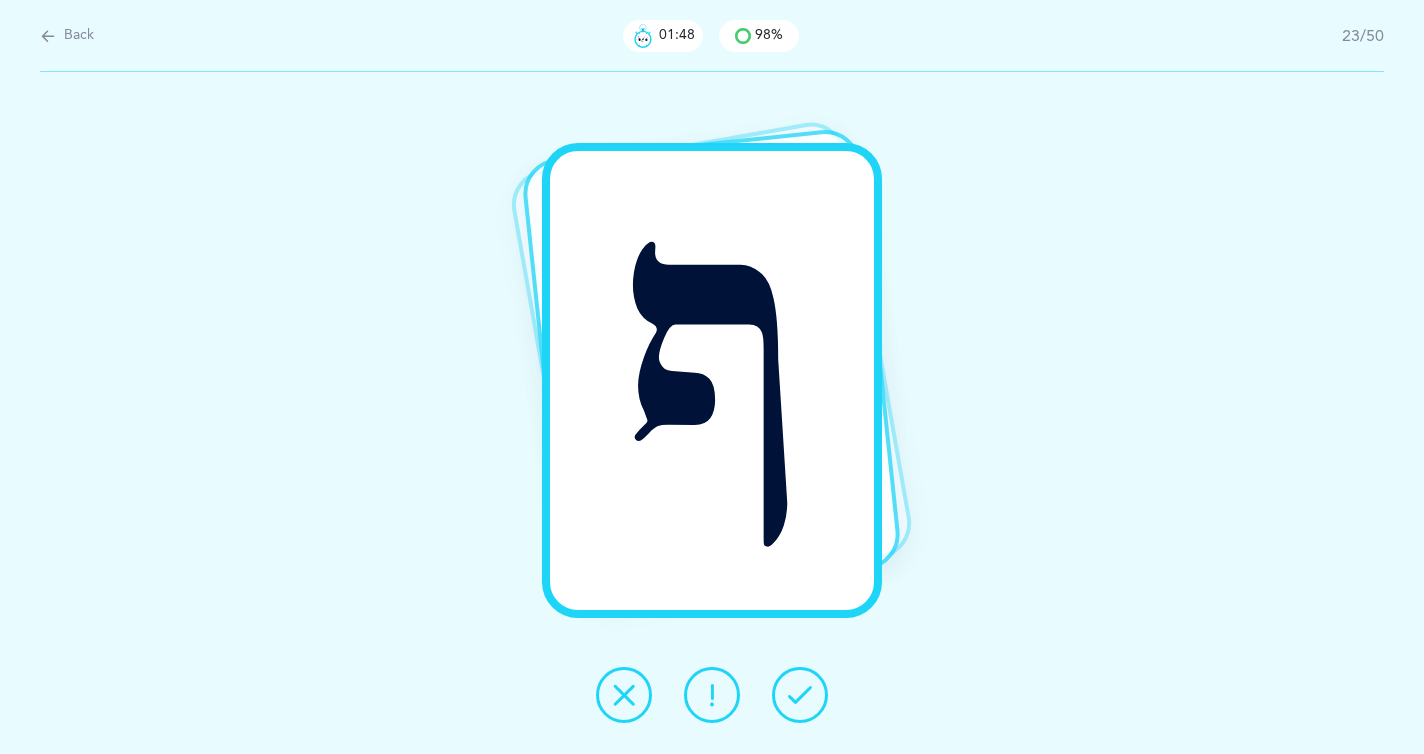 click at bounding box center (800, 695) 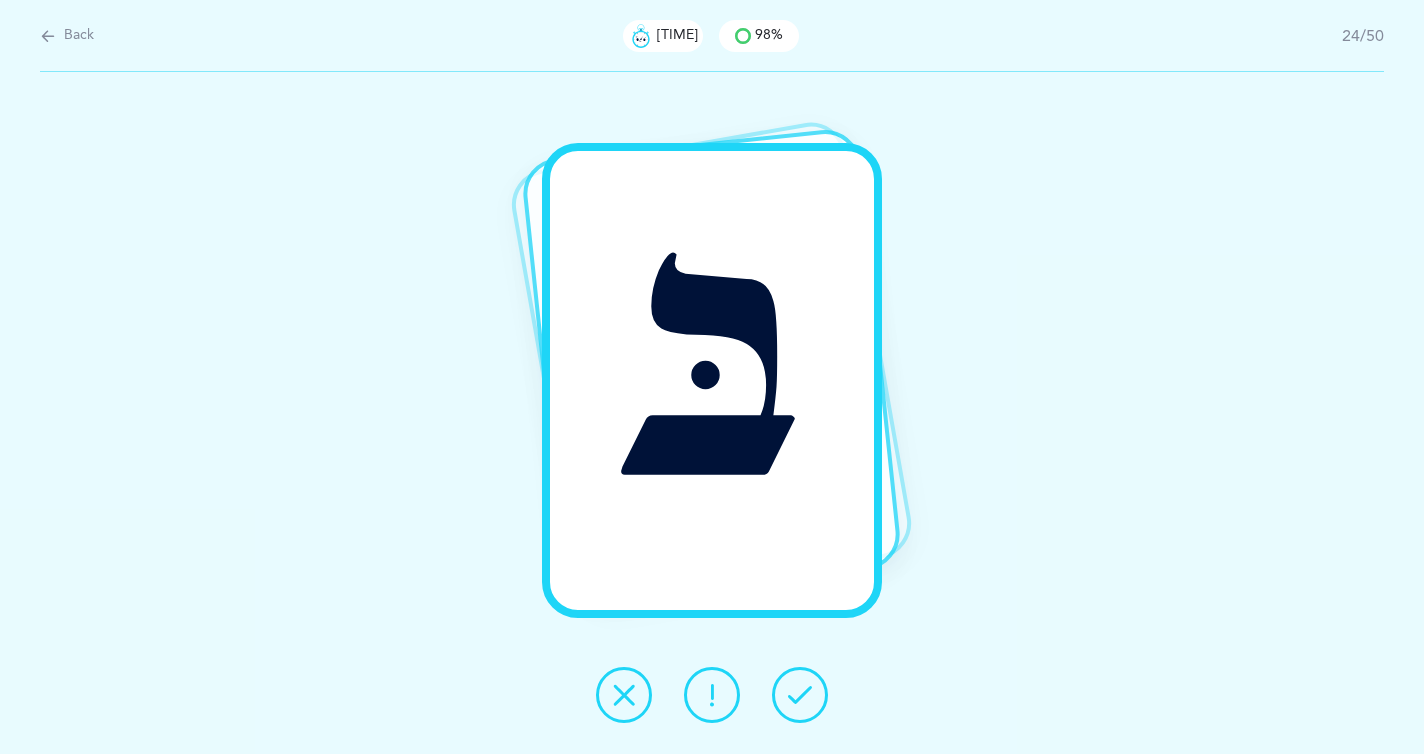 click at bounding box center [800, 695] 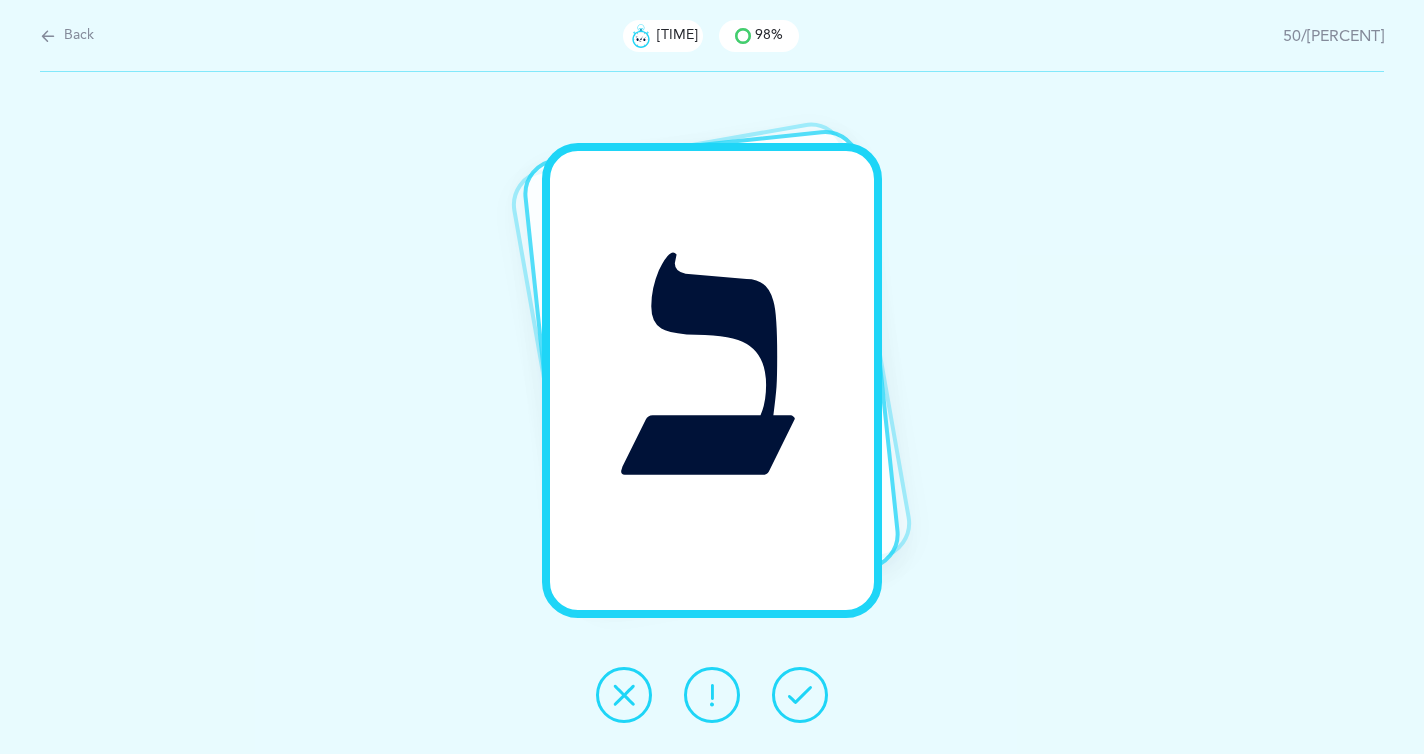 click at bounding box center (800, 695) 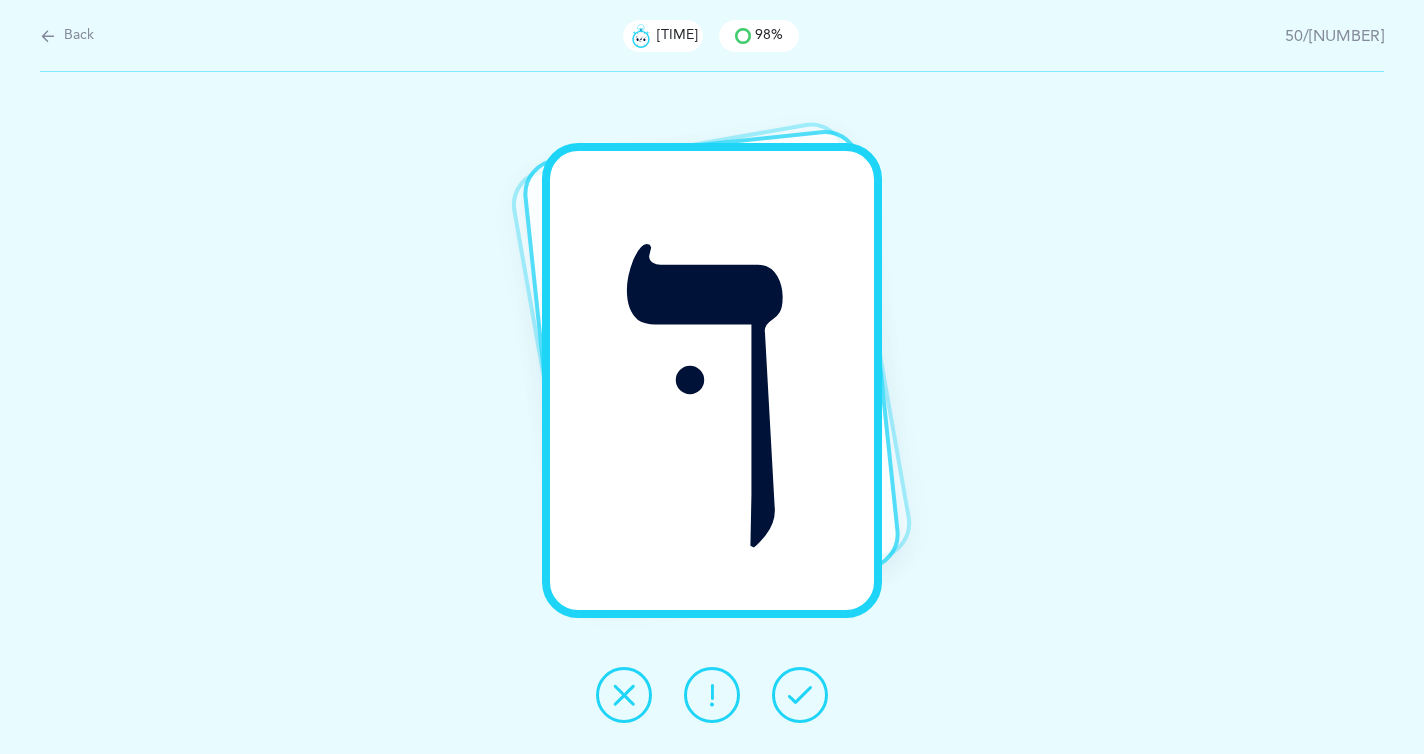 click at bounding box center [800, 695] 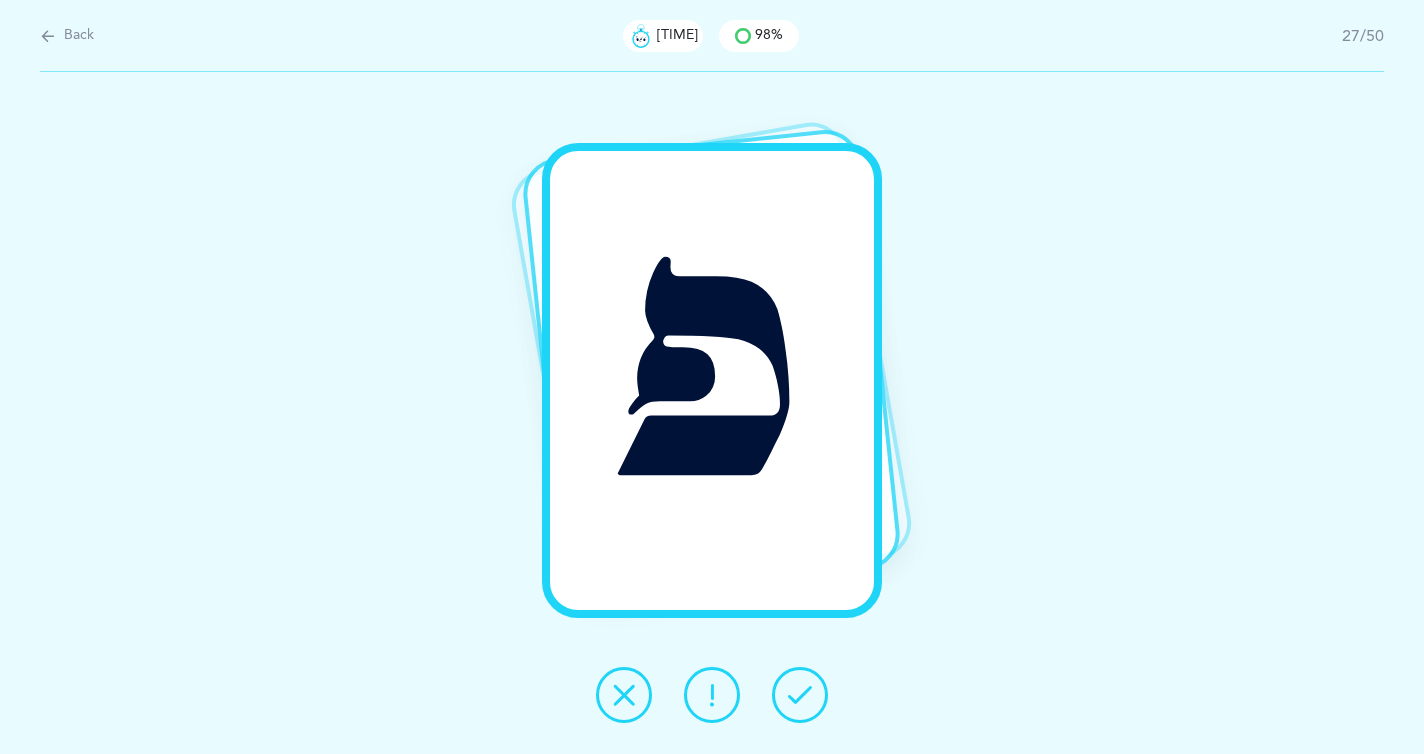 click at bounding box center (800, 695) 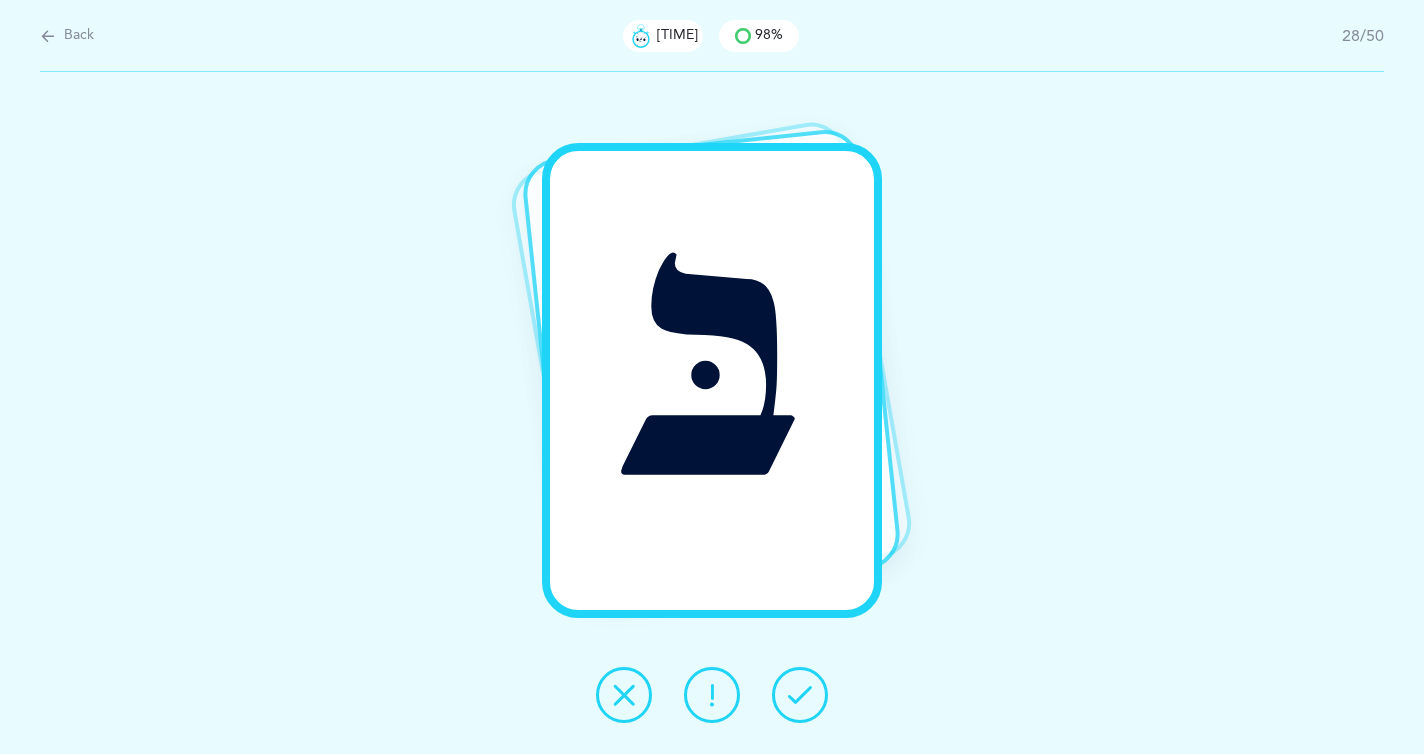 click at bounding box center (800, 695) 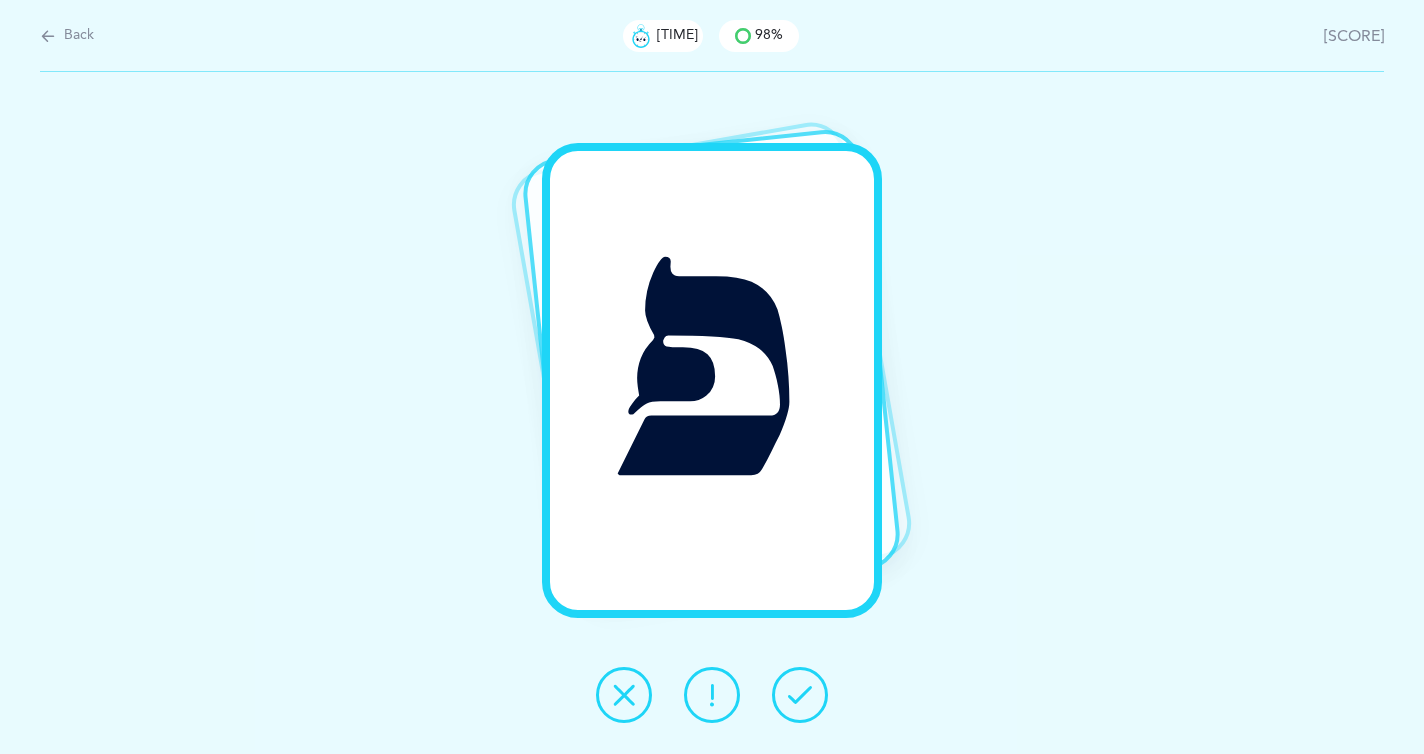 click at bounding box center [800, 695] 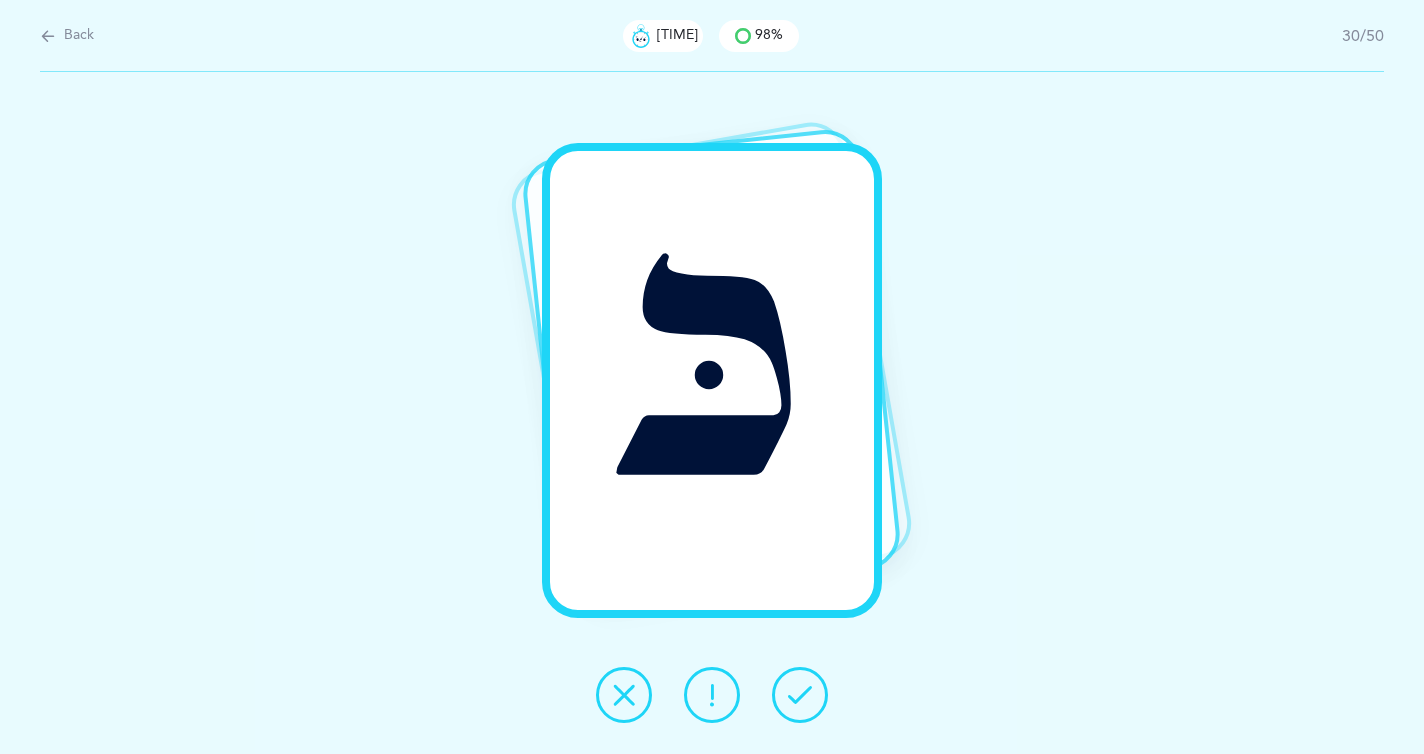 click at bounding box center (800, 695) 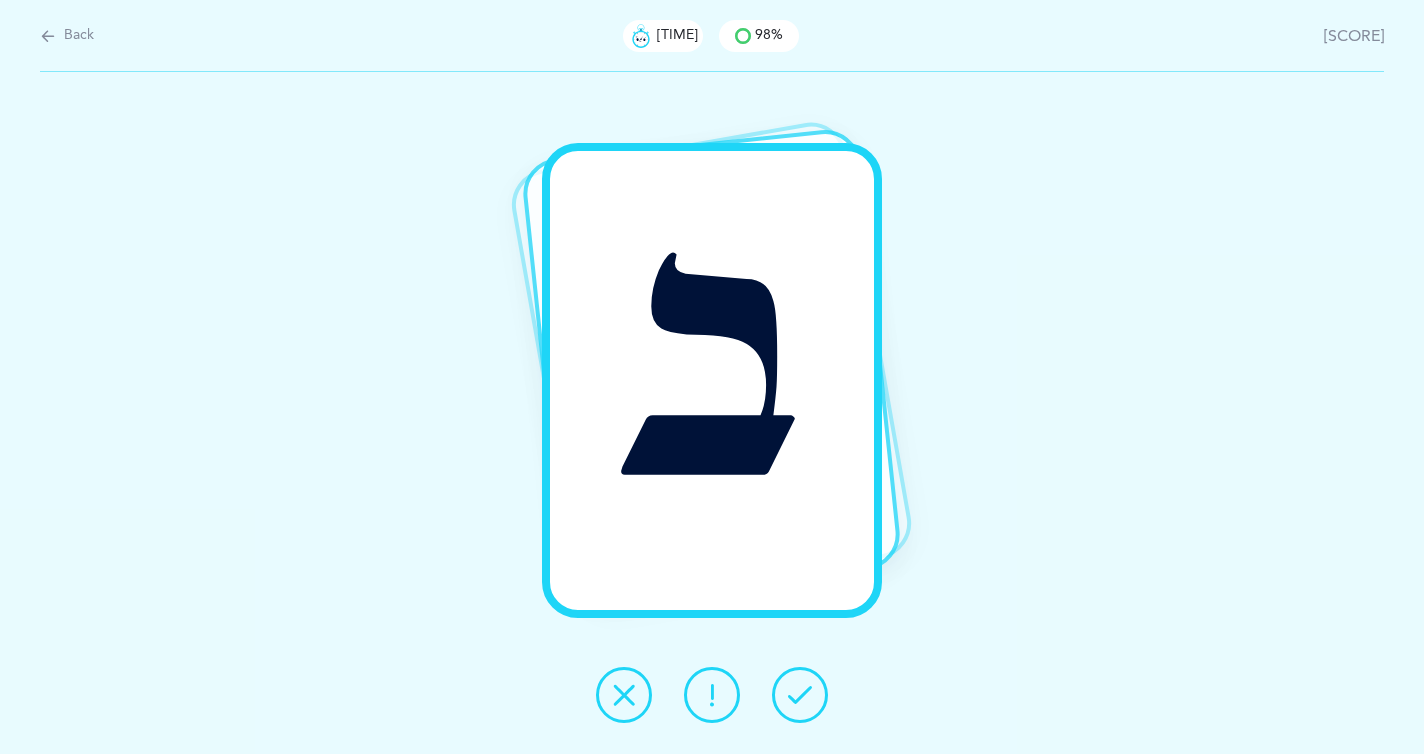 click at bounding box center [800, 695] 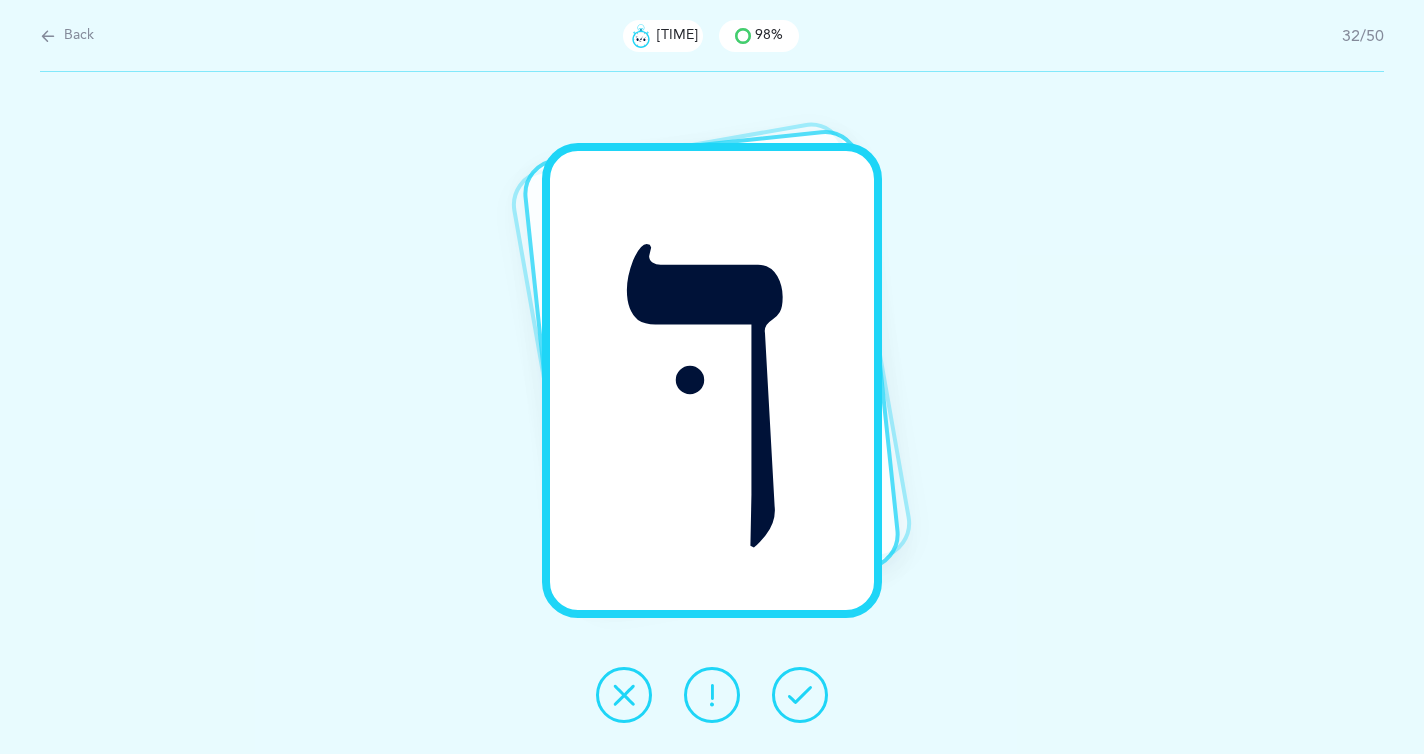 click at bounding box center (800, 695) 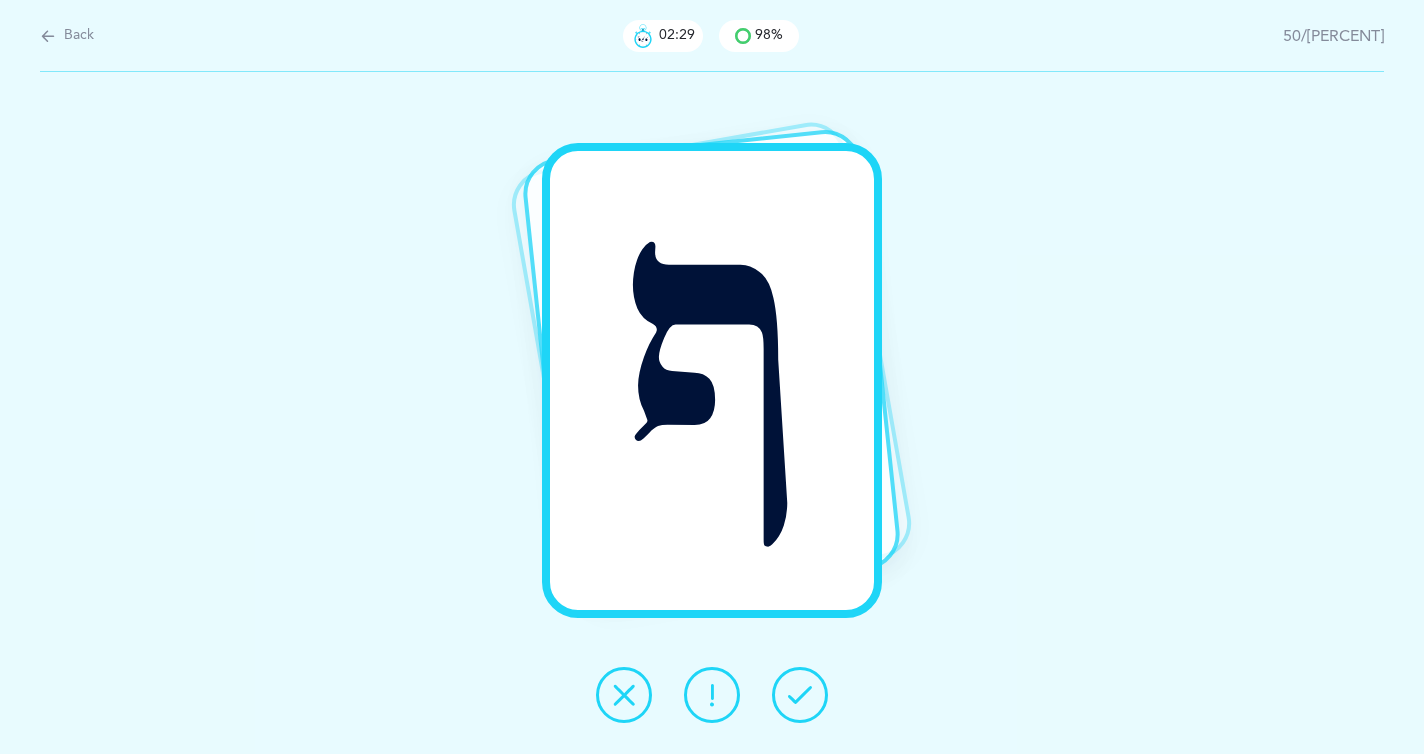 click at bounding box center [800, 695] 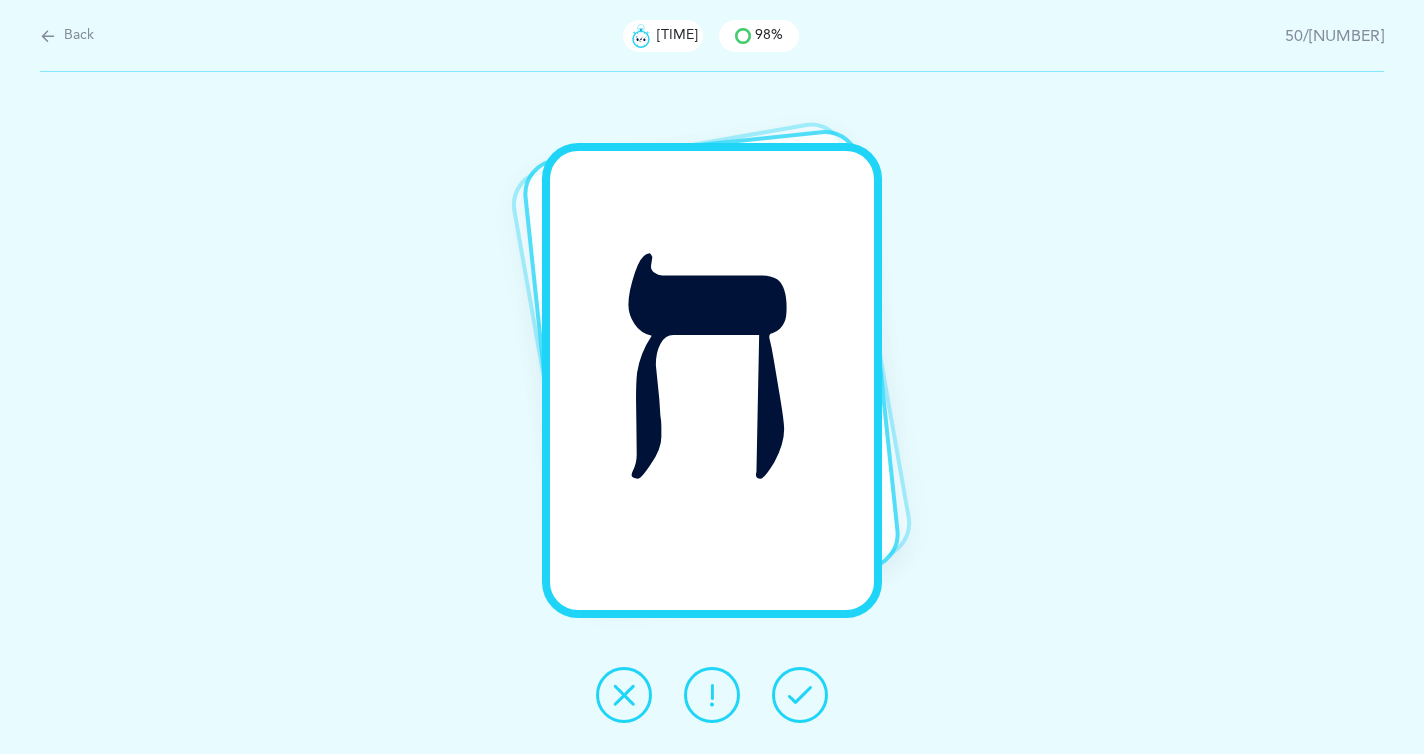 click at bounding box center (800, 695) 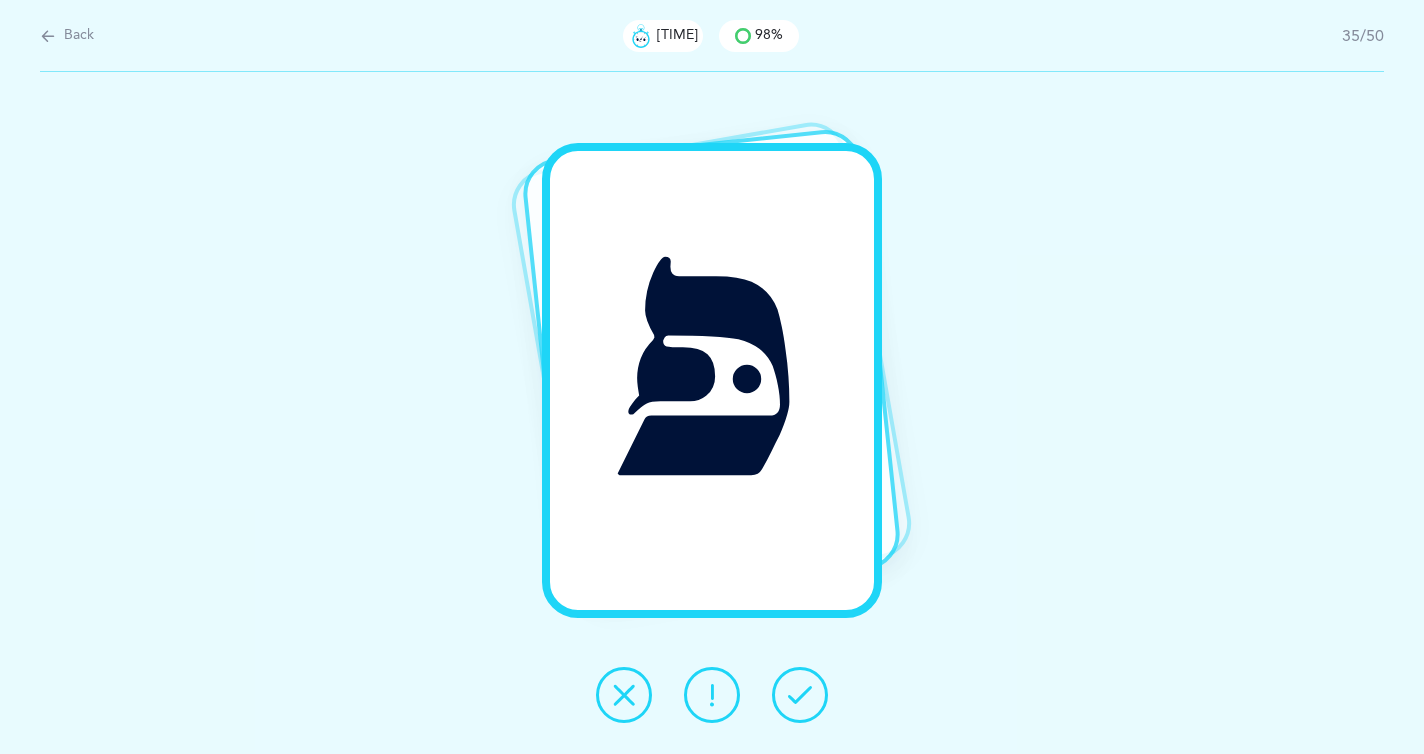 click at bounding box center (800, 695) 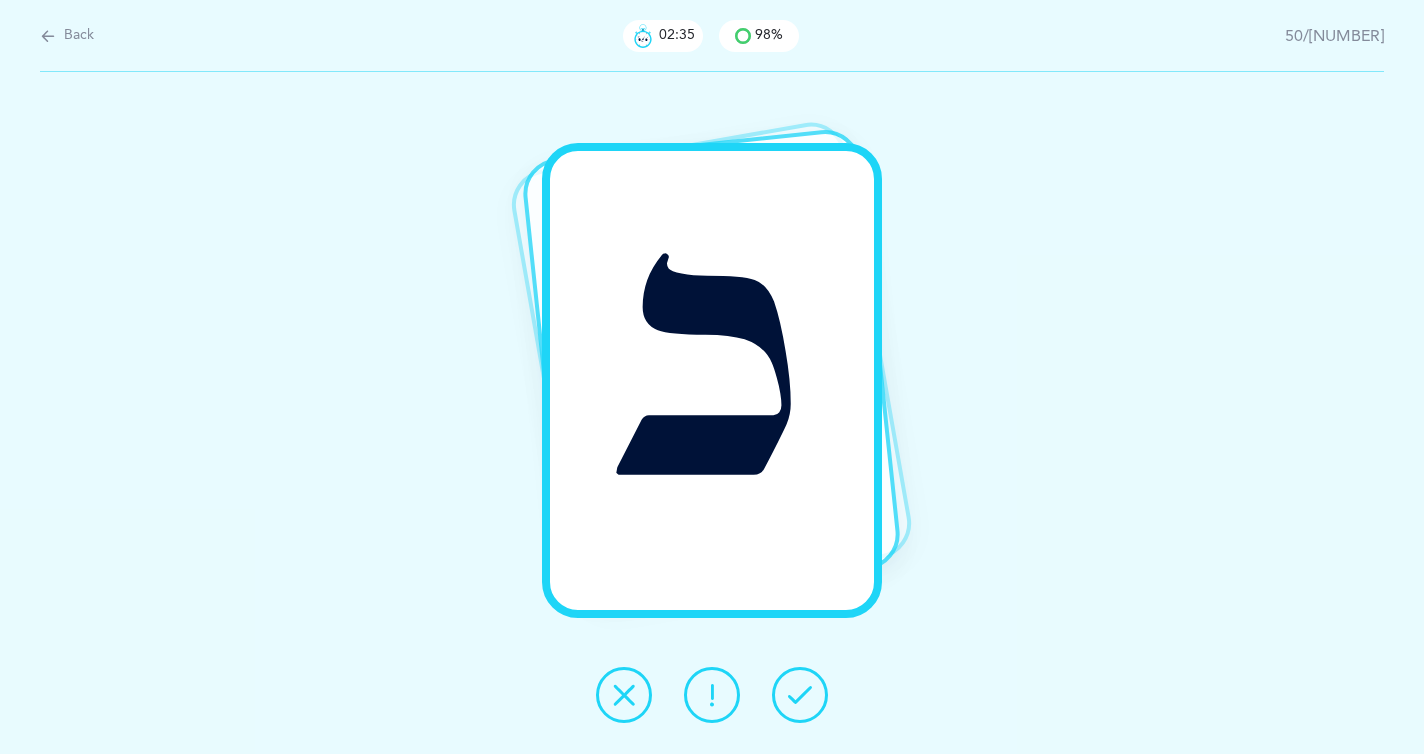 click at bounding box center (800, 695) 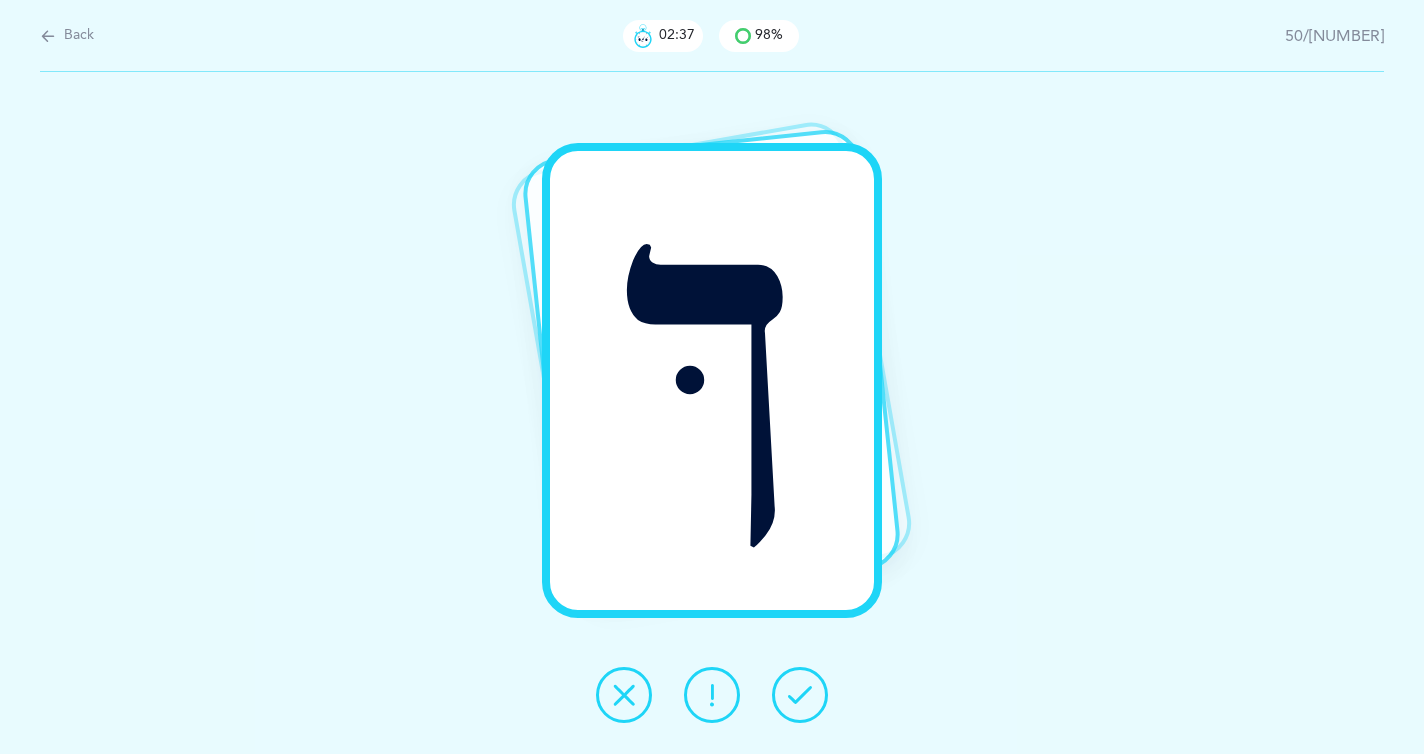 click at bounding box center [800, 695] 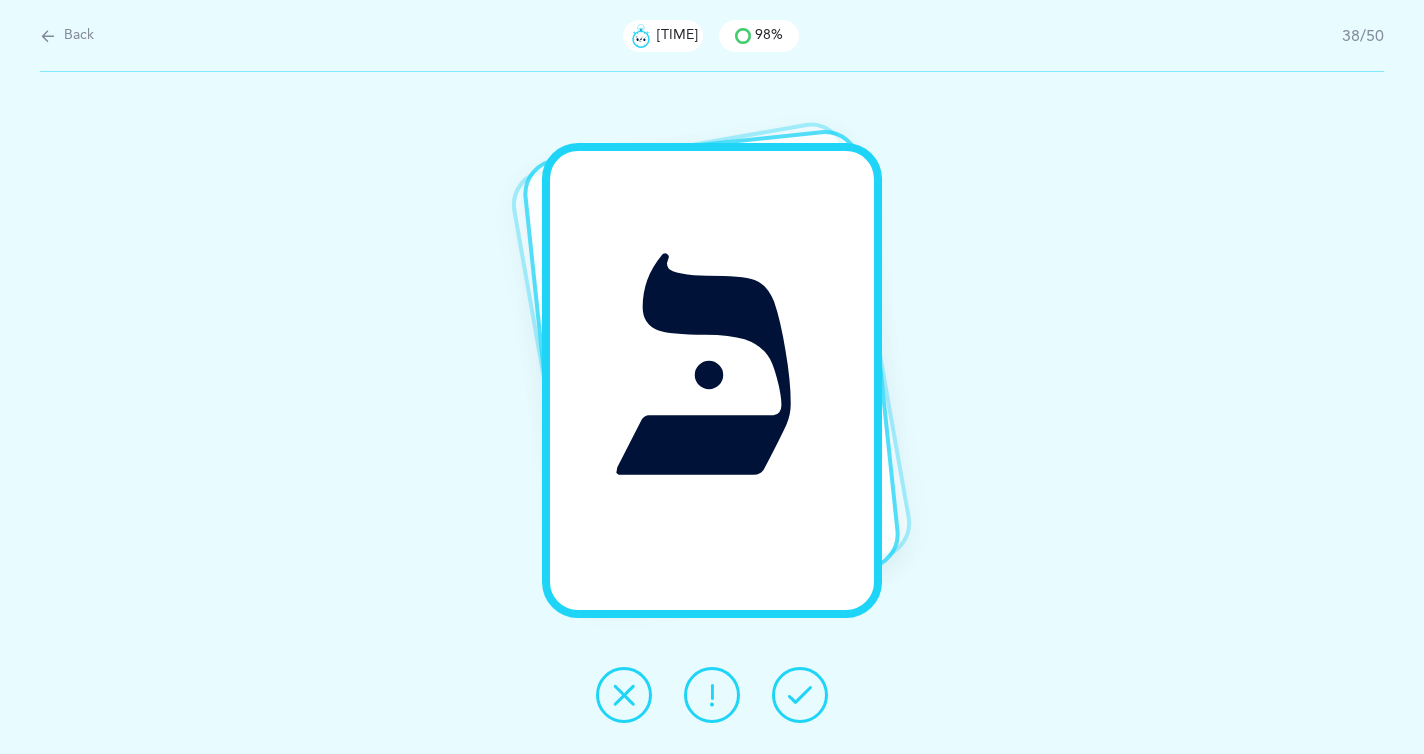 click at bounding box center (800, 695) 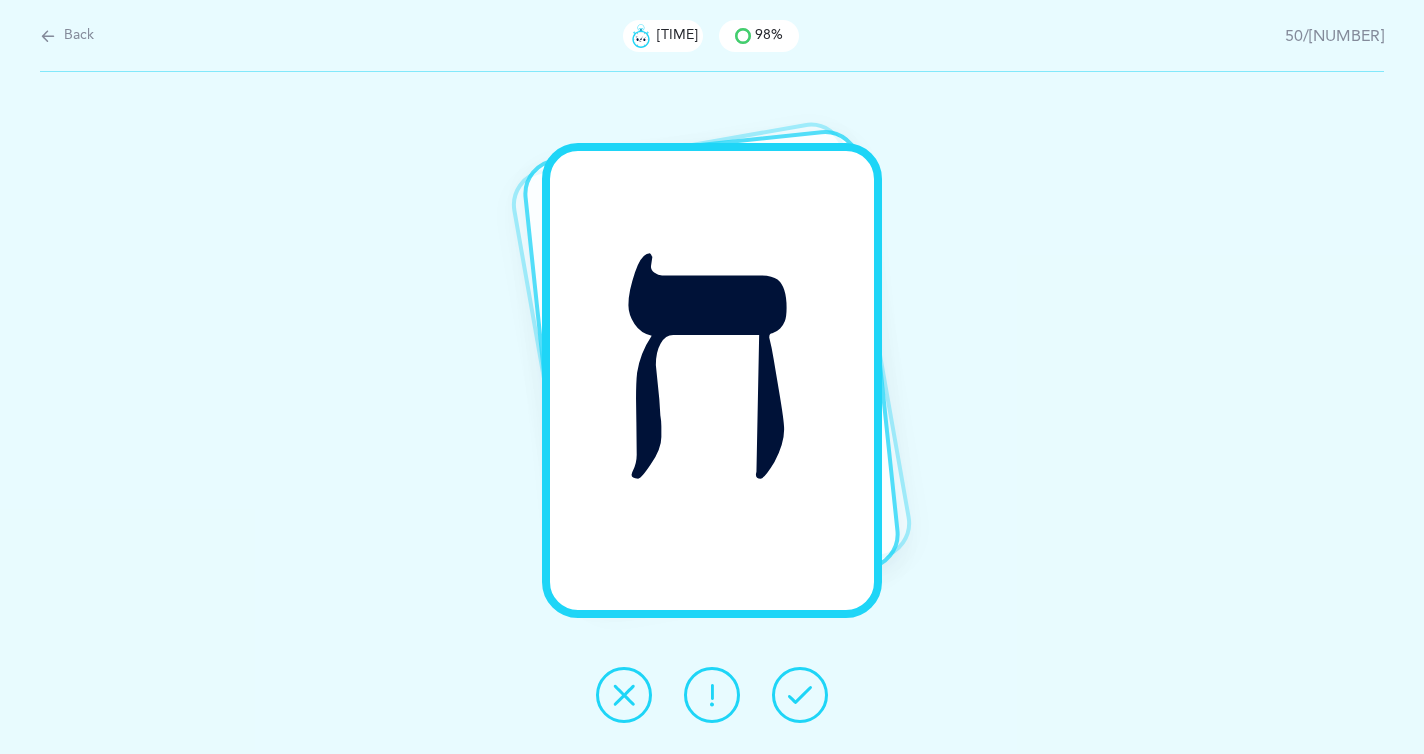 click at bounding box center [800, 695] 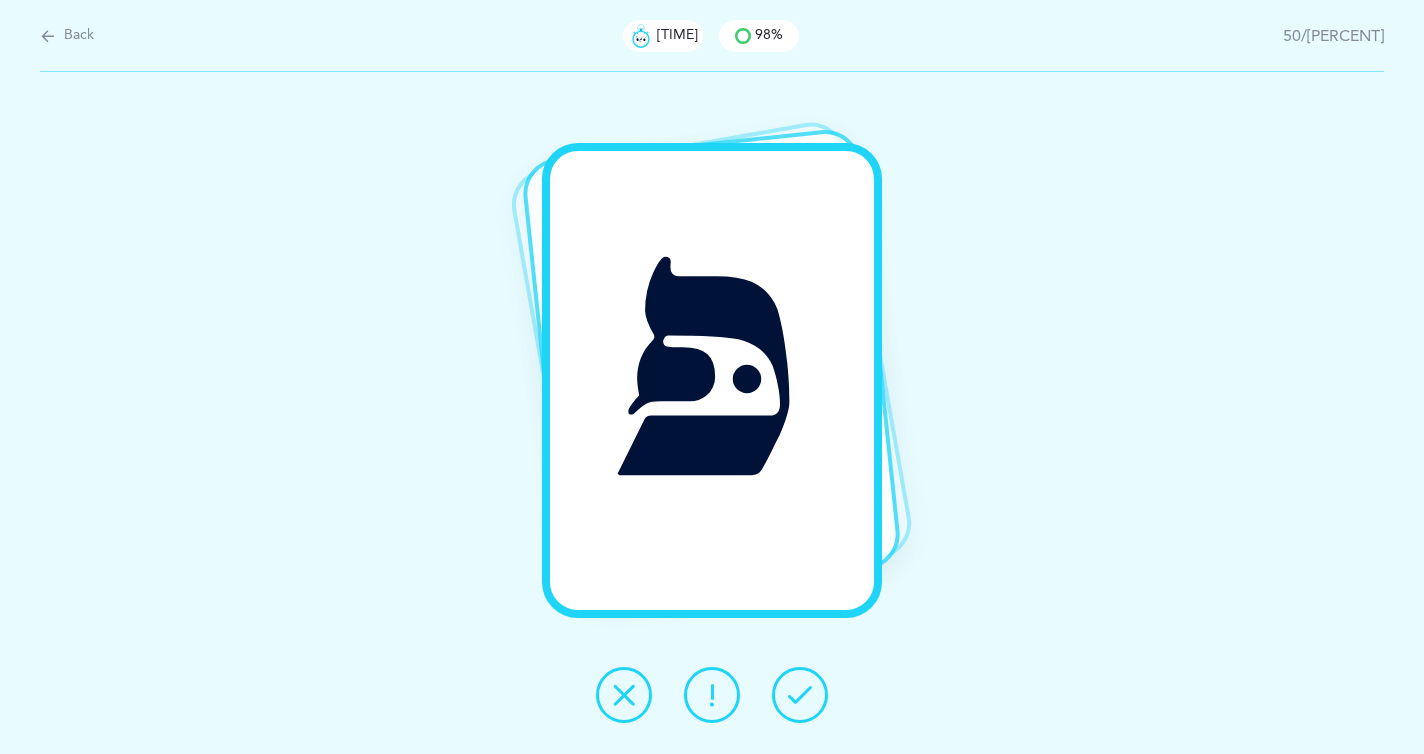 click at bounding box center (800, 695) 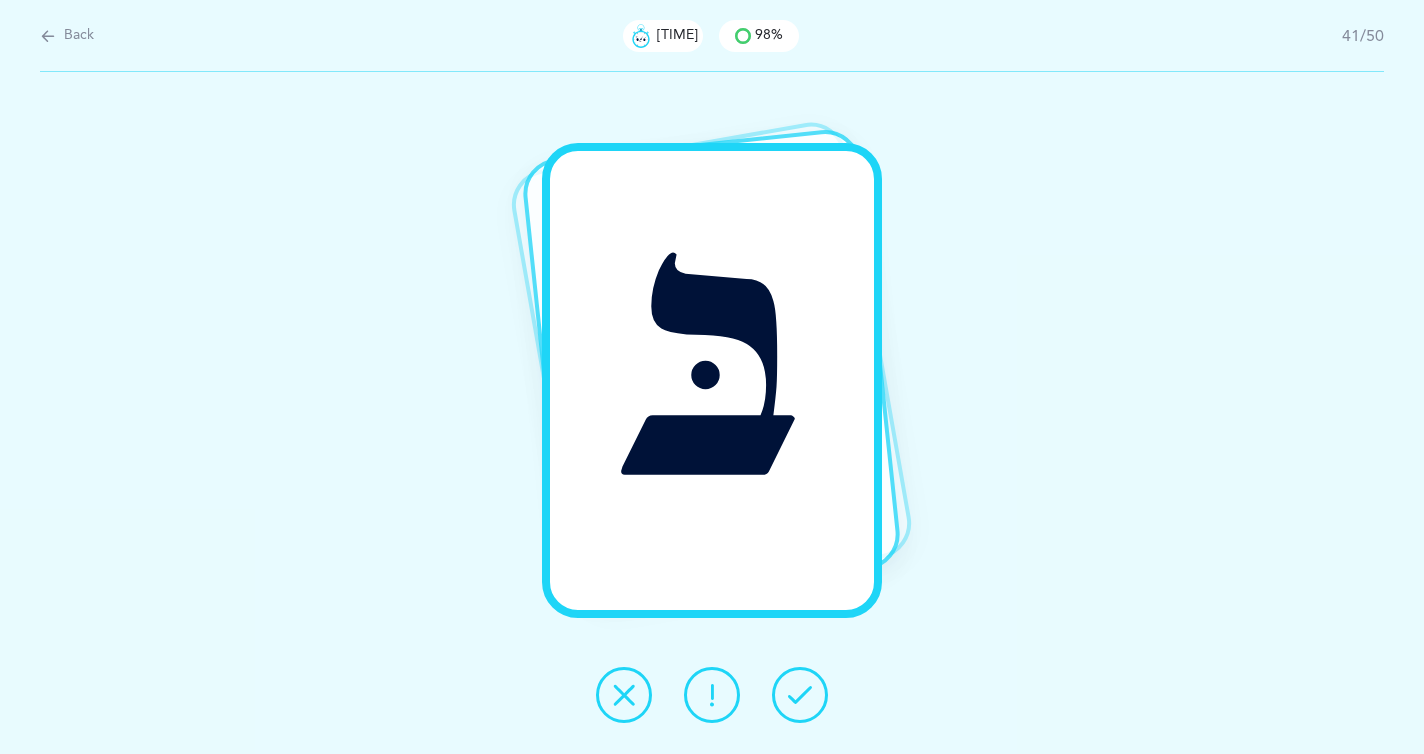 click at bounding box center (800, 695) 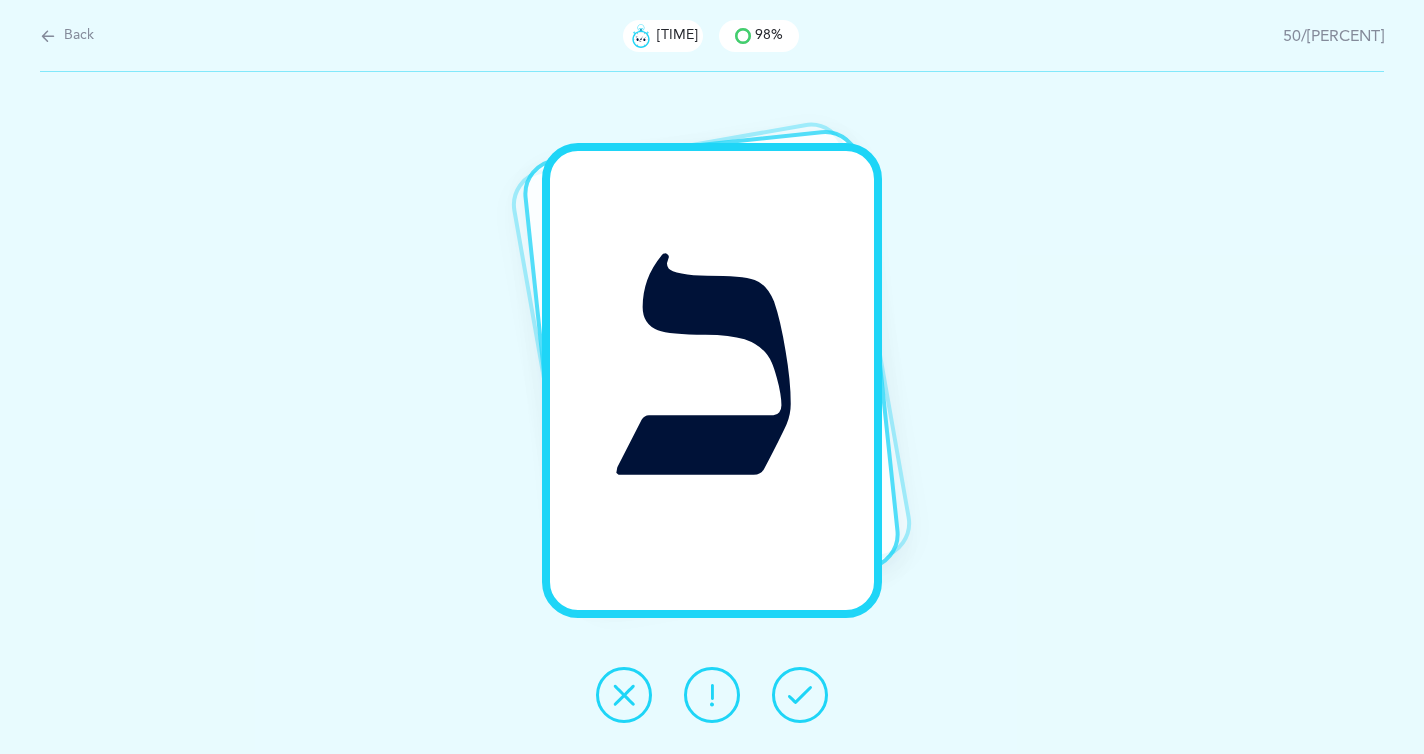 click at bounding box center [800, 695] 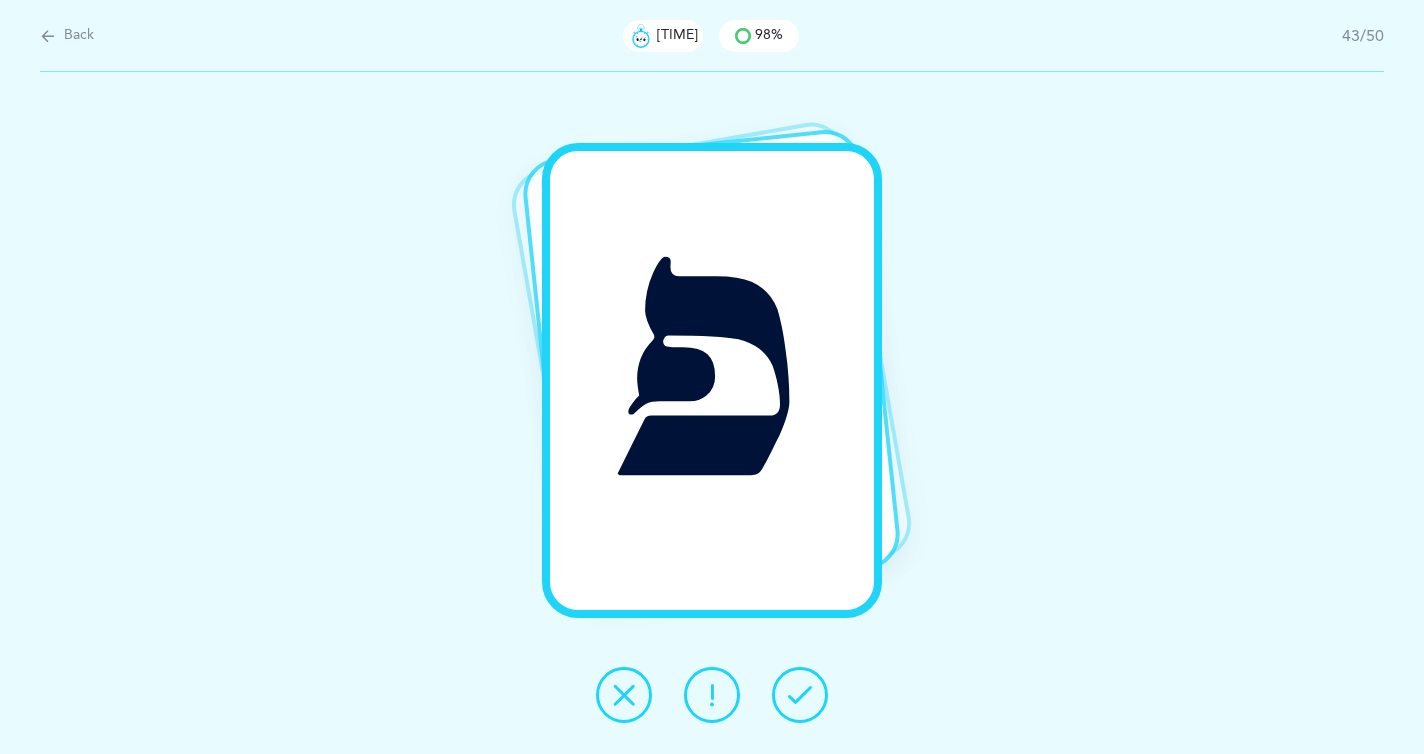 click at bounding box center [800, 695] 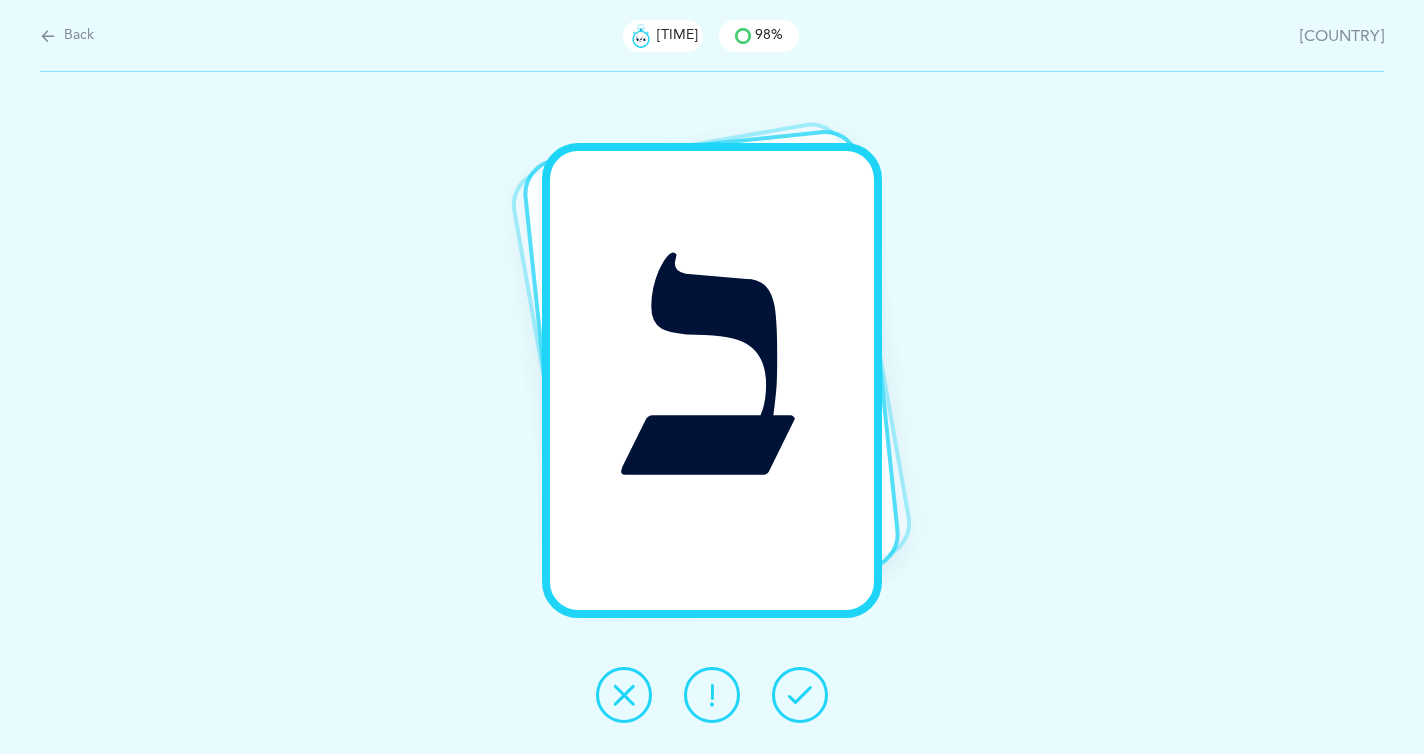 click at bounding box center (800, 695) 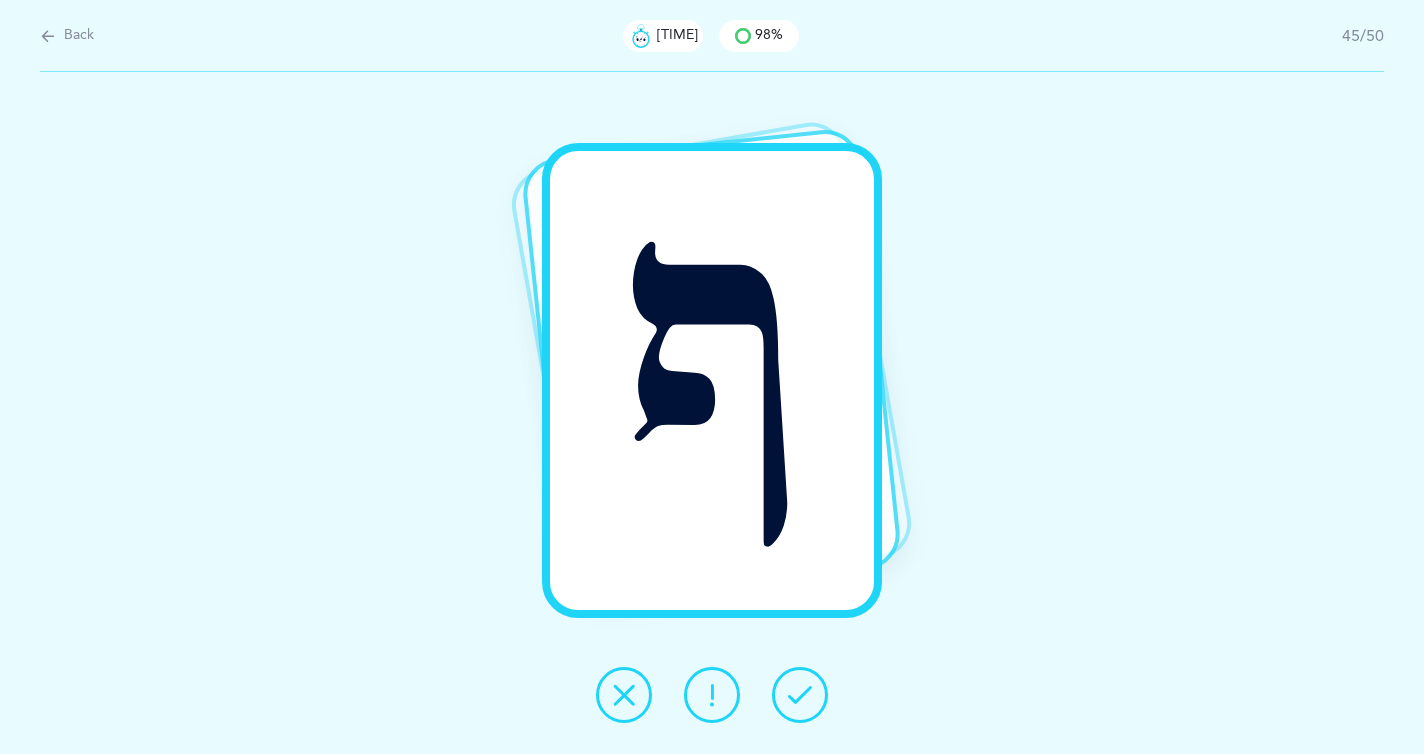 click at bounding box center (800, 695) 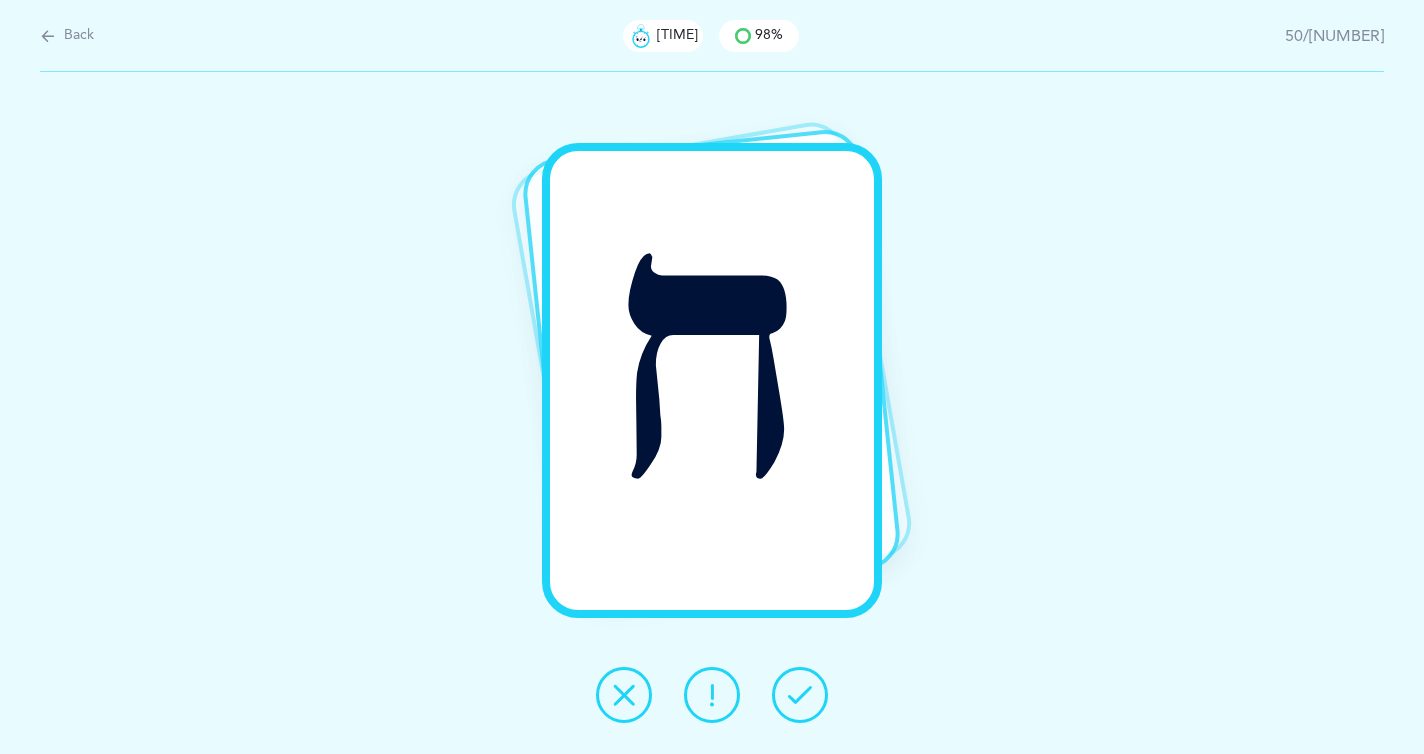 click at bounding box center [800, 695] 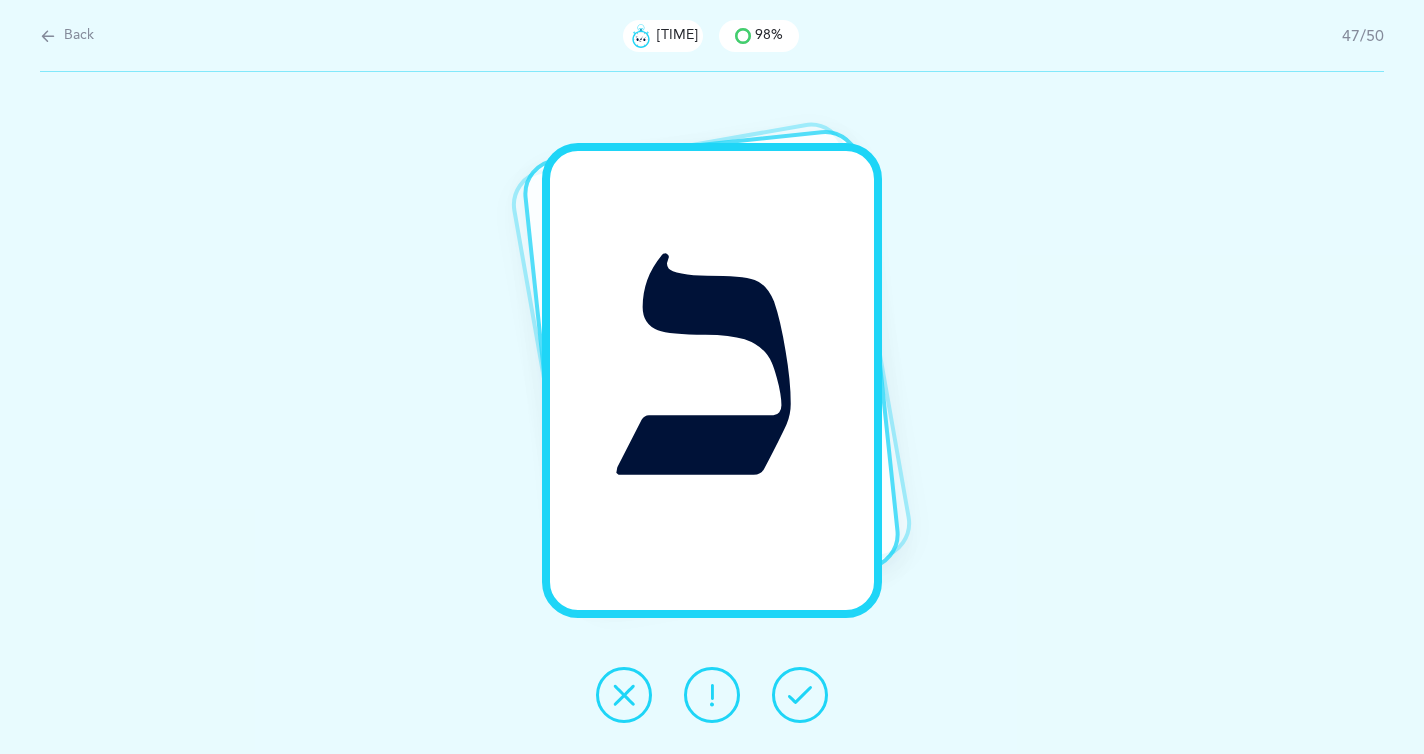 click at bounding box center (800, 695) 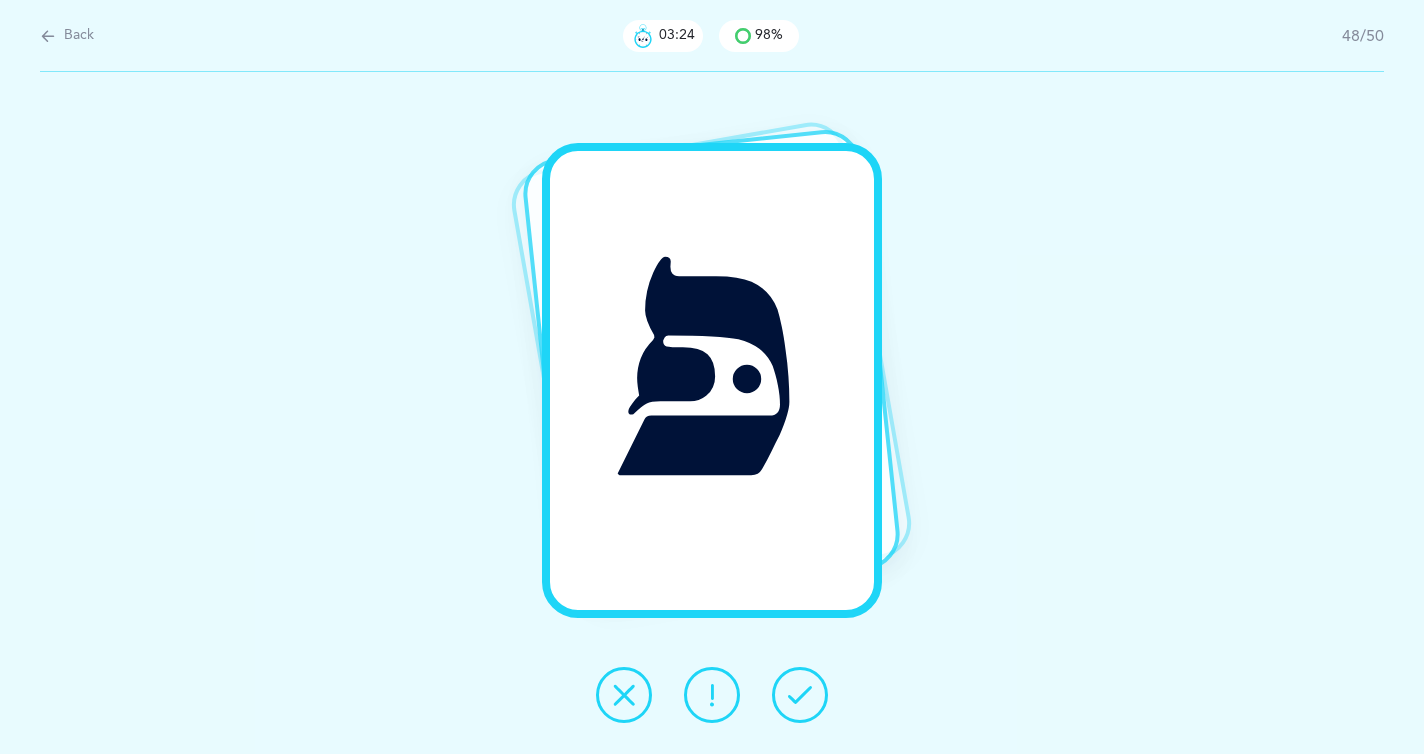 click at bounding box center [800, 695] 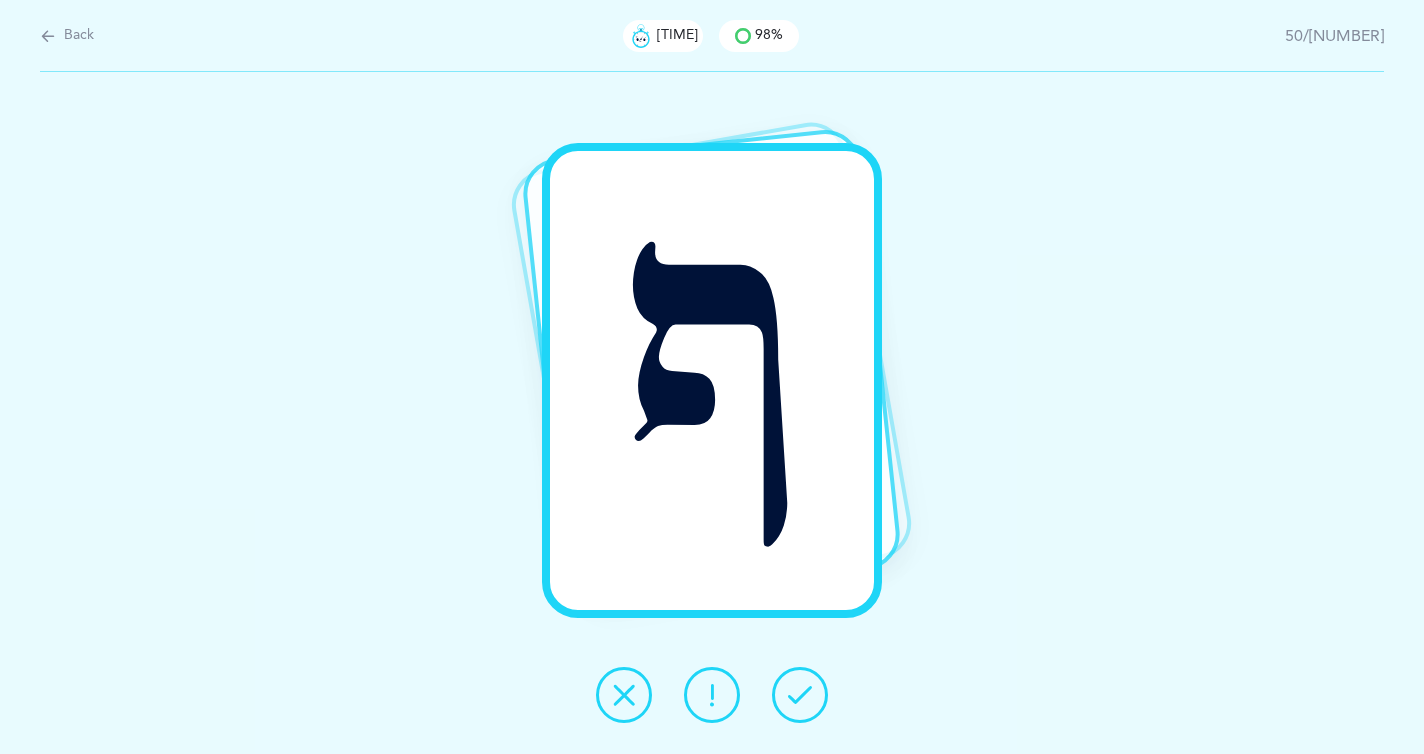 click at bounding box center [800, 695] 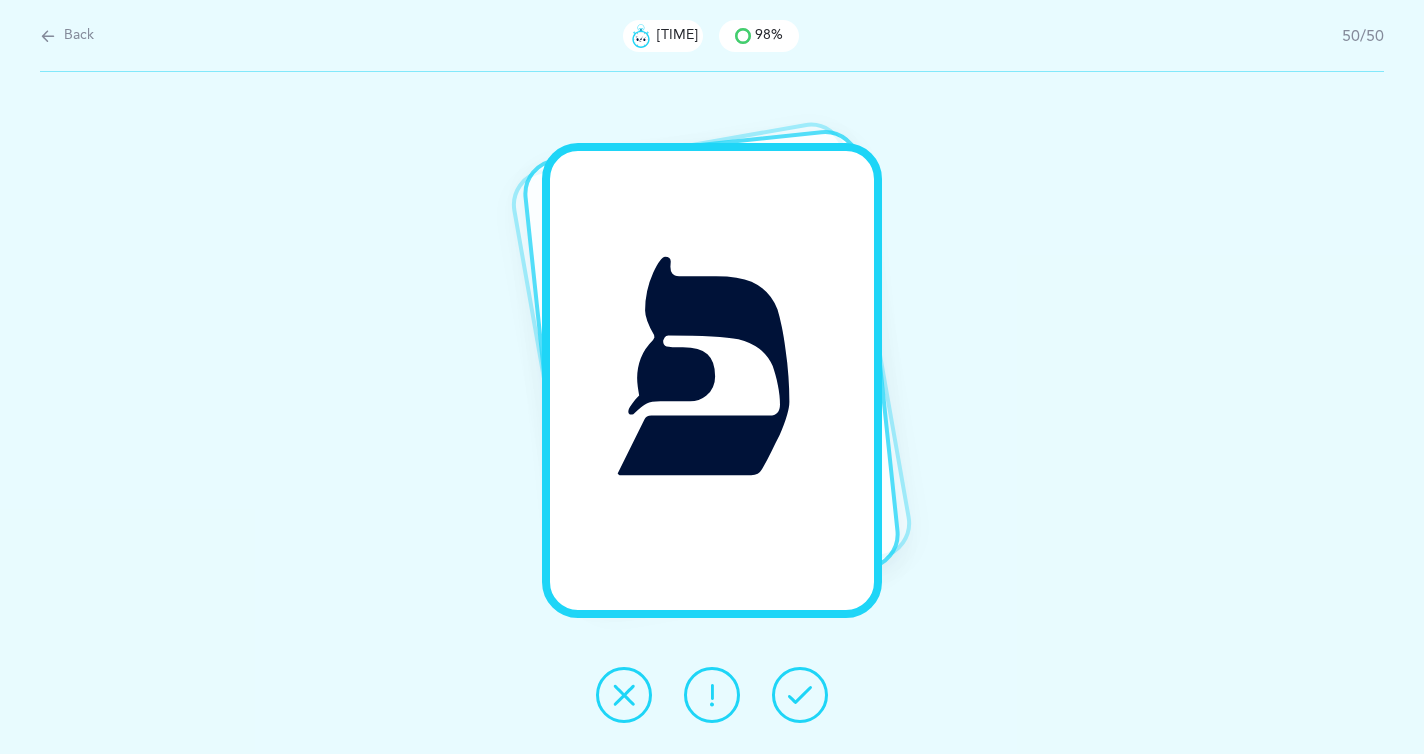 click at bounding box center [800, 695] 